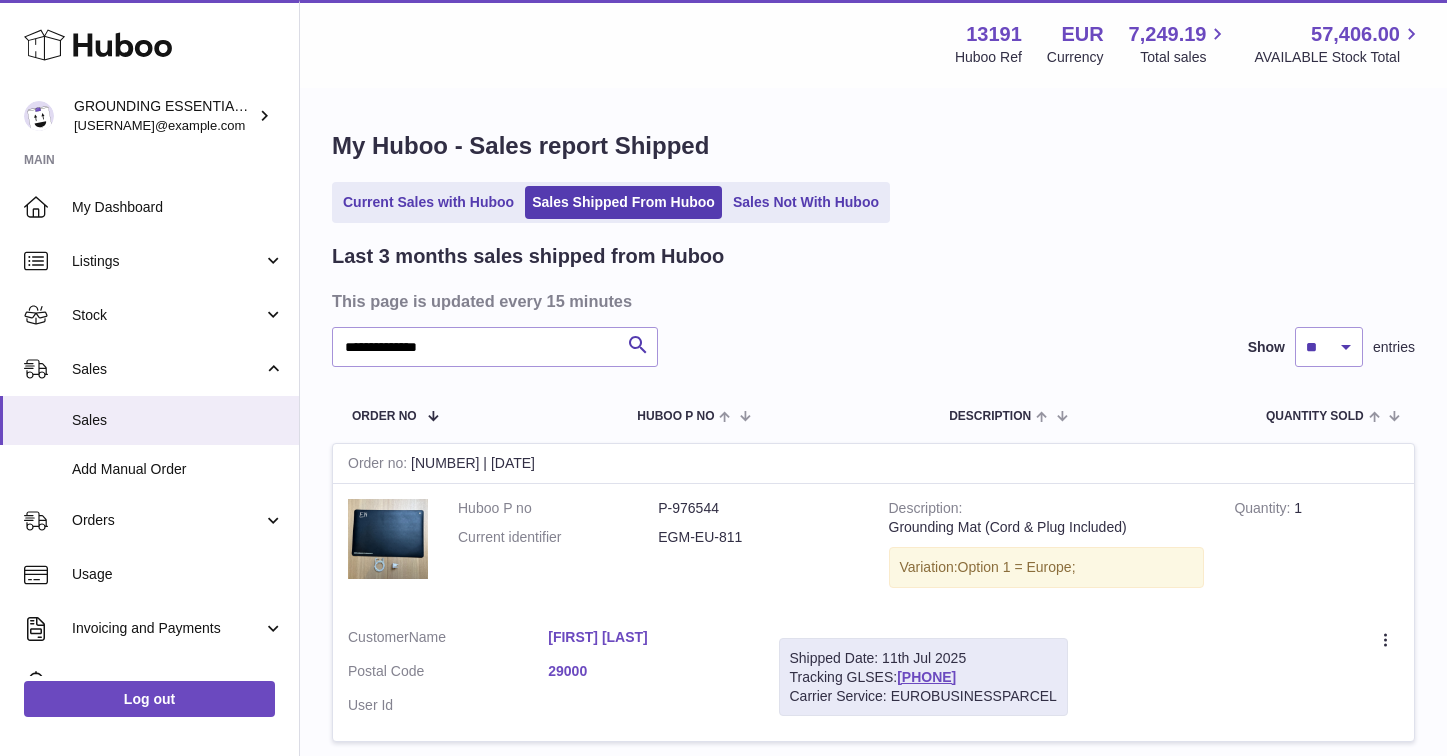 scroll, scrollTop: 0, scrollLeft: 0, axis: both 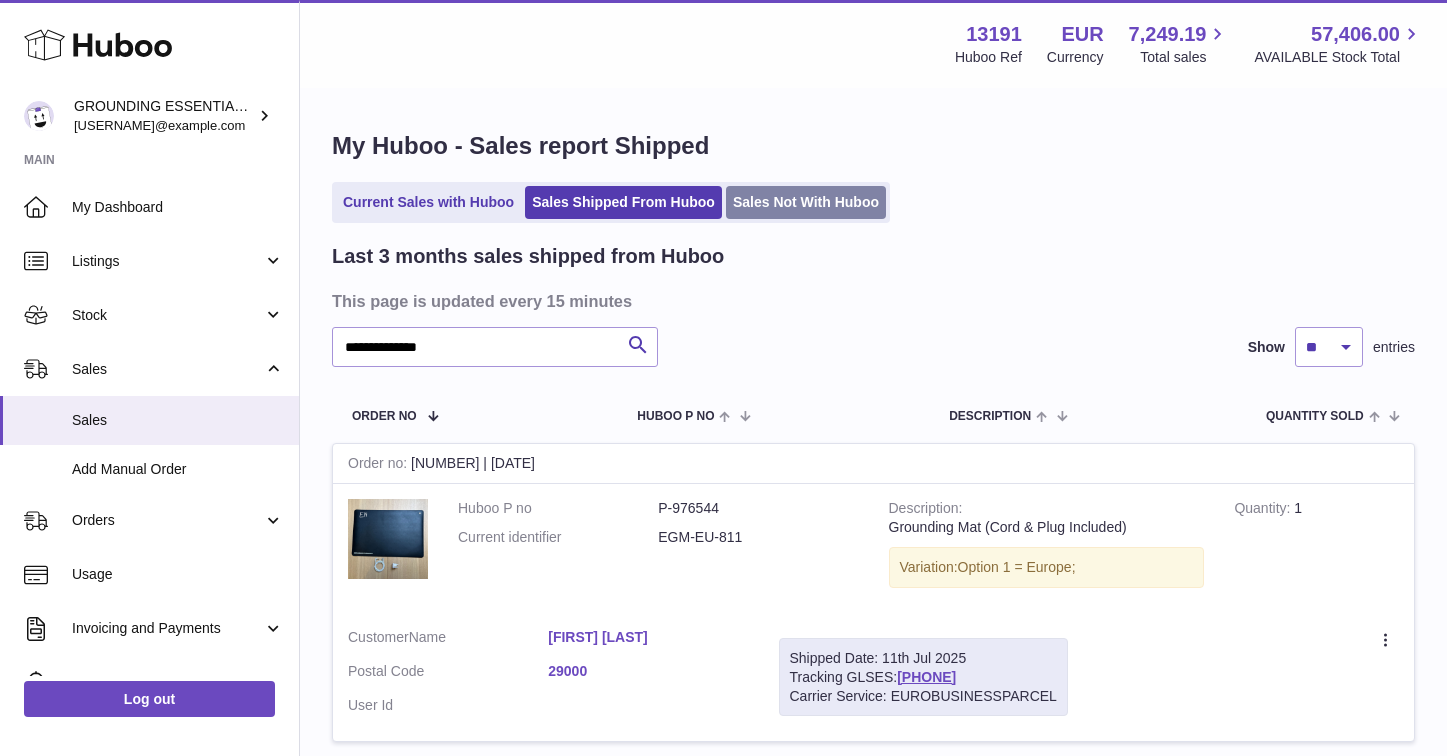 click on "Sales Not With Huboo" at bounding box center [806, 202] 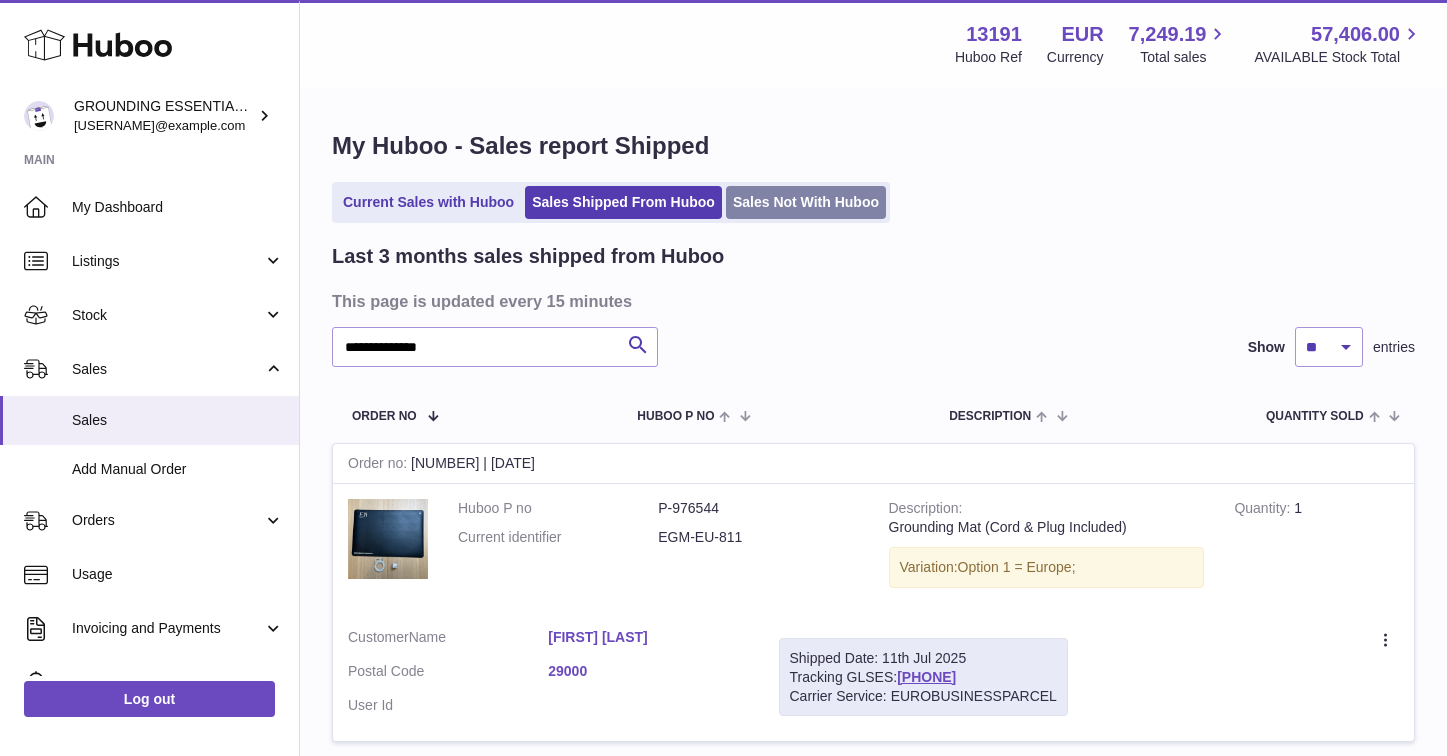 click on "Sales Not With Huboo" at bounding box center (806, 202) 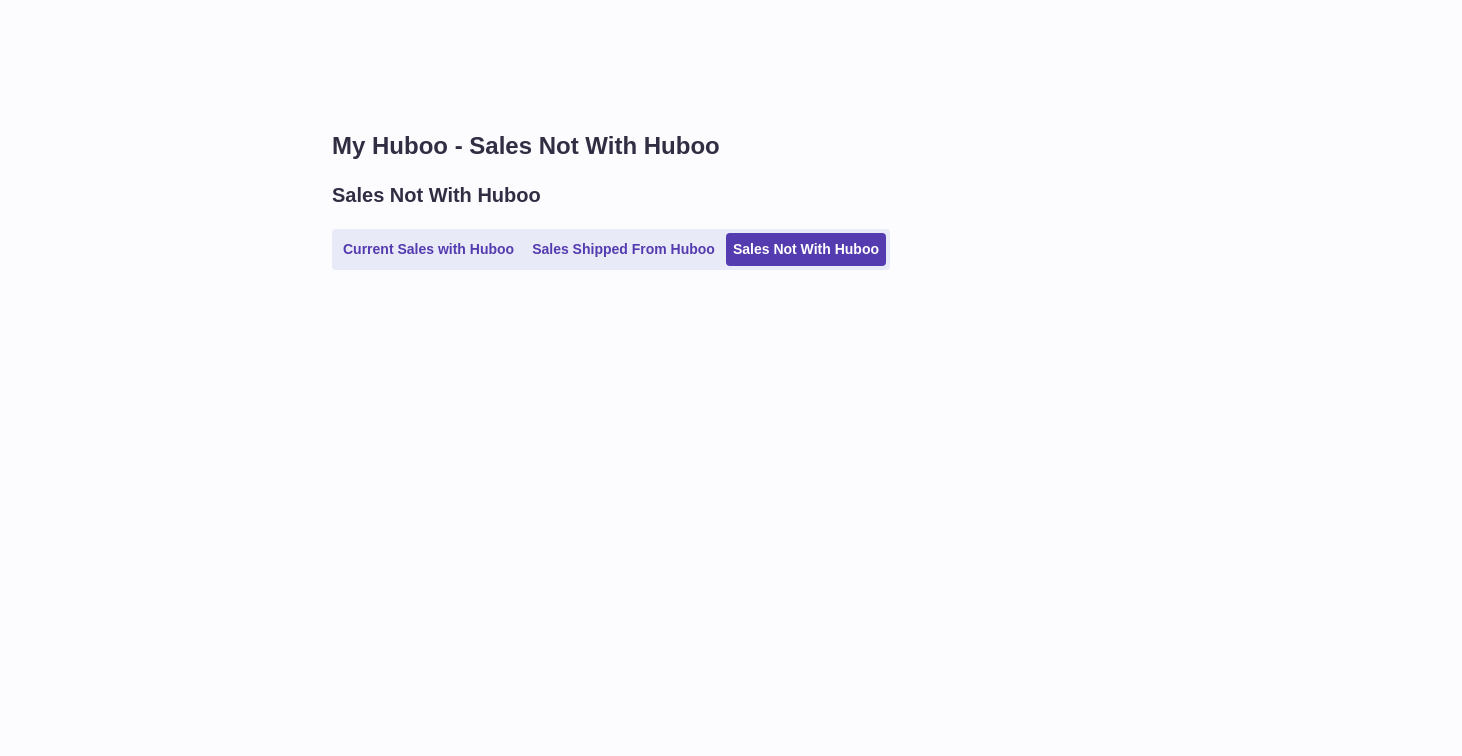 scroll, scrollTop: 0, scrollLeft: 0, axis: both 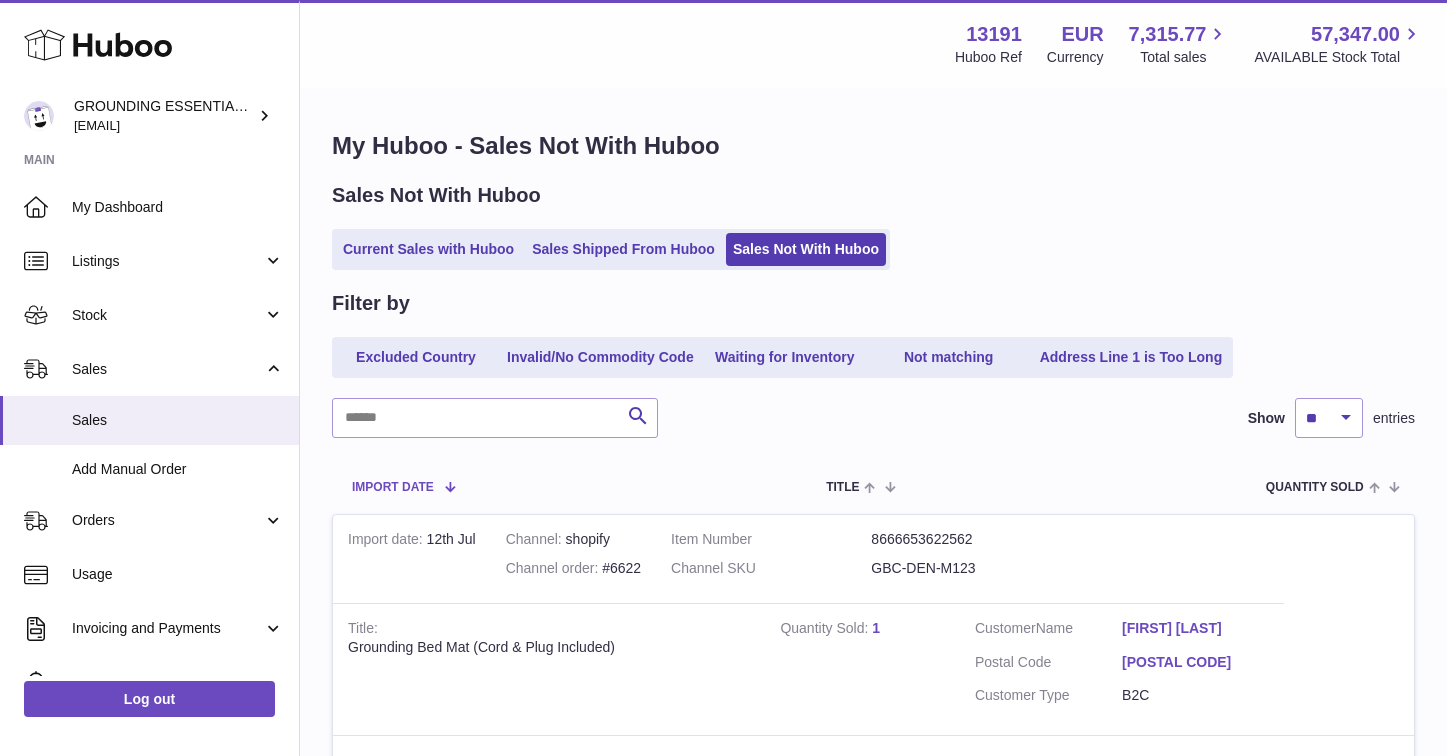 click at bounding box center (442, 486) 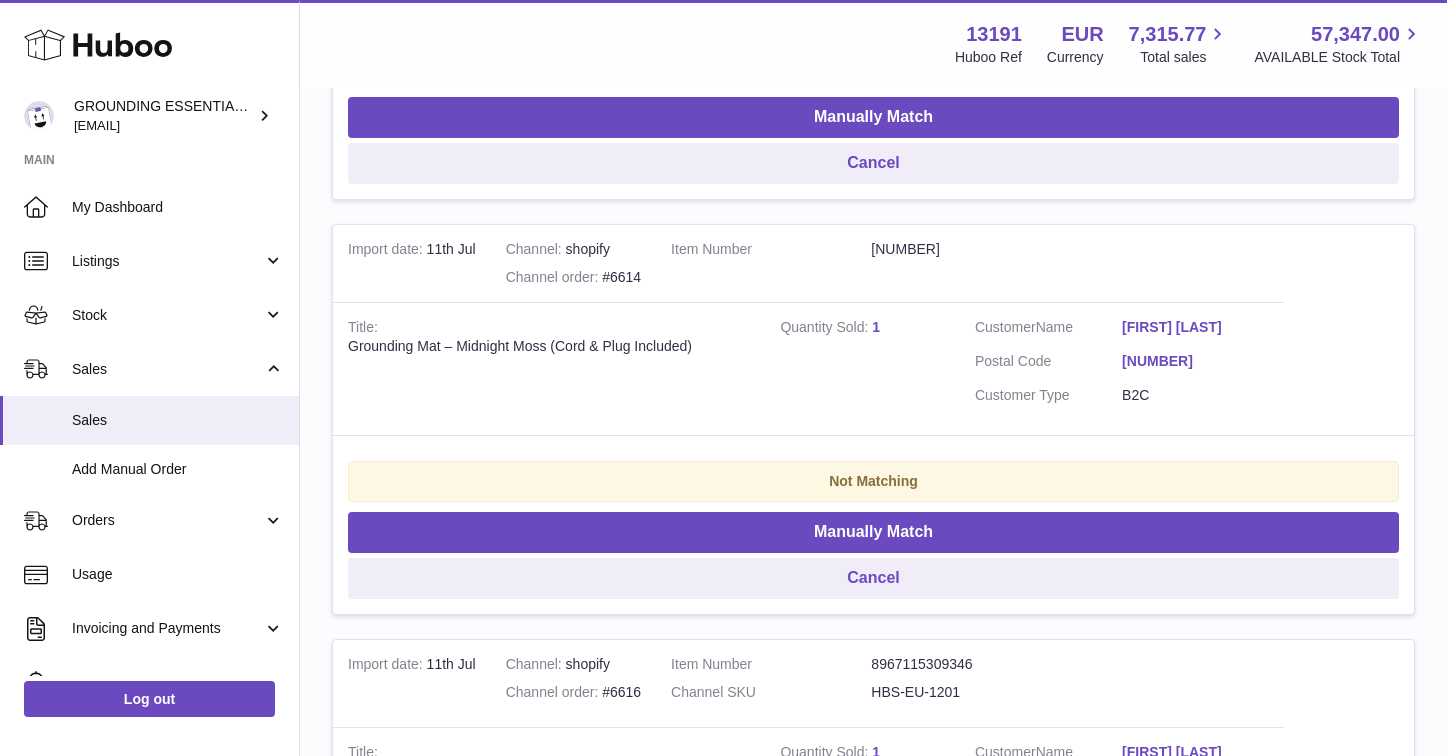 scroll, scrollTop: 2793, scrollLeft: 0, axis: vertical 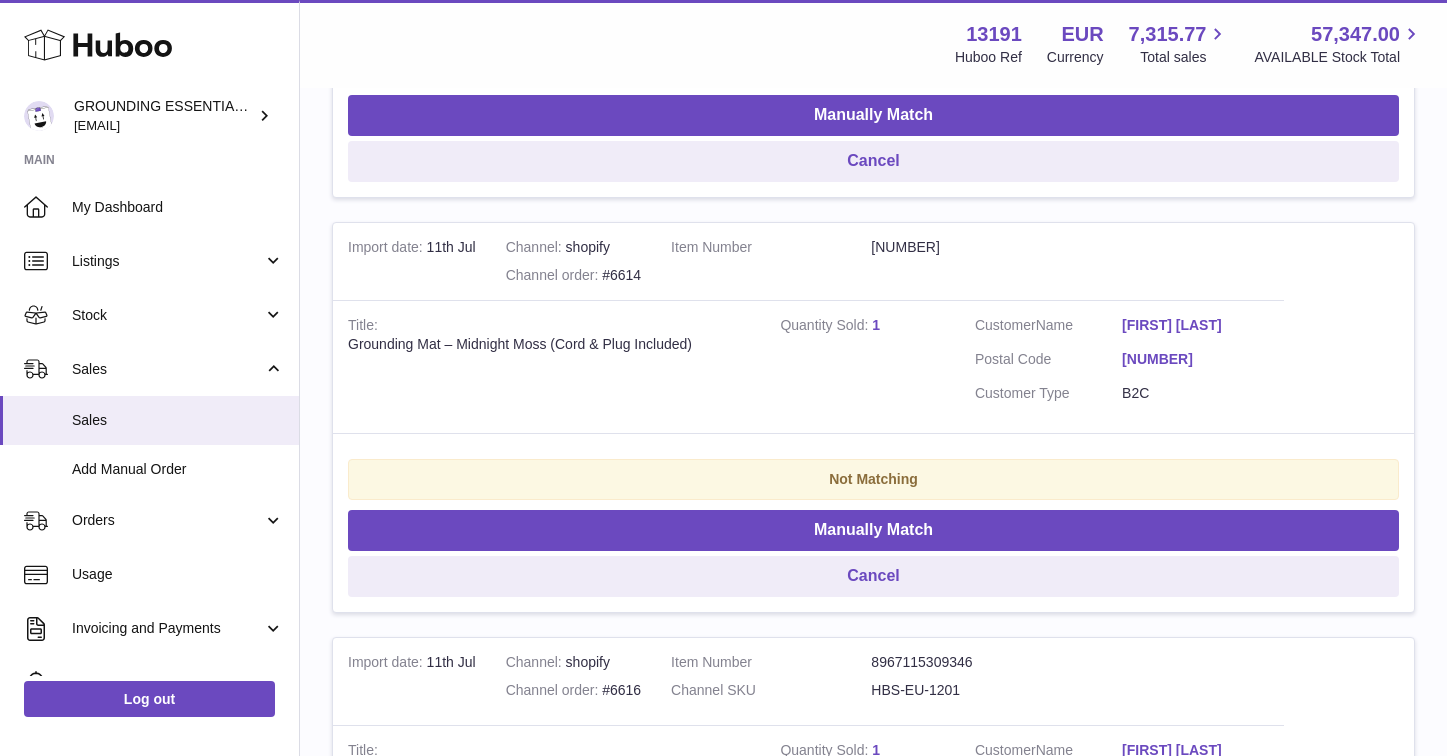 click on "‫יפעת חי‬‎" at bounding box center [1195, 325] 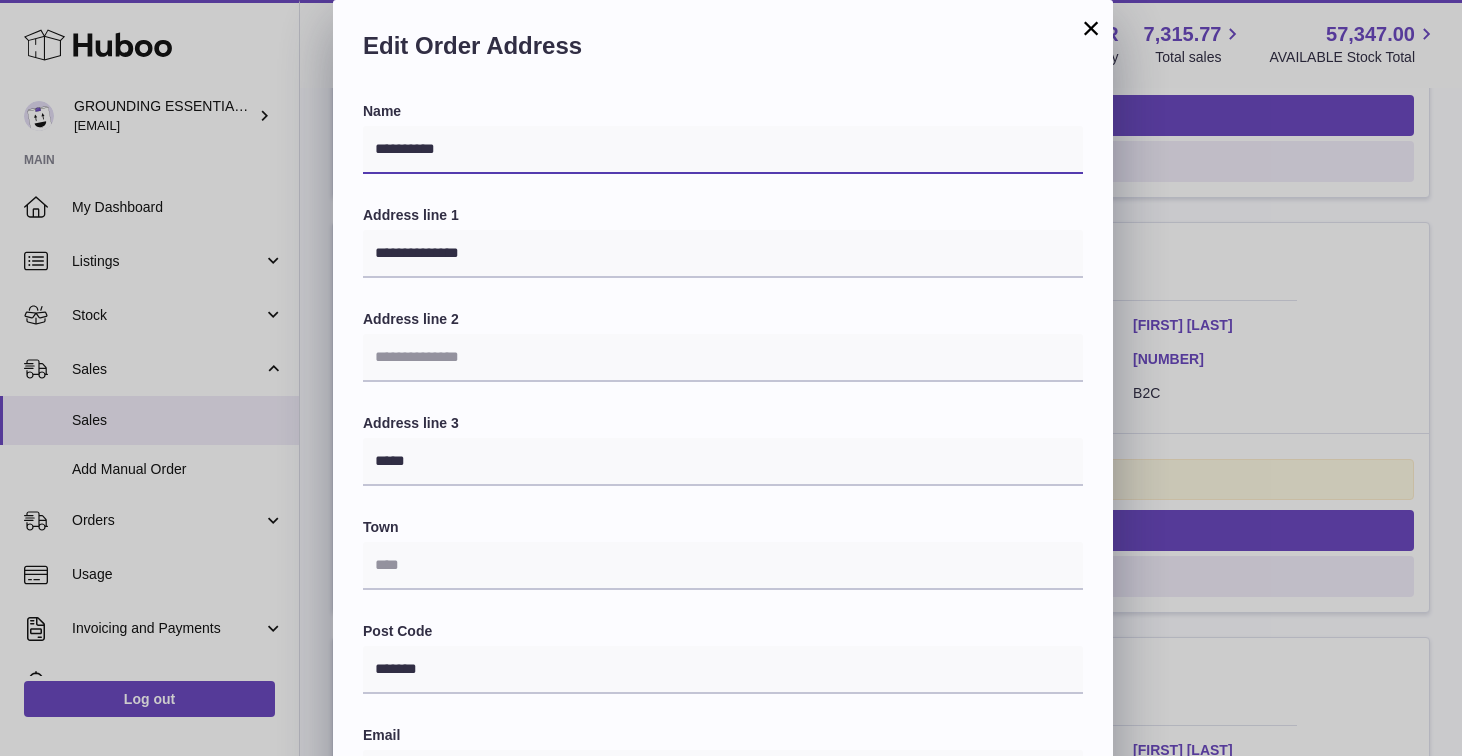 click on "**********" at bounding box center (723, 150) 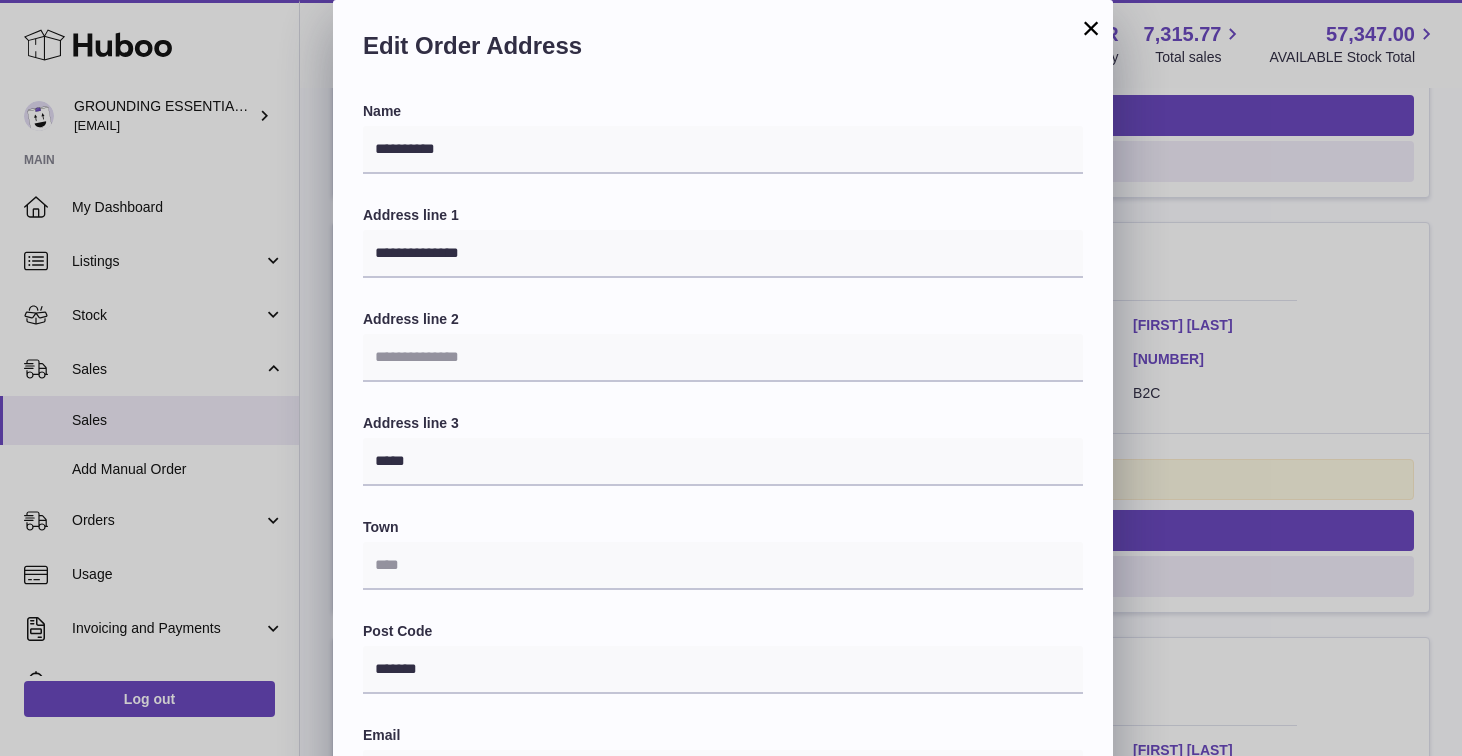 click on "×" at bounding box center (1091, 28) 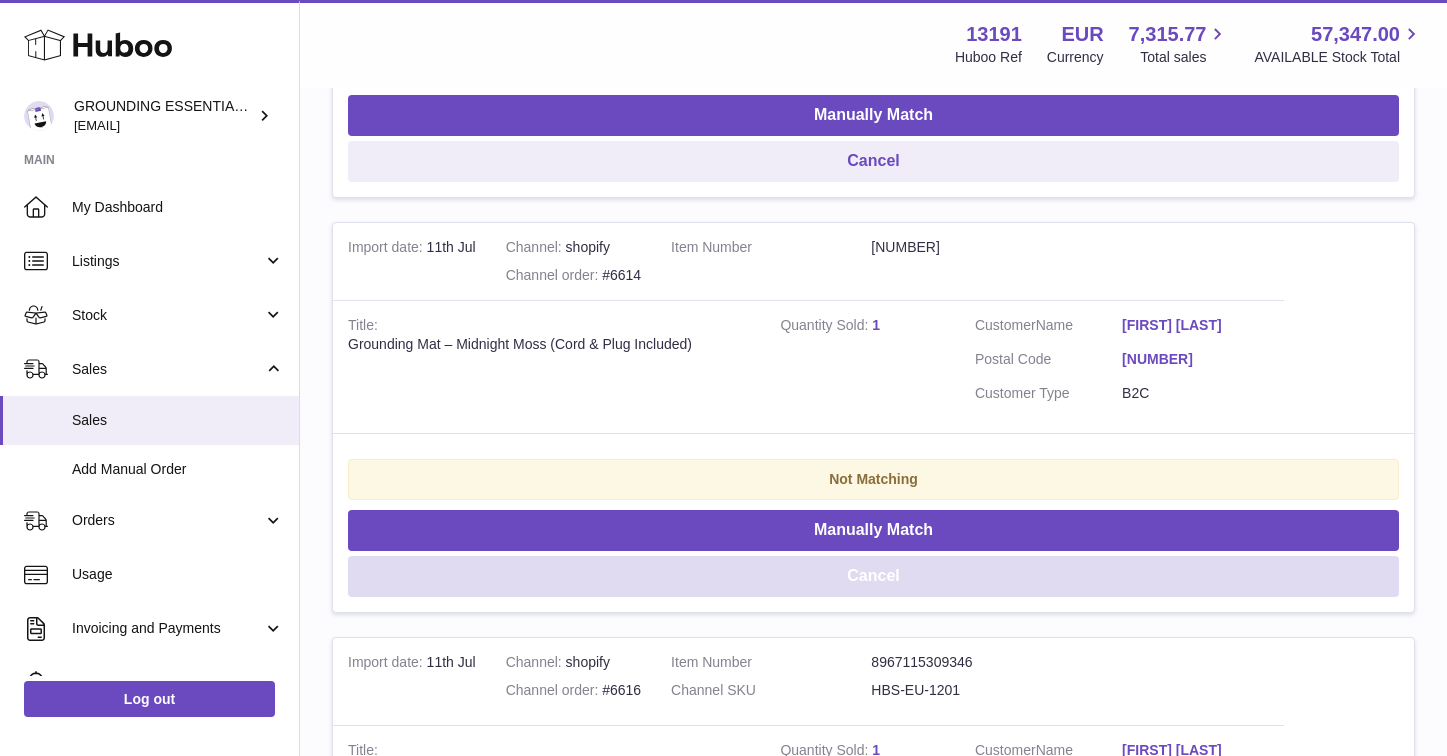 click on "Cancel" at bounding box center (873, 576) 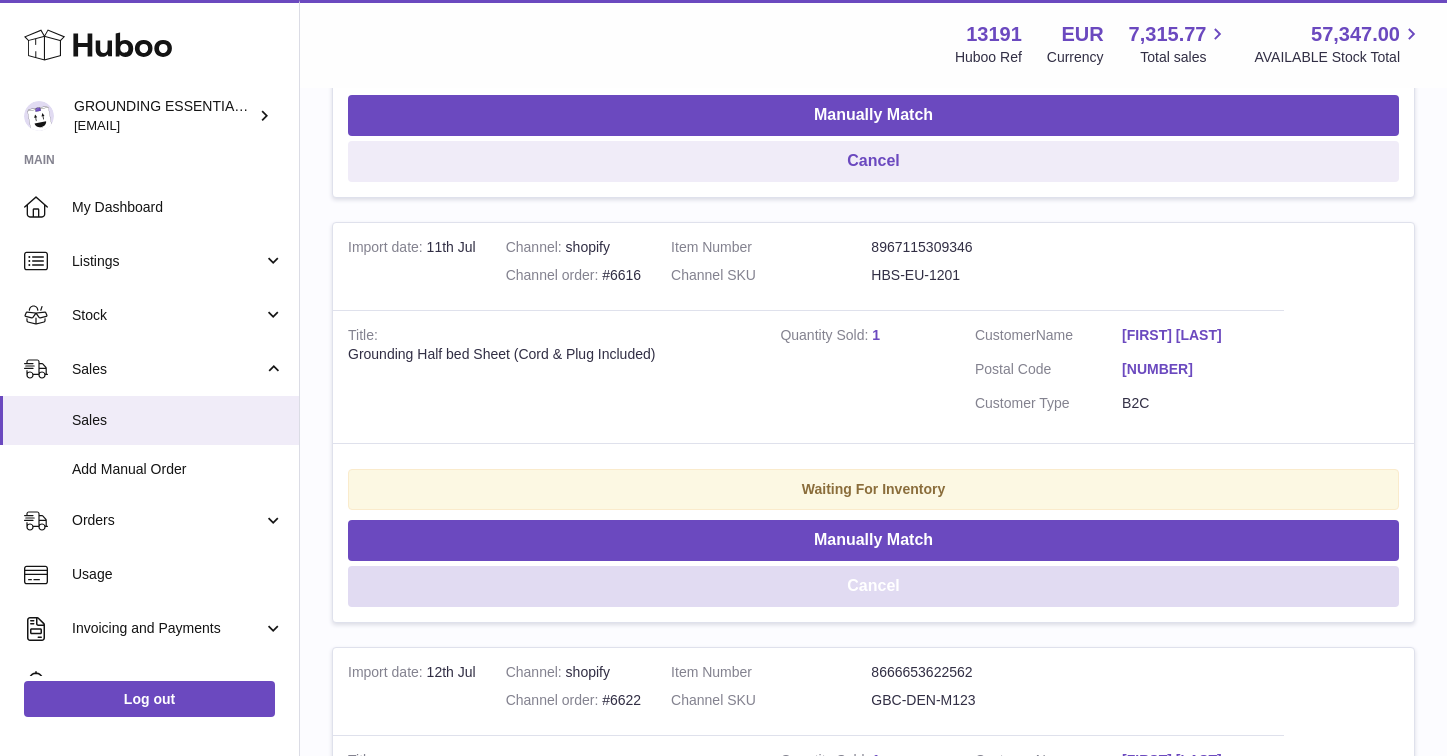 scroll, scrollTop: 2787, scrollLeft: 0, axis: vertical 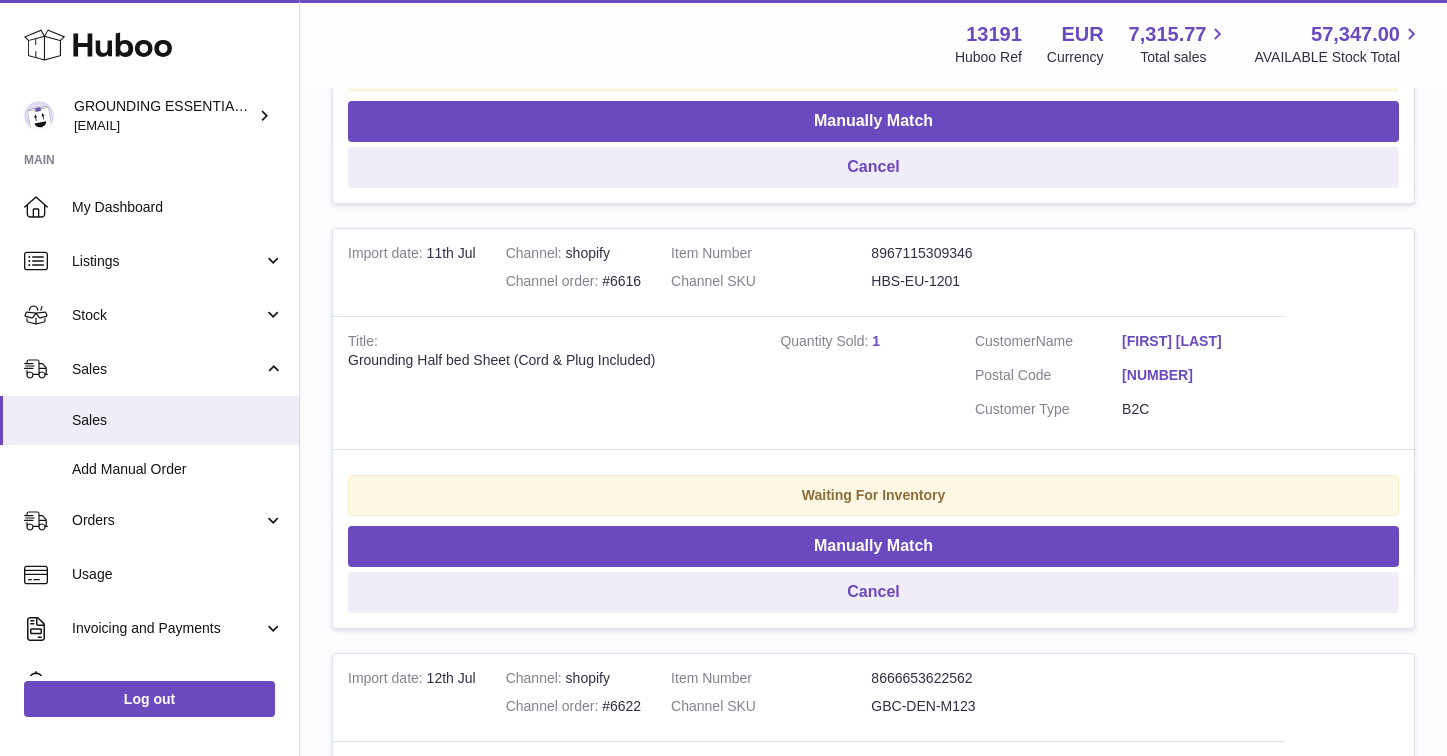 click on "Tania Tudorache" at bounding box center (1195, 341) 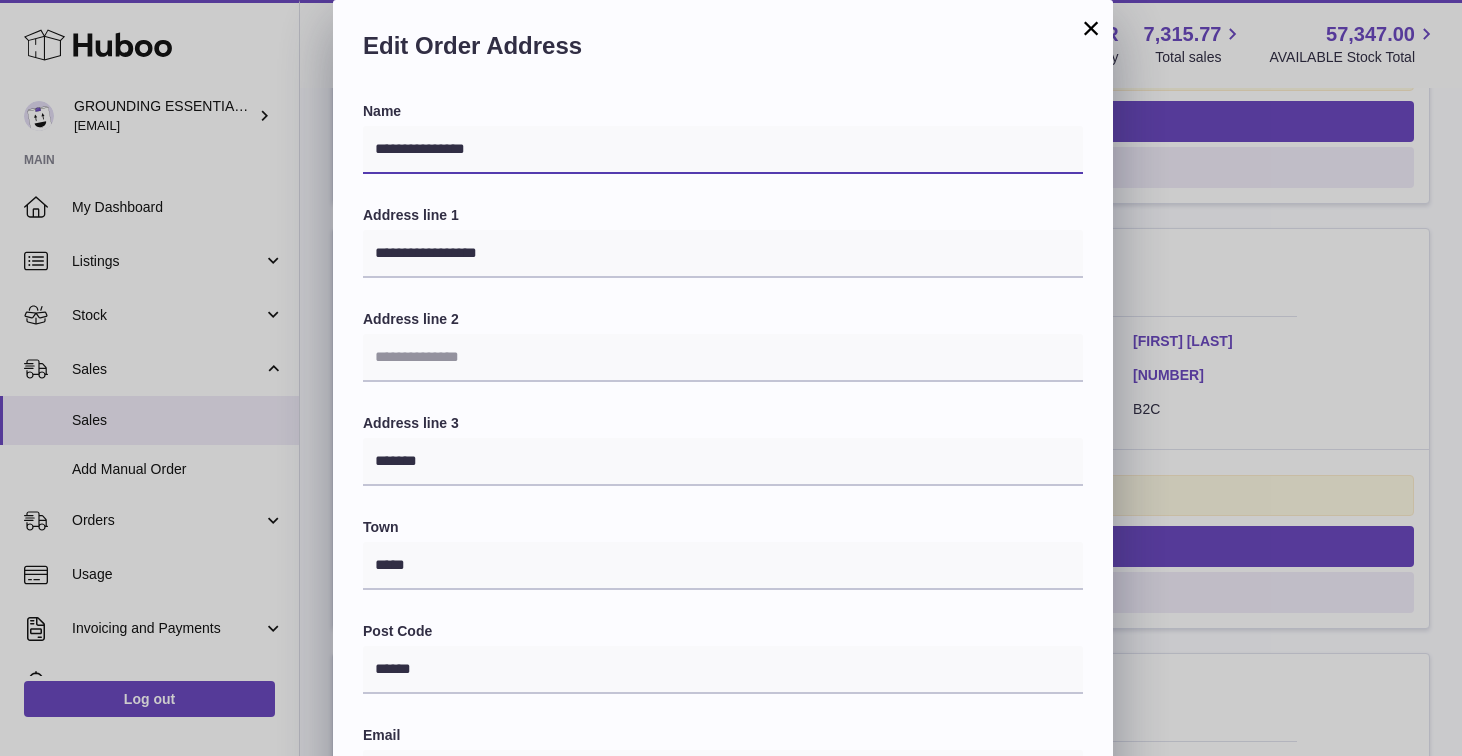 click on "**********" at bounding box center [723, 150] 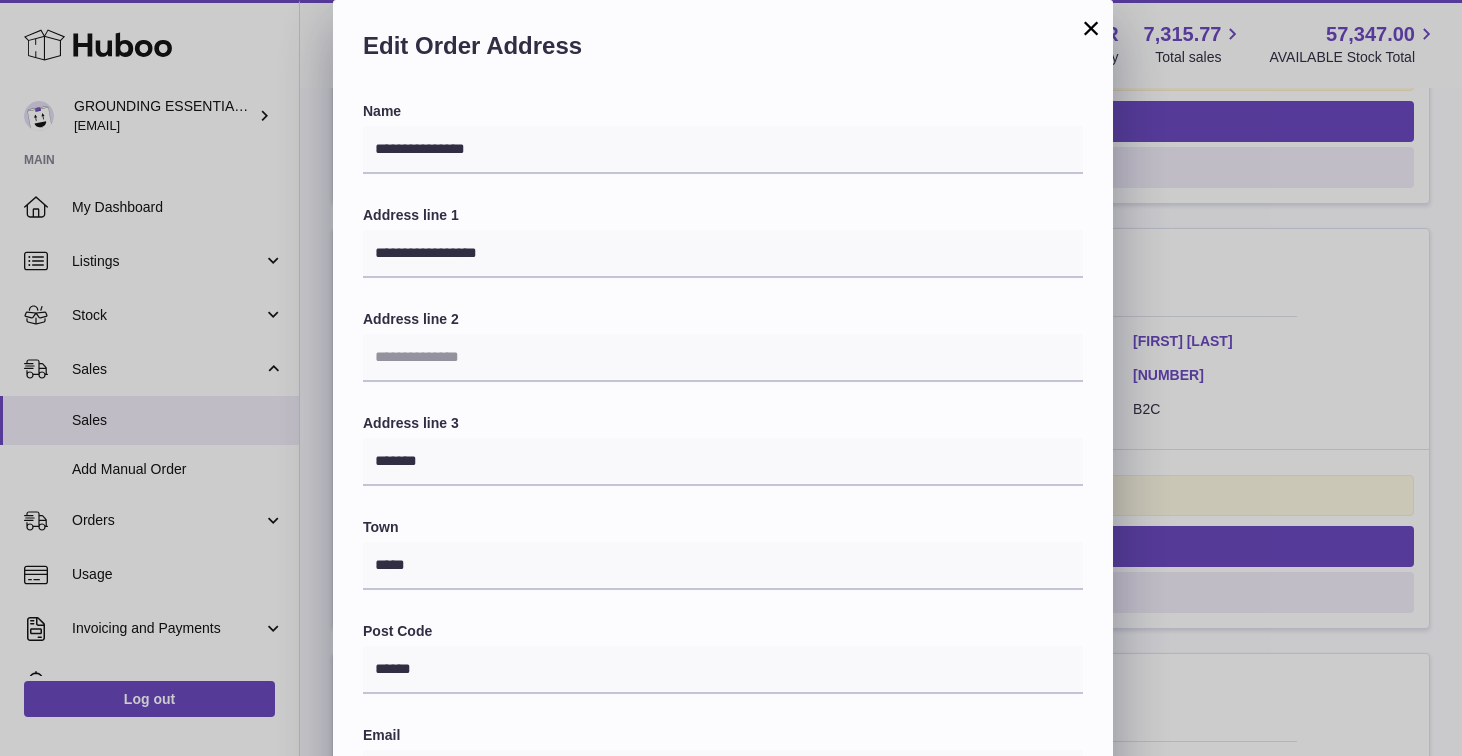 click on "×" at bounding box center (1091, 28) 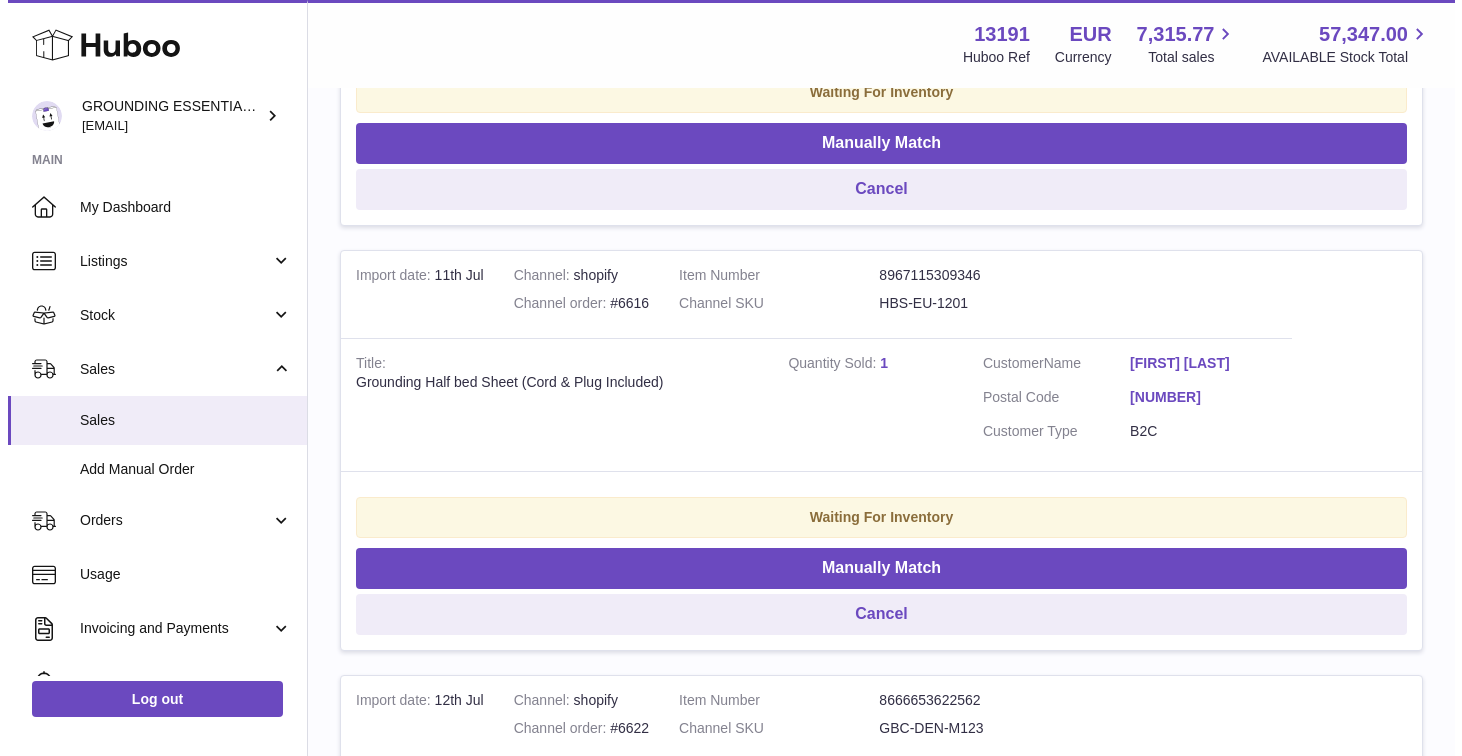 scroll, scrollTop: 2760, scrollLeft: 0, axis: vertical 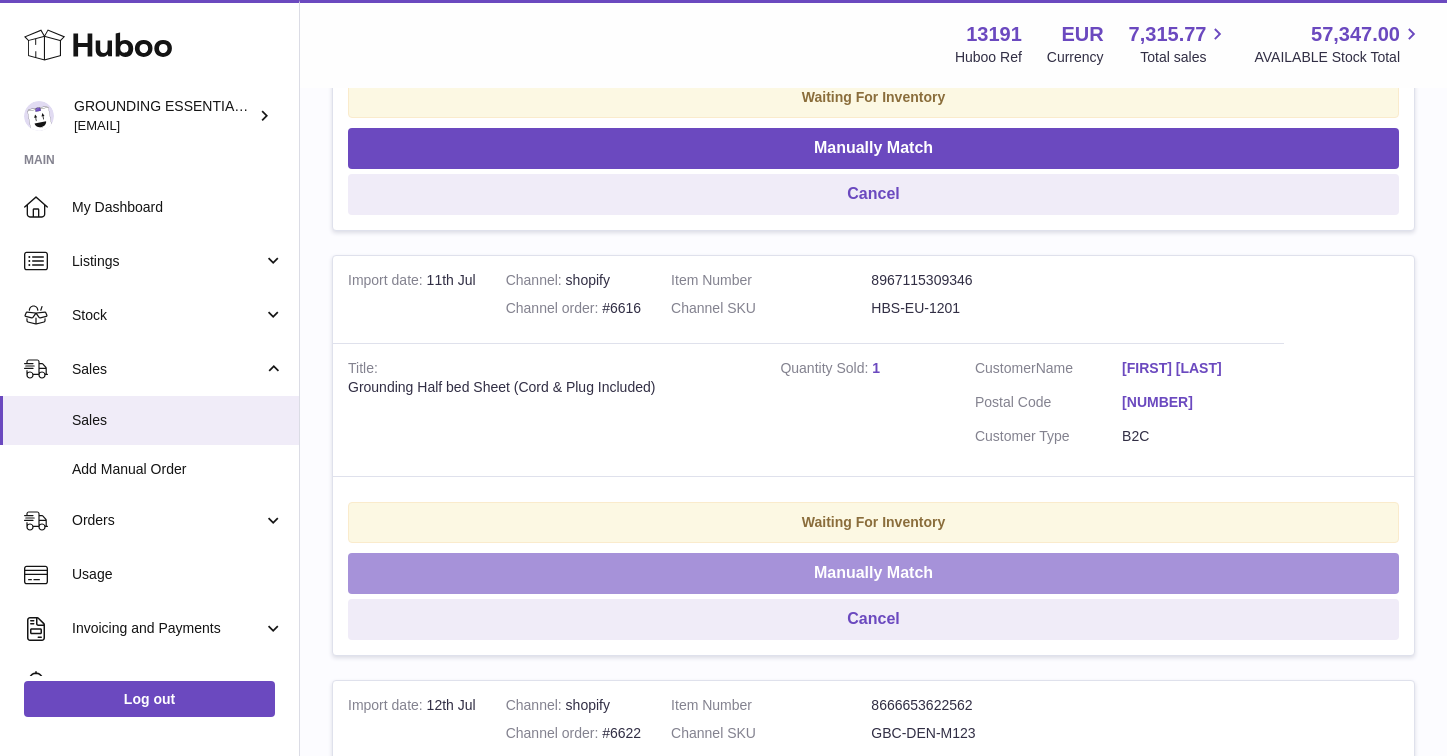 click on "Manually Match" at bounding box center (873, 573) 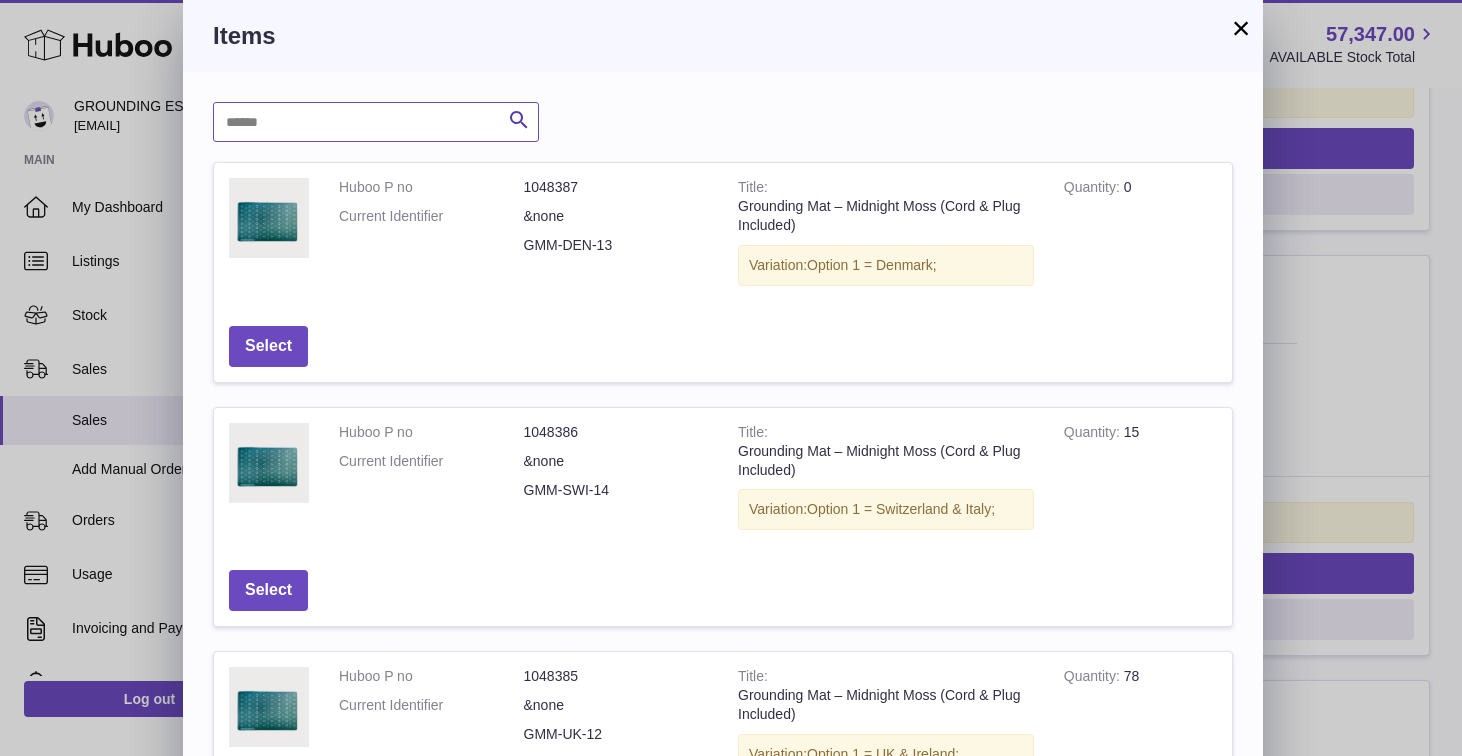 click at bounding box center [376, 122] 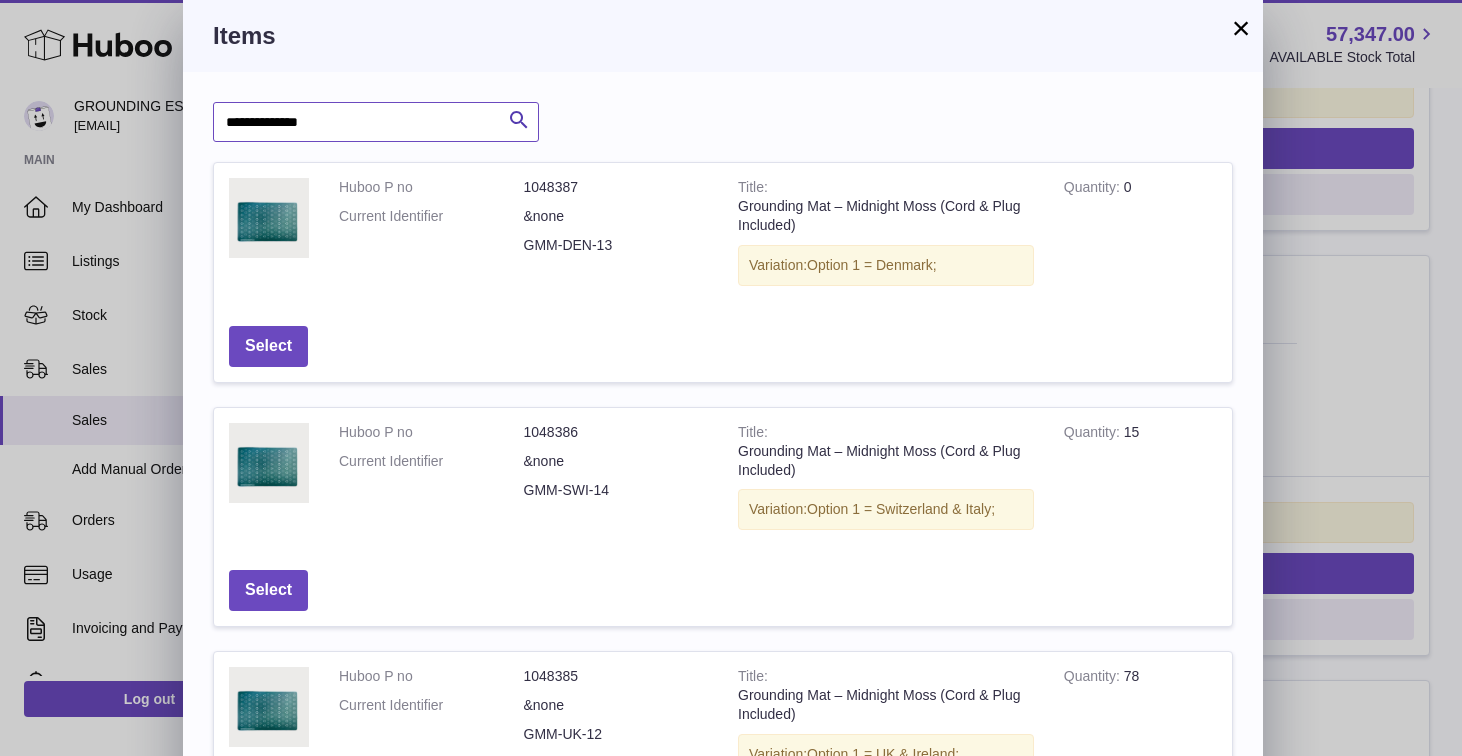 type on "**********" 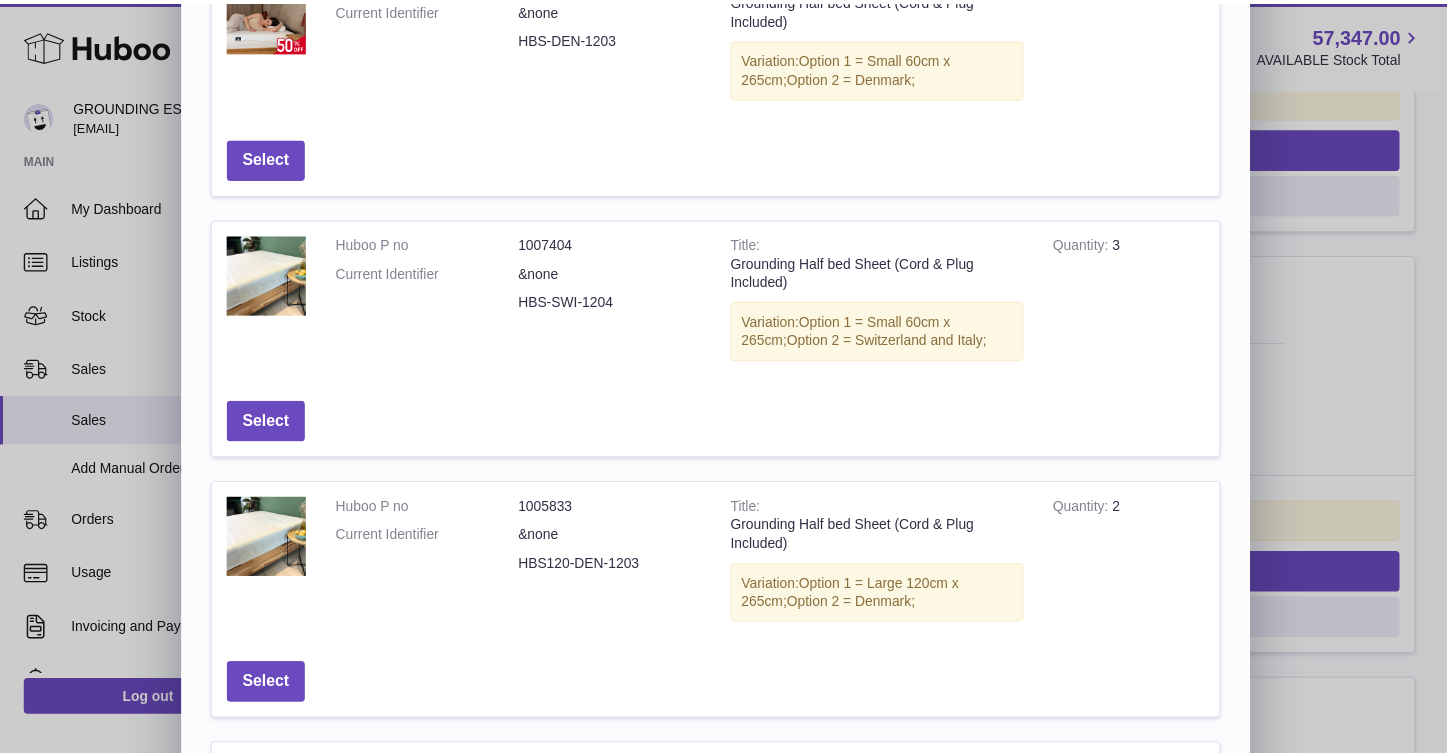 scroll, scrollTop: 135, scrollLeft: 0, axis: vertical 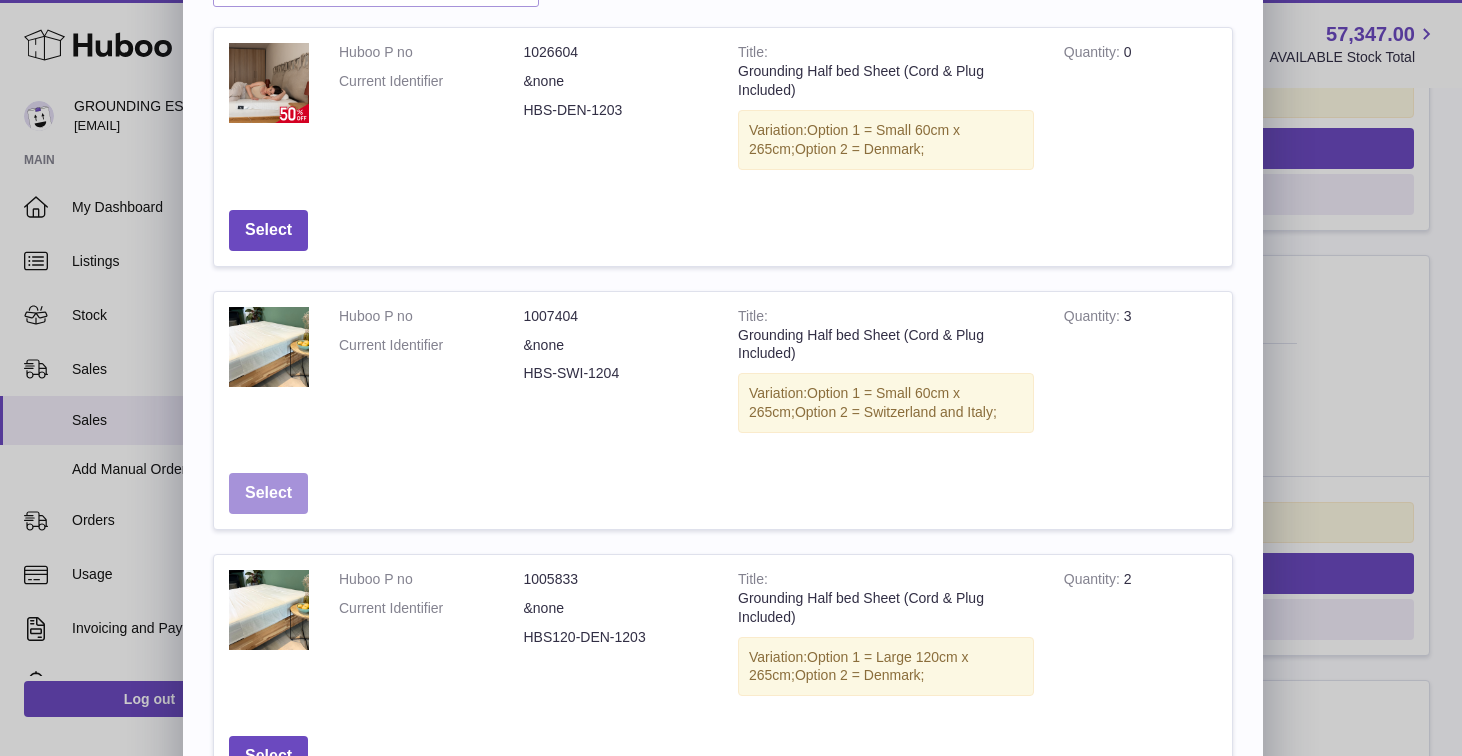 click on "Select" at bounding box center (268, 493) 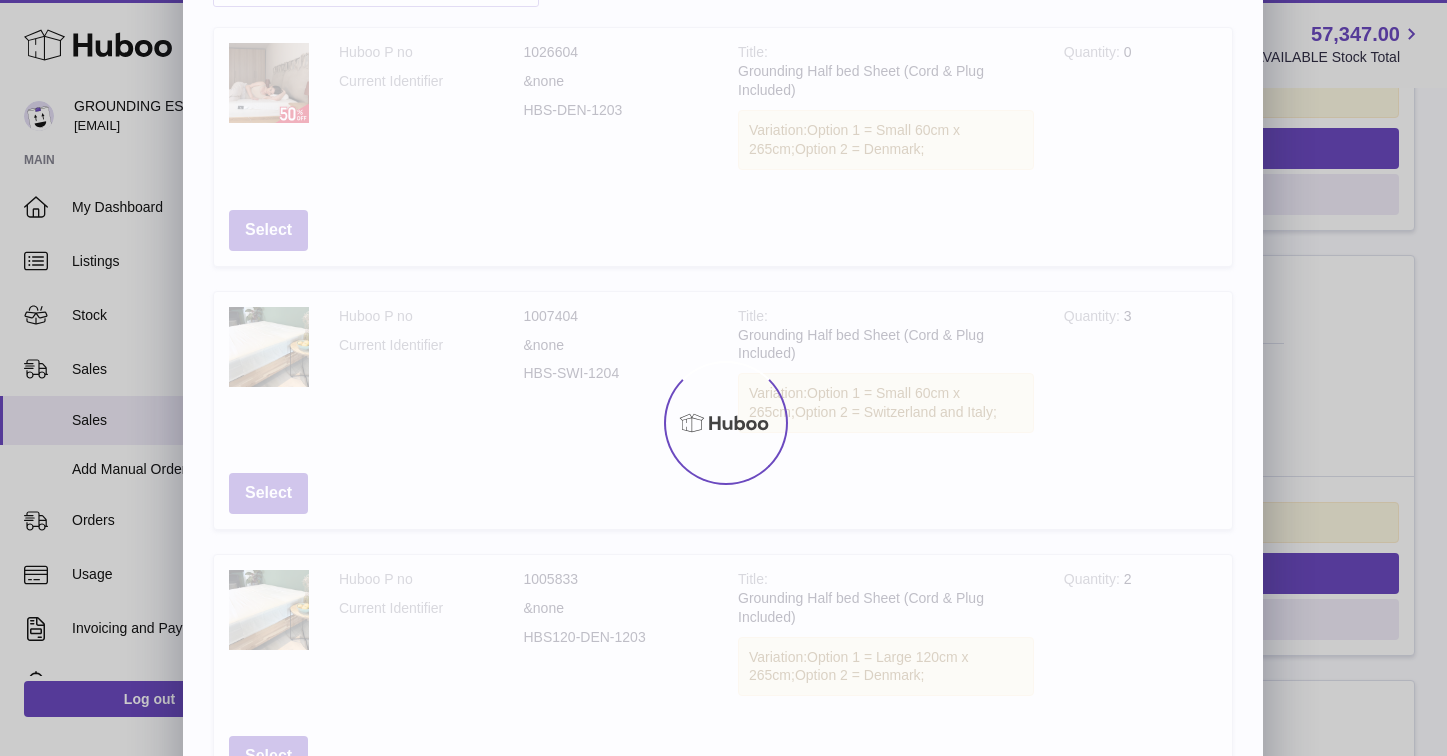scroll, scrollTop: 0, scrollLeft: 0, axis: both 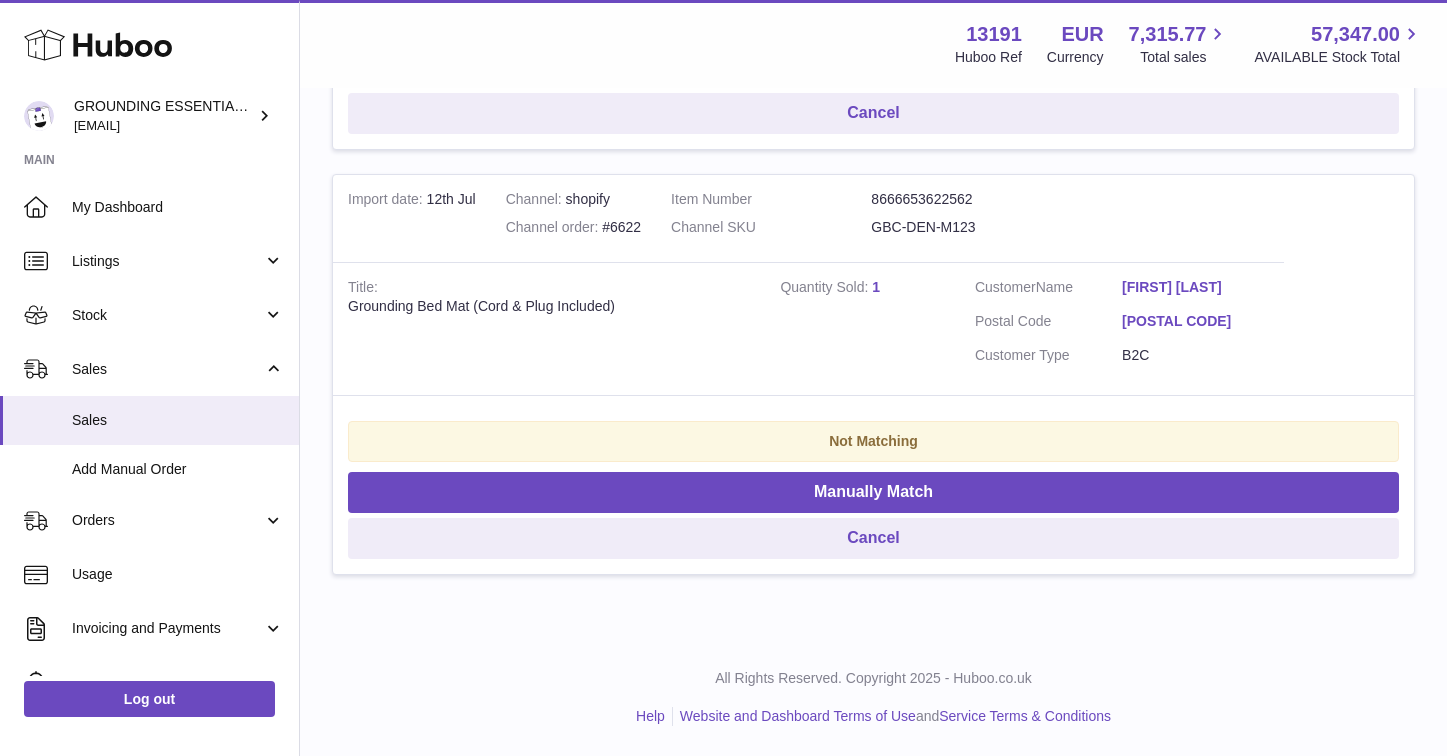 click on "[FIRST] [LAST]" at bounding box center (1195, 287) 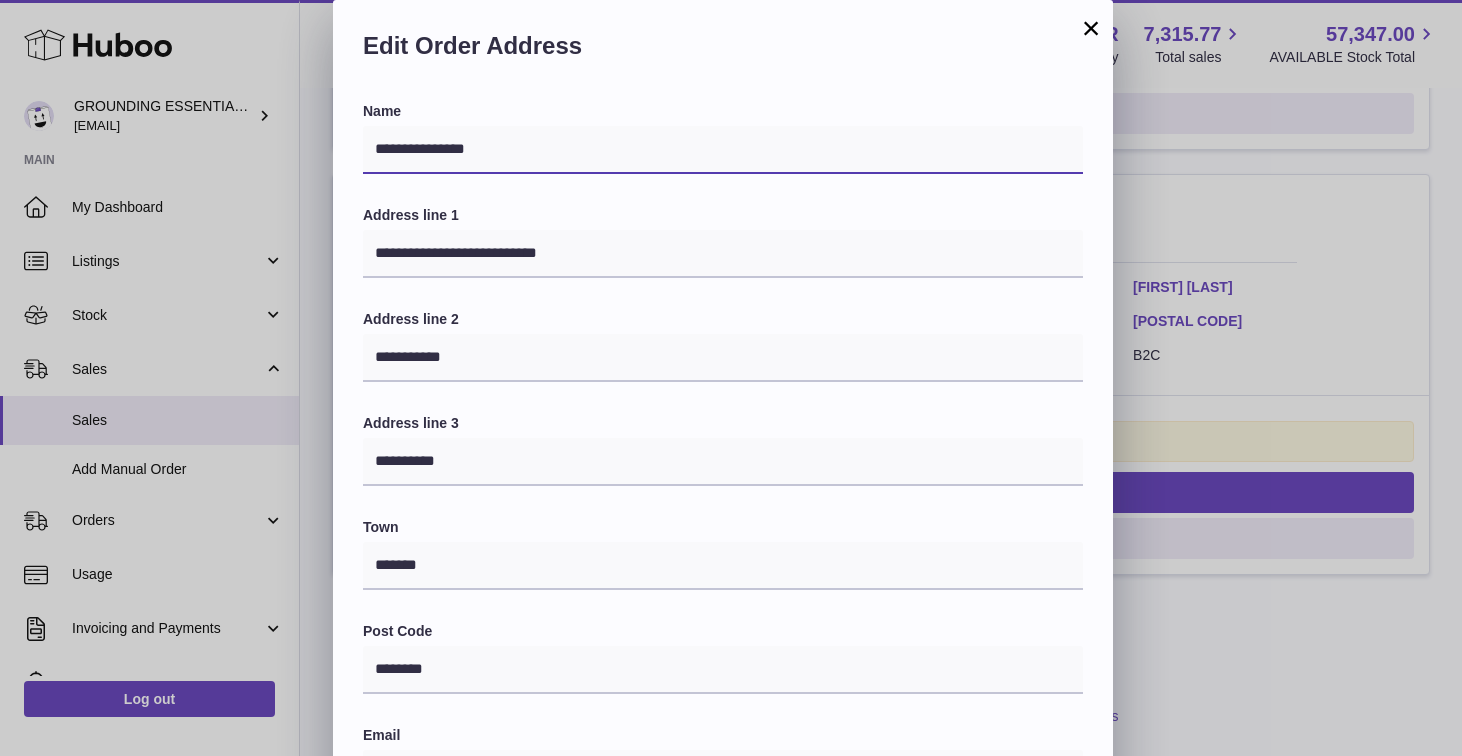 click on "**********" at bounding box center (723, 150) 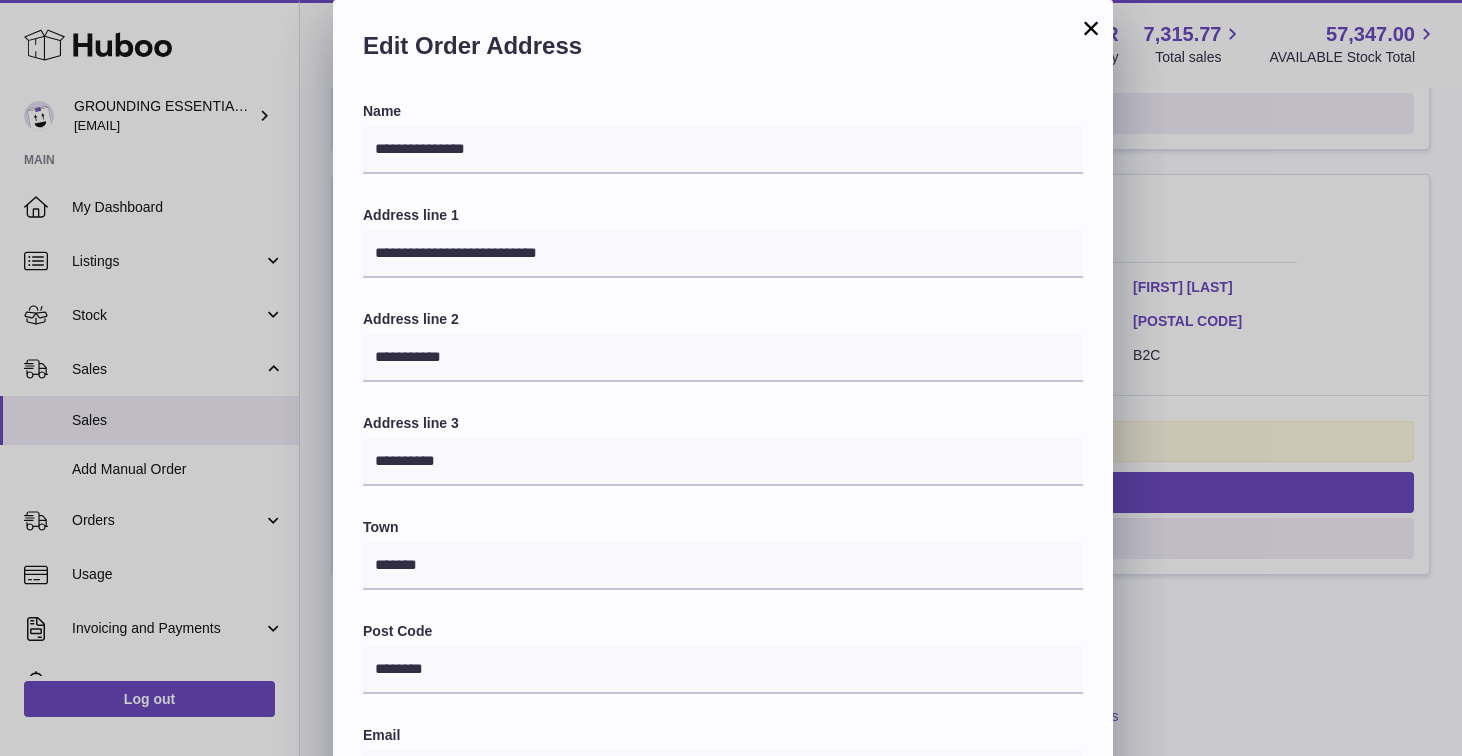 click on "×" at bounding box center [1091, 28] 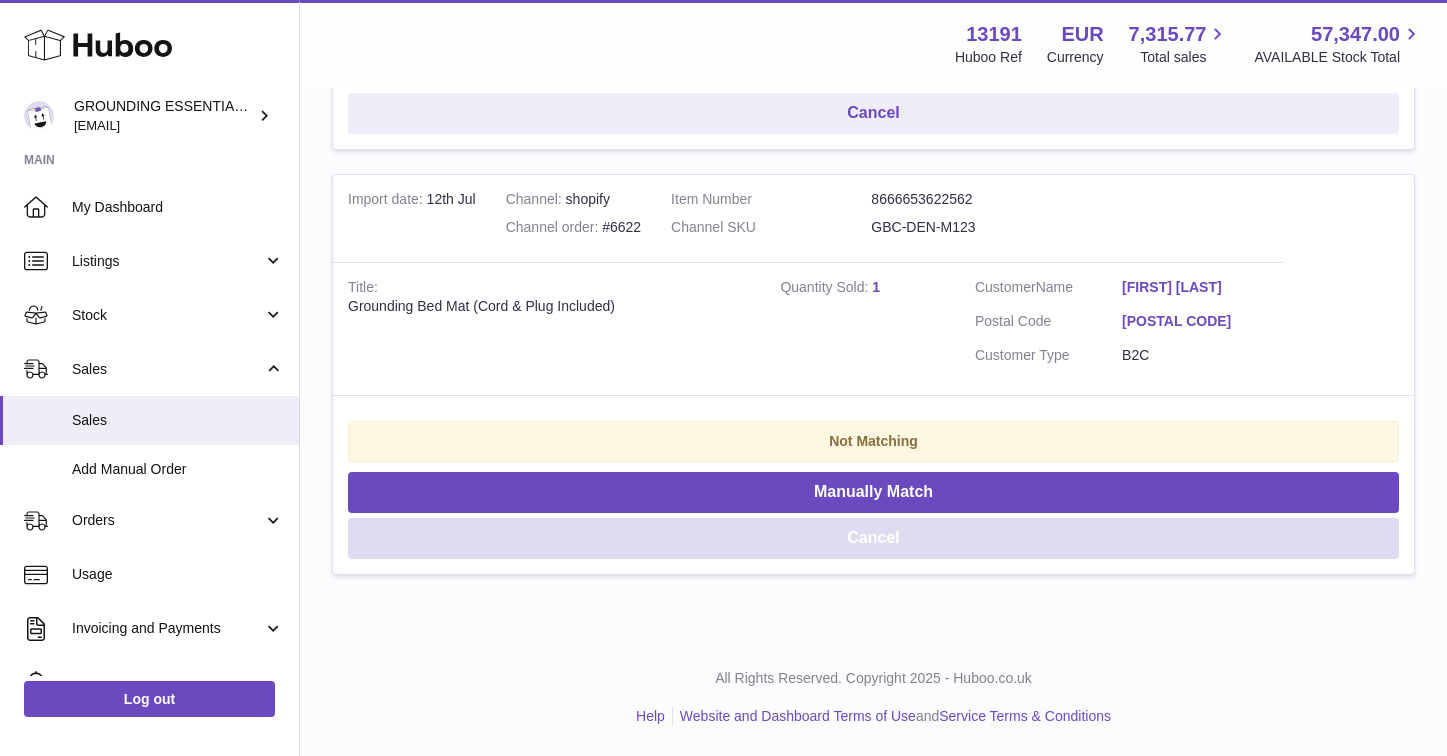 click on "Cancel" at bounding box center [873, 538] 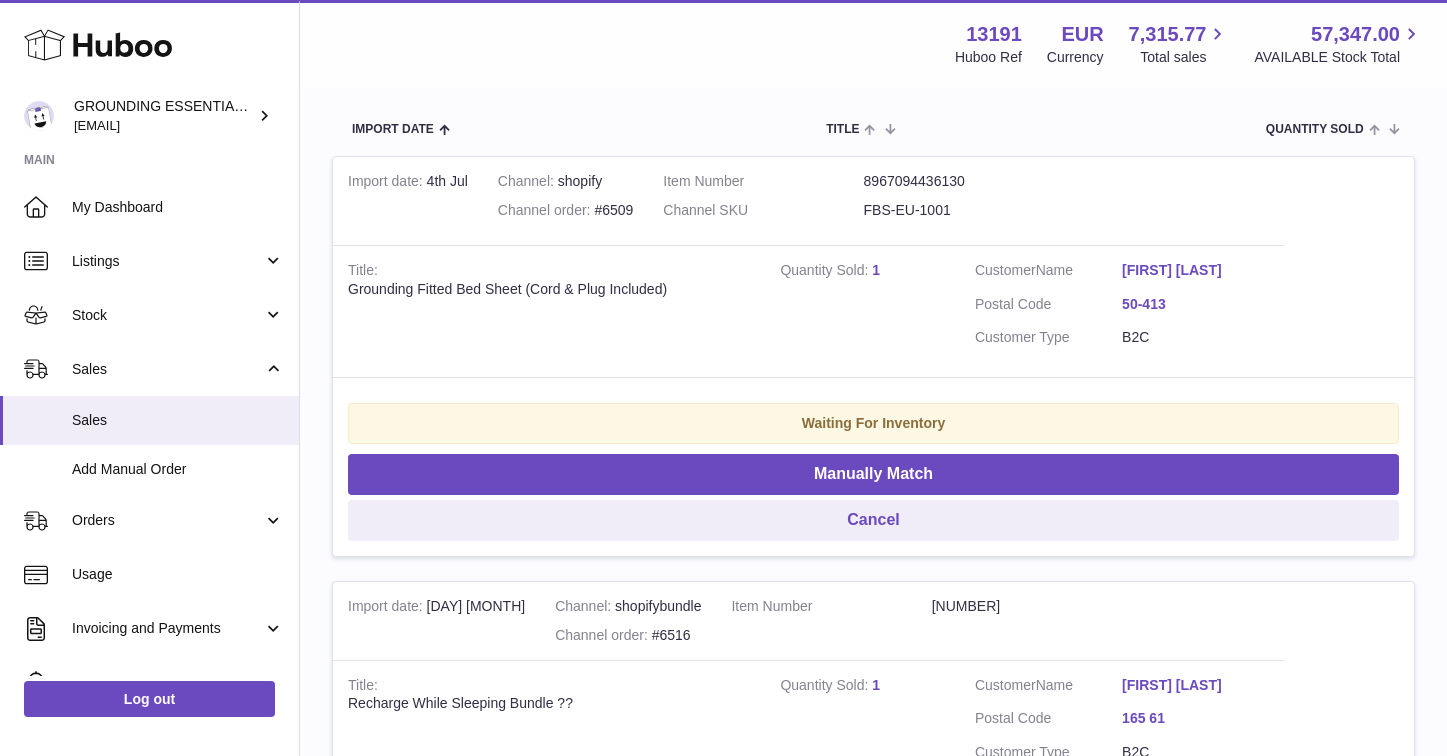 scroll, scrollTop: 0, scrollLeft: 0, axis: both 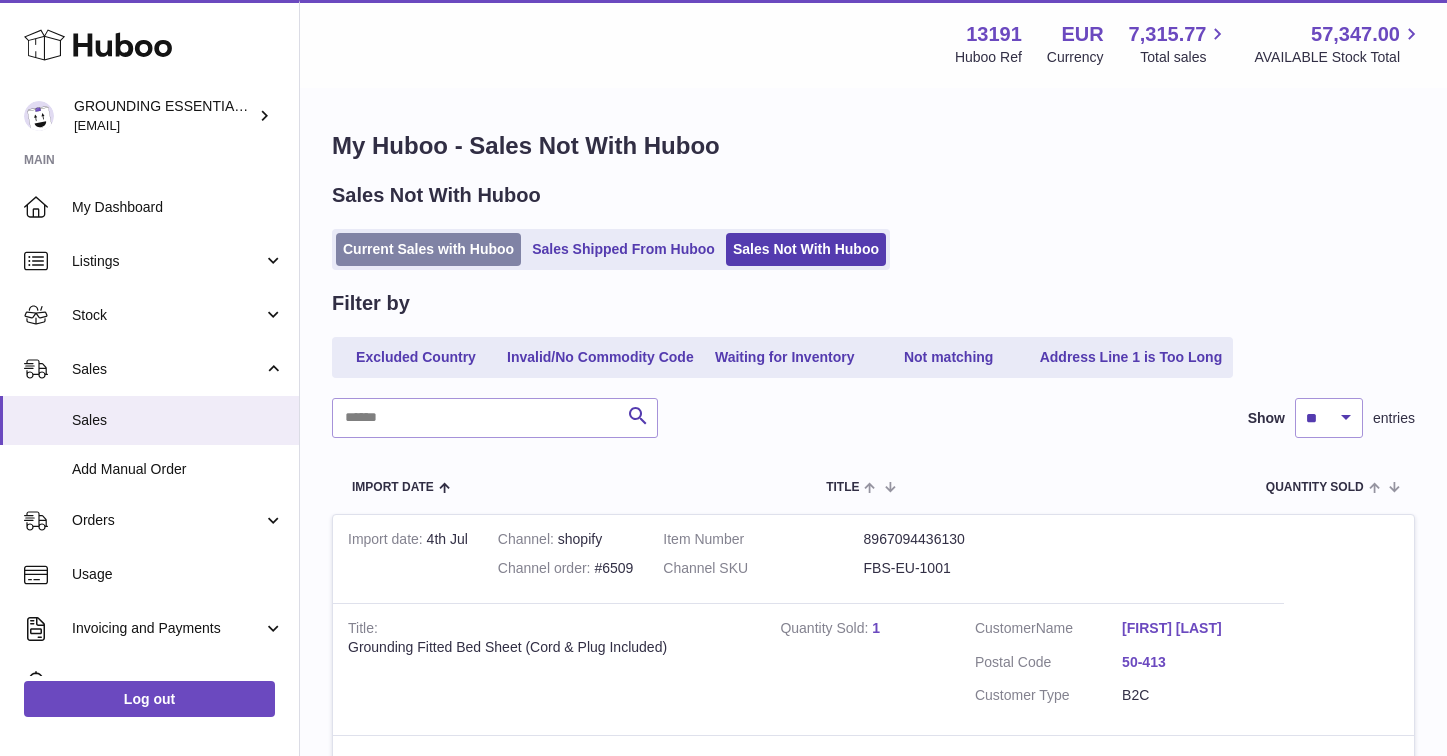 click on "Current Sales with Huboo" at bounding box center (428, 249) 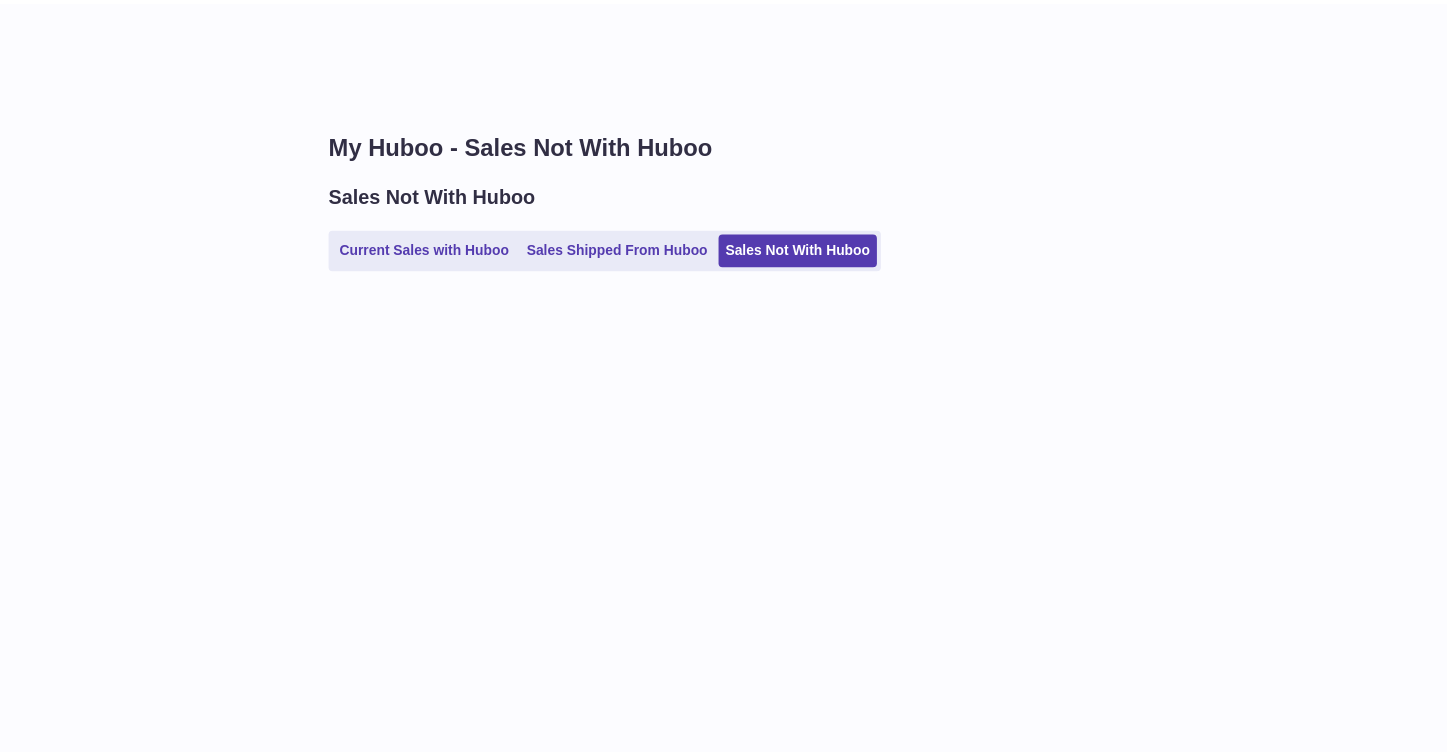 scroll, scrollTop: 0, scrollLeft: 0, axis: both 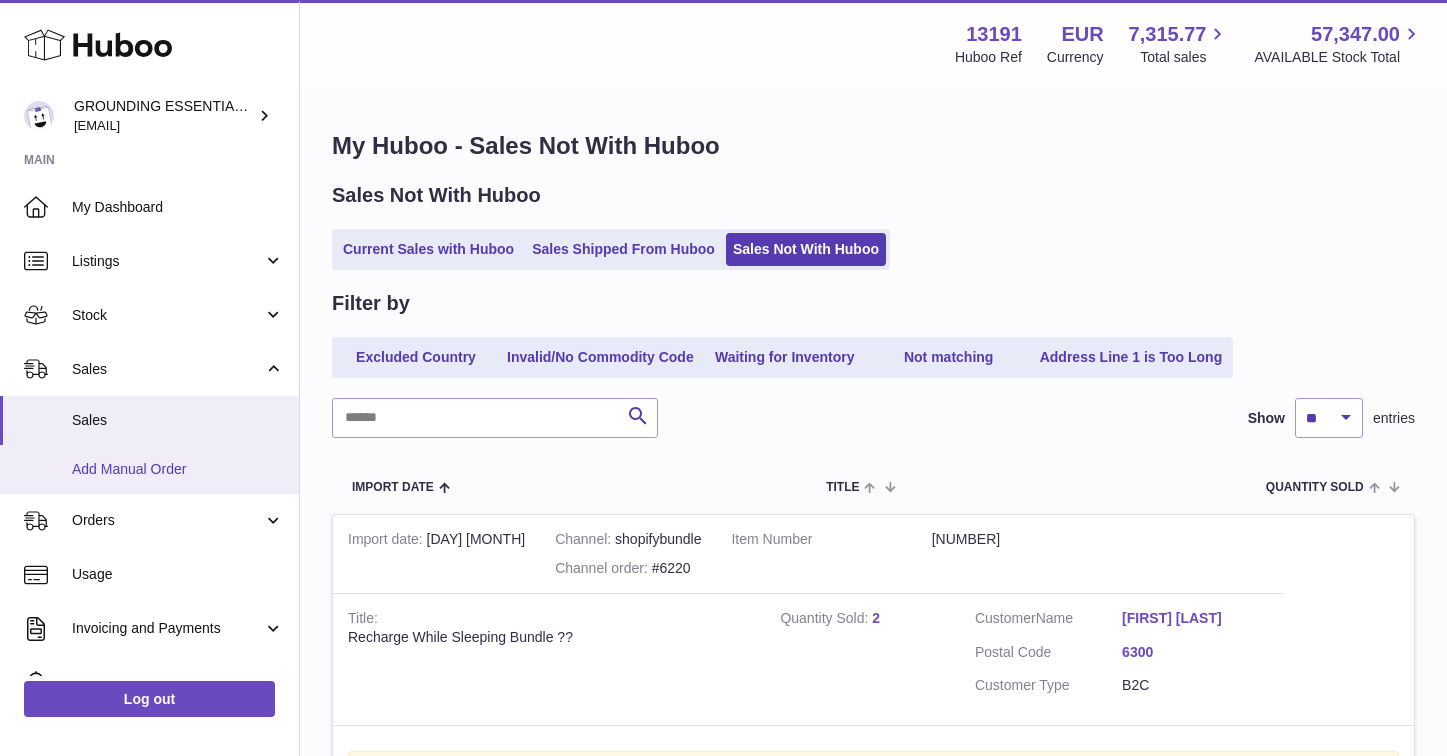 click on "Add Manual Order" at bounding box center (178, 469) 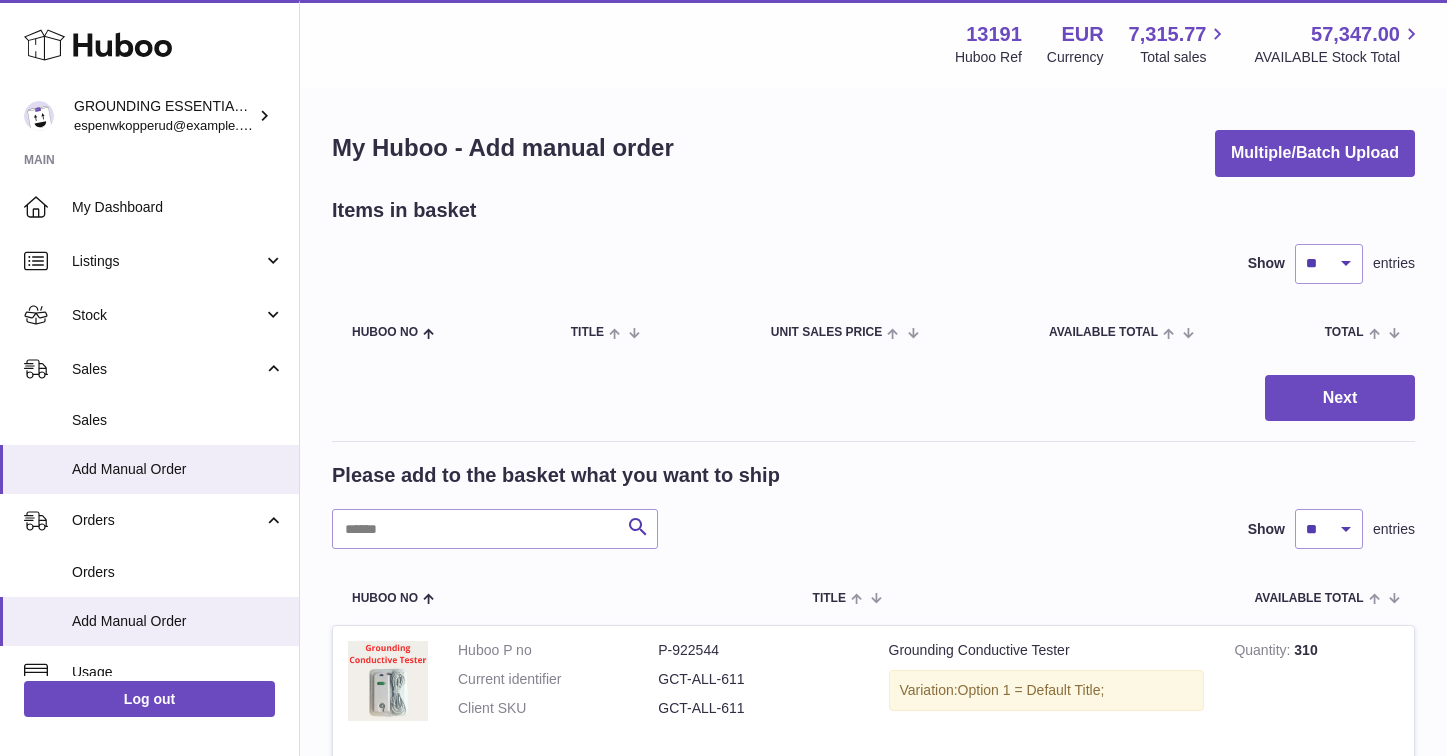 scroll, scrollTop: 0, scrollLeft: 0, axis: both 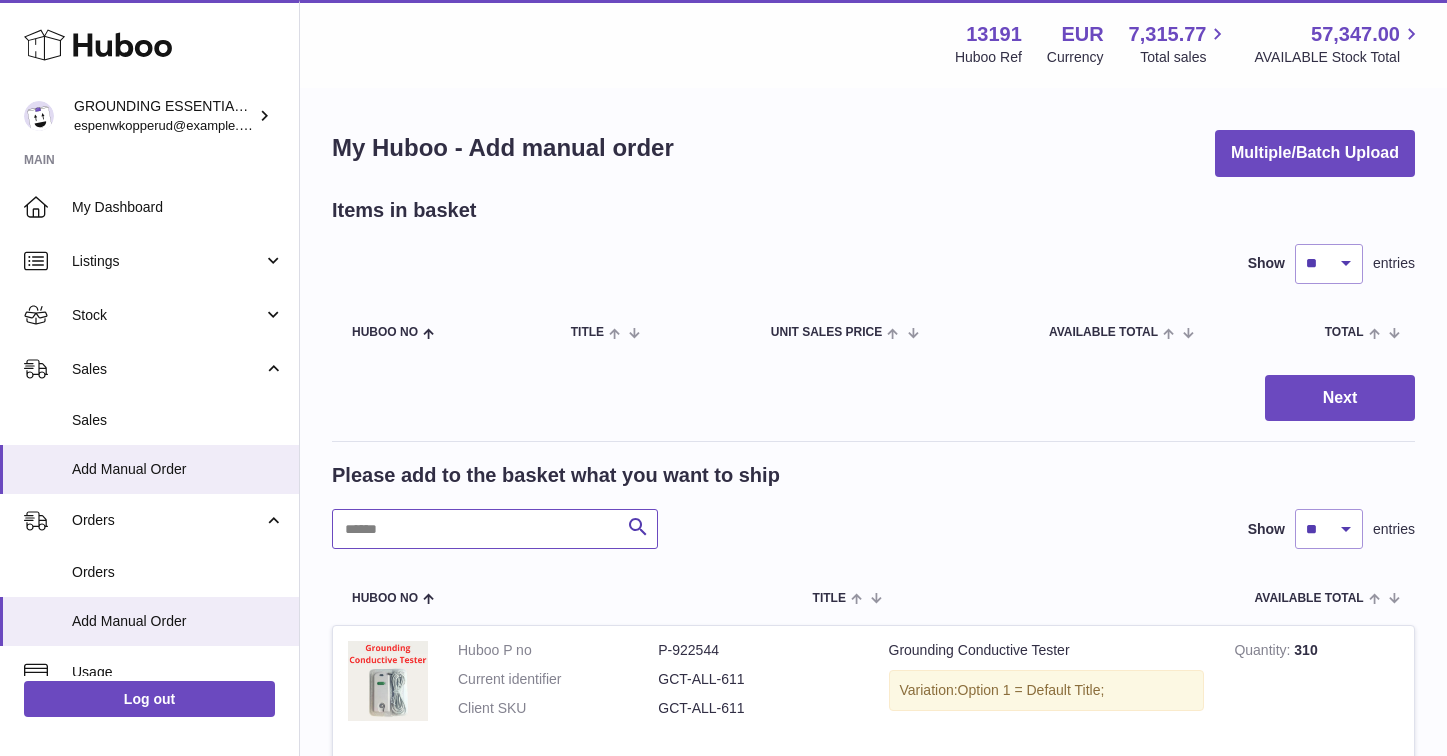 click at bounding box center (495, 529) 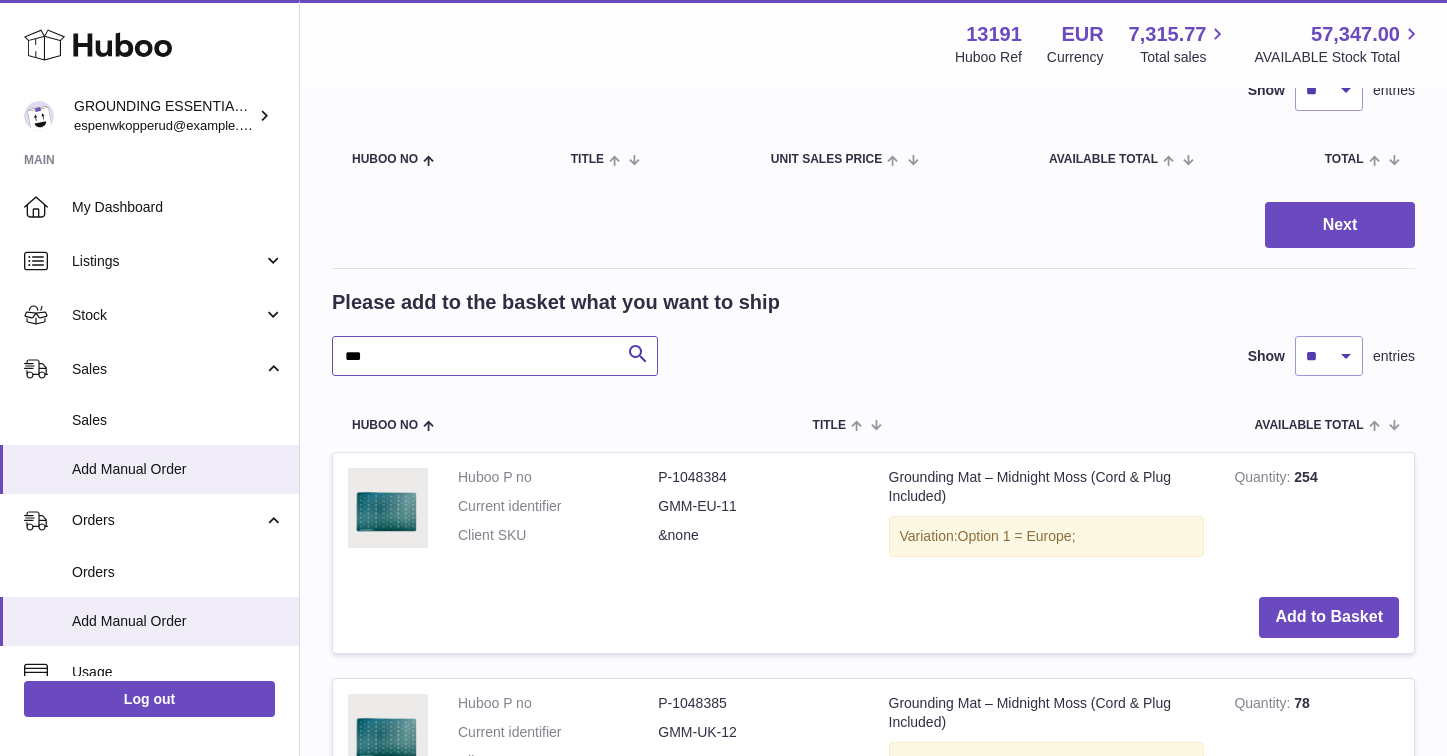 scroll, scrollTop: 238, scrollLeft: 0, axis: vertical 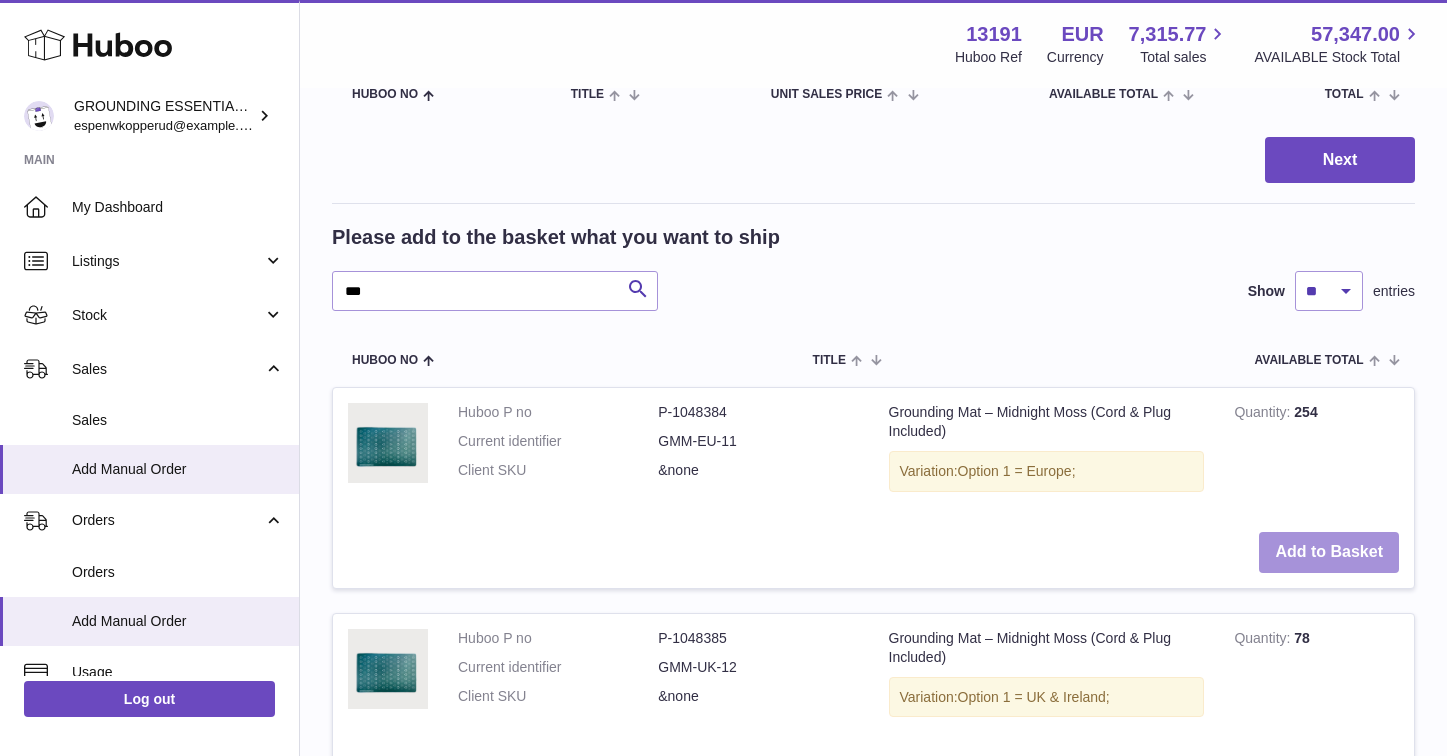 click on "Add to Basket" at bounding box center [1329, 552] 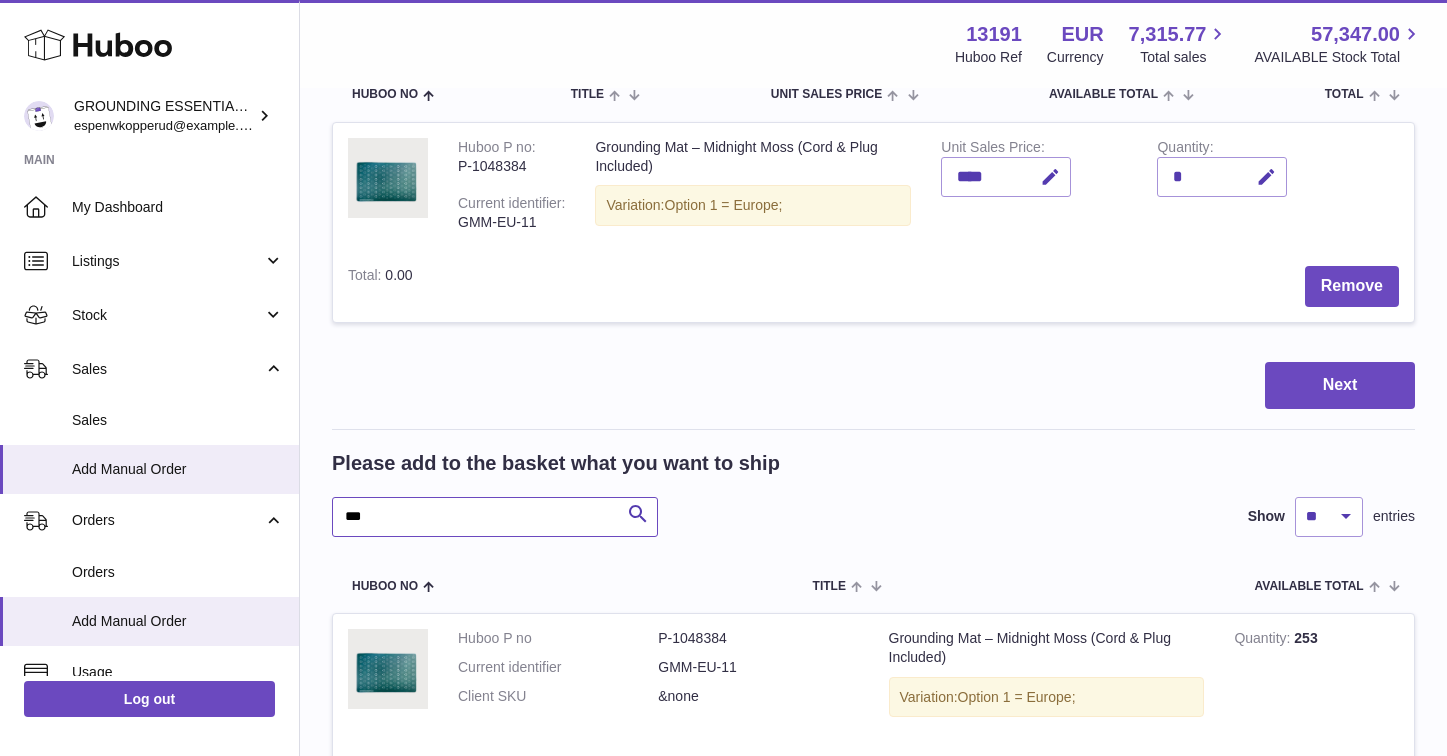 click on "***" at bounding box center (495, 517) 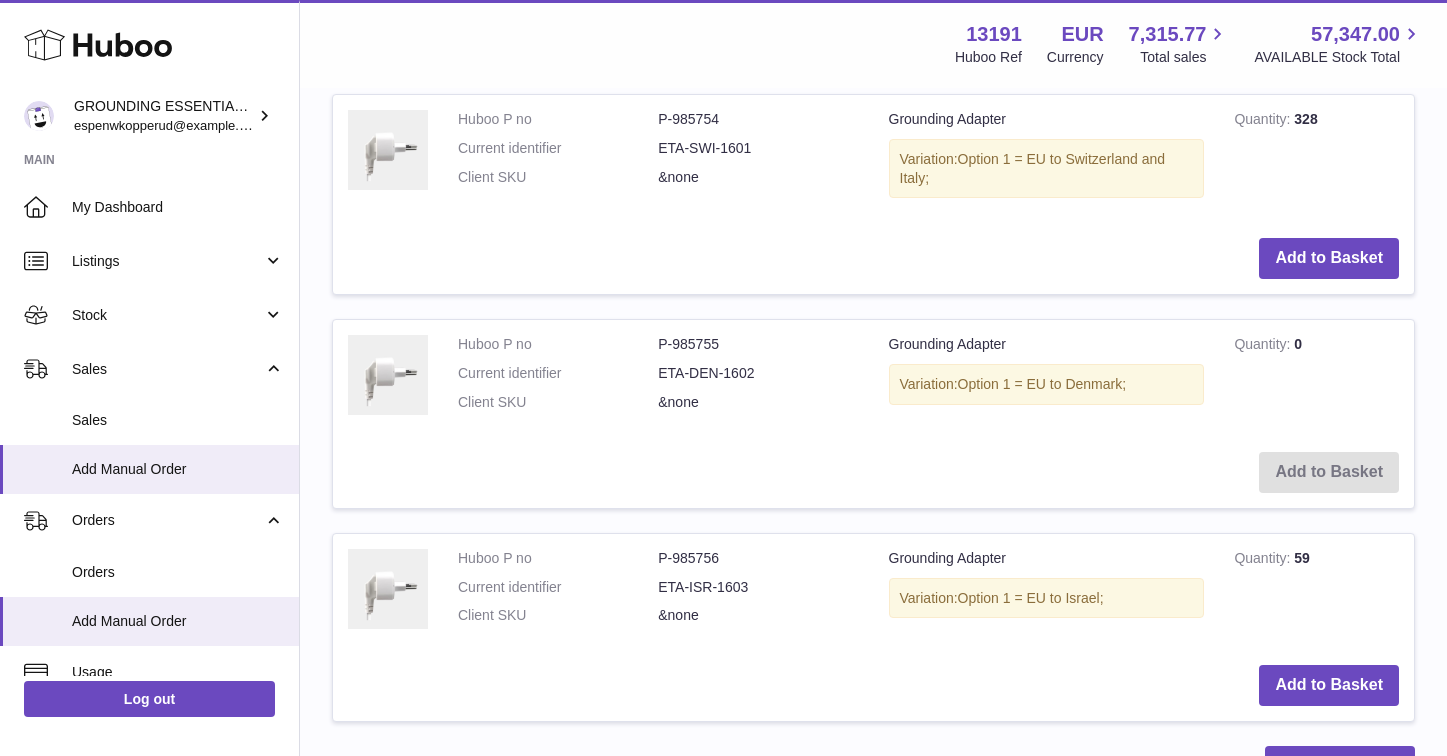 scroll, scrollTop: 868, scrollLeft: 0, axis: vertical 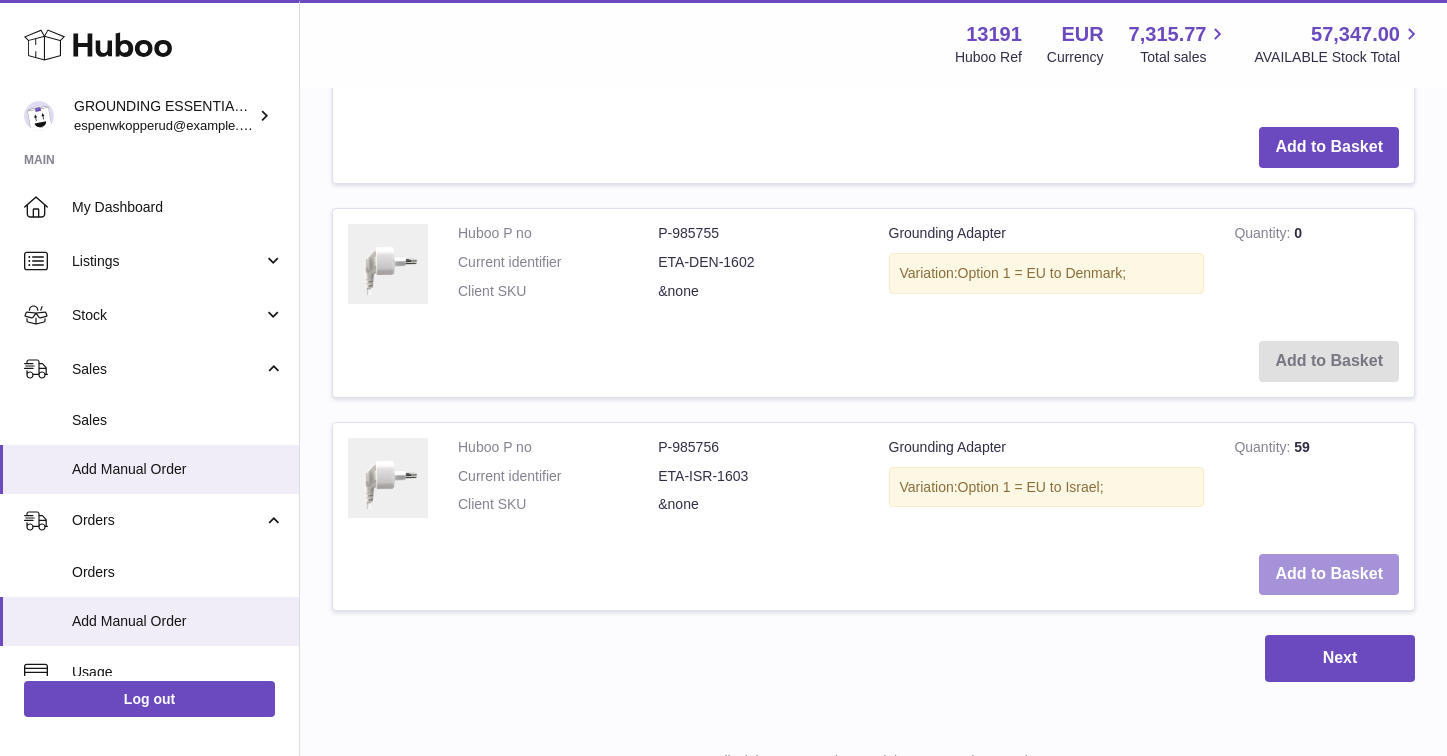 type on "****" 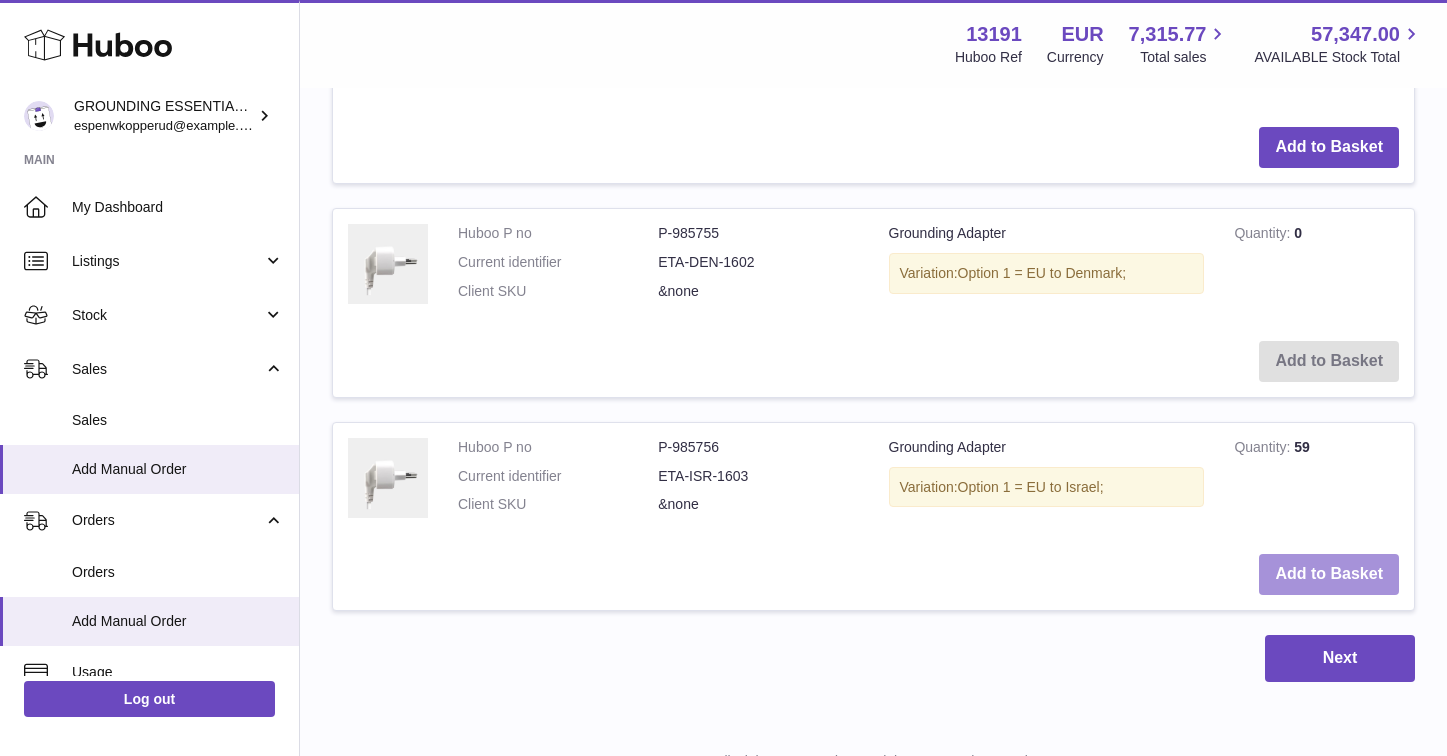 click on "Add to Basket" at bounding box center (1329, 574) 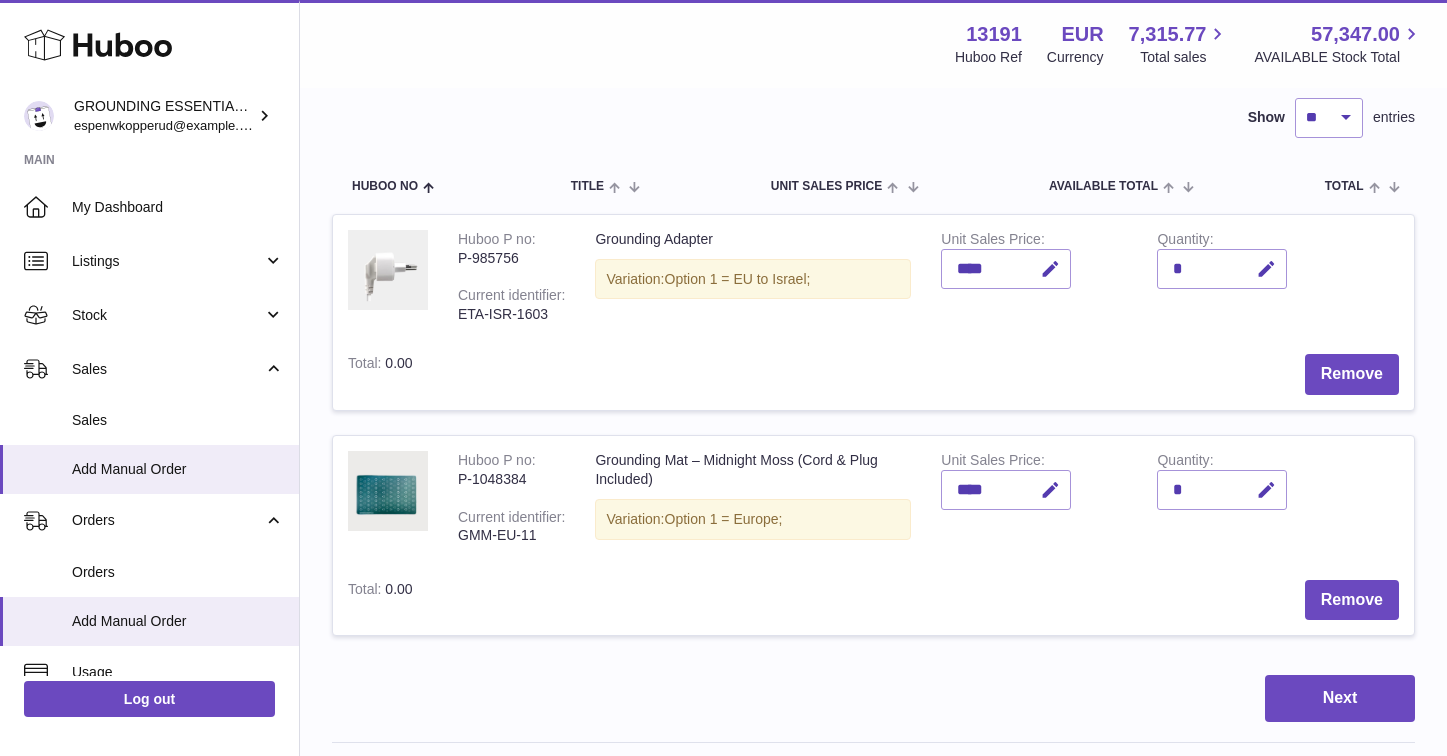 scroll, scrollTop: 159, scrollLeft: 0, axis: vertical 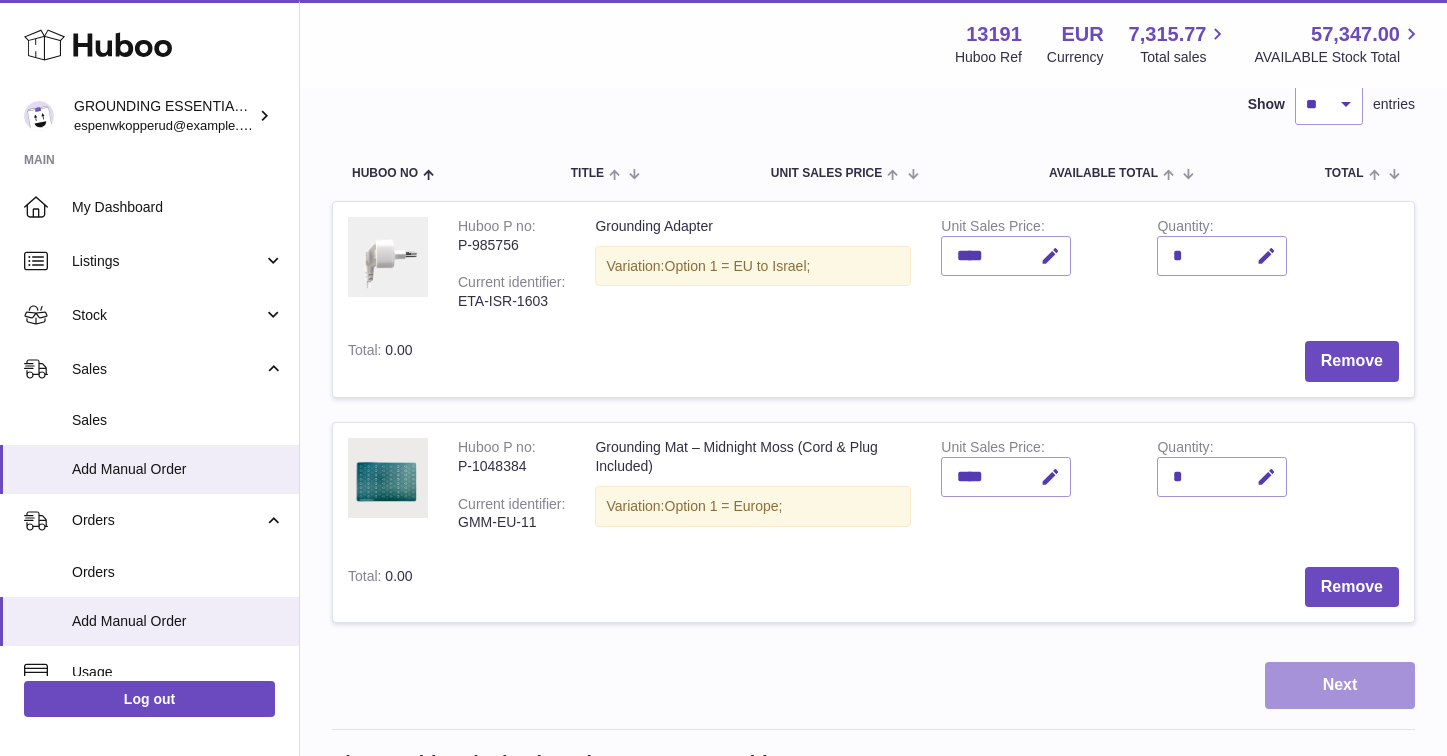 click on "Next" at bounding box center (1340, 685) 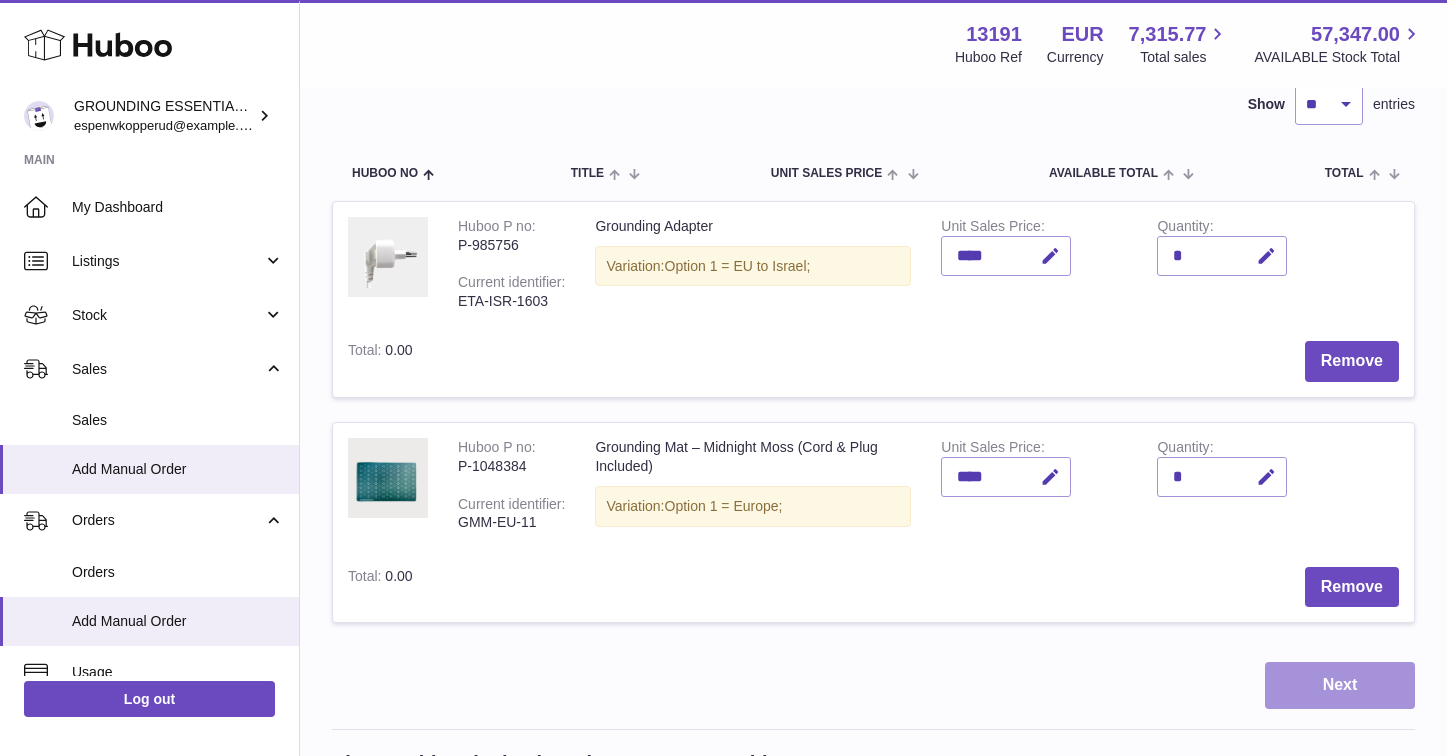 scroll, scrollTop: 0, scrollLeft: 0, axis: both 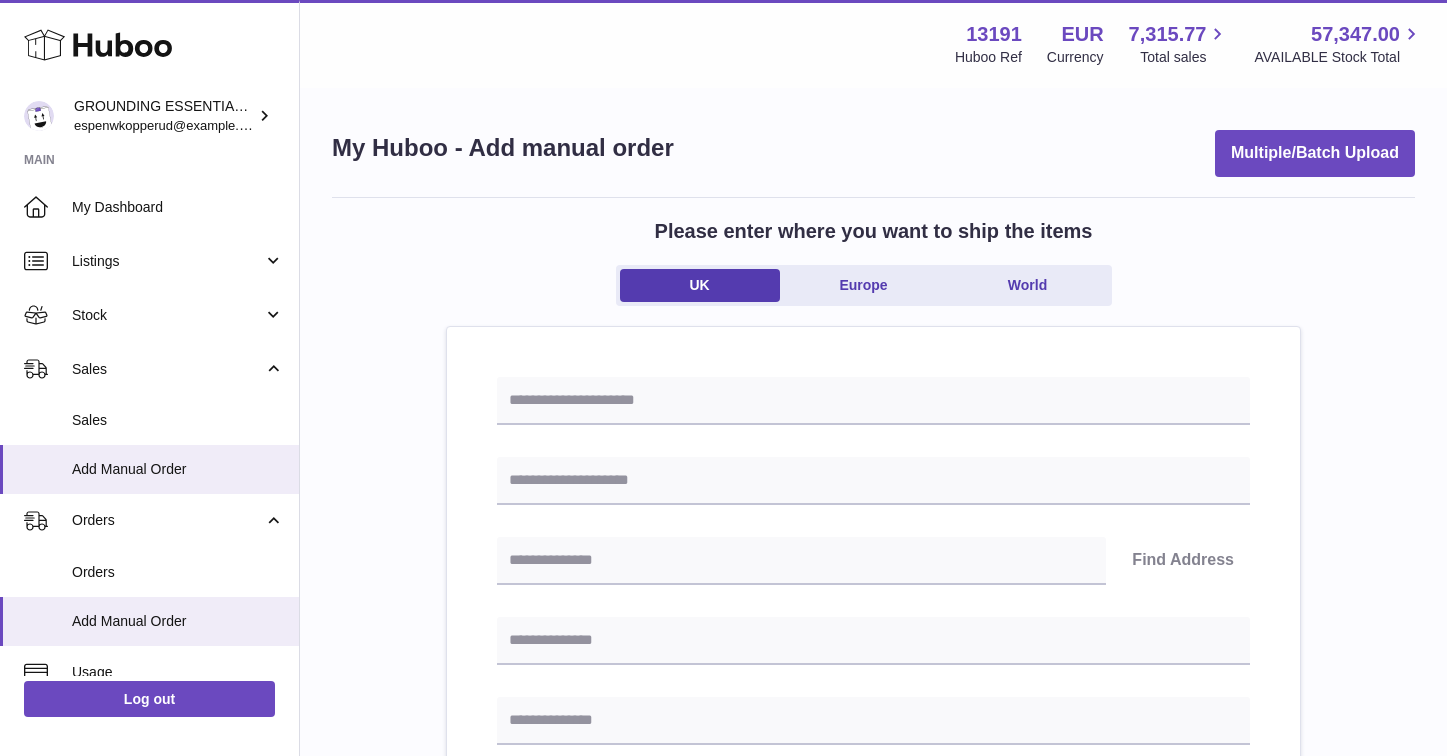 click on "UK
Europe
World" at bounding box center [864, 285] 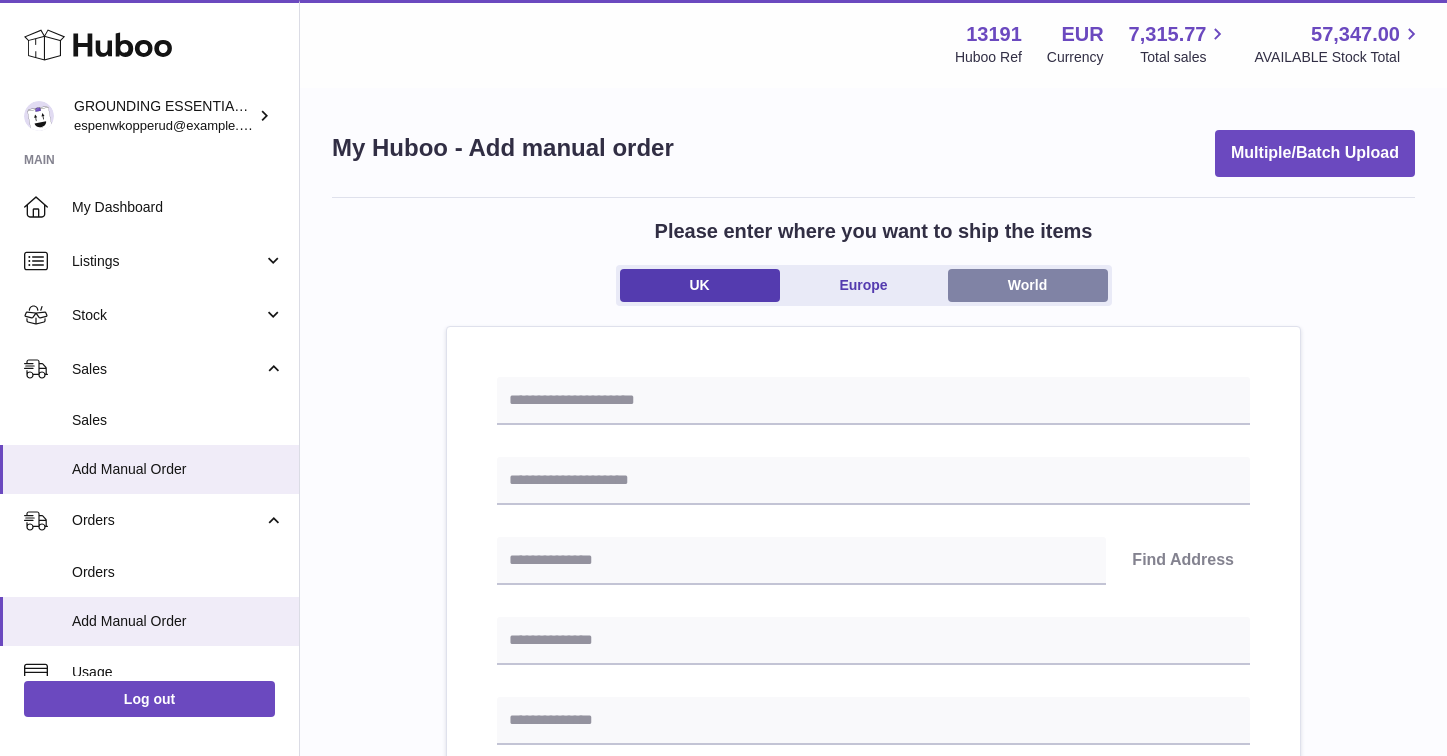 click on "World" at bounding box center [1028, 285] 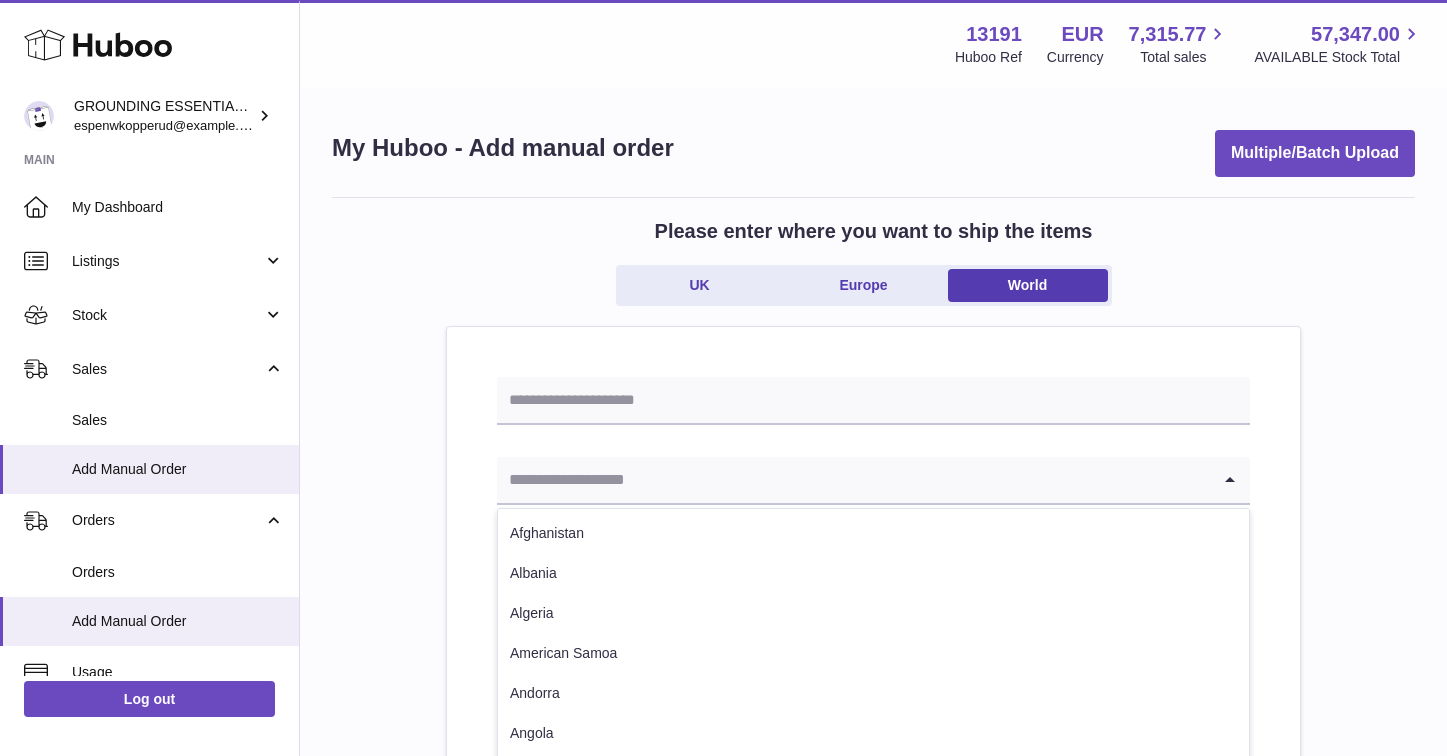 click at bounding box center (853, 480) 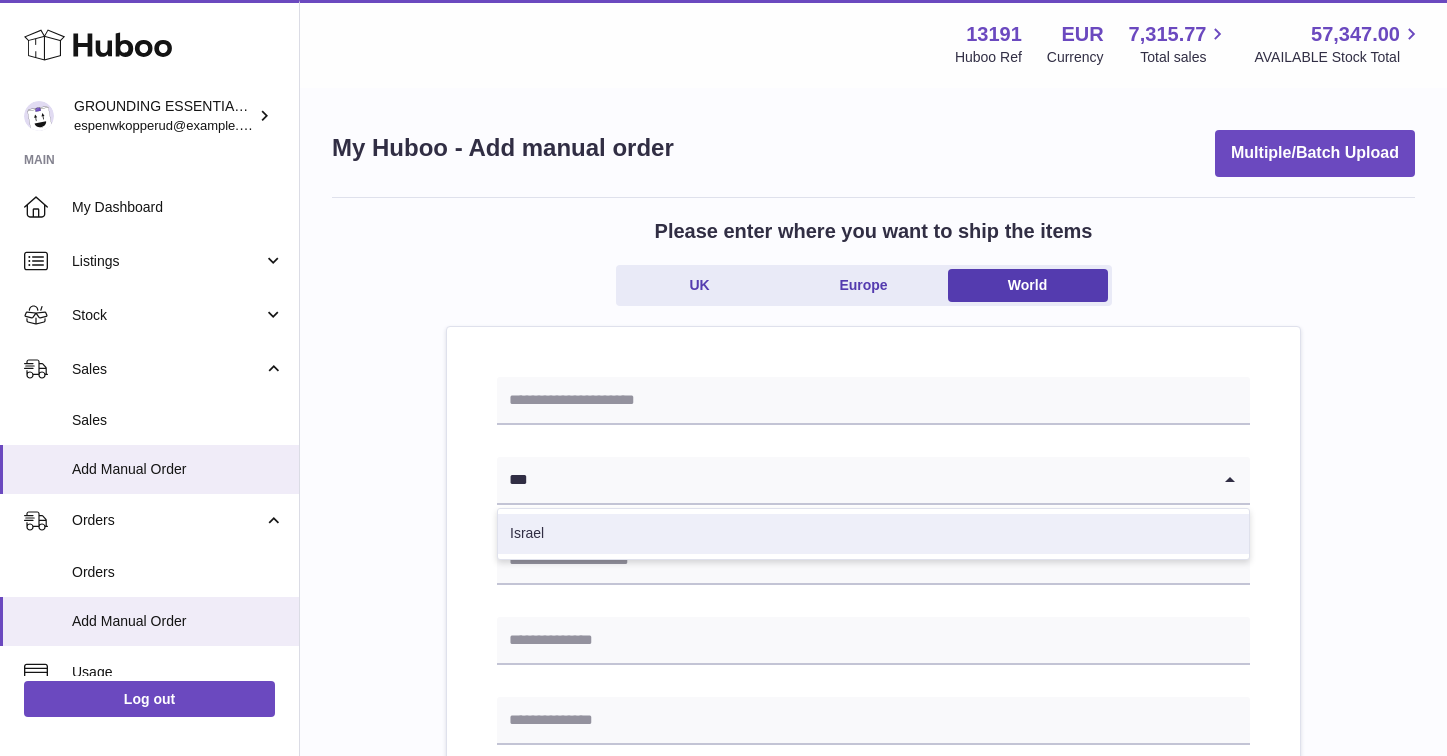 type on "***" 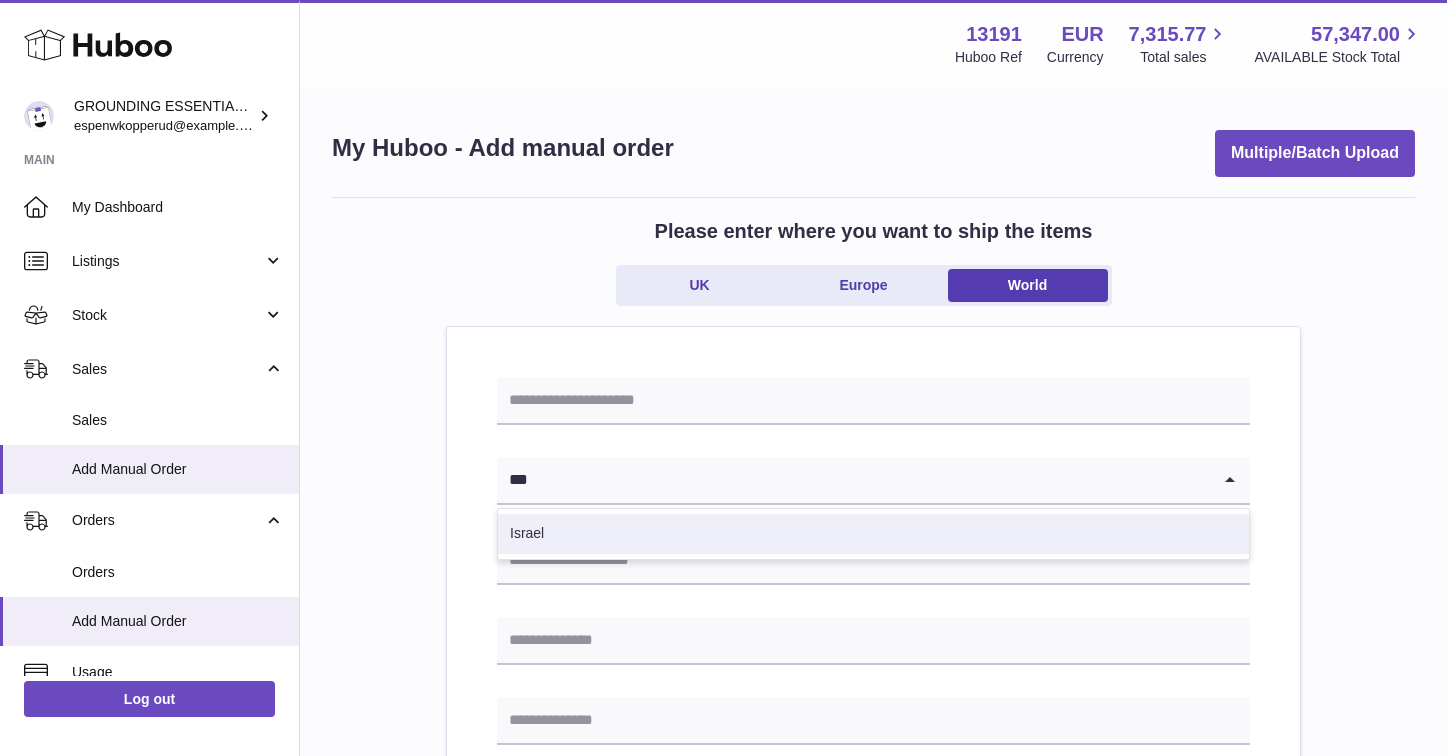 type 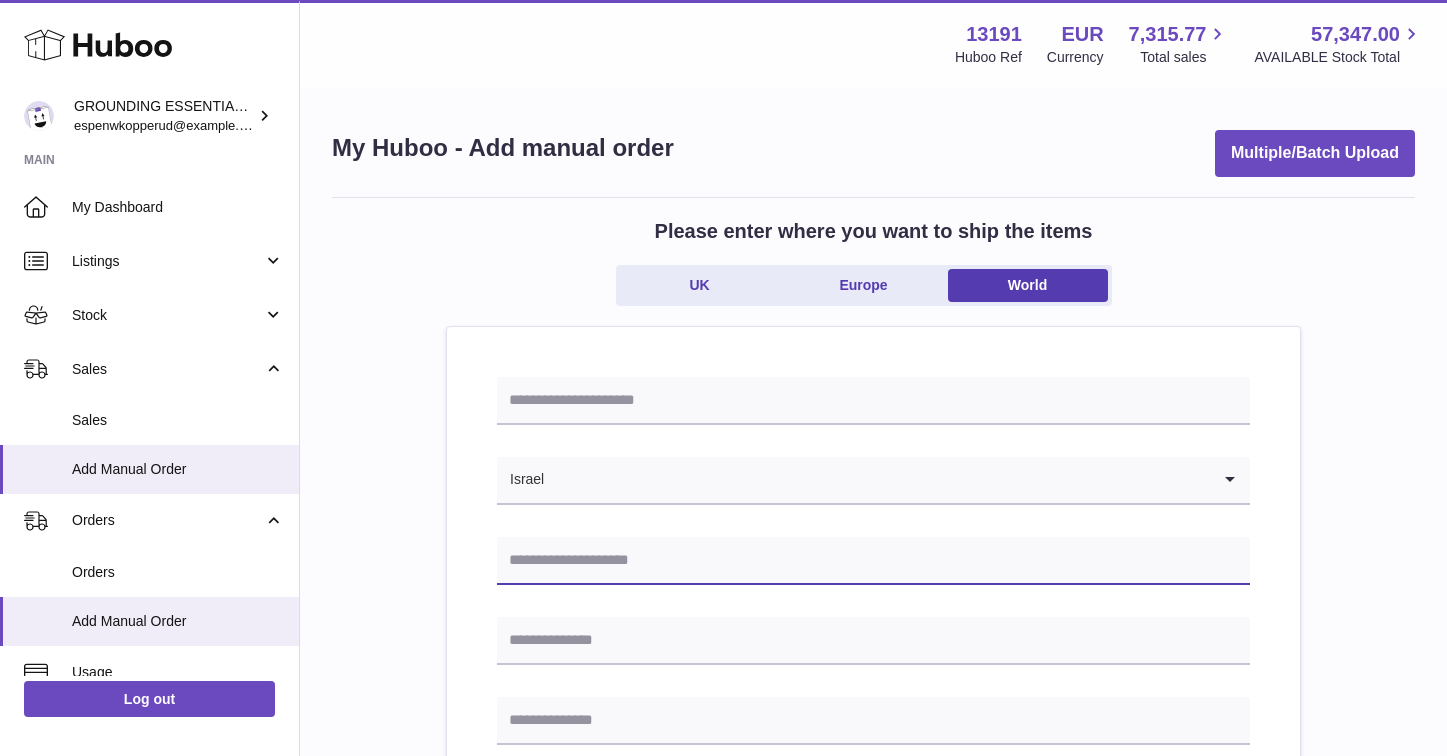 click at bounding box center [873, 561] 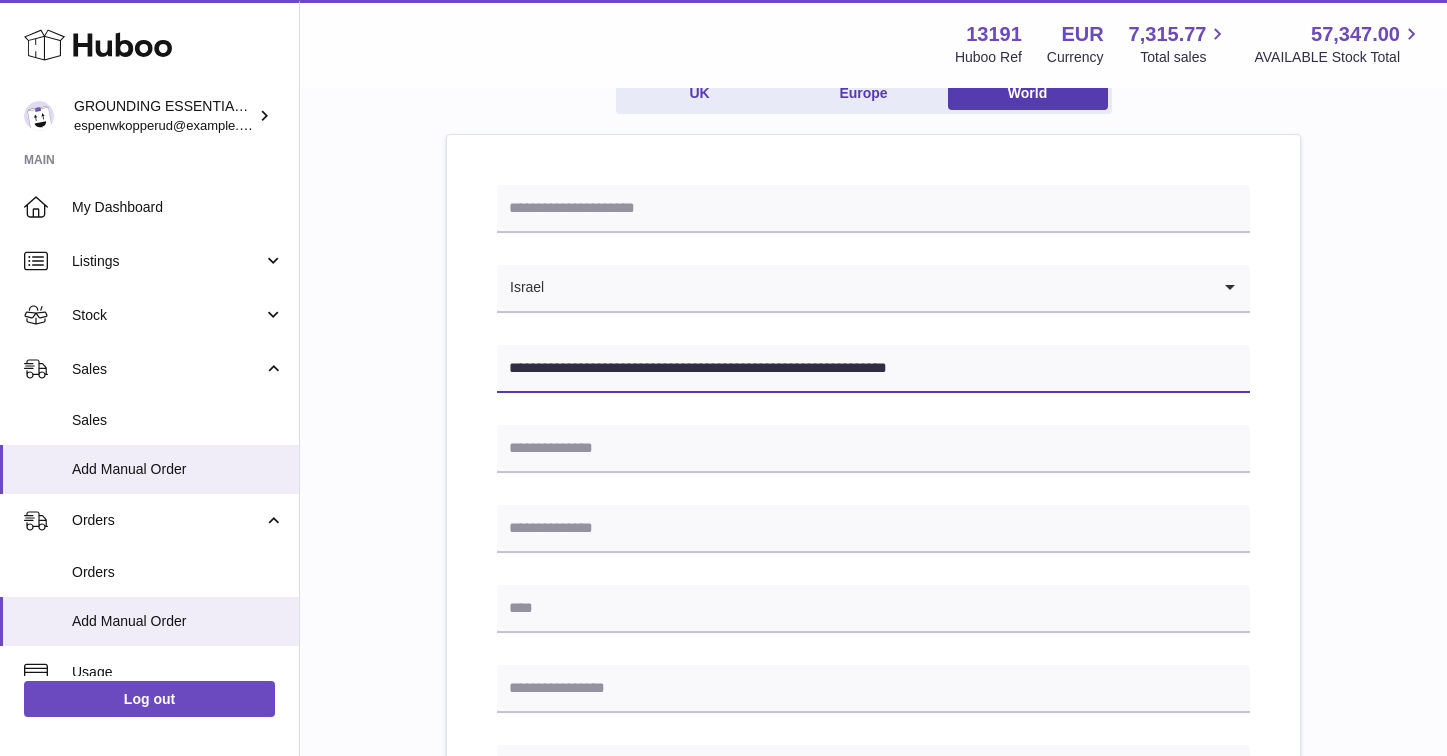 scroll, scrollTop: 203, scrollLeft: 0, axis: vertical 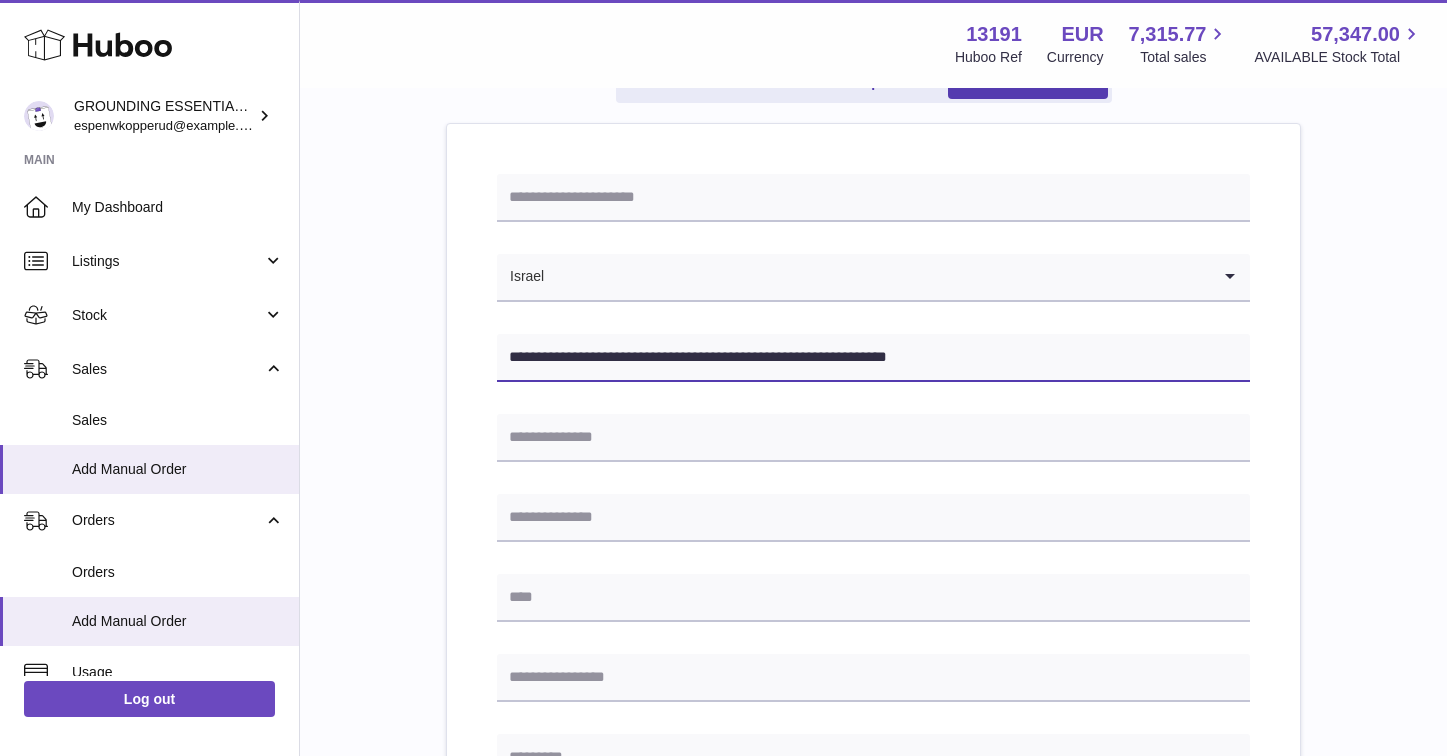 drag, startPoint x: 943, startPoint y: 356, endPoint x: 785, endPoint y: 354, distance: 158.01266 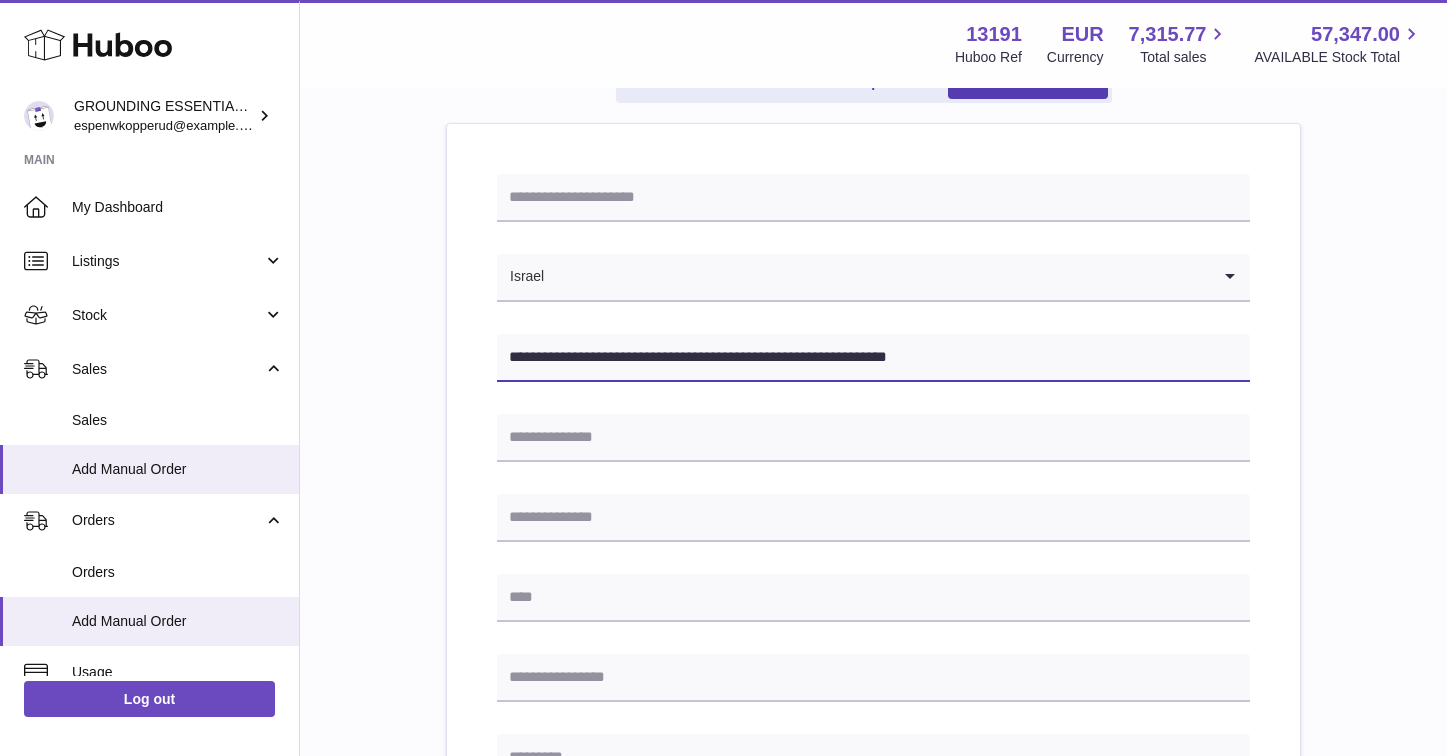 click on "**********" at bounding box center [873, 358] 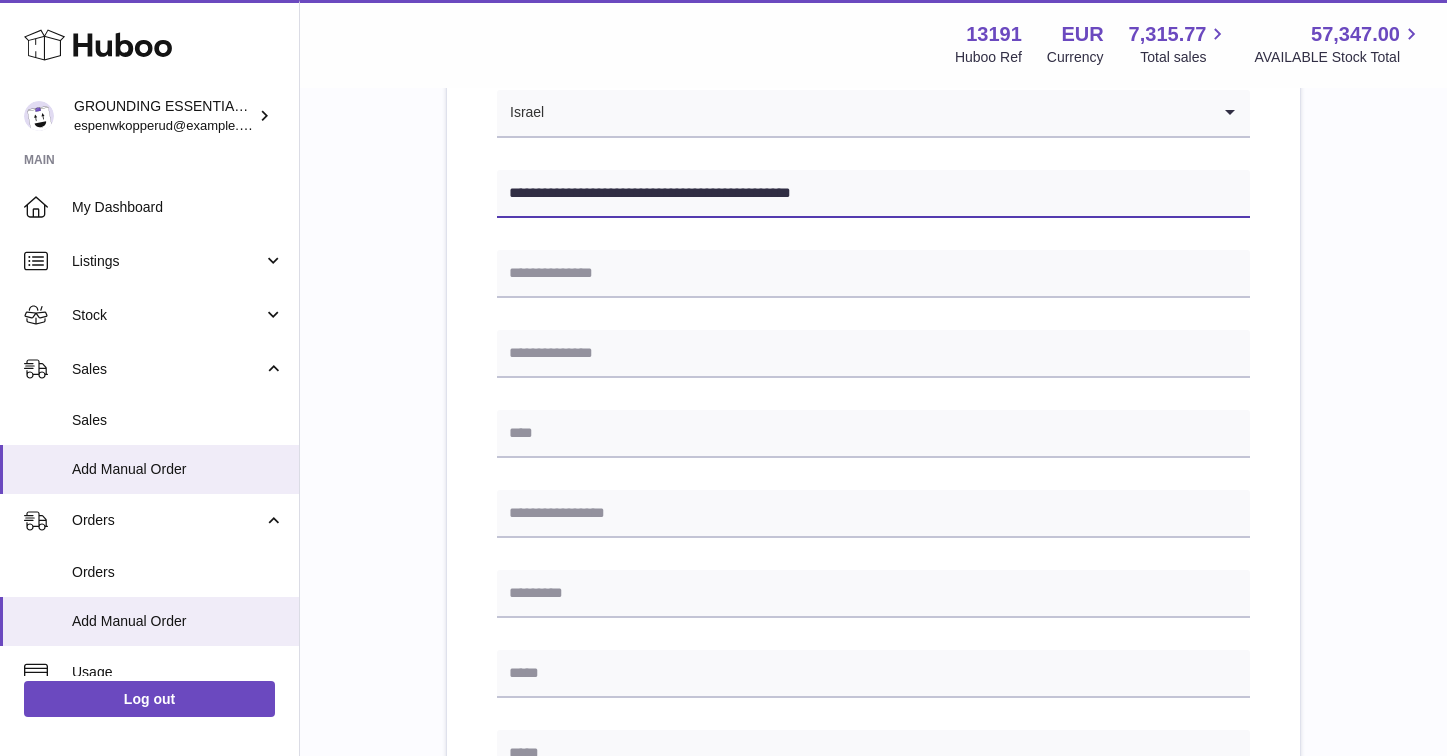 scroll, scrollTop: 512, scrollLeft: 0, axis: vertical 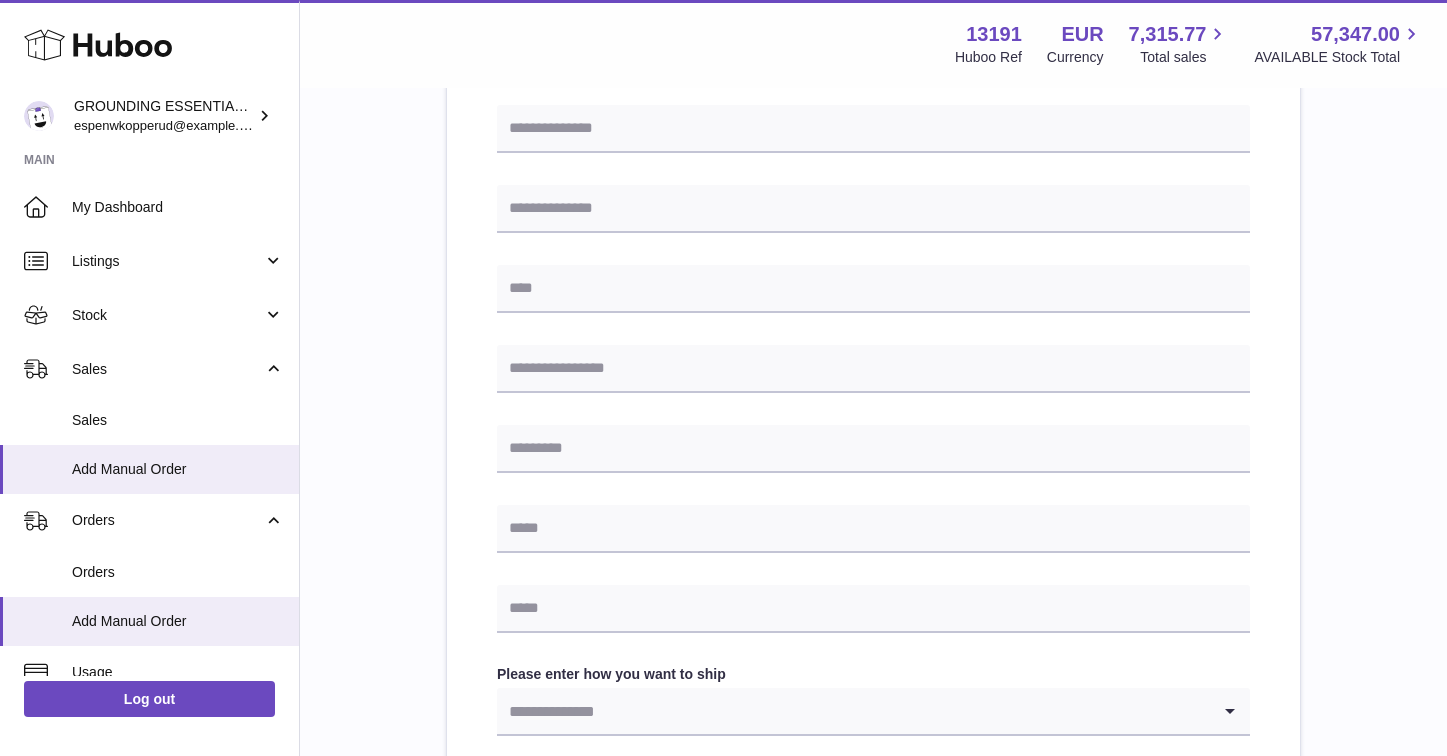 type on "**********" 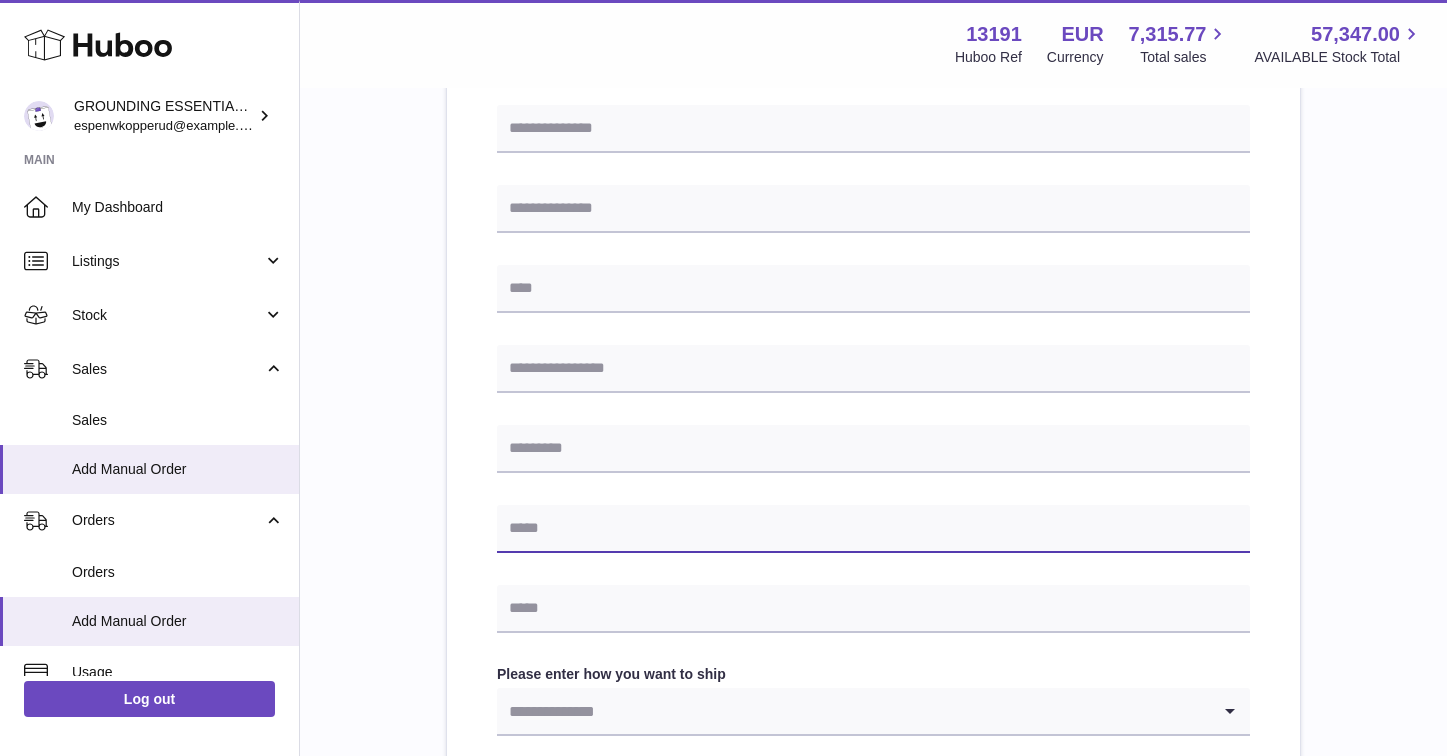 click at bounding box center [873, 529] 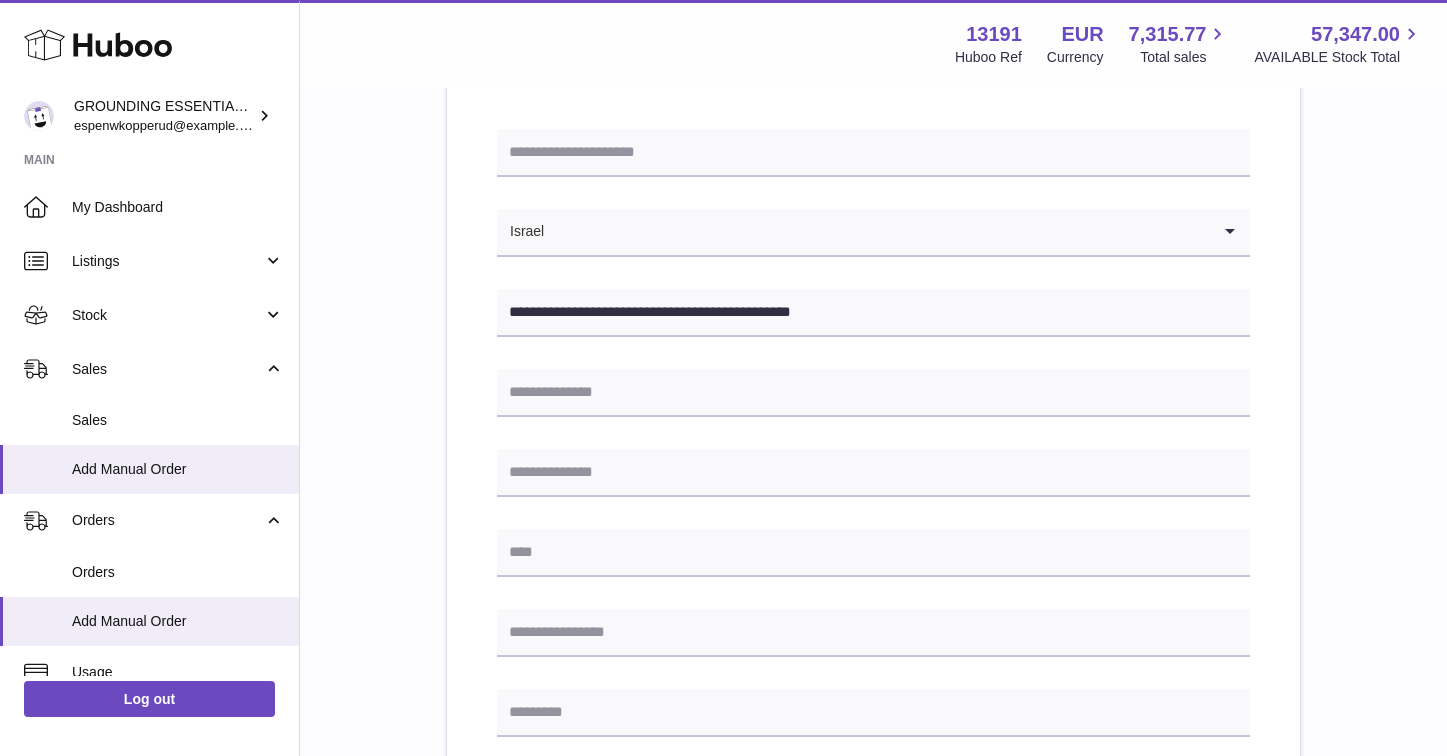 scroll, scrollTop: 182, scrollLeft: 0, axis: vertical 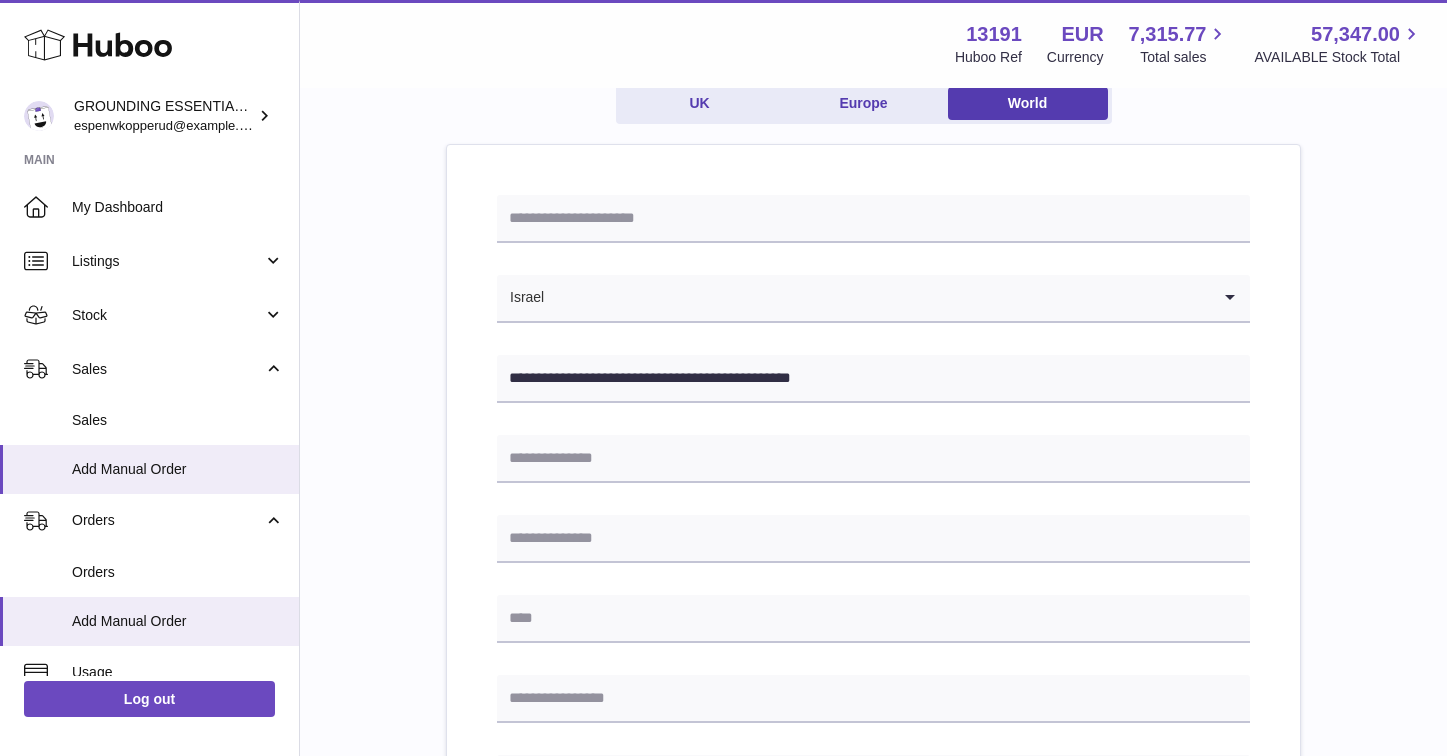 type on "**********" 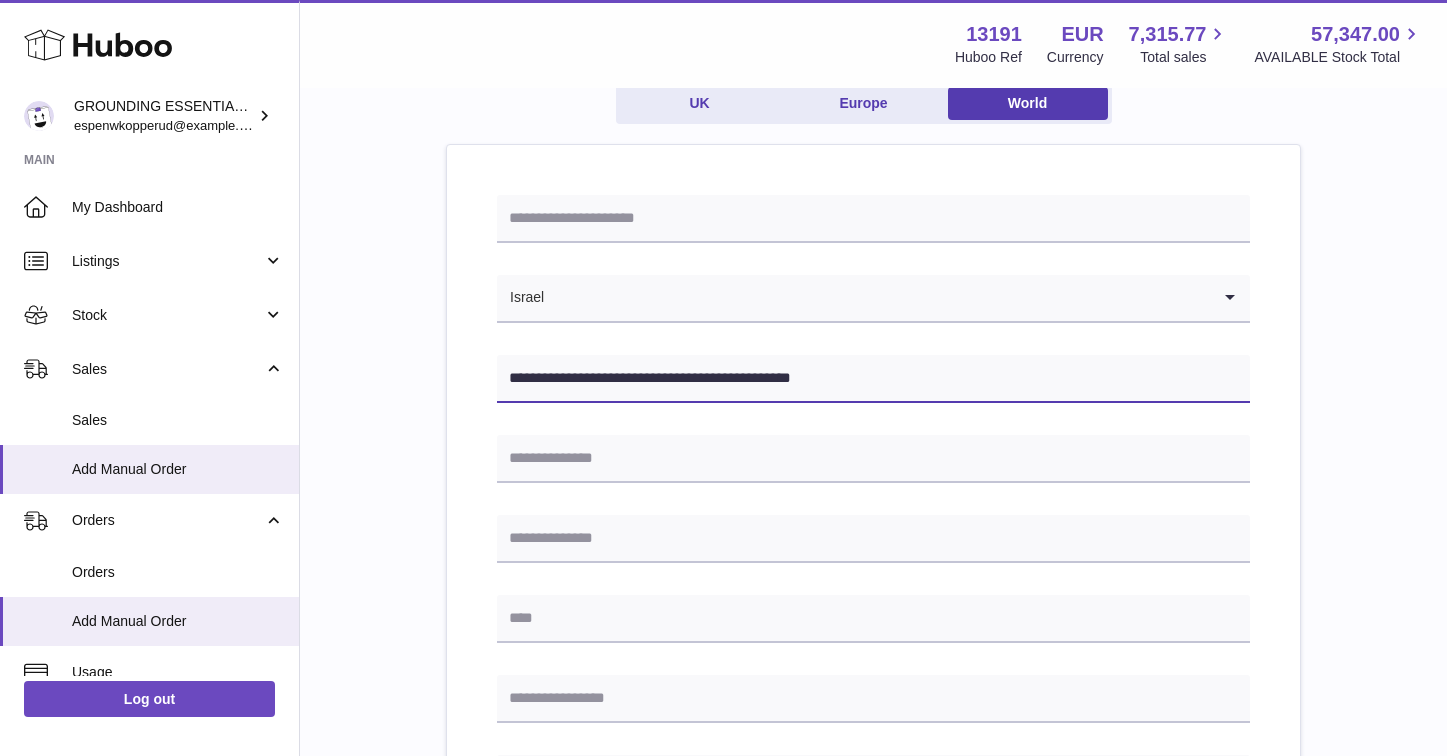 drag, startPoint x: 739, startPoint y: 379, endPoint x: 706, endPoint y: 382, distance: 33.13608 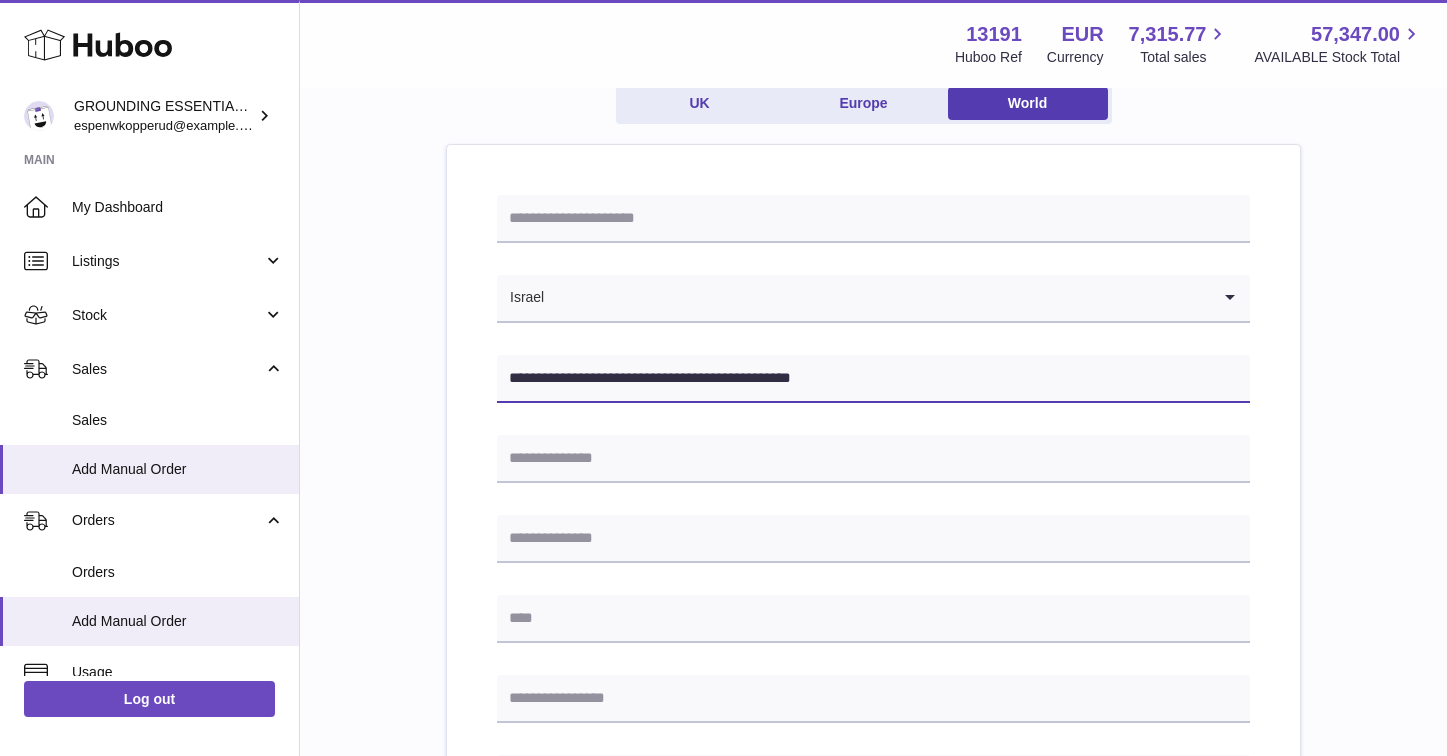 click on "**********" at bounding box center [873, 379] 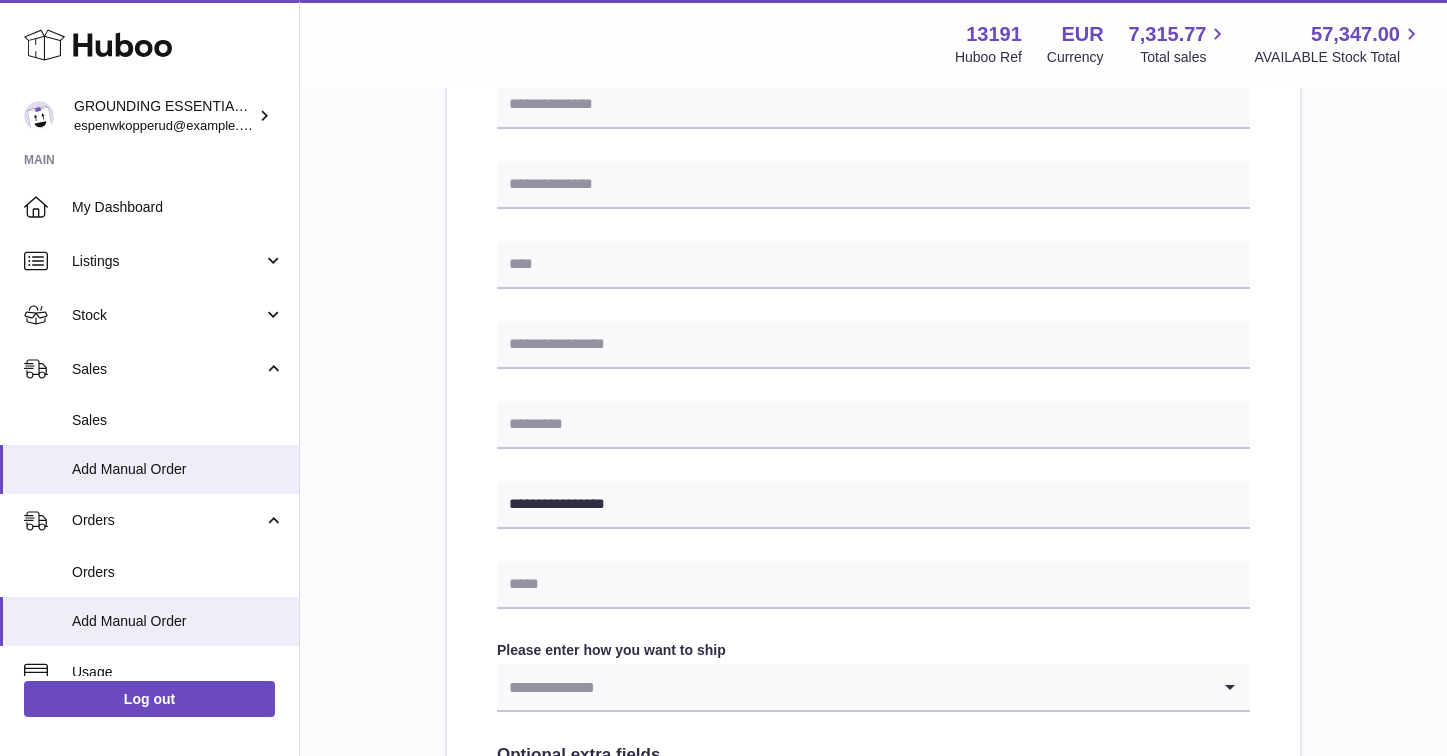 scroll, scrollTop: 543, scrollLeft: 0, axis: vertical 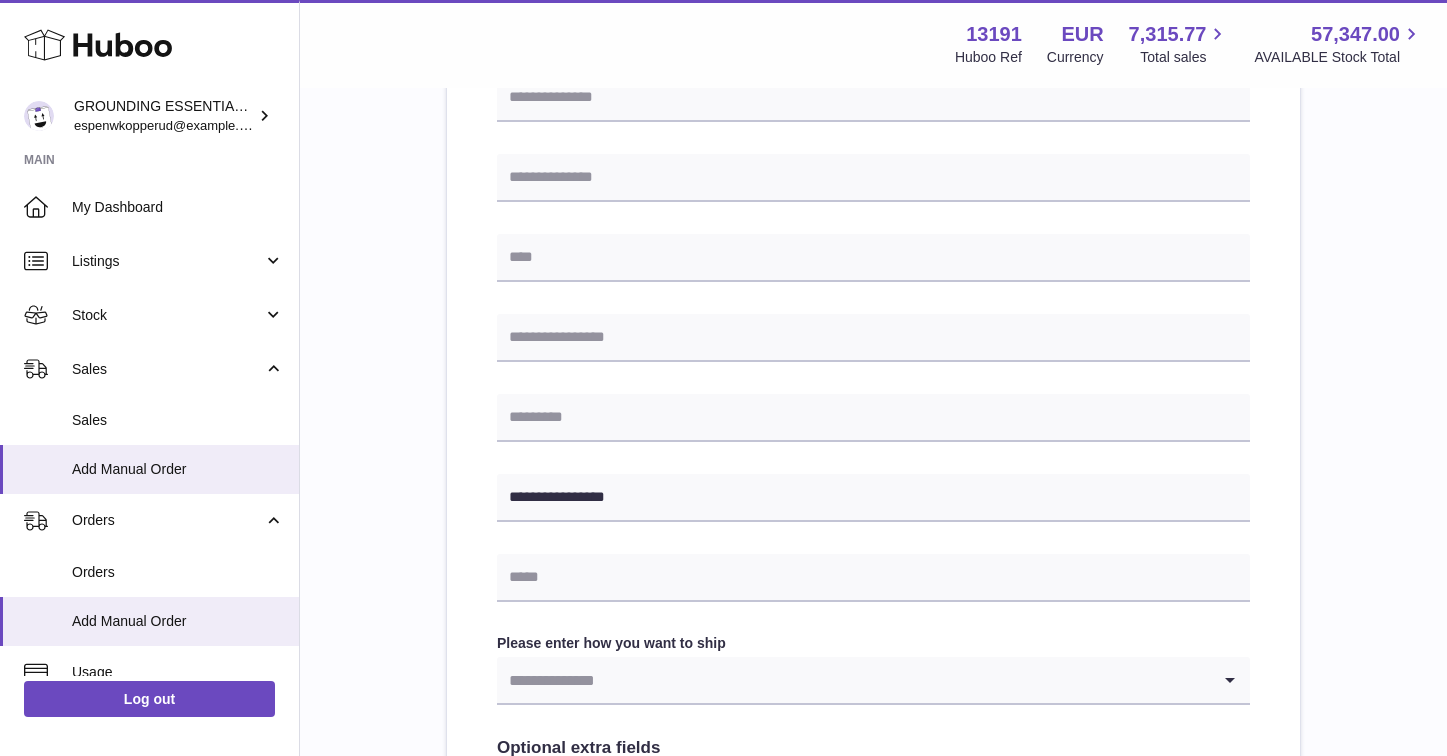 type on "**********" 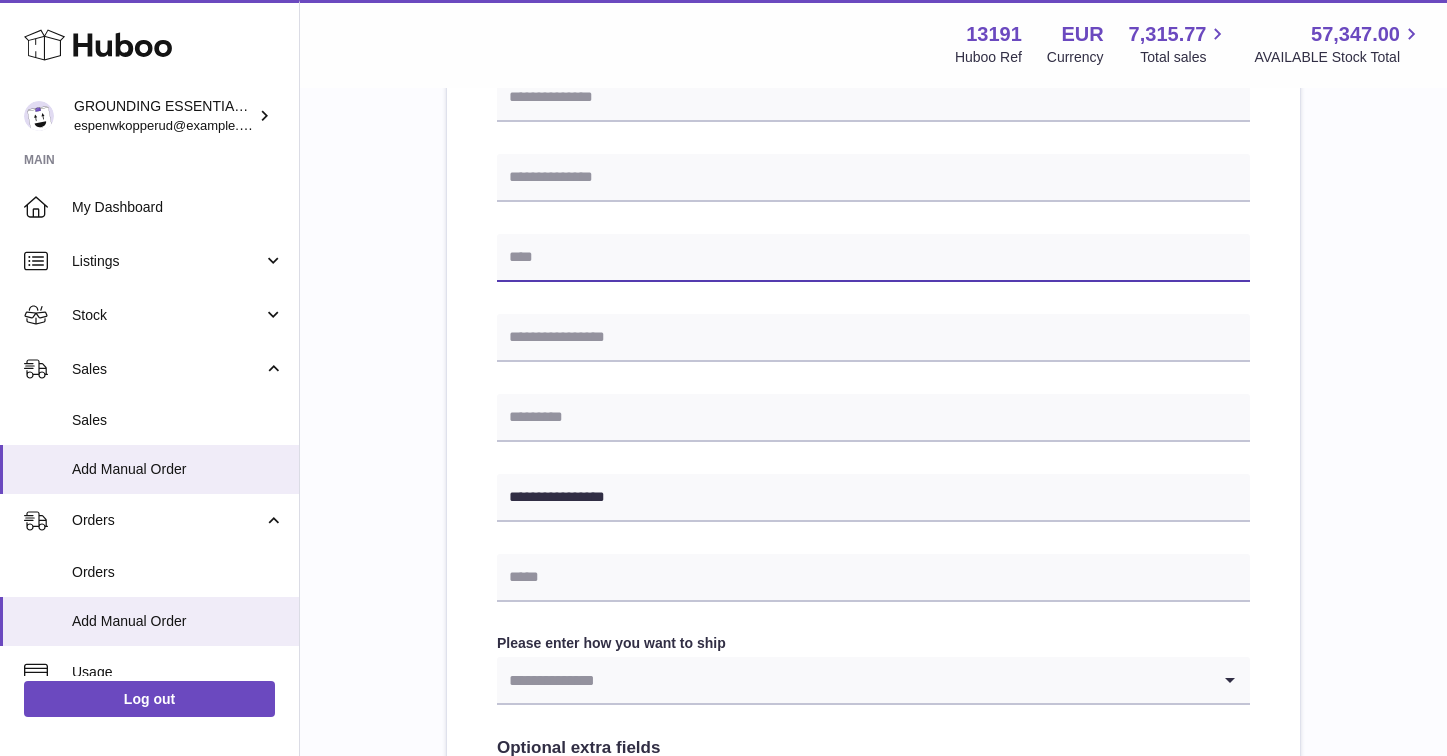 click at bounding box center (873, 258) 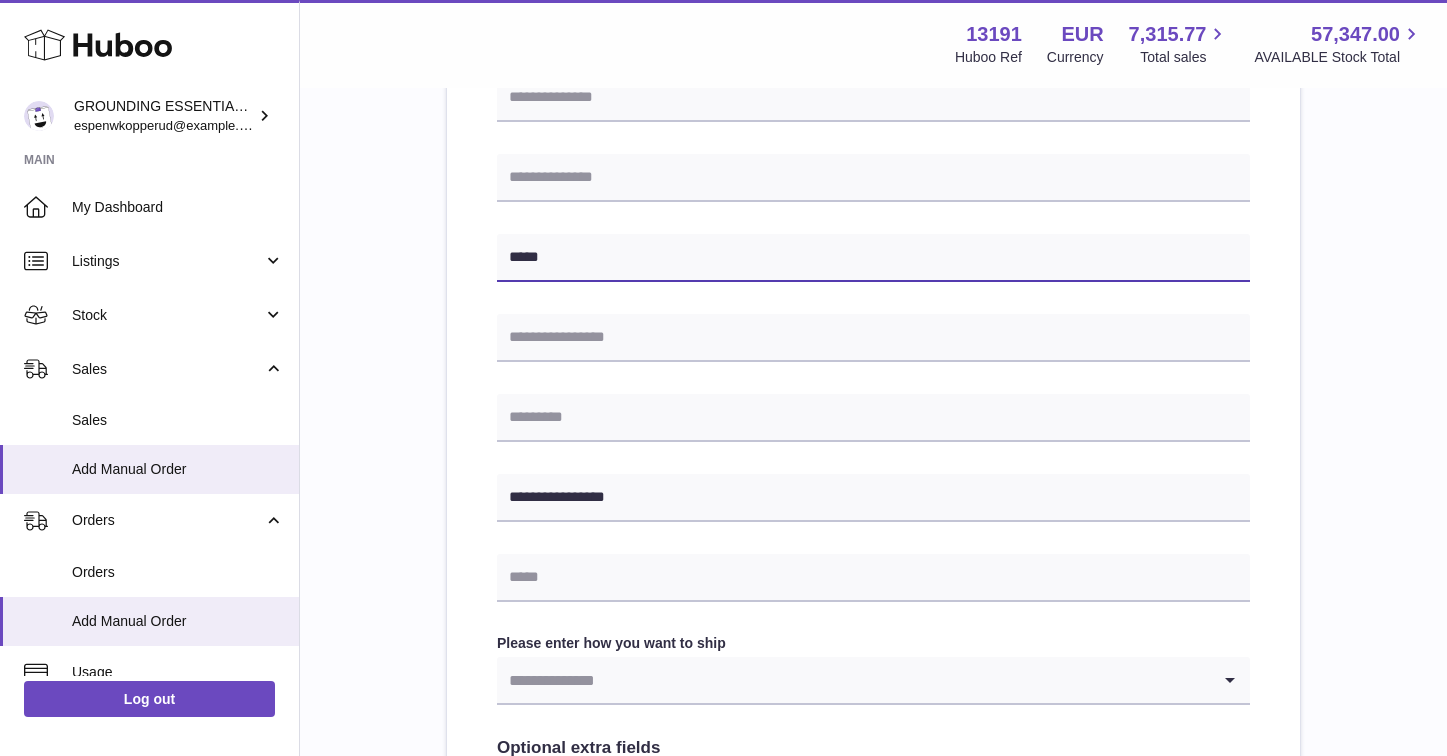 type on "*****" 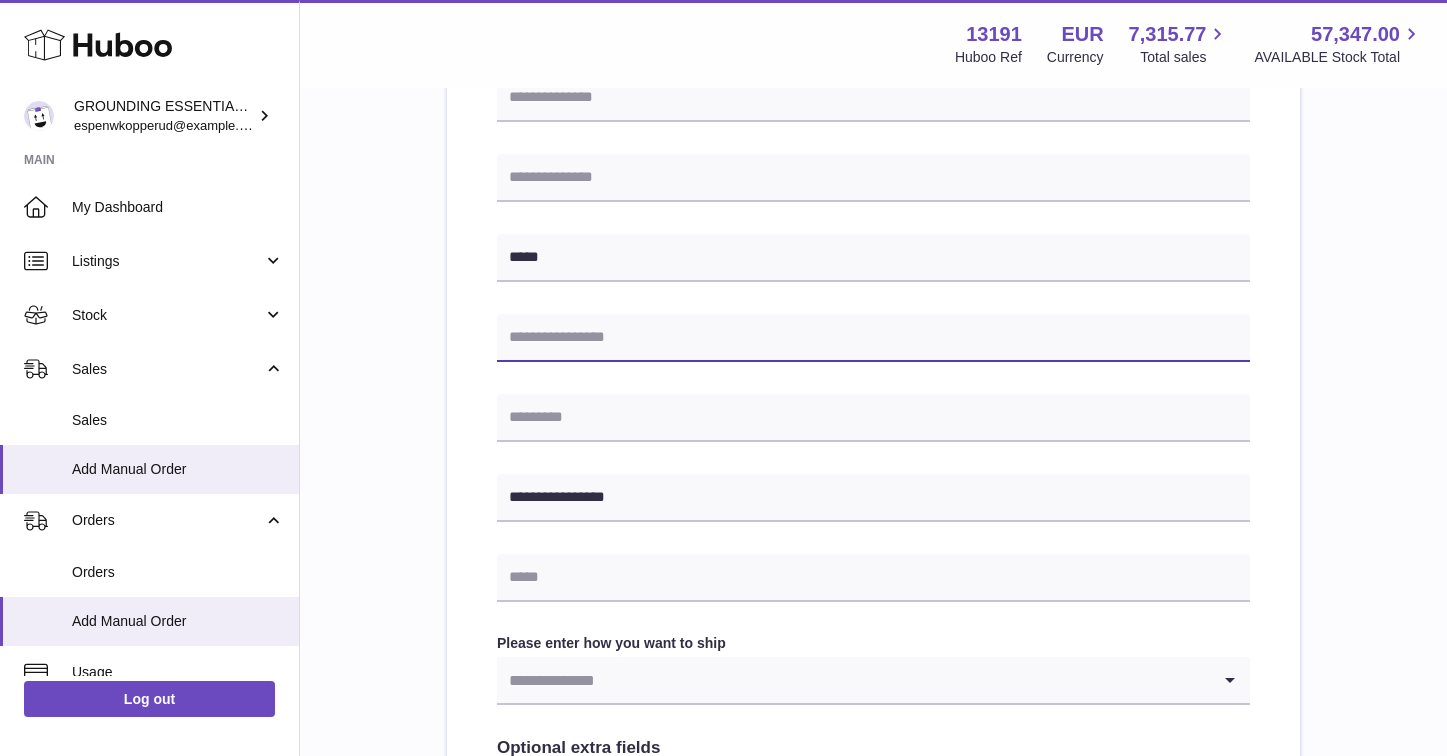 click at bounding box center [873, 338] 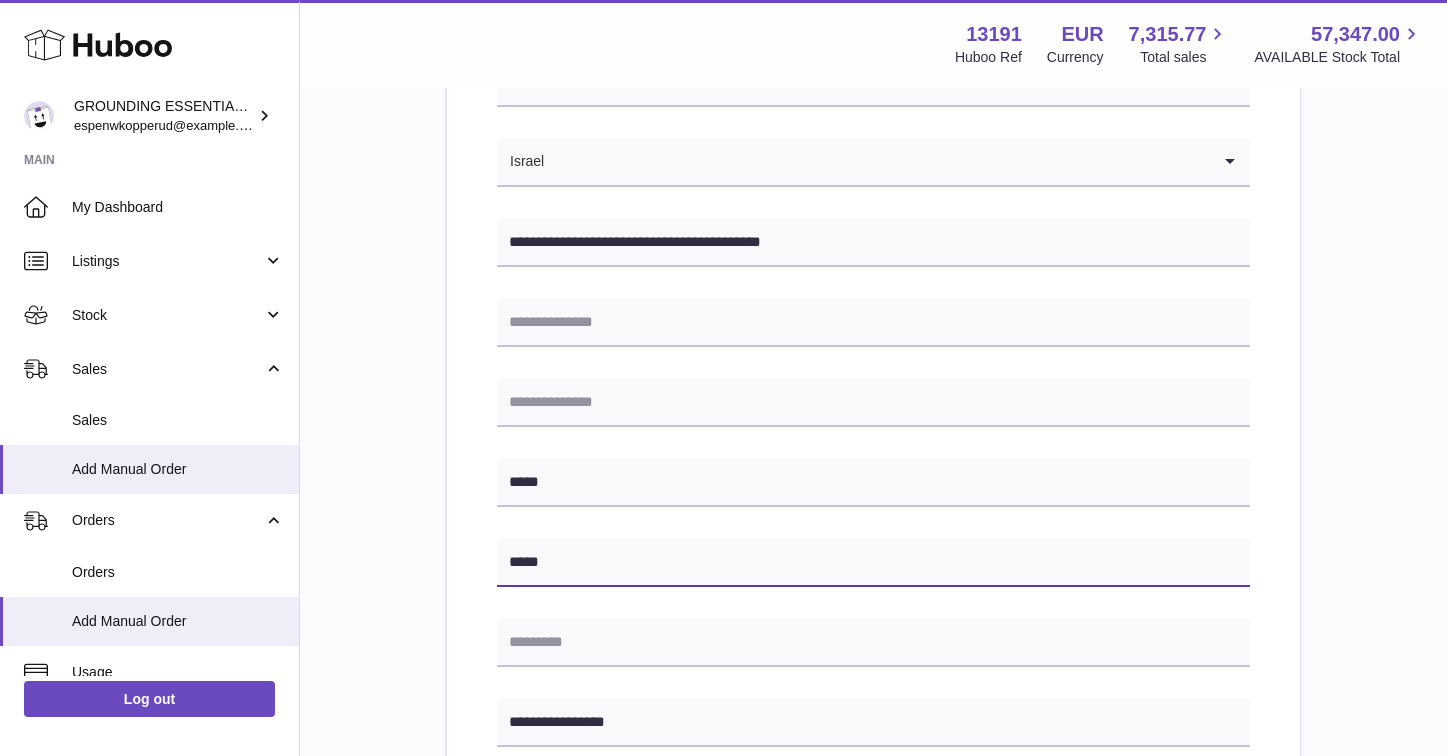 scroll, scrollTop: 313, scrollLeft: 0, axis: vertical 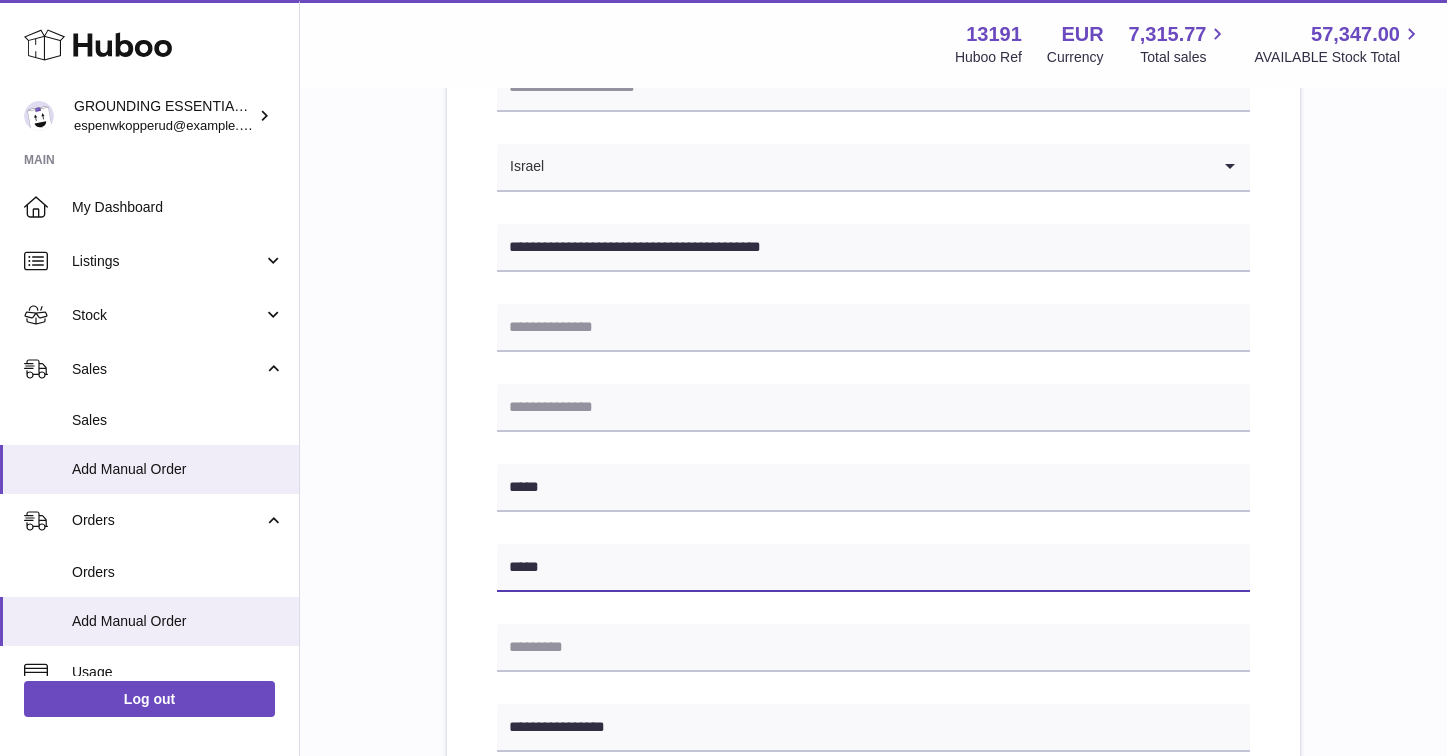type on "*****" 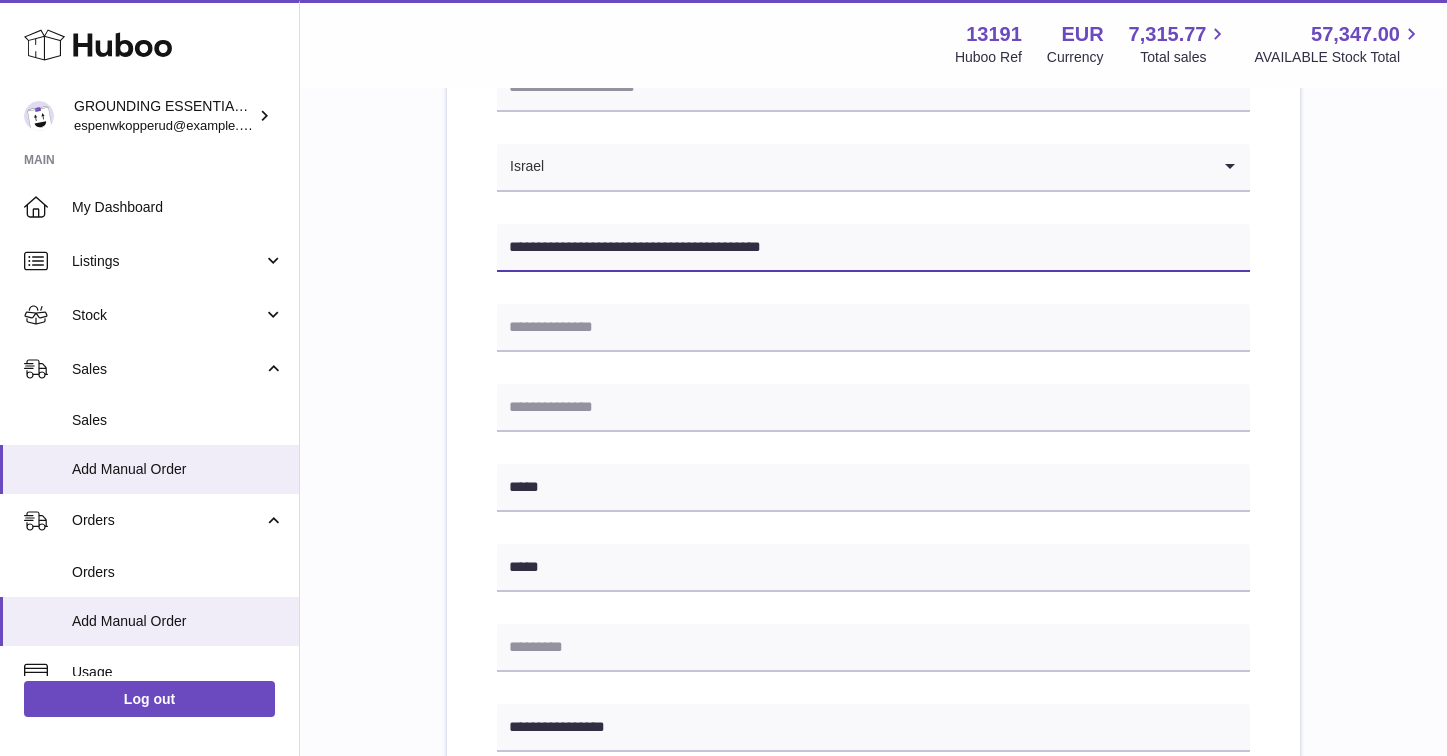 drag, startPoint x: 566, startPoint y: 248, endPoint x: 640, endPoint y: 253, distance: 74.168724 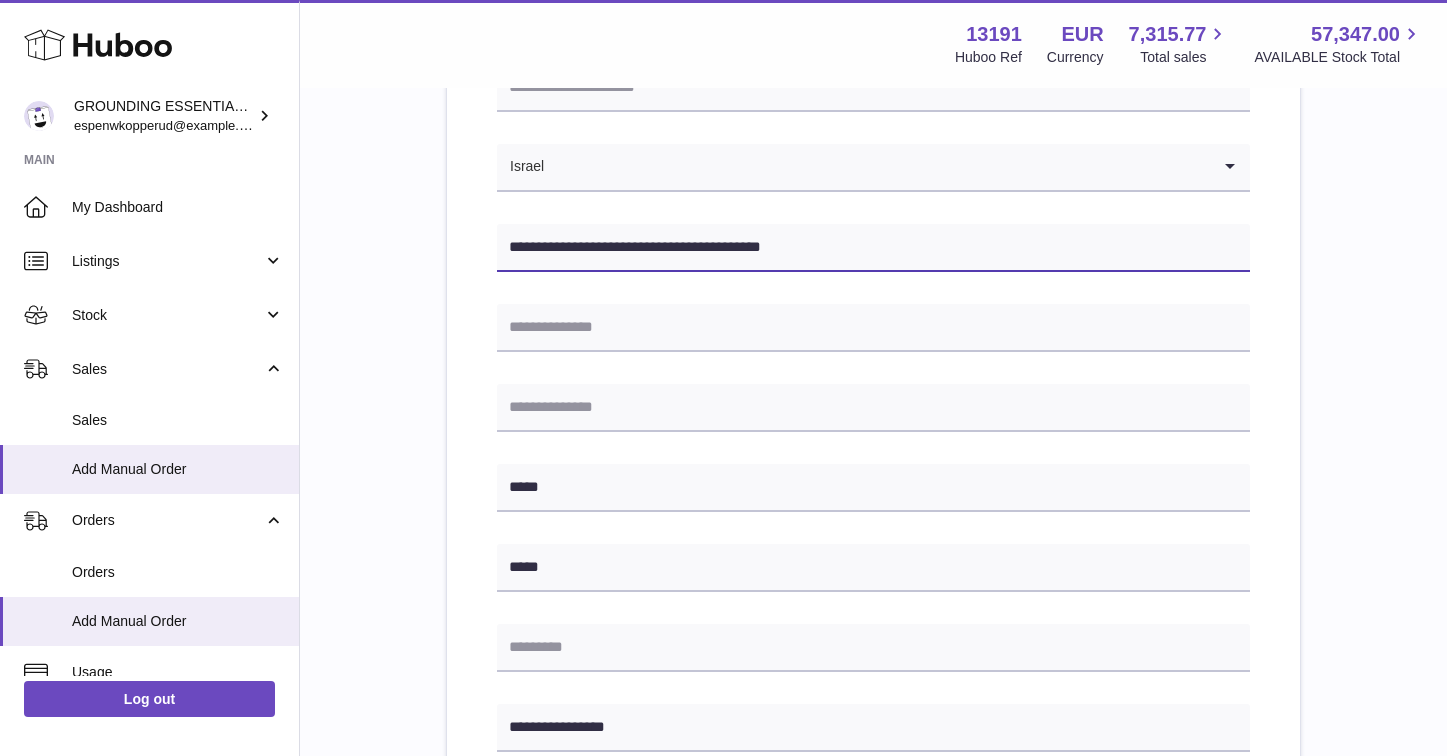 click on "**********" at bounding box center [873, 248] 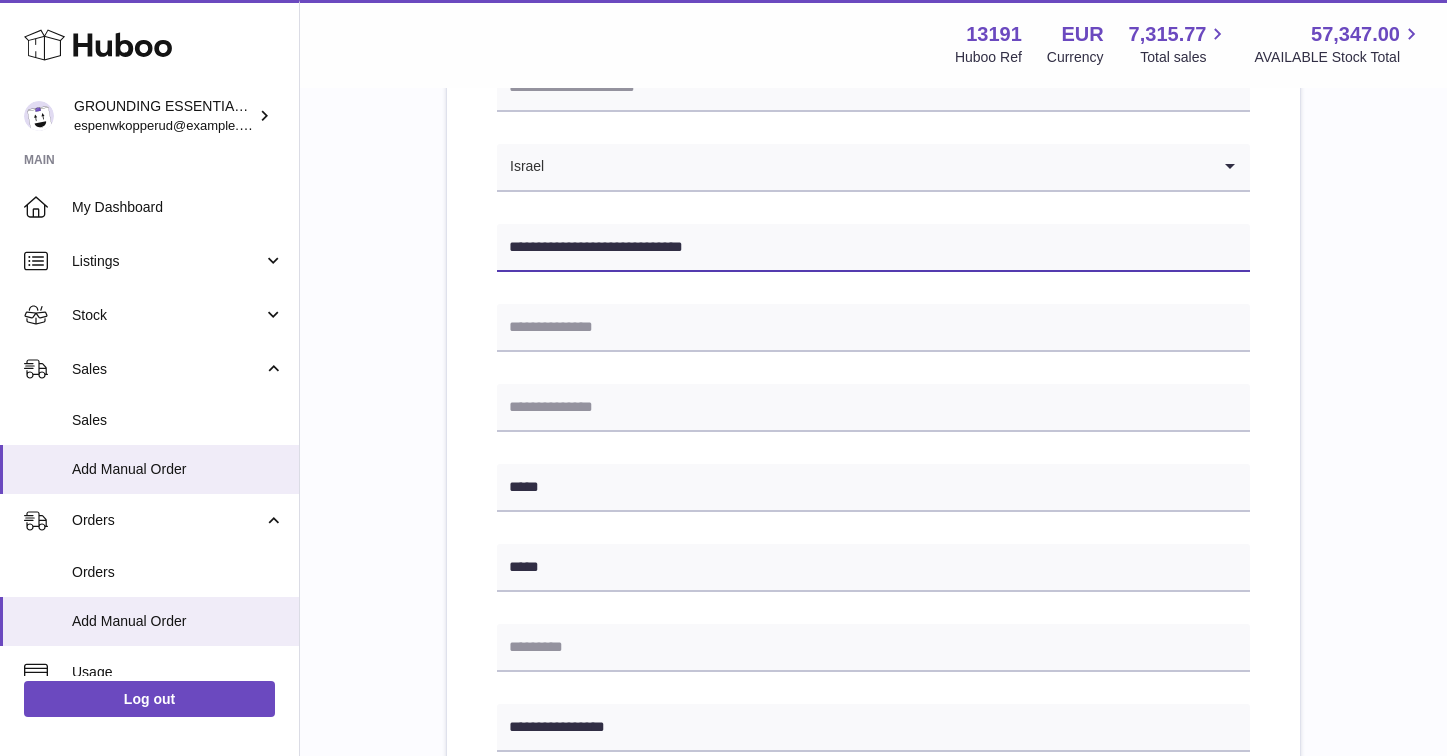 type on "**********" 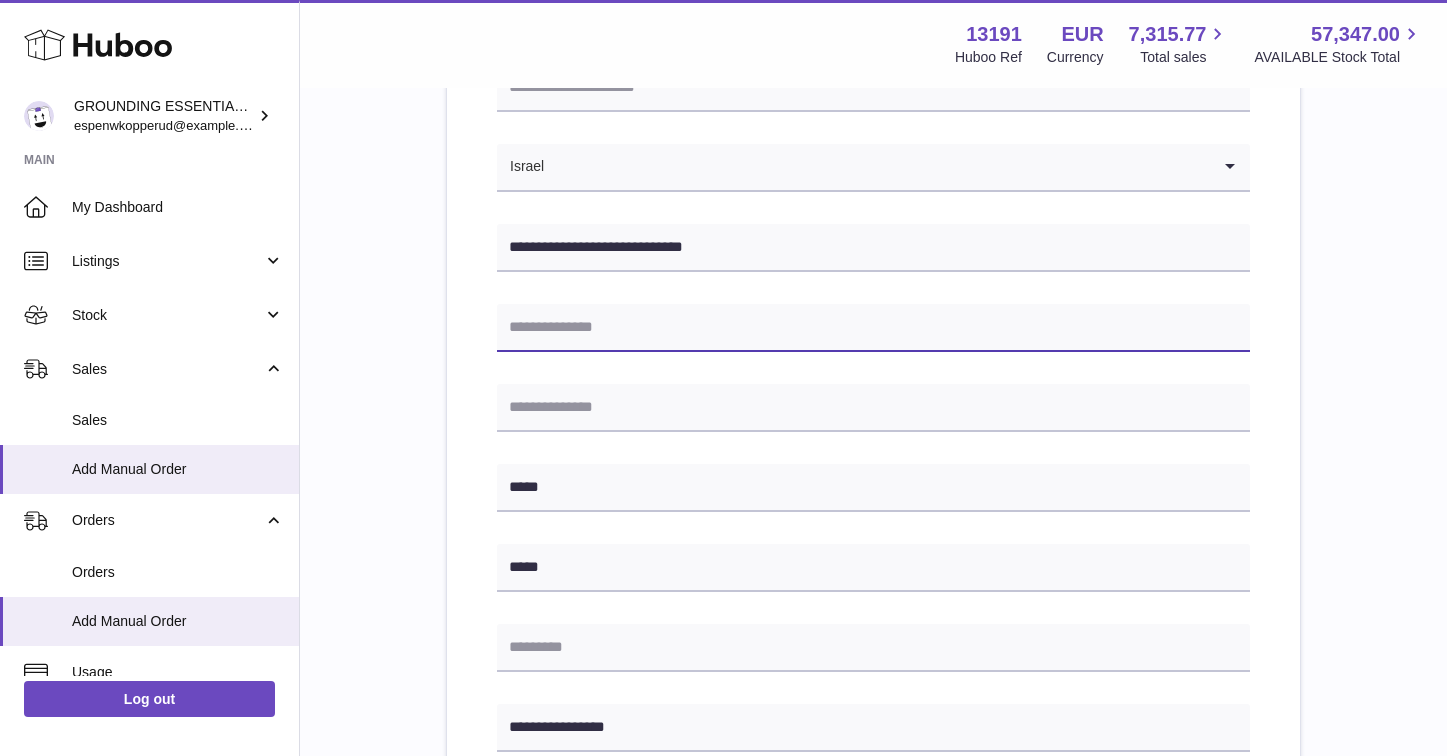 click at bounding box center (873, 328) 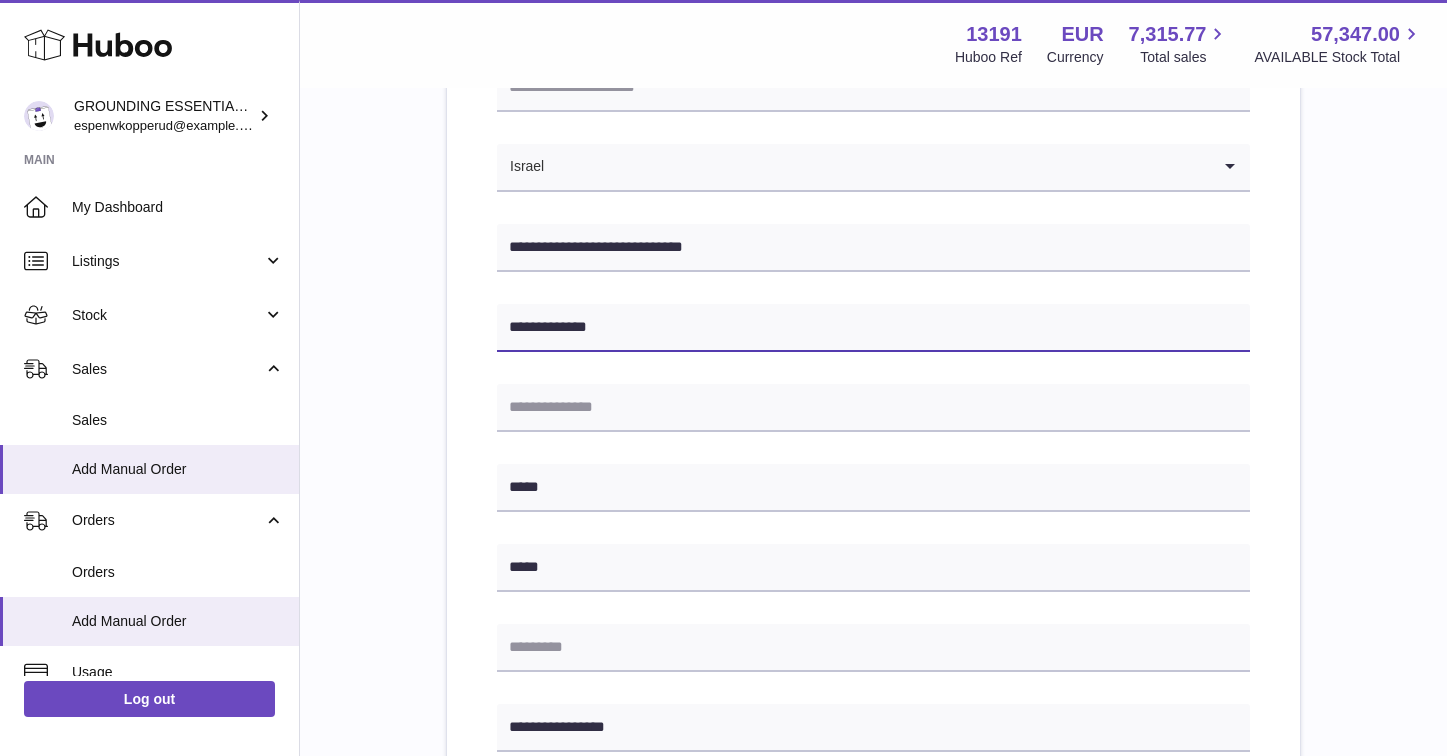 type on "**********" 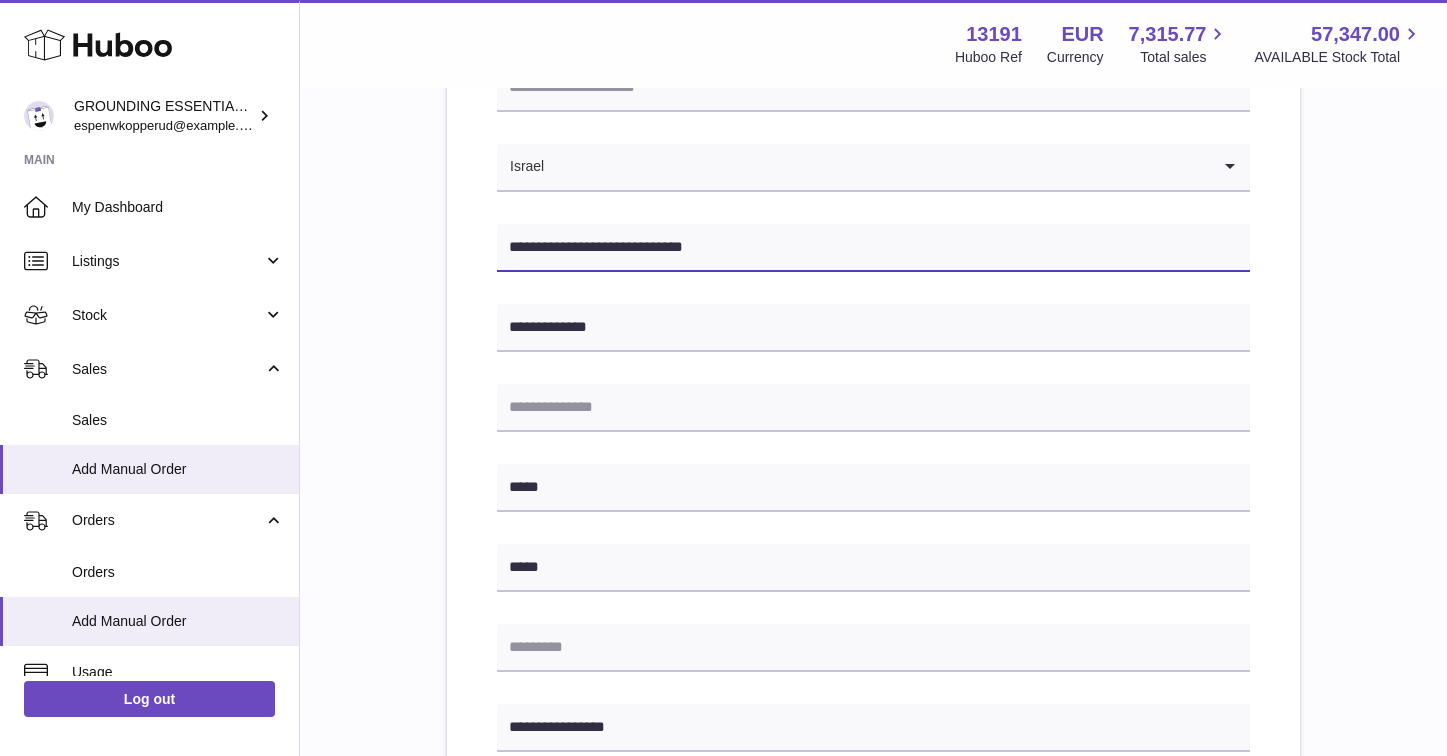 drag, startPoint x: 632, startPoint y: 253, endPoint x: 573, endPoint y: 246, distance: 59.413803 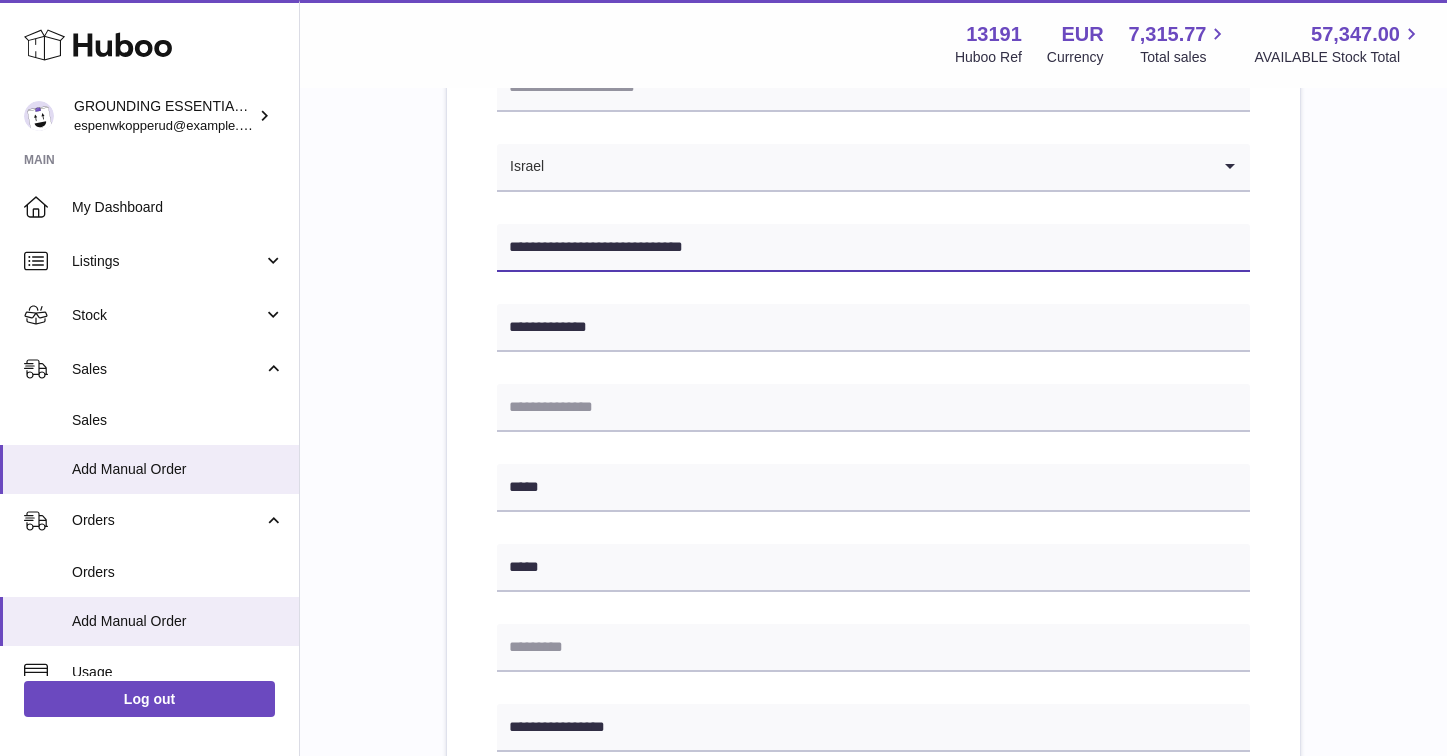 click on "**********" at bounding box center [873, 248] 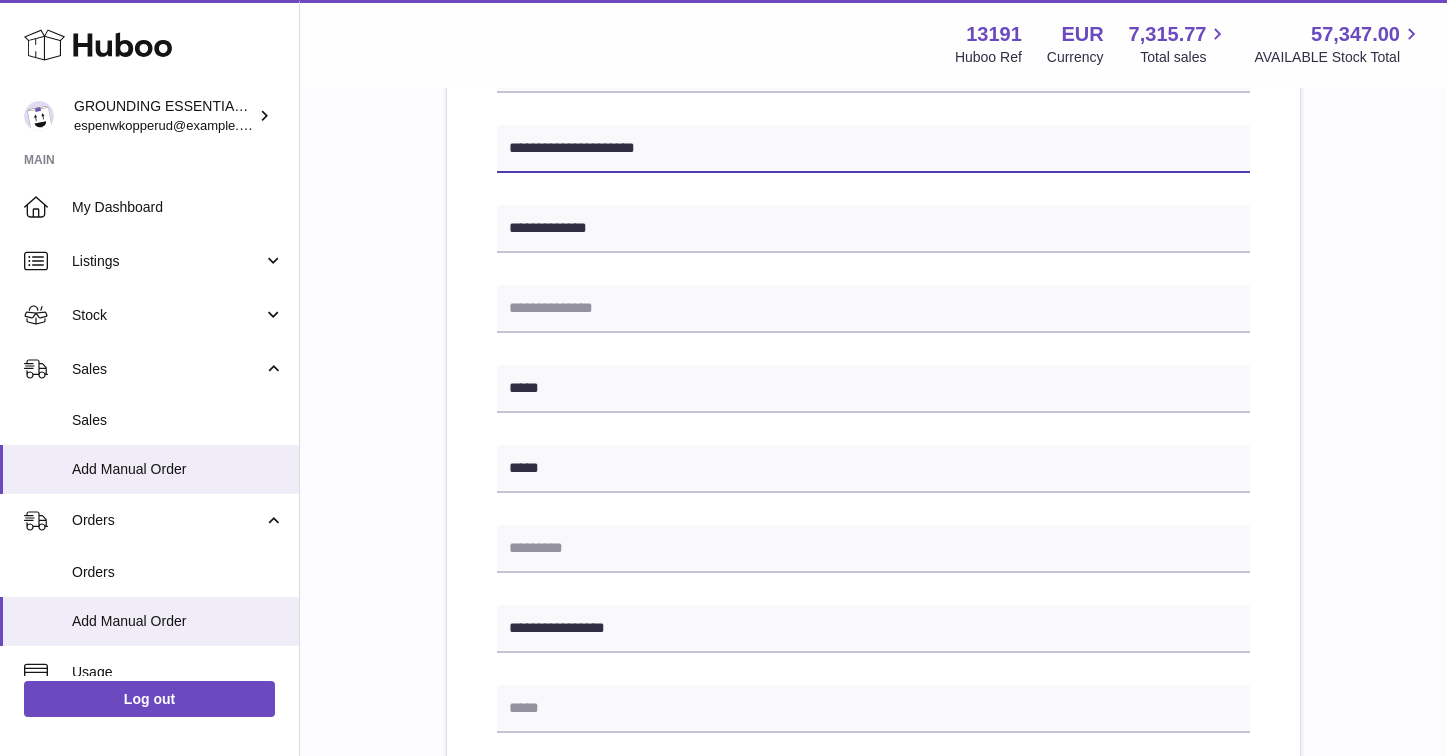 scroll, scrollTop: 429, scrollLeft: 0, axis: vertical 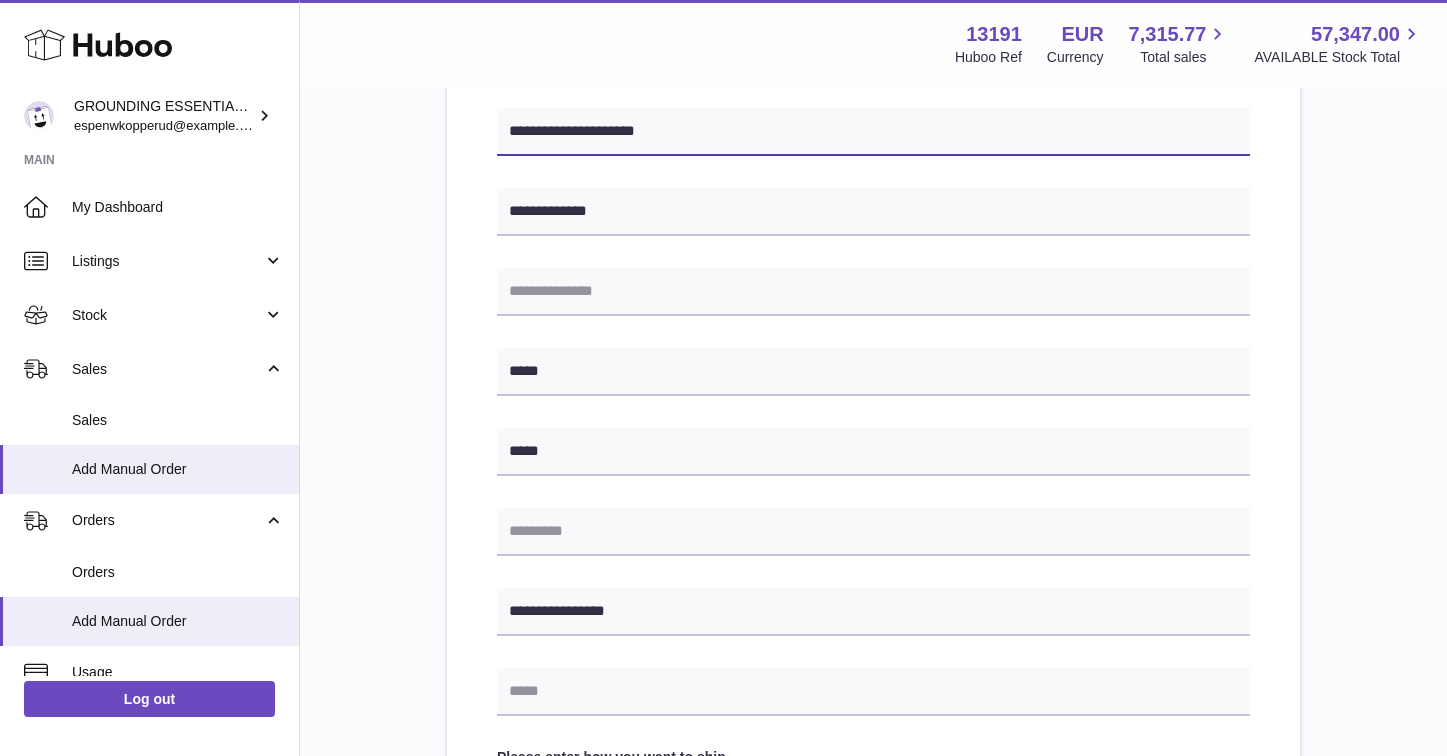 type on "**********" 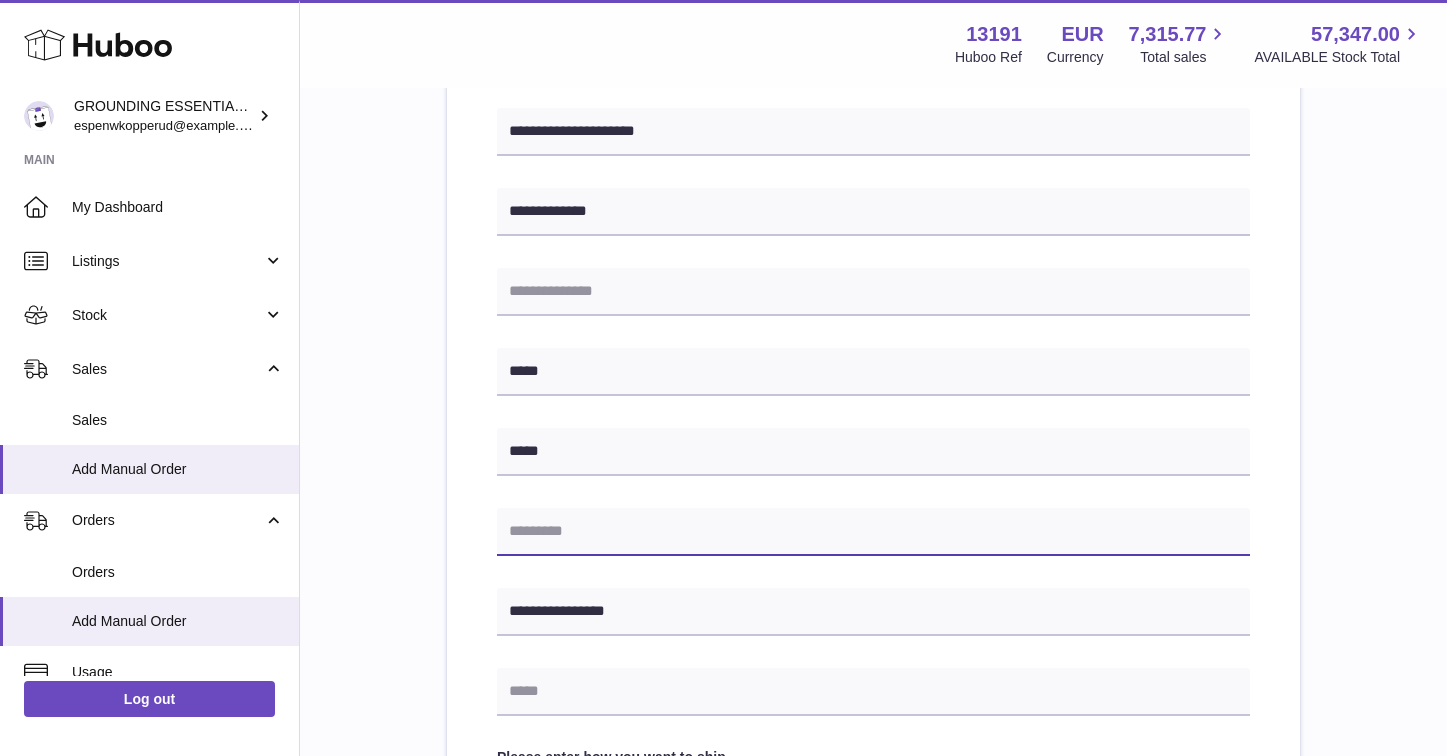 click at bounding box center [873, 532] 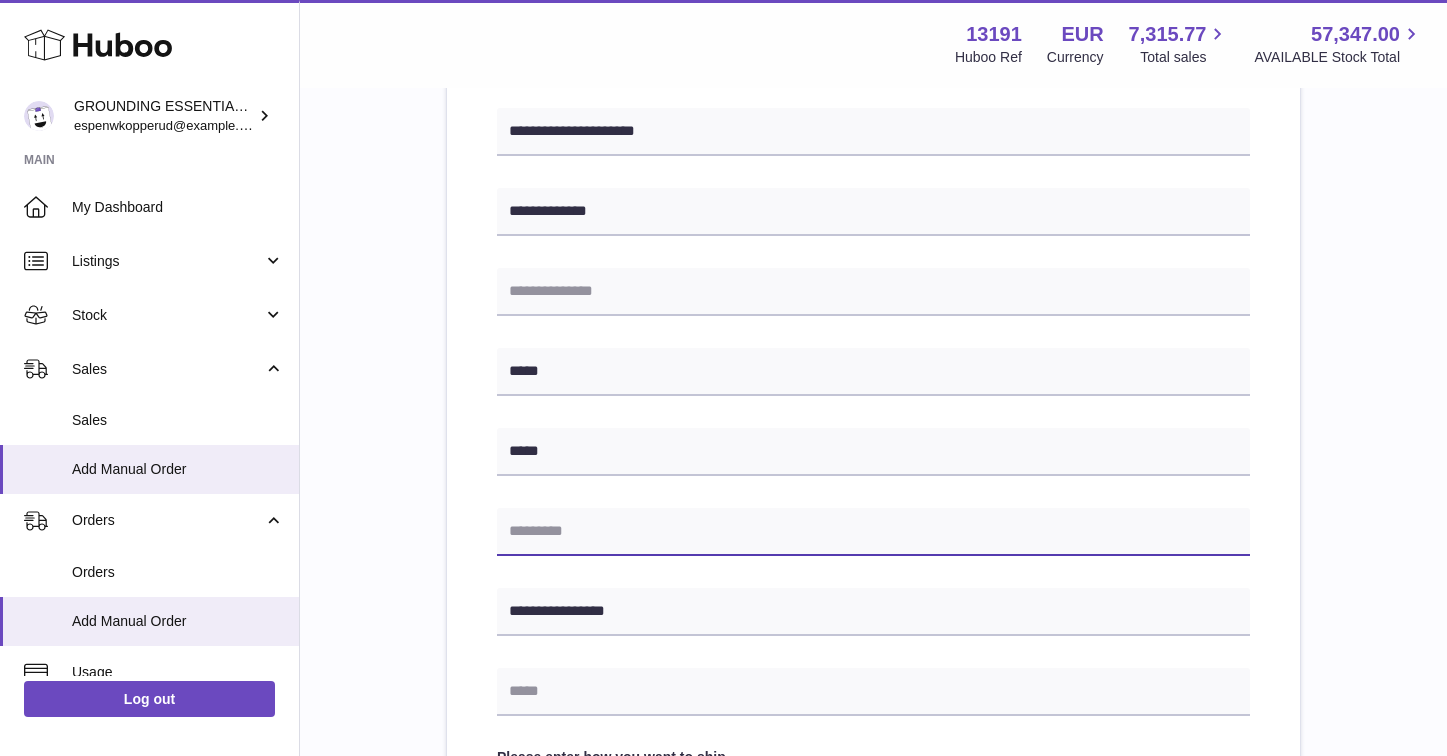 paste on "*******" 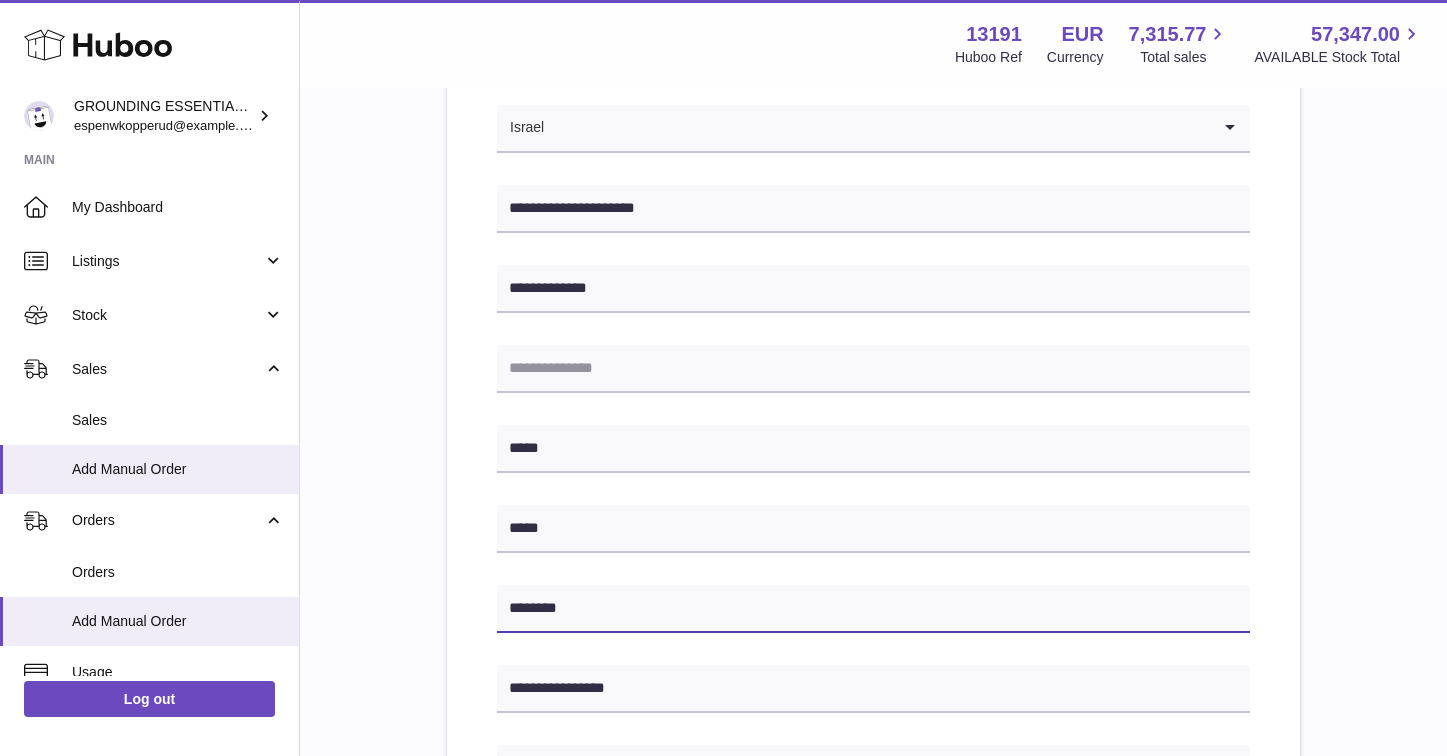 scroll, scrollTop: 276, scrollLeft: 0, axis: vertical 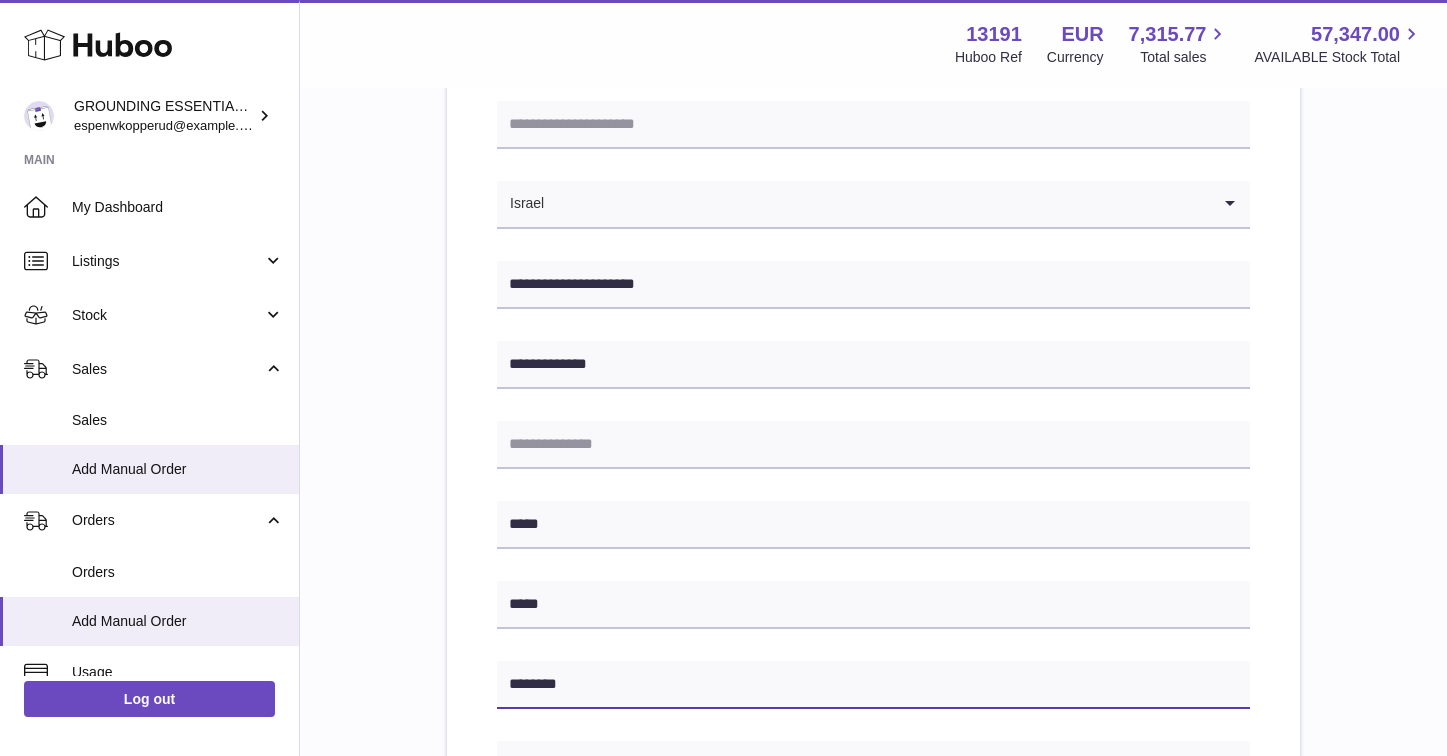 type on "*******" 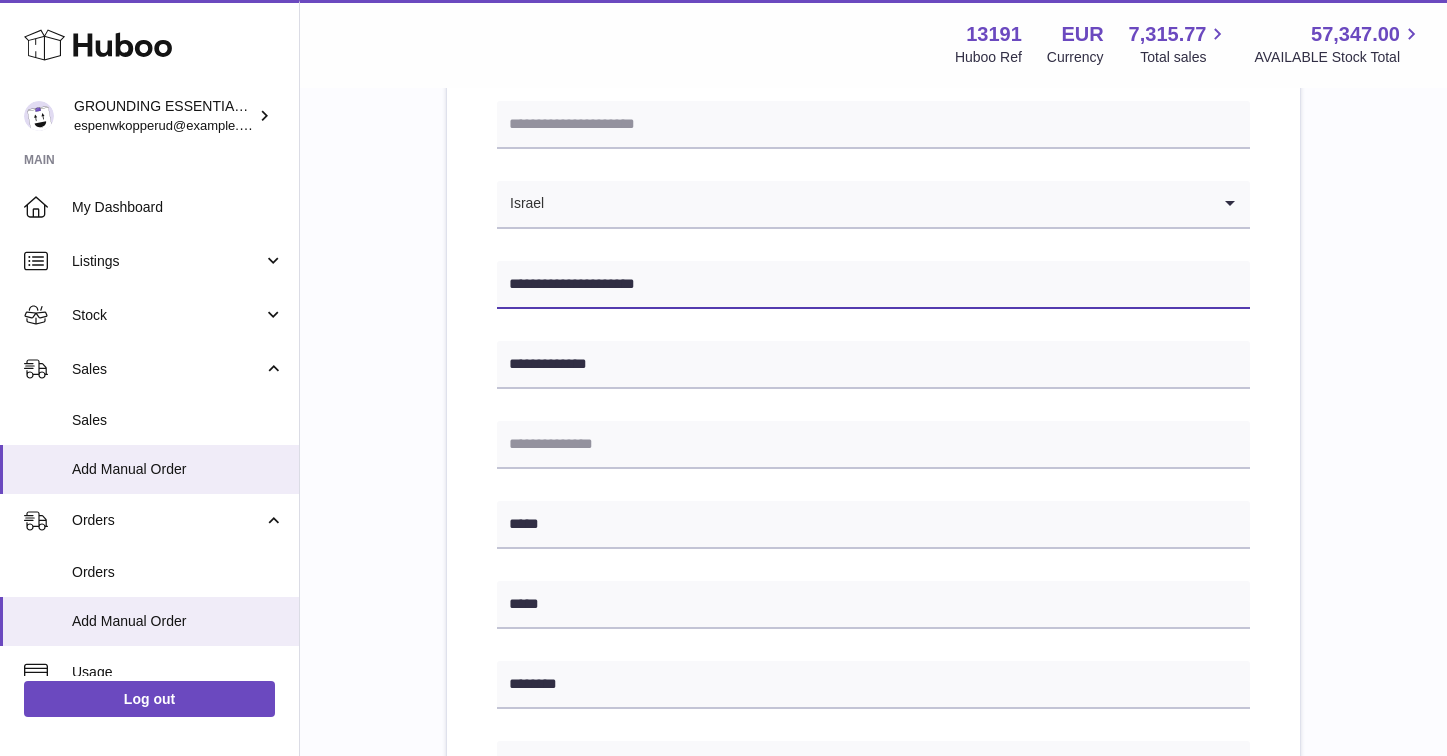 drag, startPoint x: 645, startPoint y: 282, endPoint x: 571, endPoint y: 281, distance: 74.00676 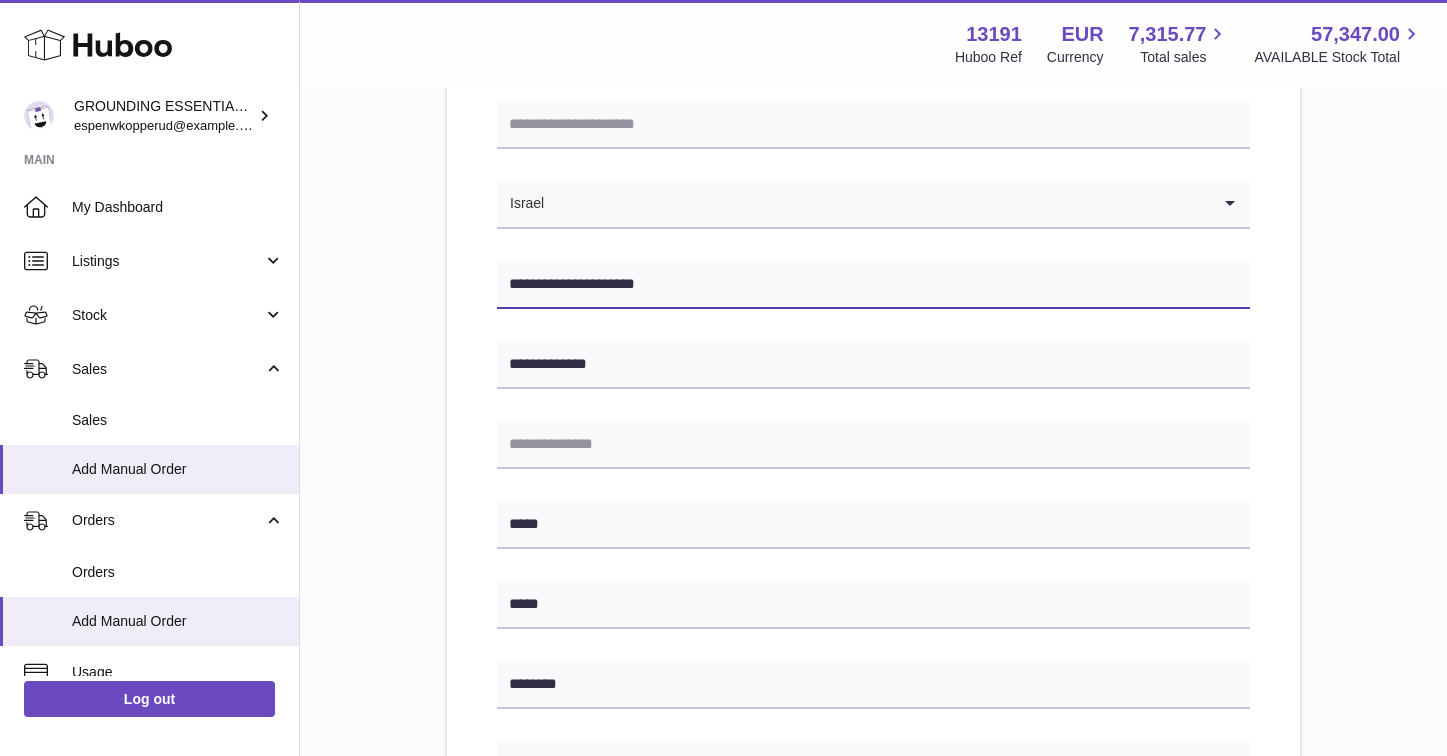 click on "**********" at bounding box center [873, 285] 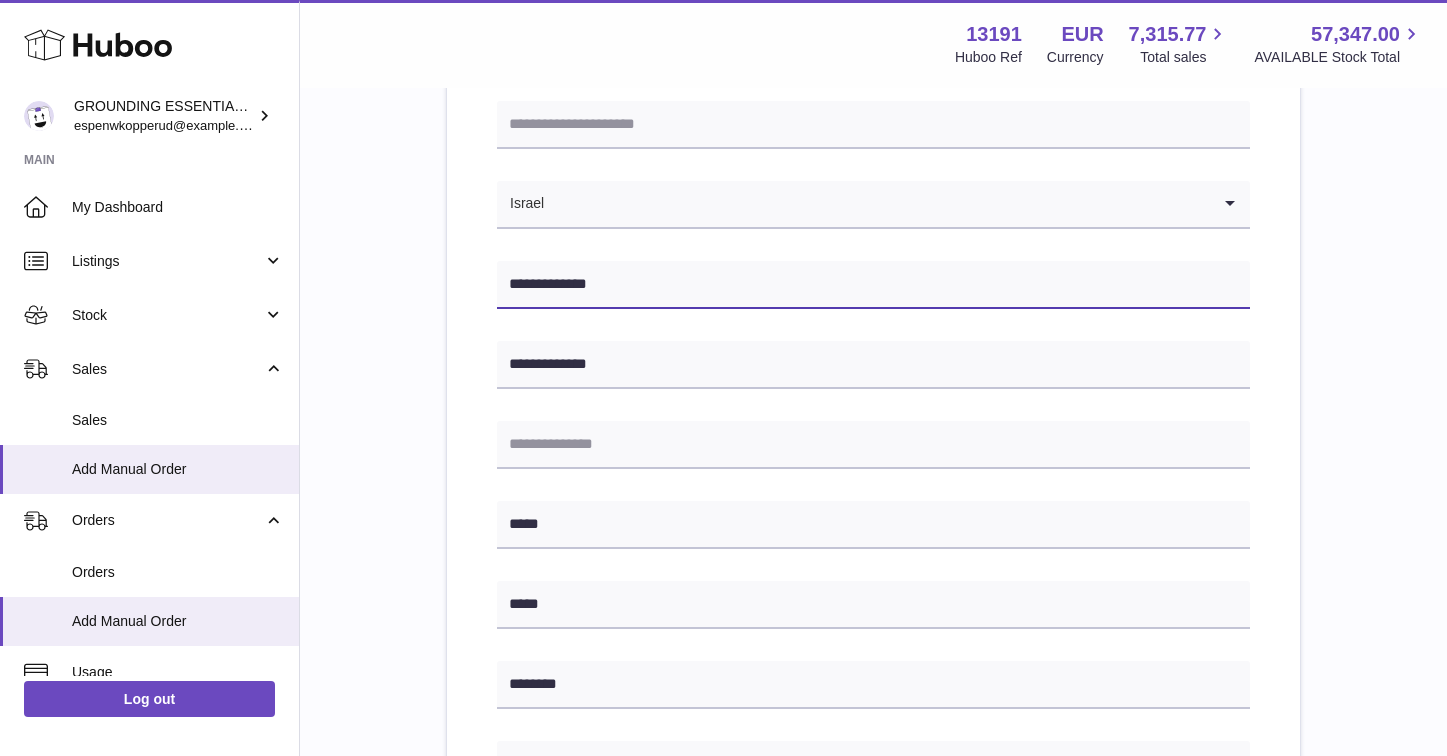 type on "**********" 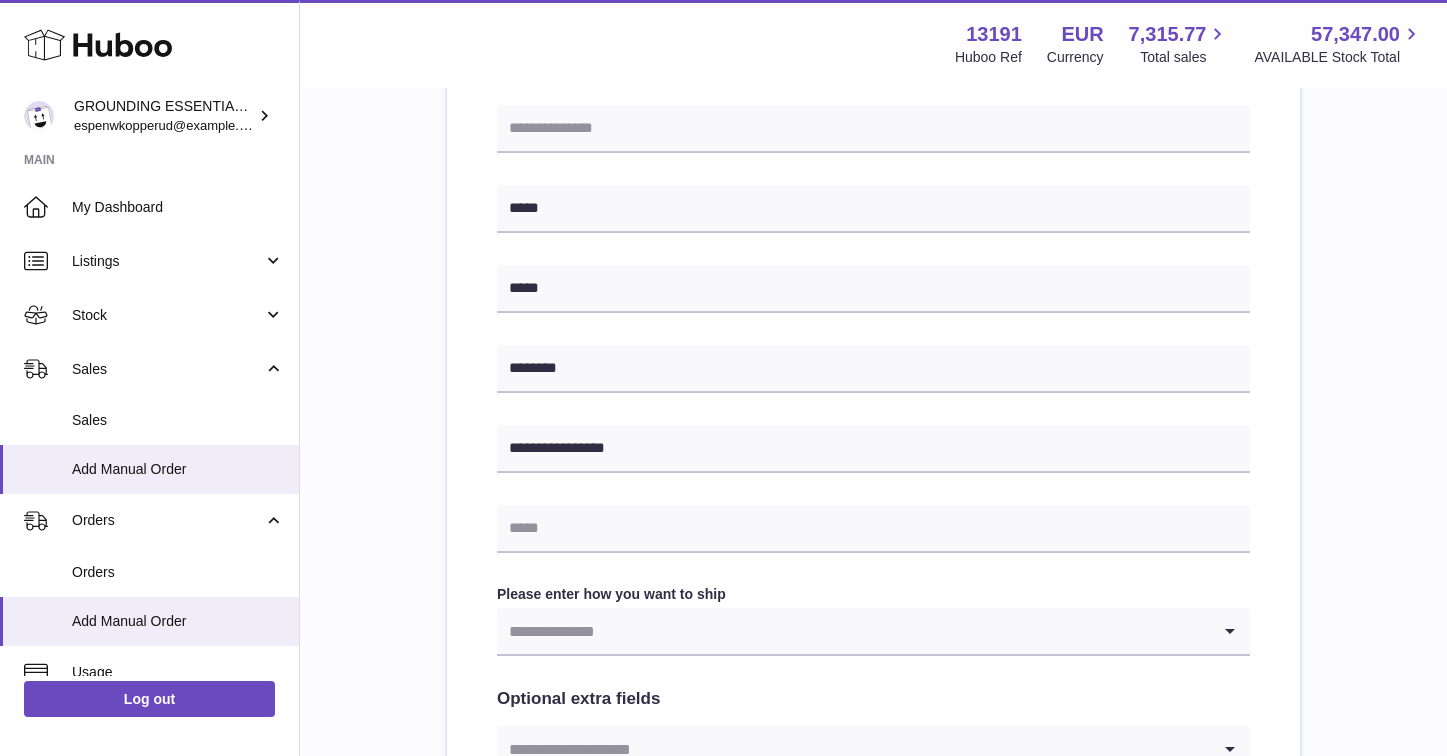 scroll, scrollTop: 602, scrollLeft: 0, axis: vertical 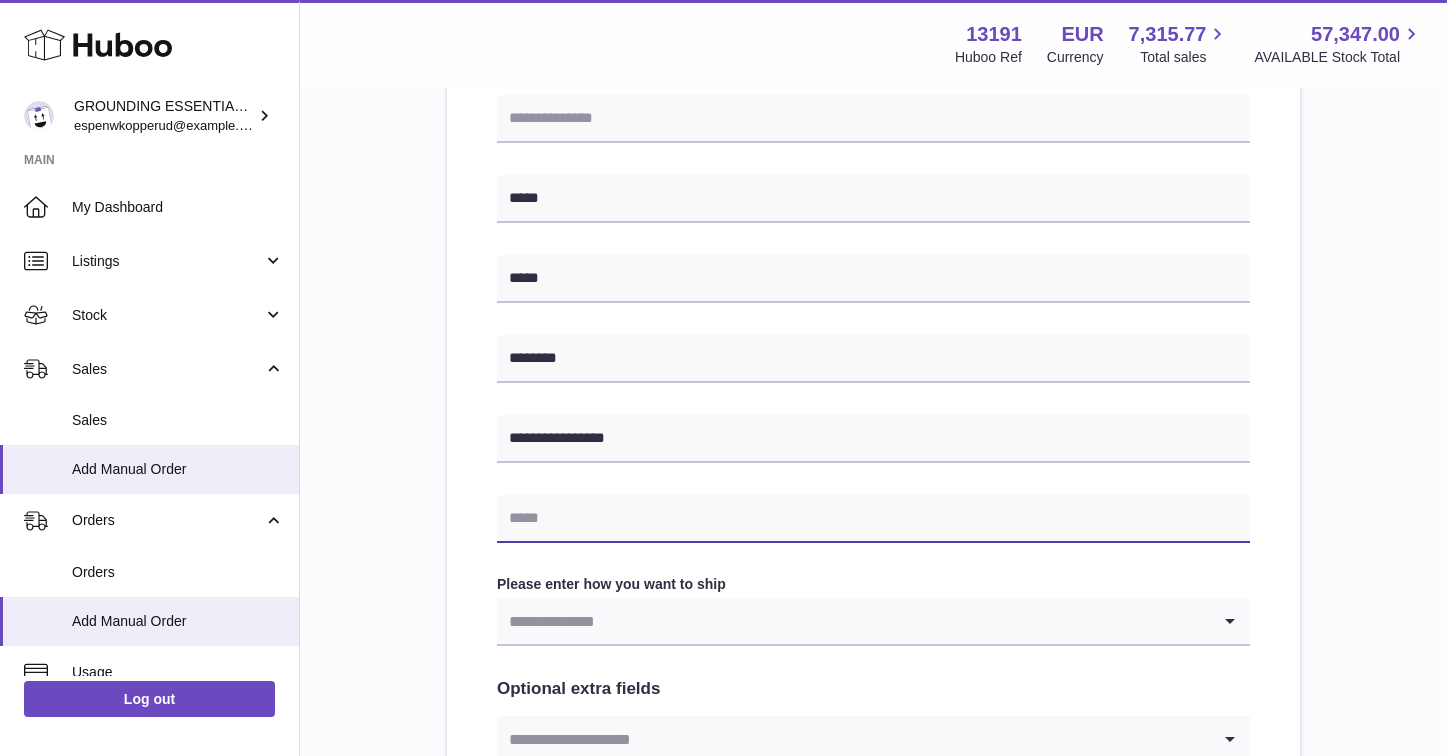 click at bounding box center [873, 519] 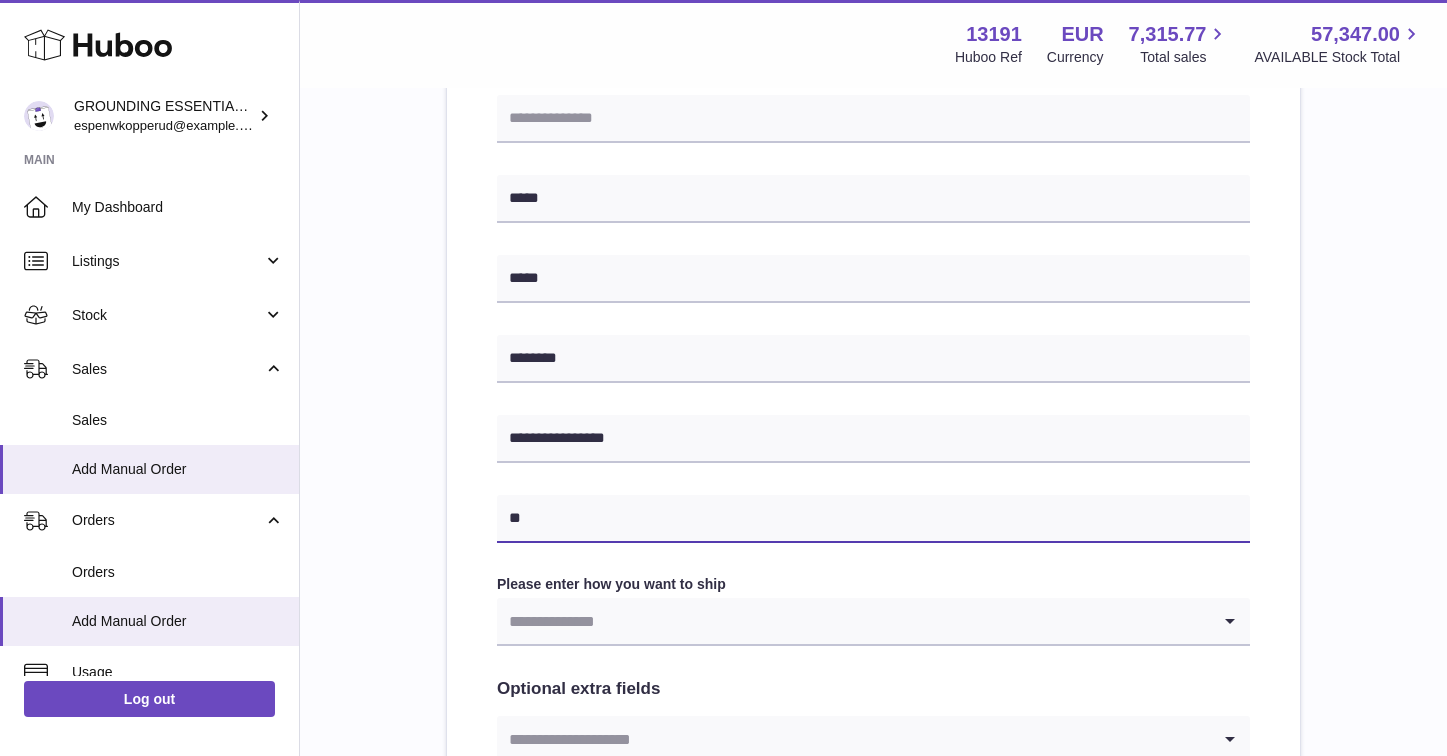 type on "*" 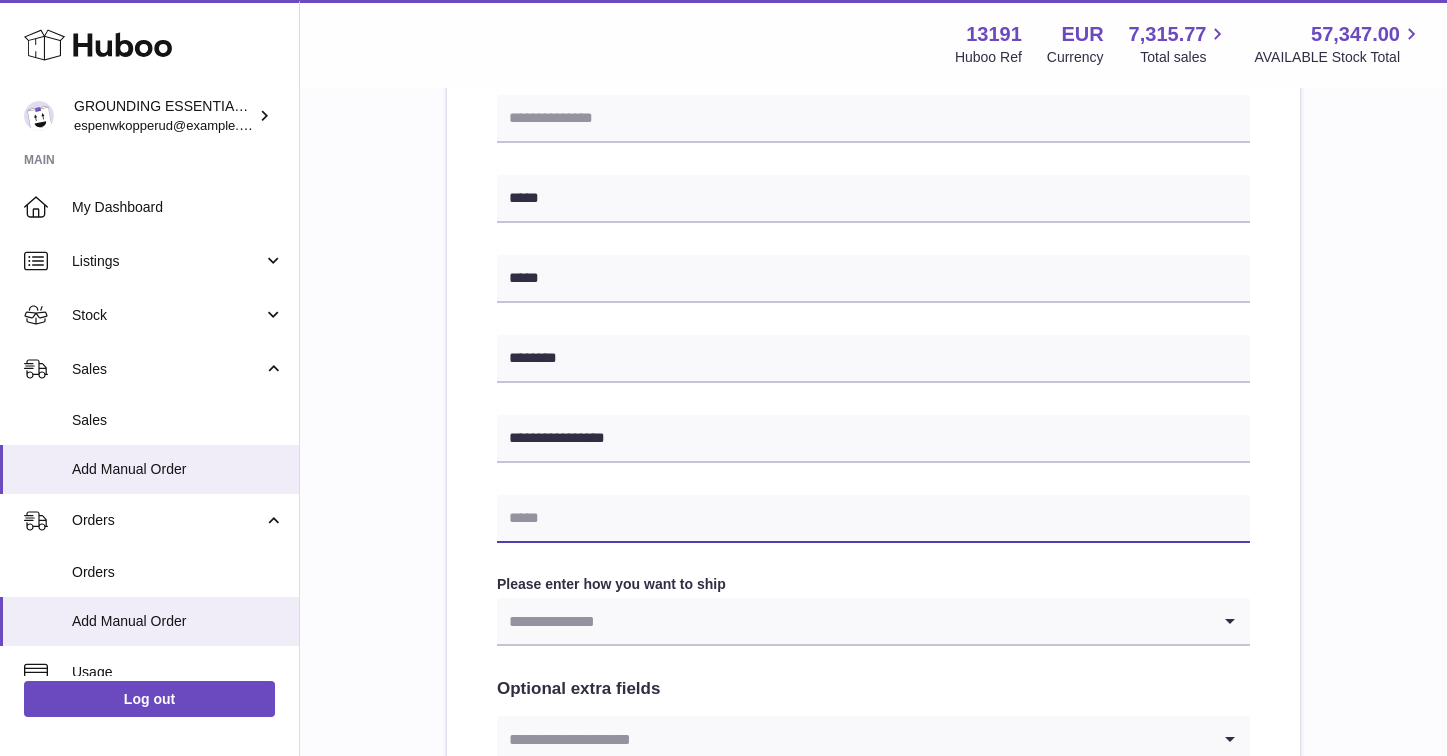 click at bounding box center [873, 519] 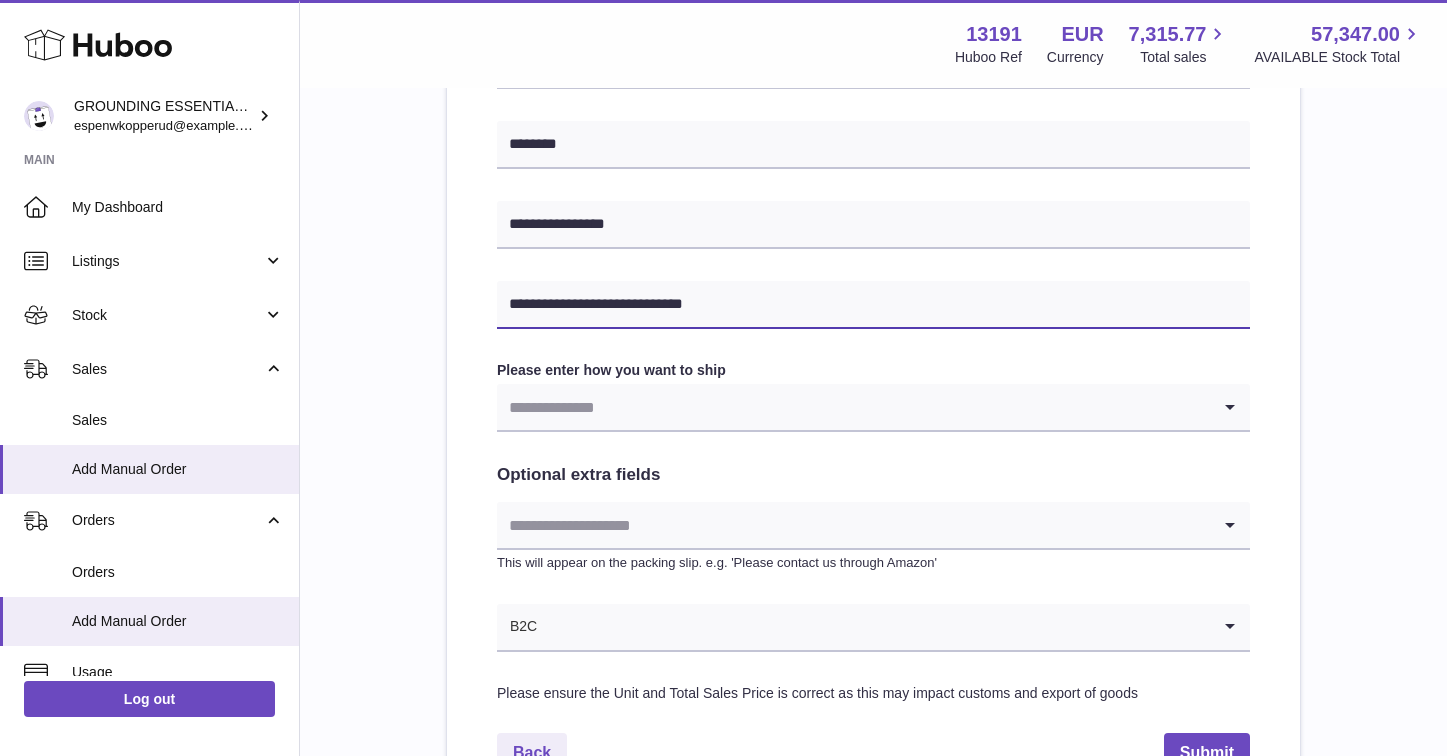 scroll, scrollTop: 855, scrollLeft: 0, axis: vertical 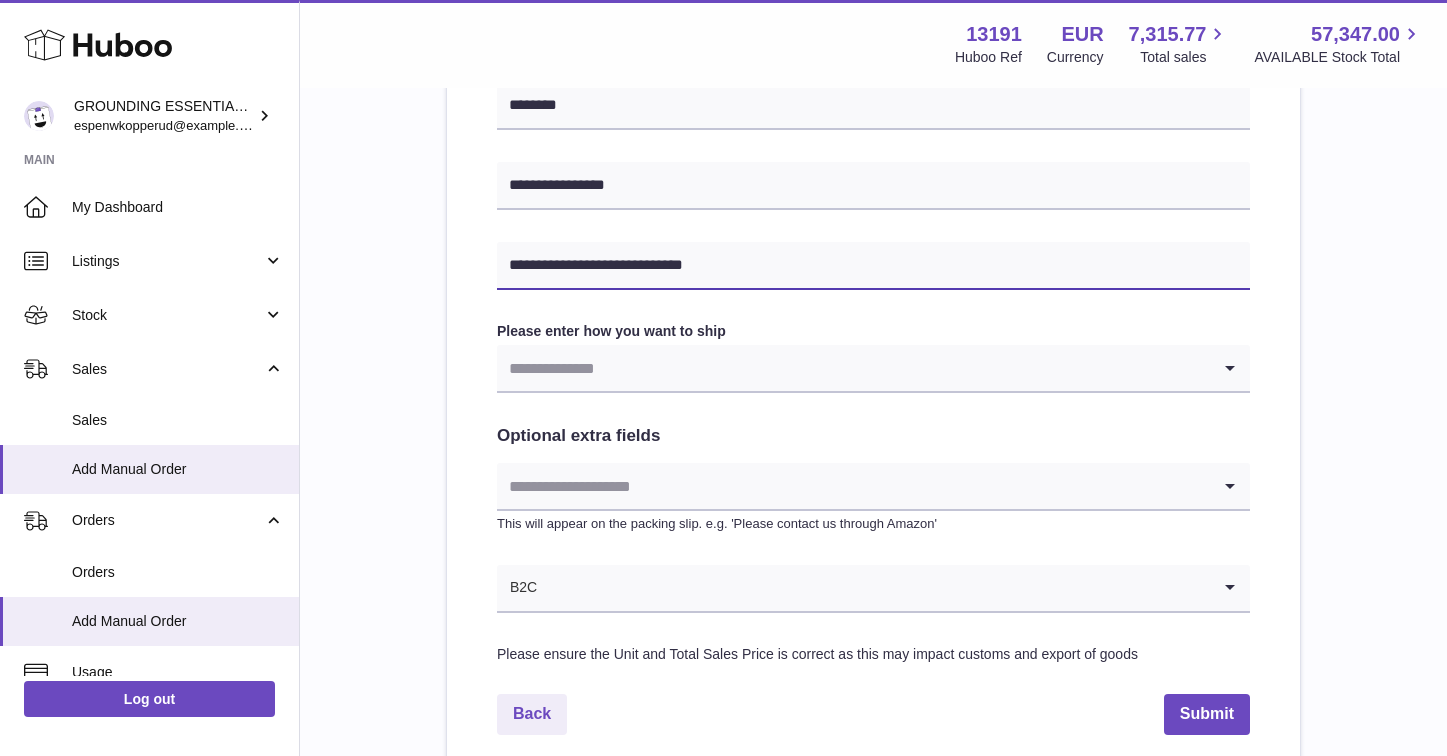 type on "**********" 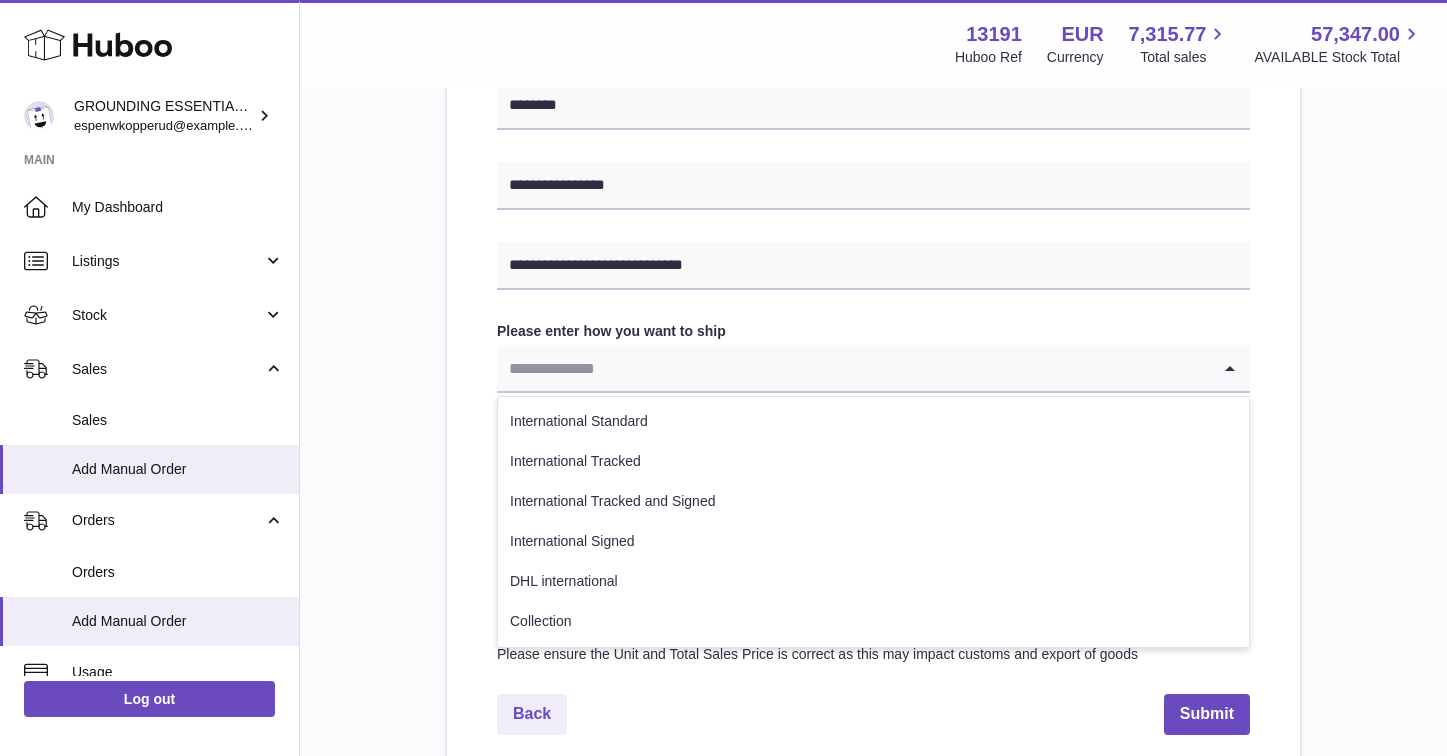 click at bounding box center [853, 368] 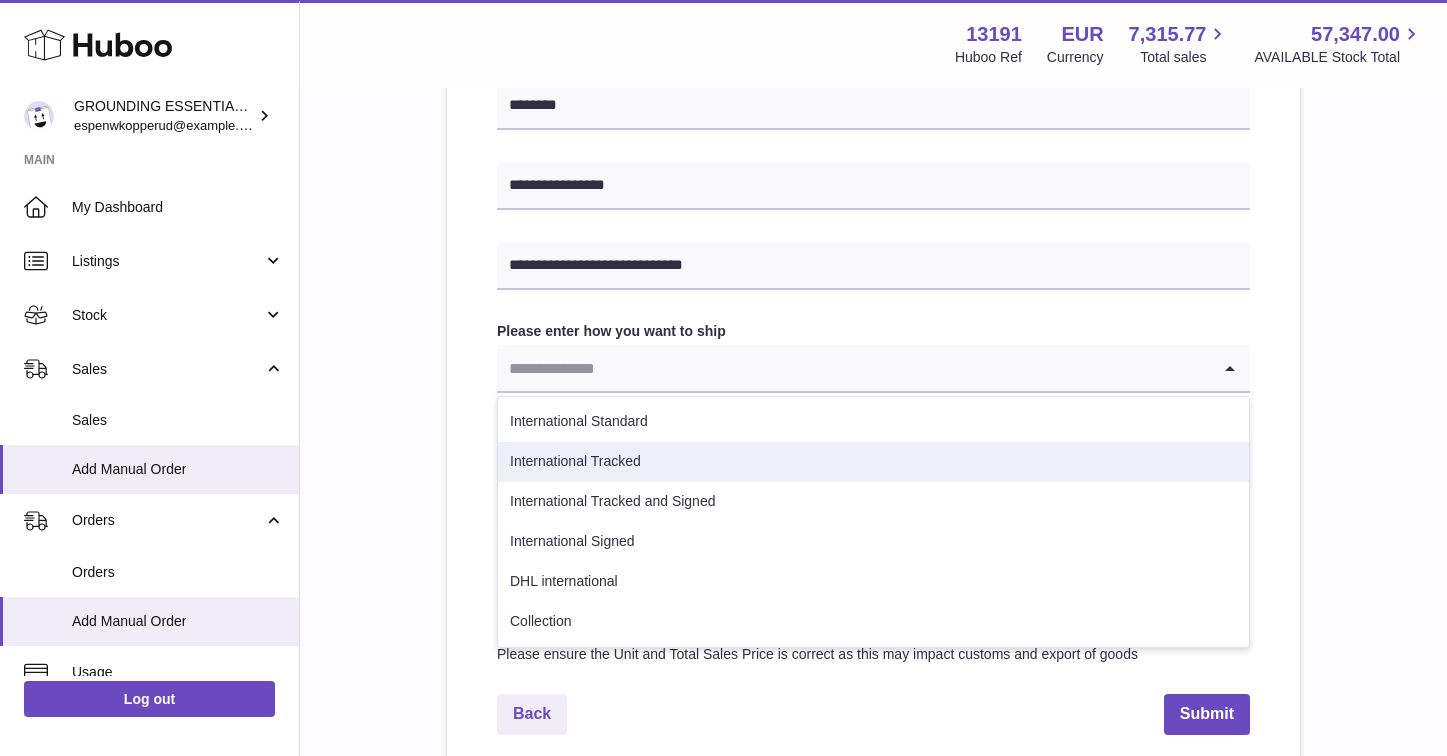 click on "International Tracked" at bounding box center [873, 462] 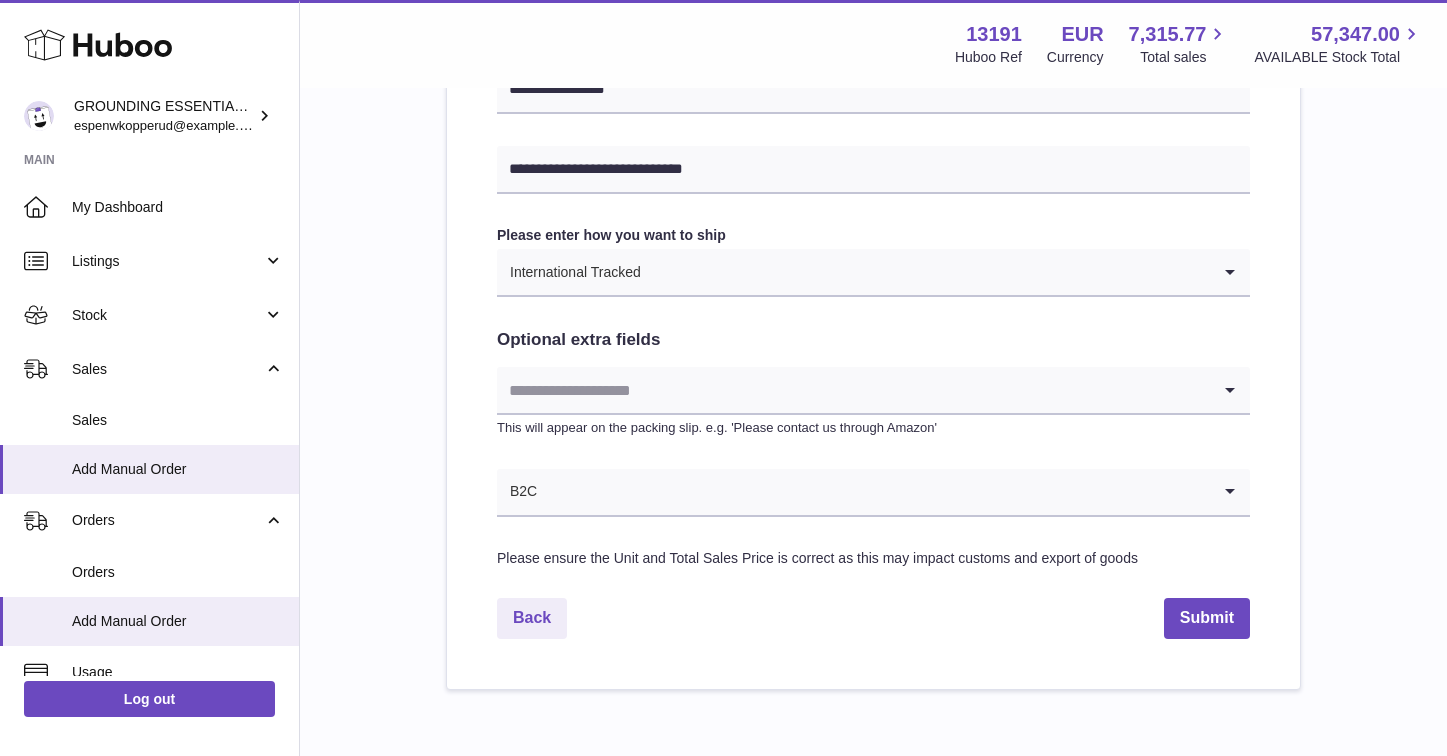scroll, scrollTop: 954, scrollLeft: 0, axis: vertical 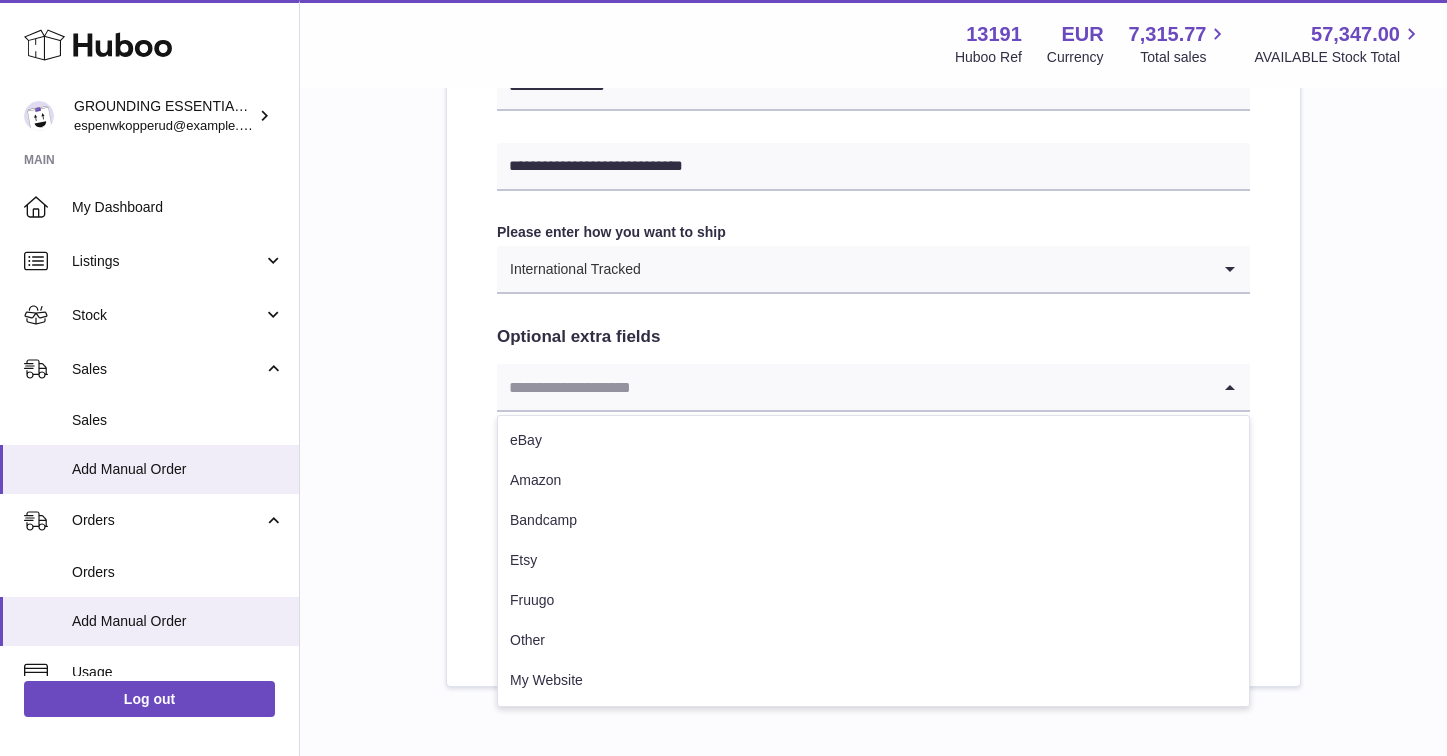 click at bounding box center [853, 387] 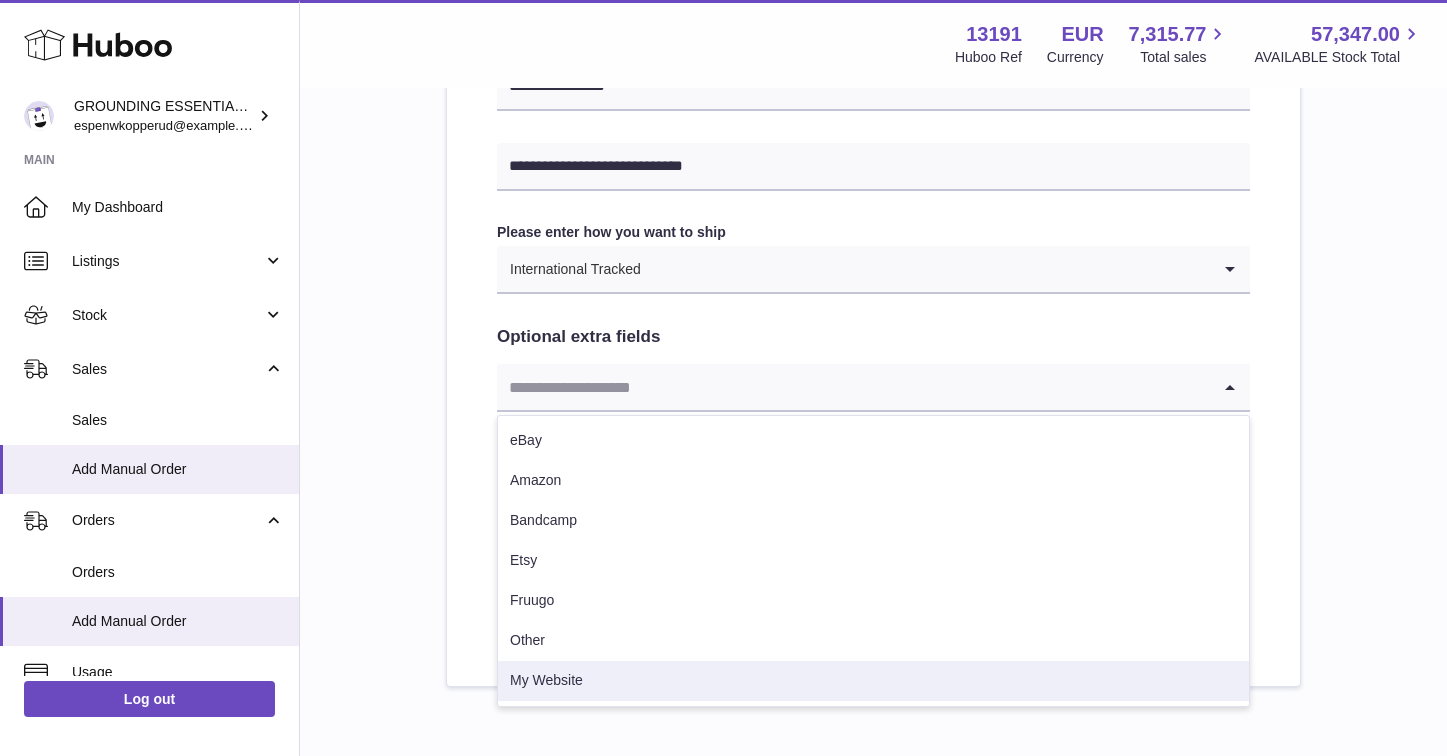click on "My Website" at bounding box center (873, 681) 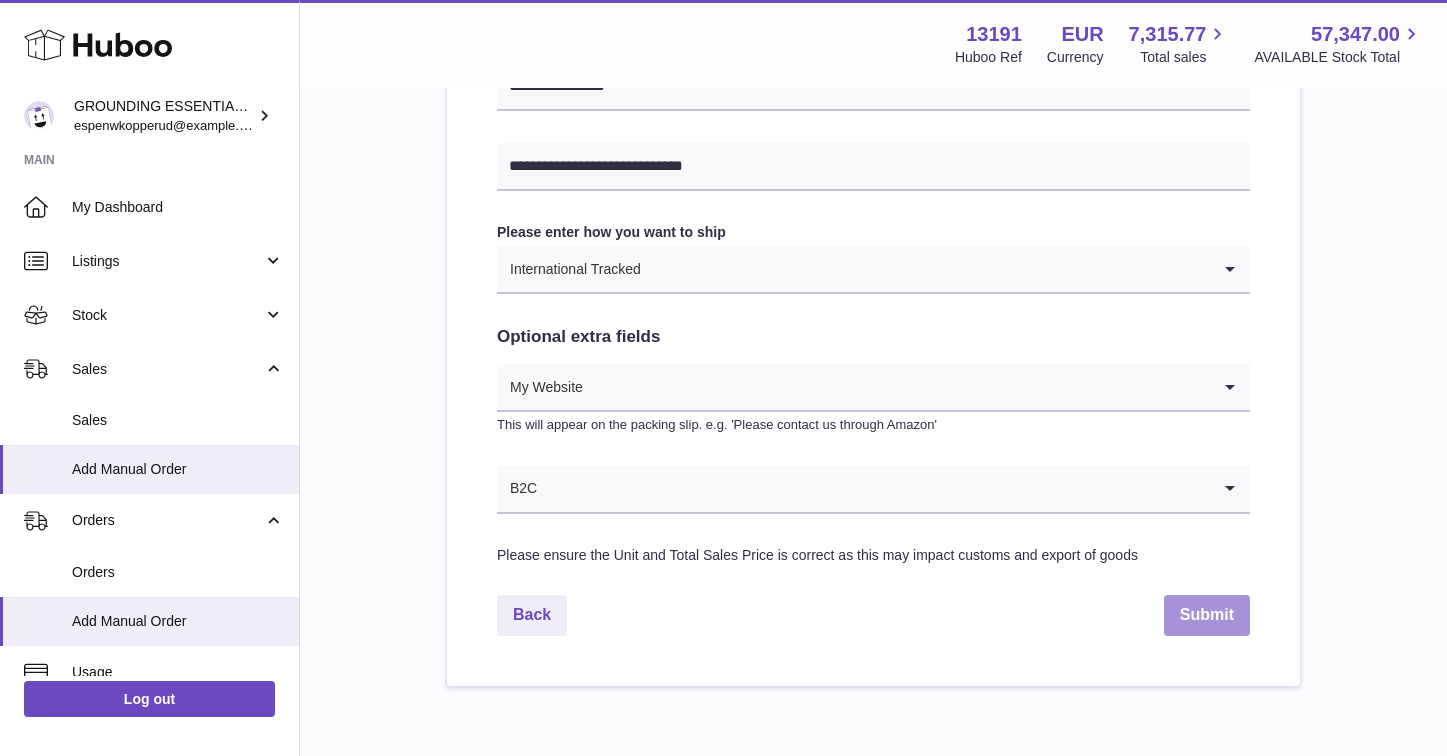 click on "Submit" at bounding box center [1207, 615] 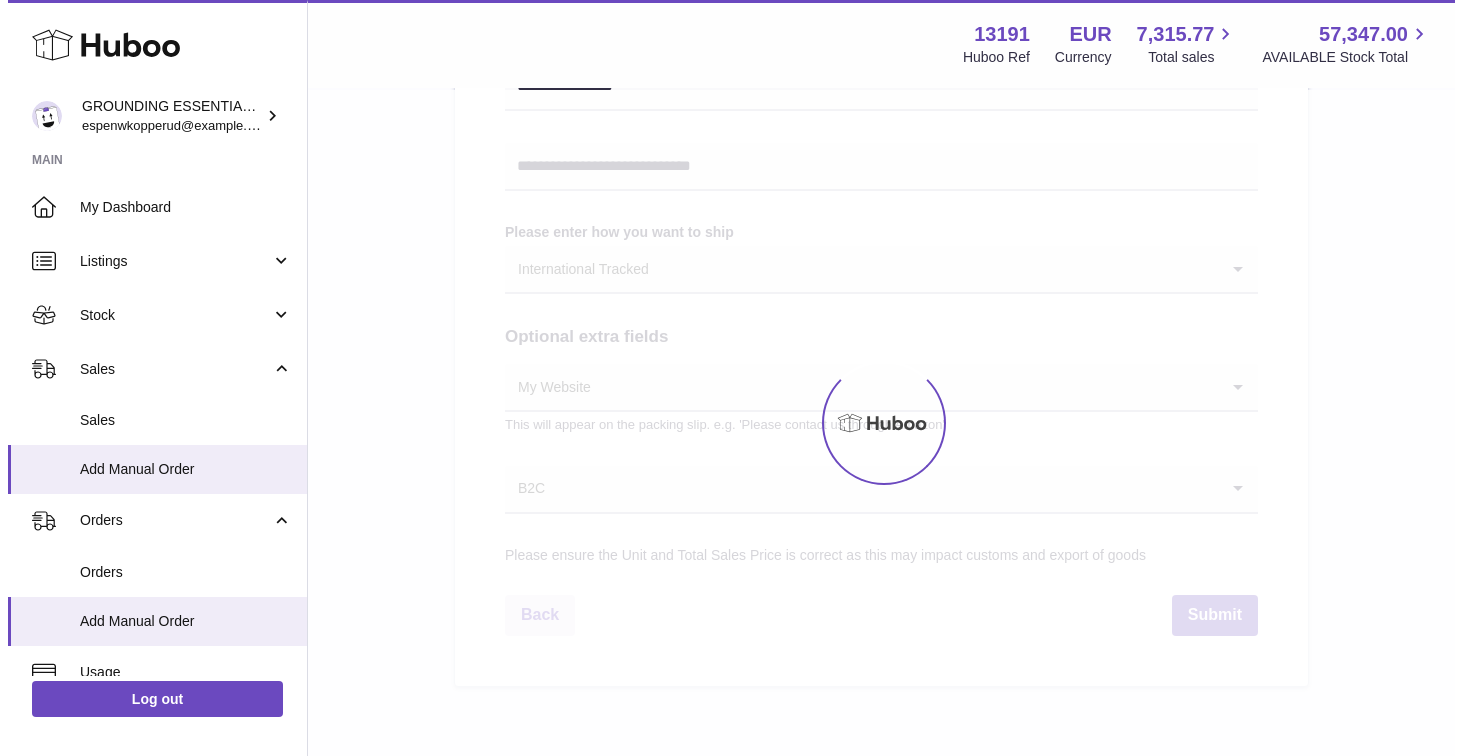 scroll, scrollTop: 0, scrollLeft: 0, axis: both 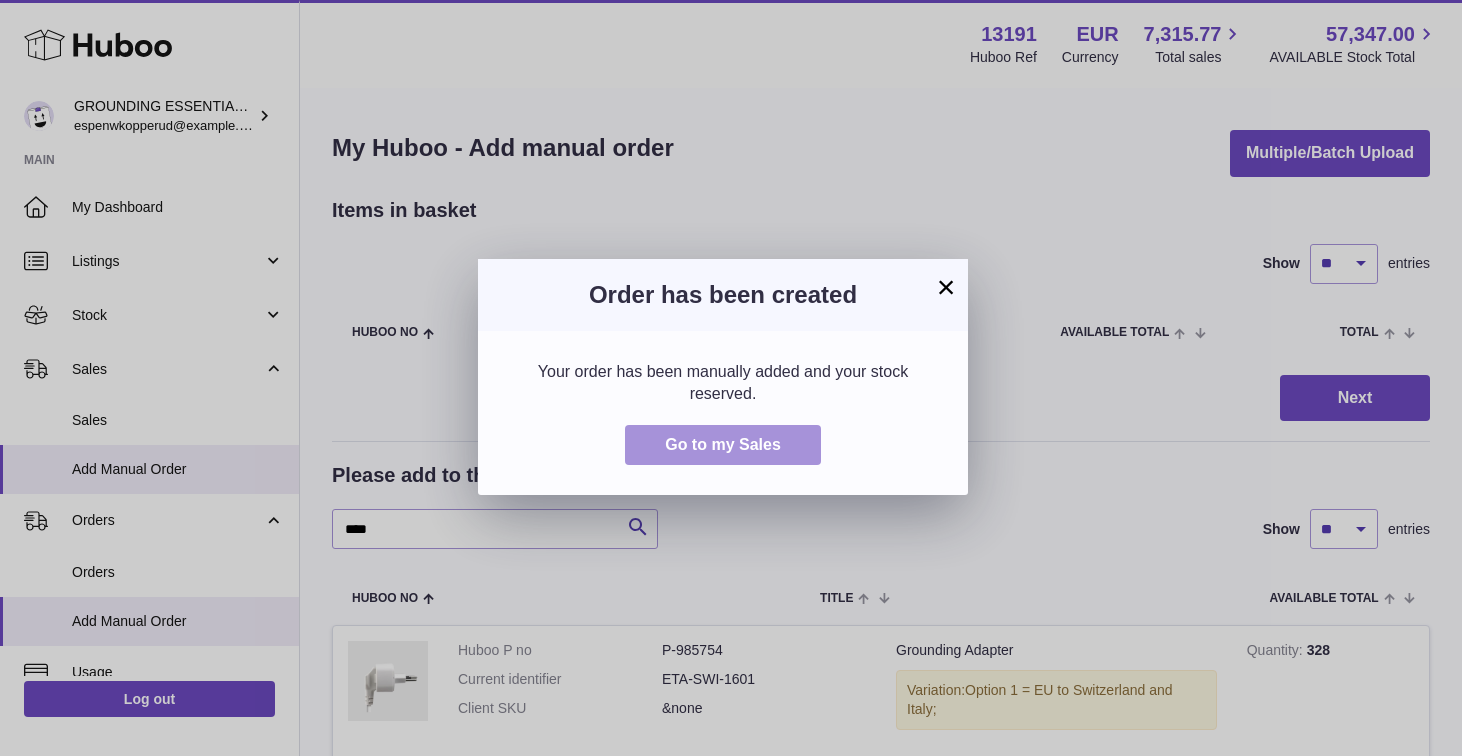 click on "Go to my Sales" at bounding box center [723, 444] 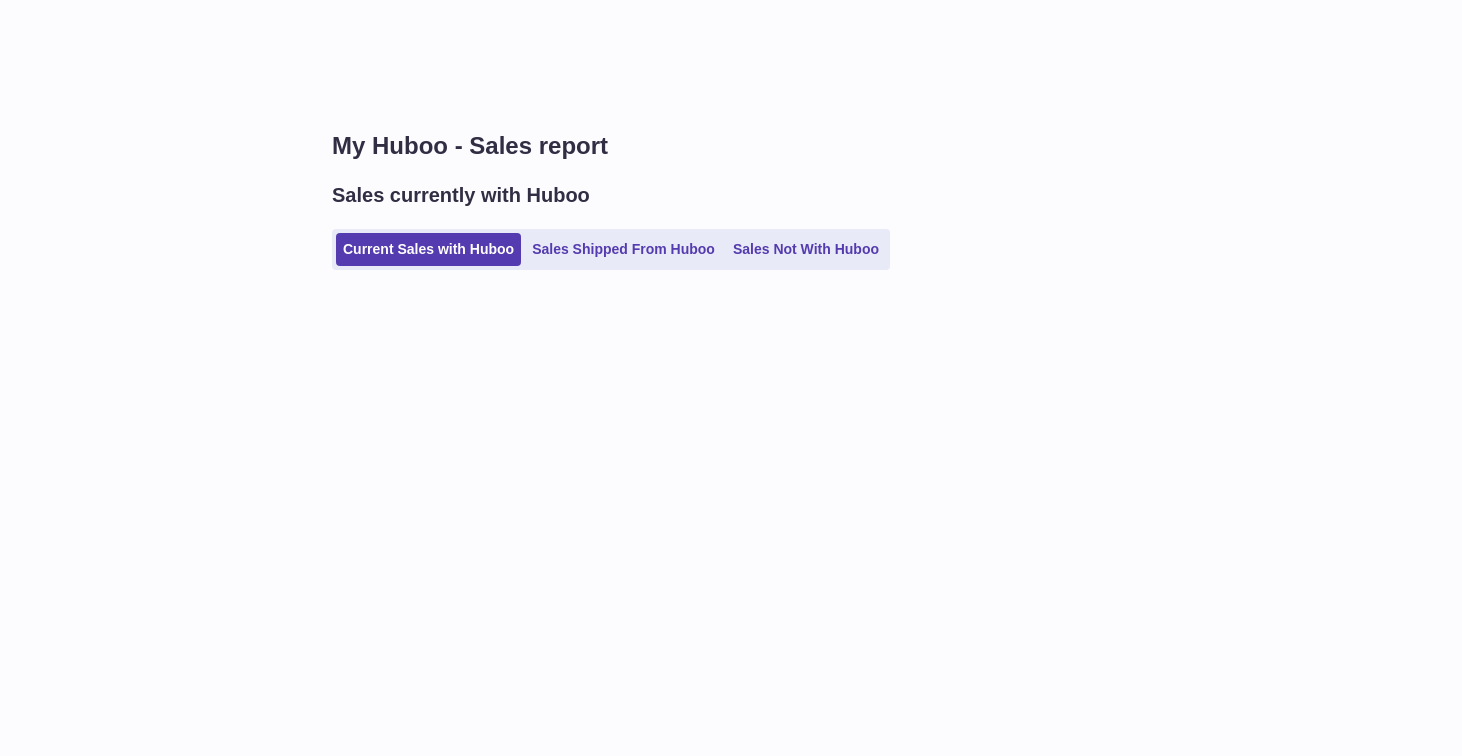 scroll, scrollTop: 0, scrollLeft: 0, axis: both 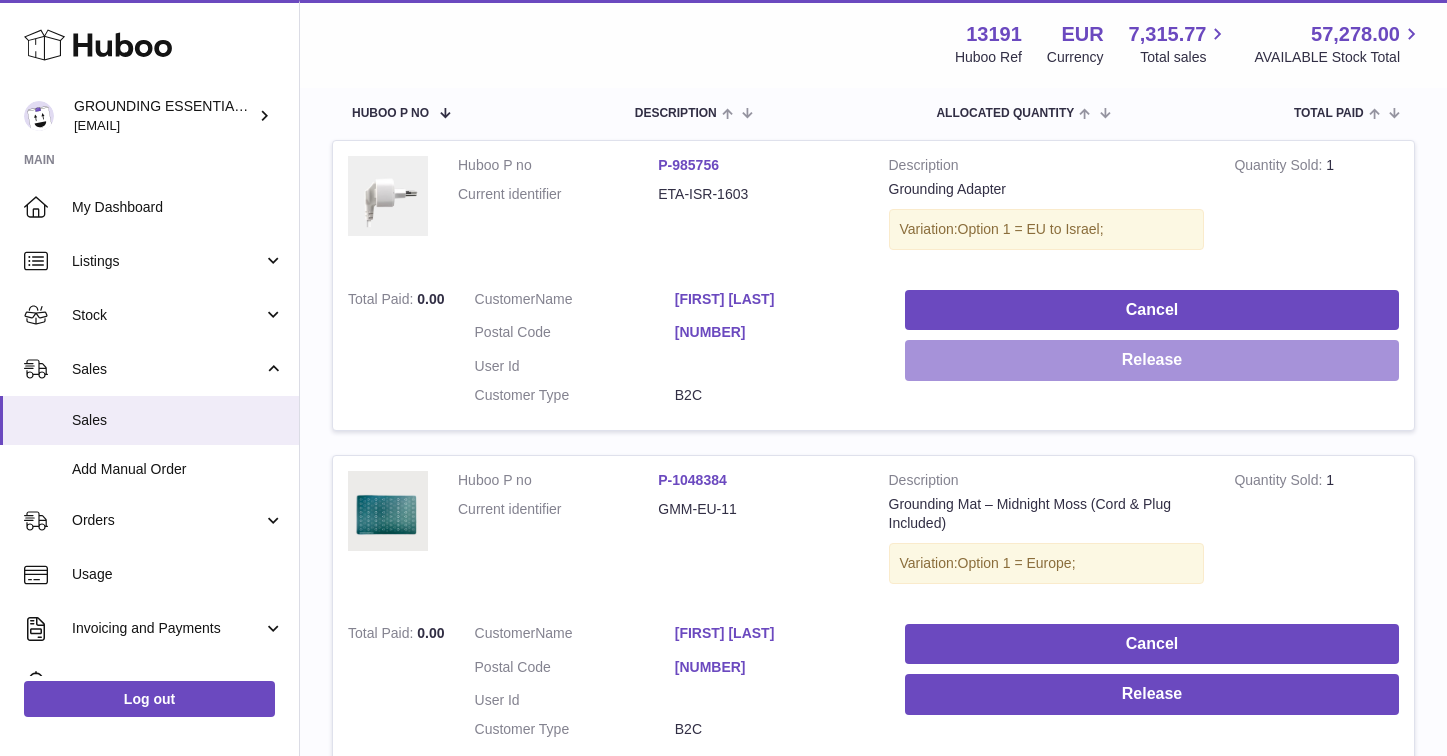 click on "Release" at bounding box center (1152, 360) 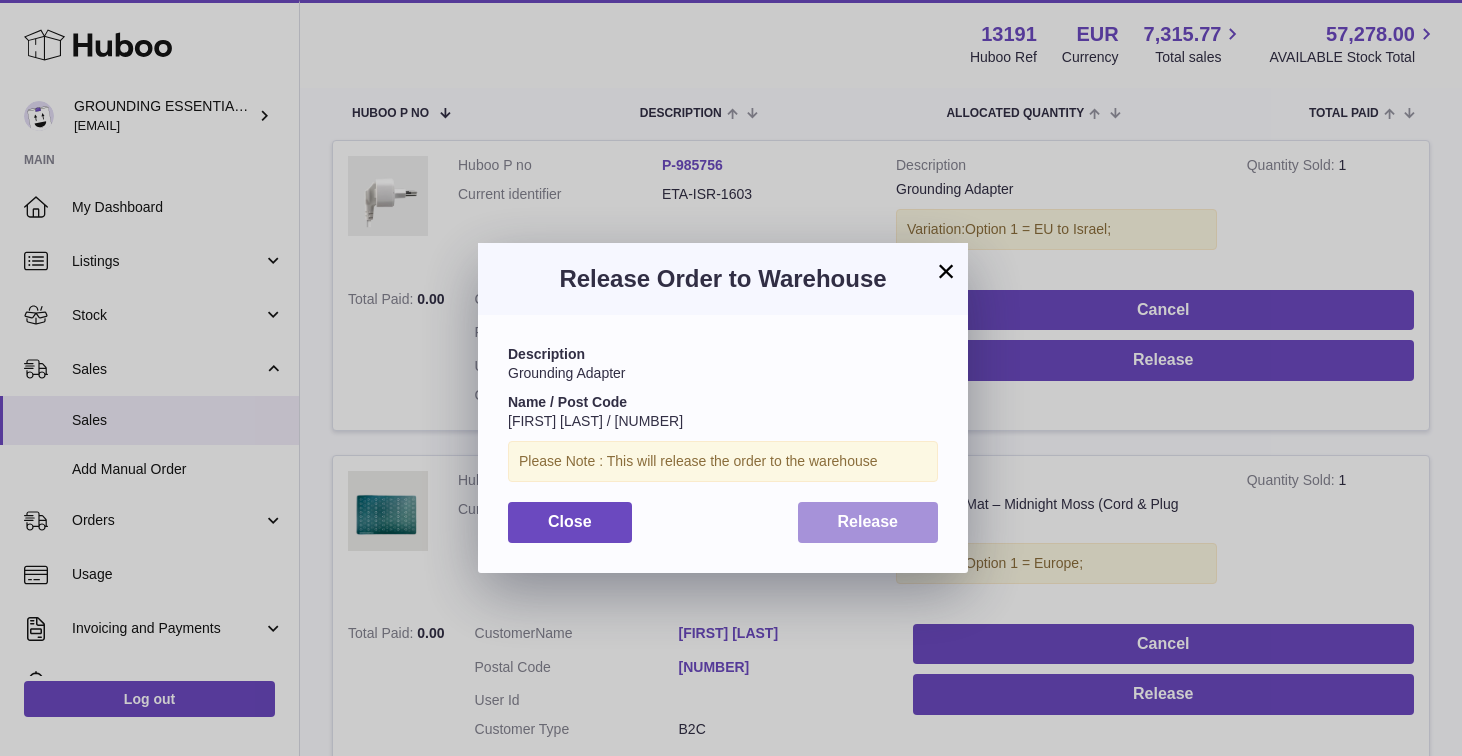 click on "Release" at bounding box center [868, 522] 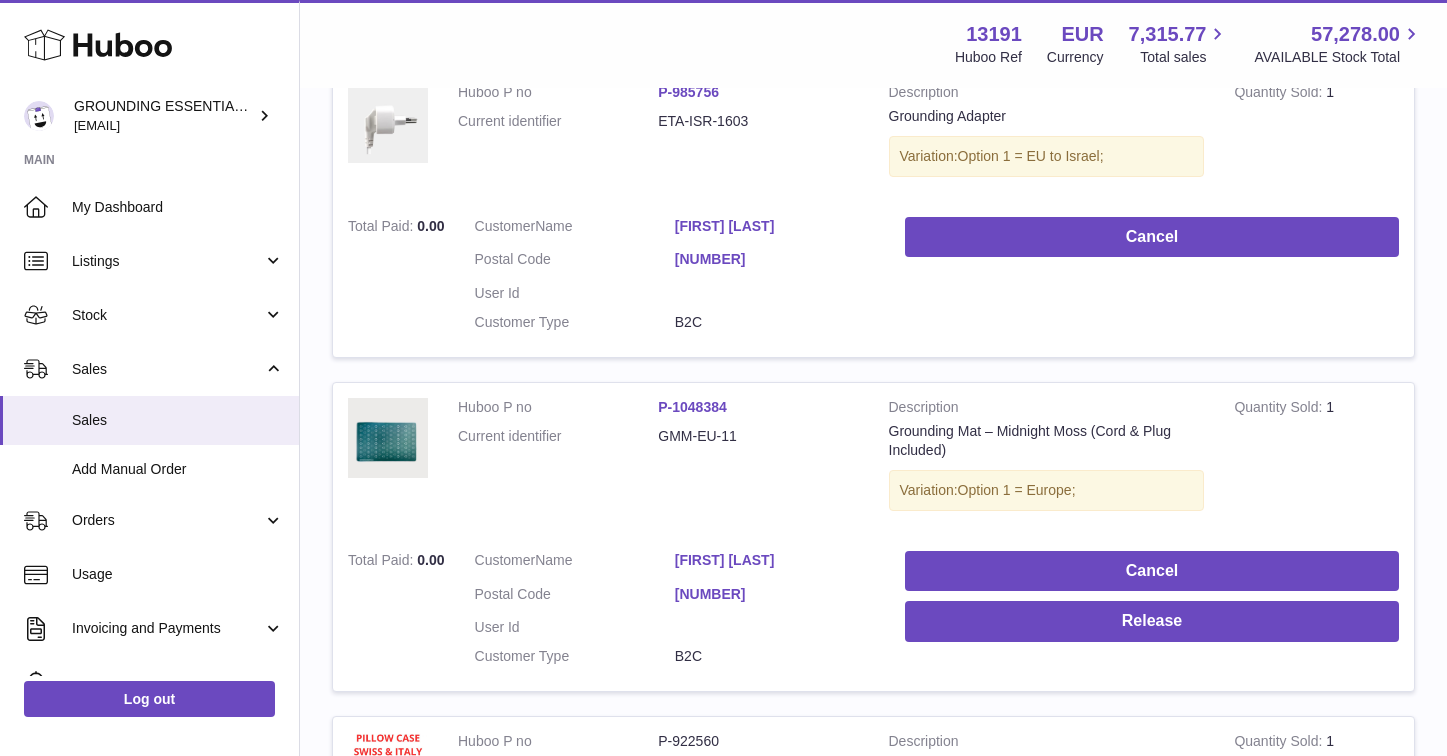 scroll, scrollTop: 453, scrollLeft: 0, axis: vertical 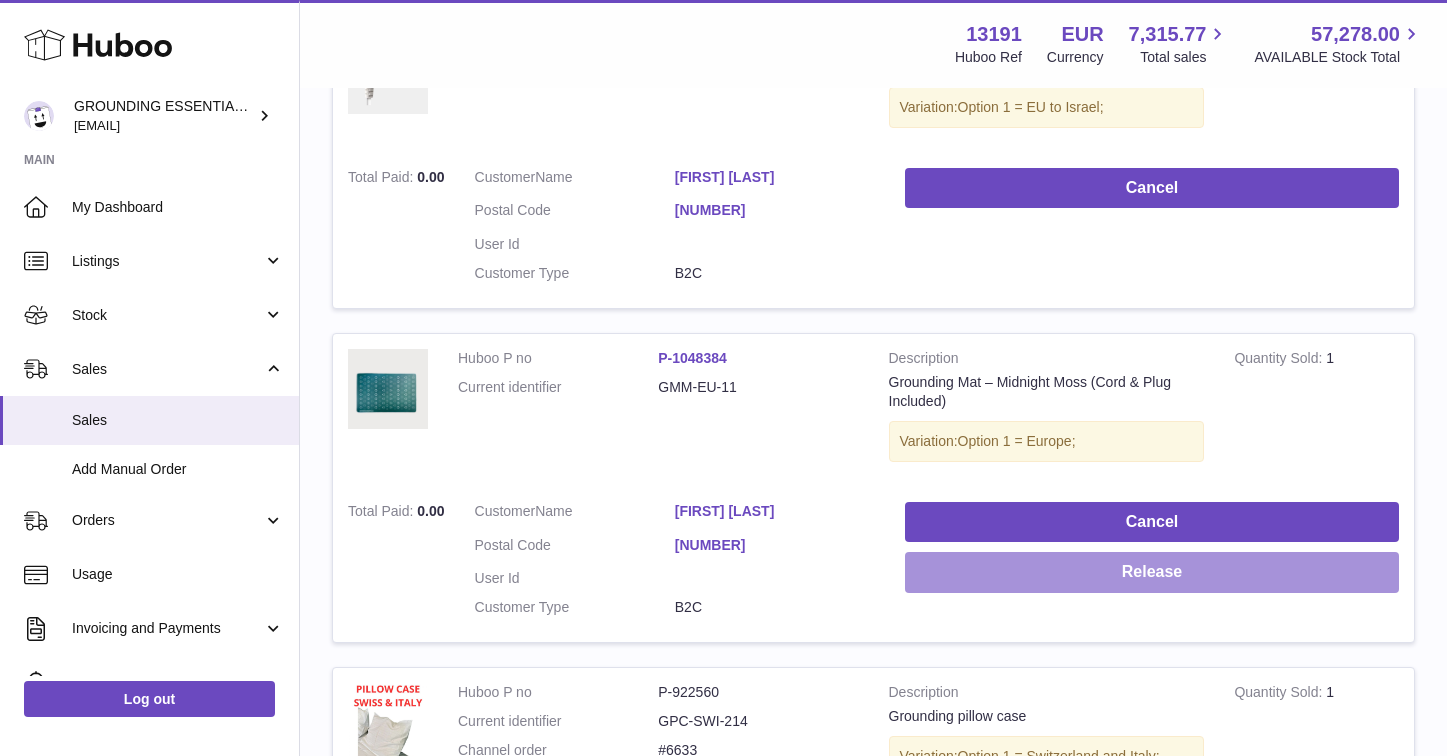 click on "Release" at bounding box center (1152, 572) 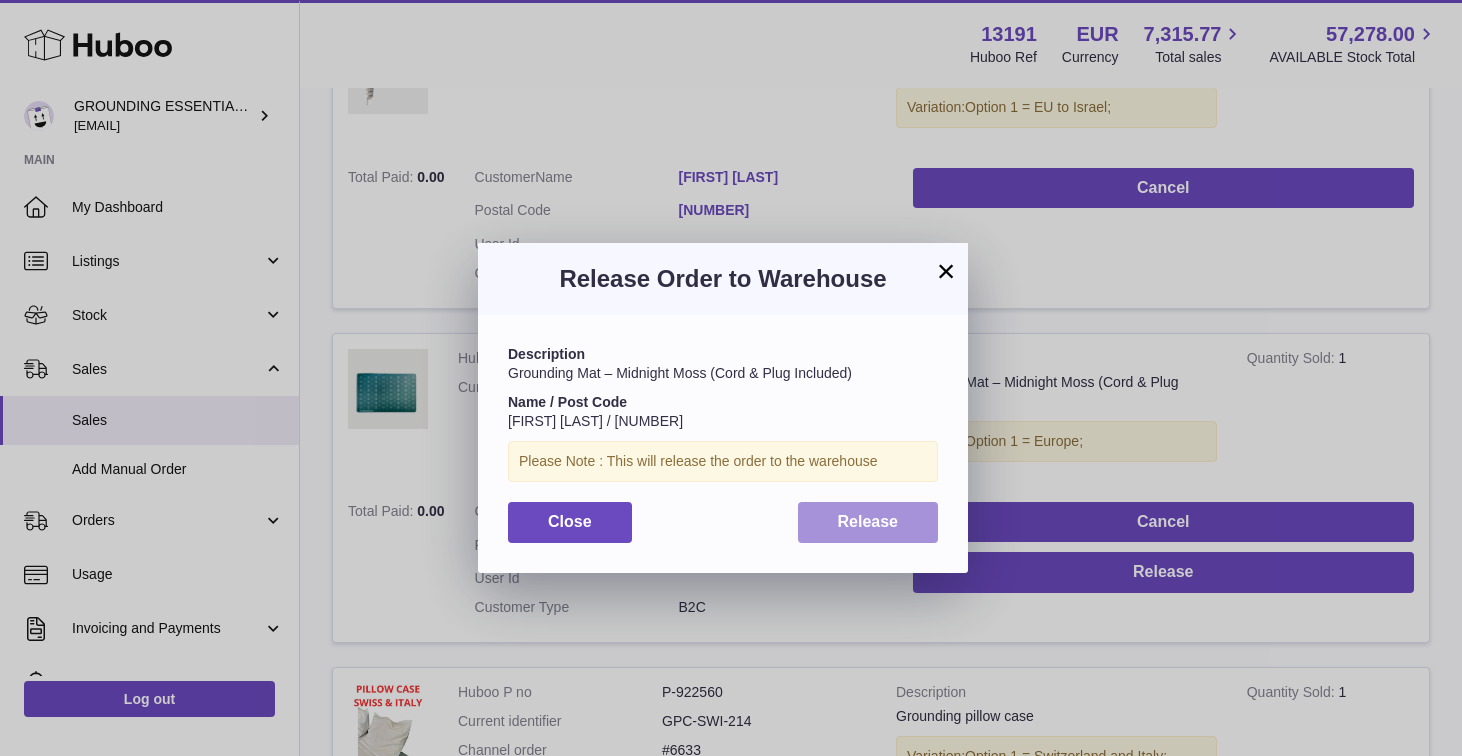 click on "Release" at bounding box center (868, 521) 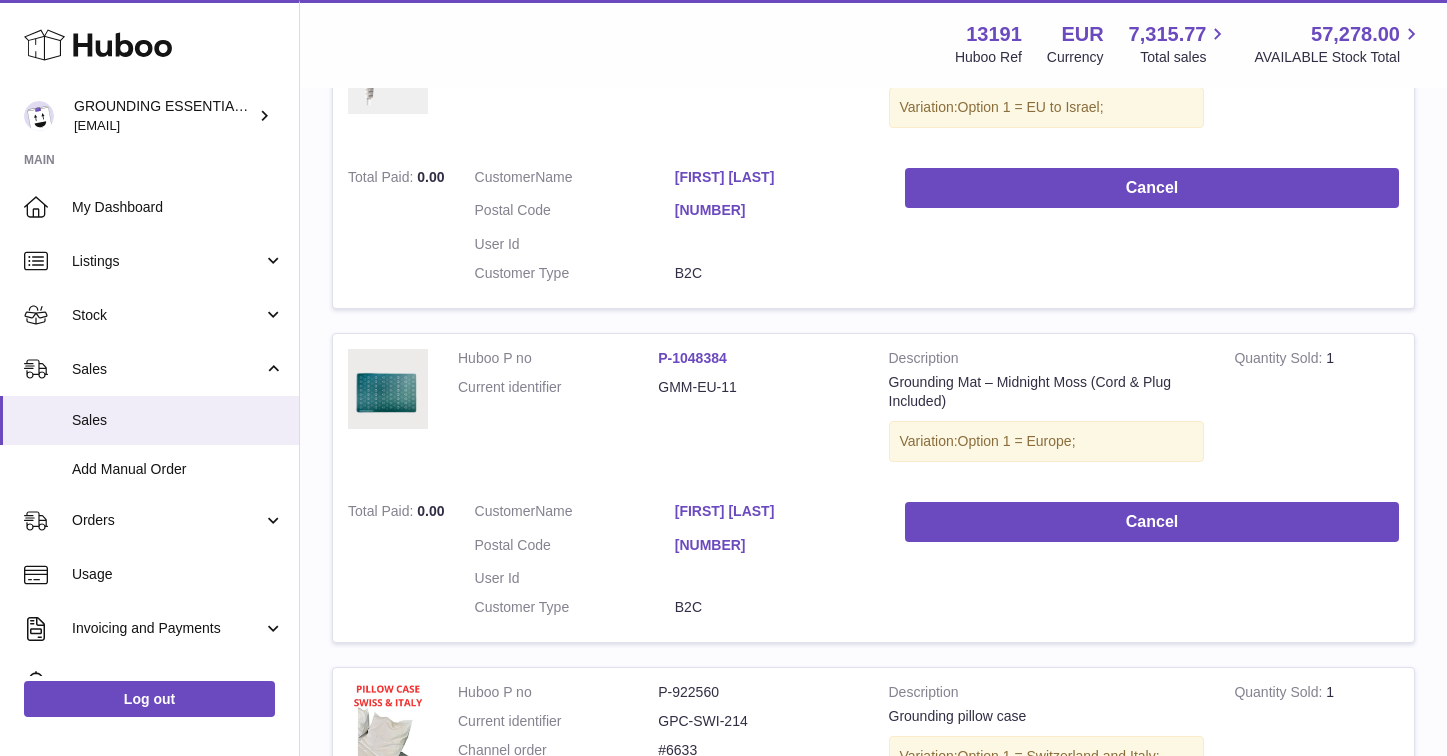 scroll, scrollTop: 0, scrollLeft: 0, axis: both 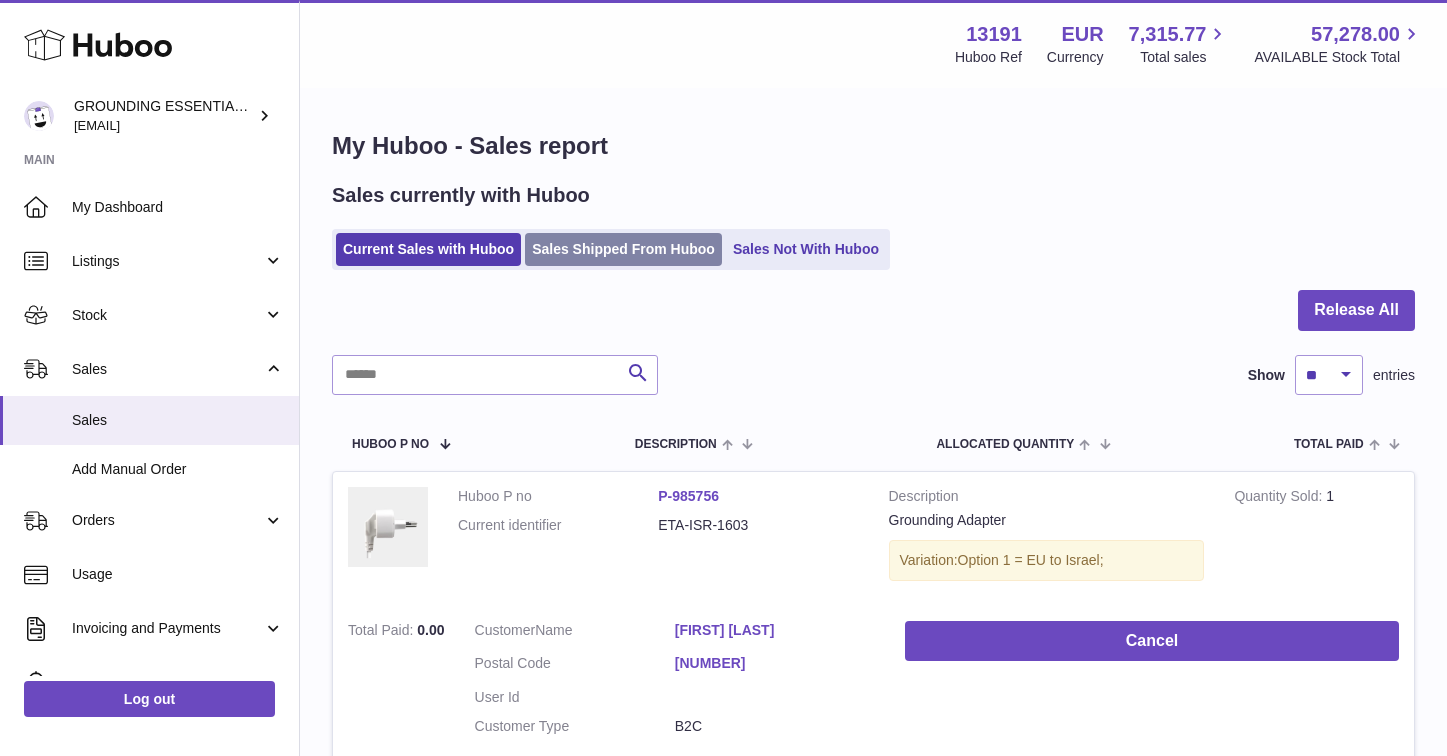 click on "Sales Shipped From Huboo" at bounding box center [623, 249] 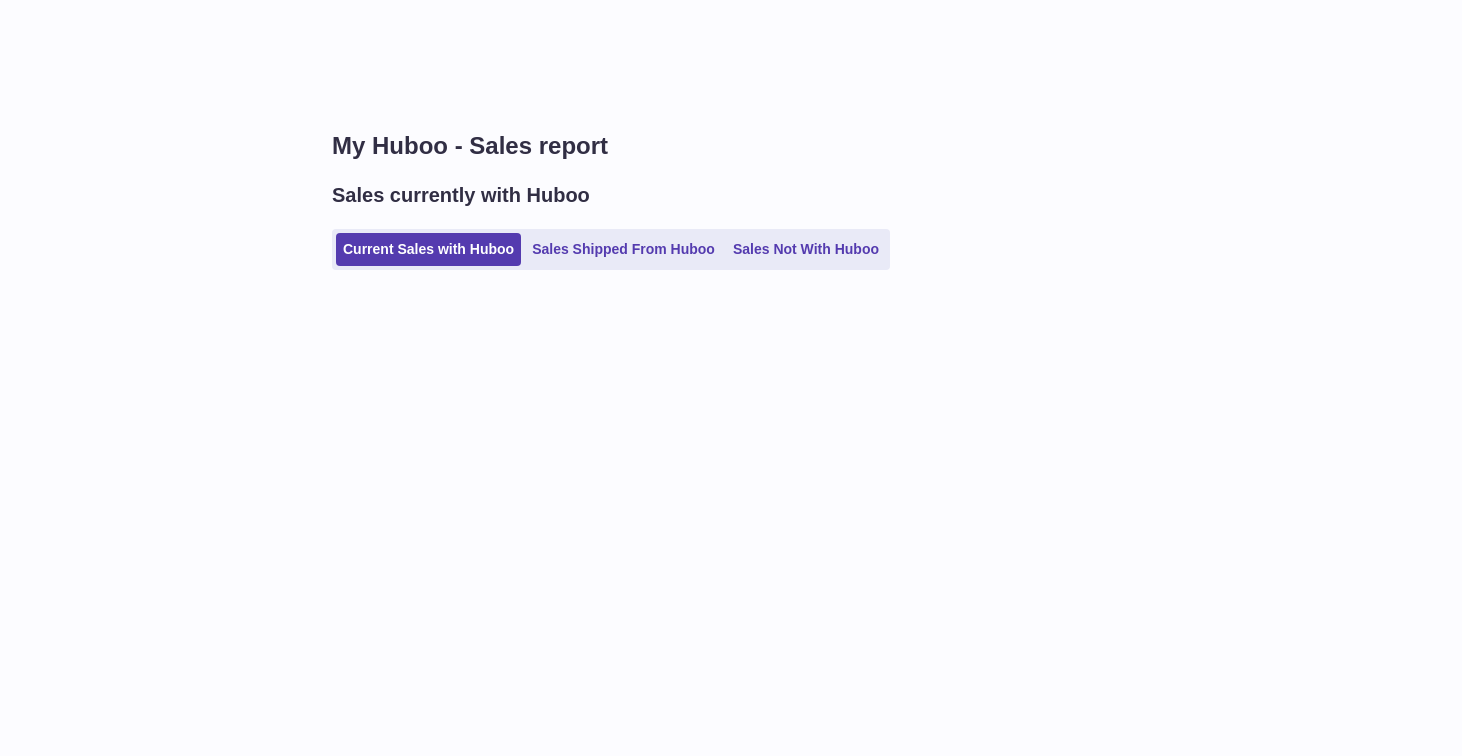 scroll, scrollTop: 0, scrollLeft: 0, axis: both 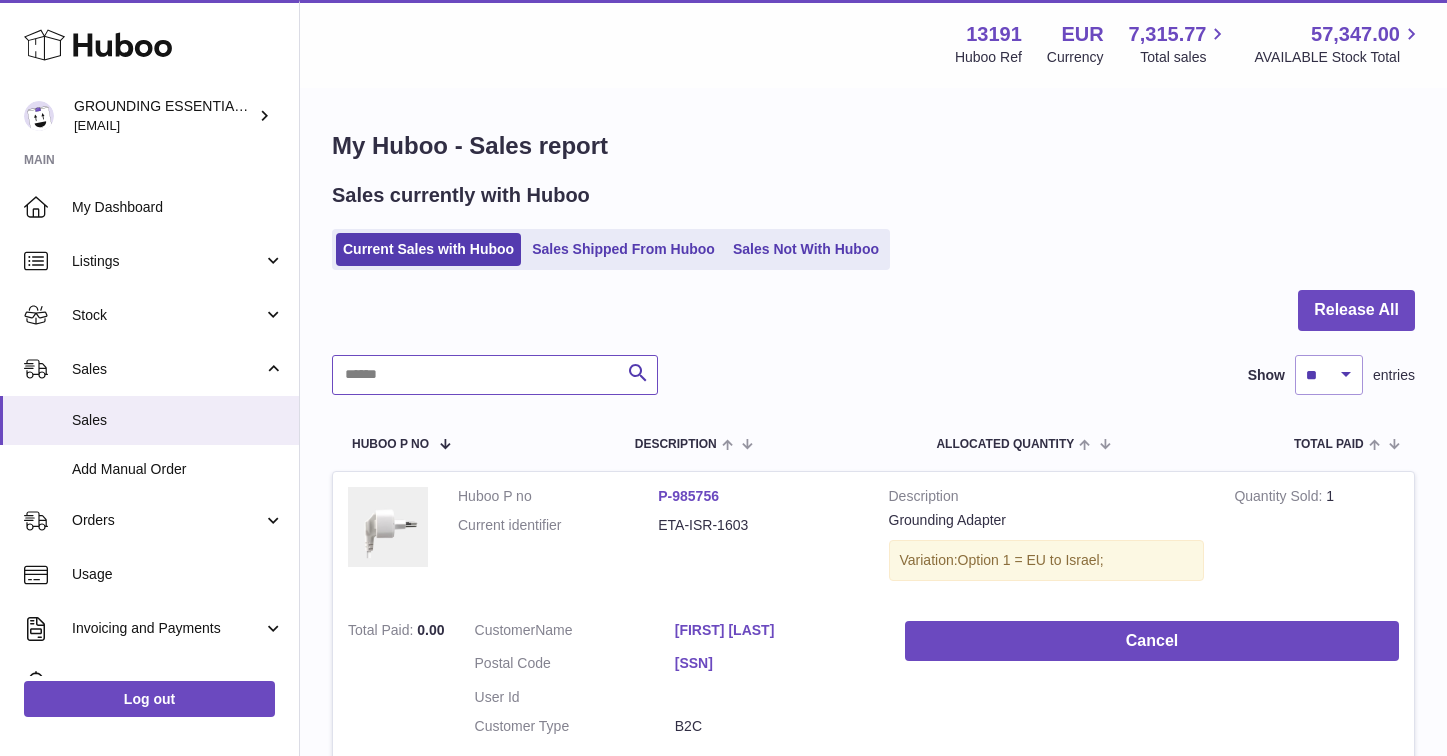 click at bounding box center (495, 375) 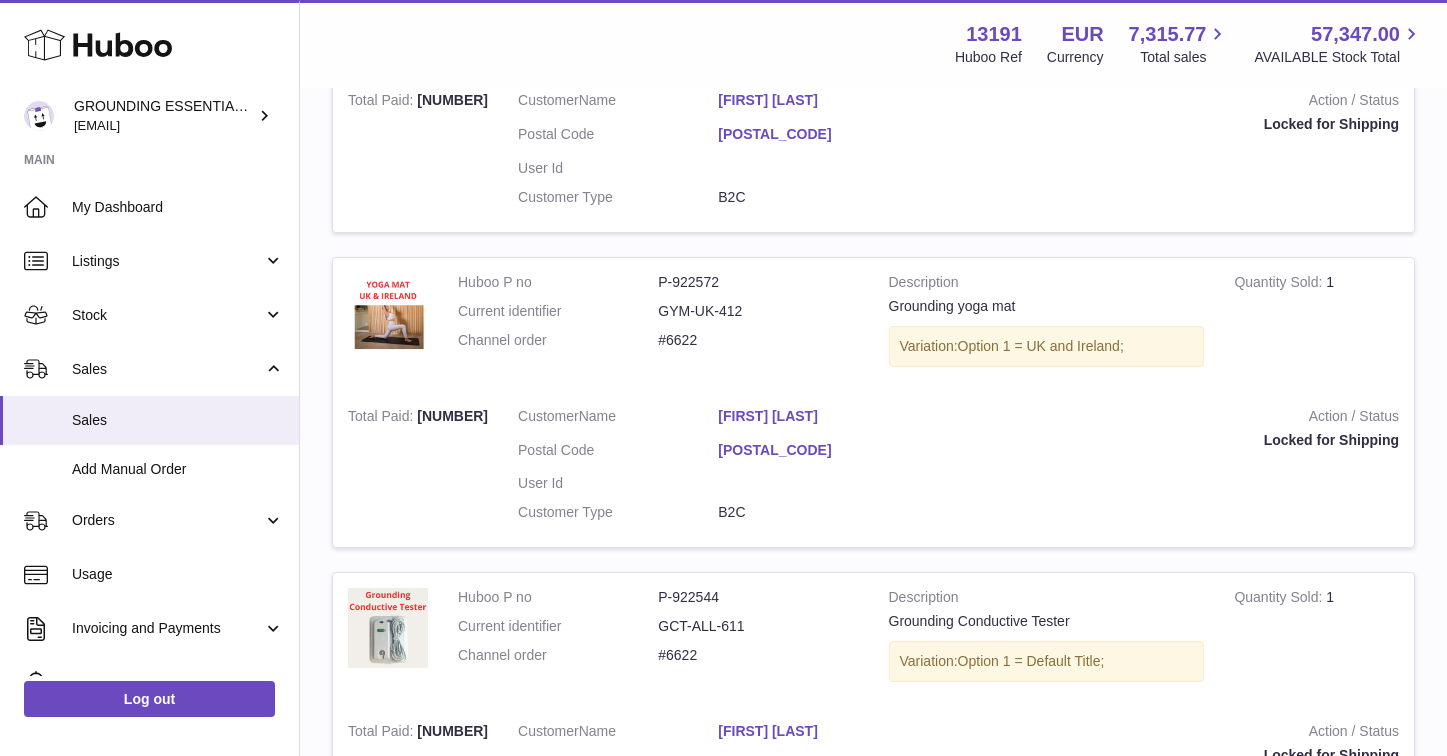 scroll, scrollTop: 568, scrollLeft: 0, axis: vertical 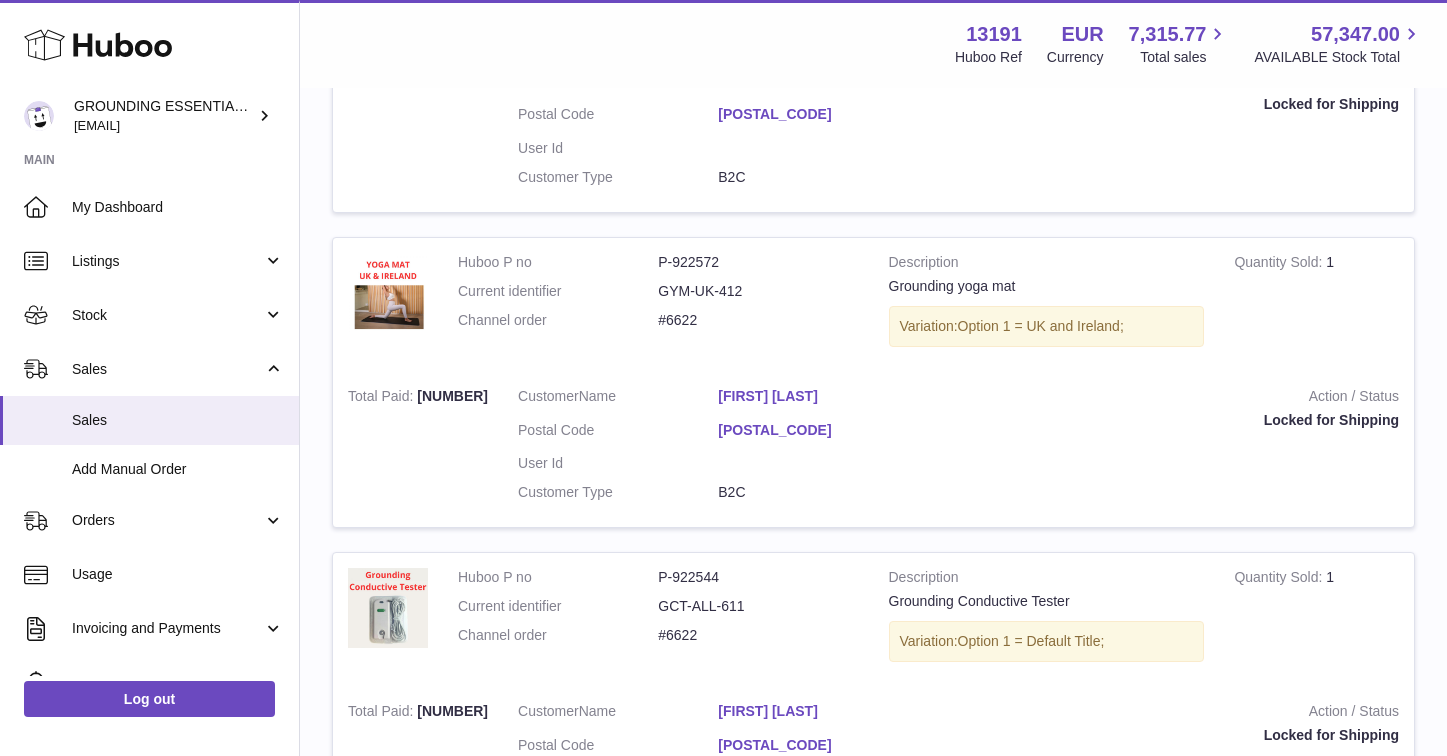 type on "**********" 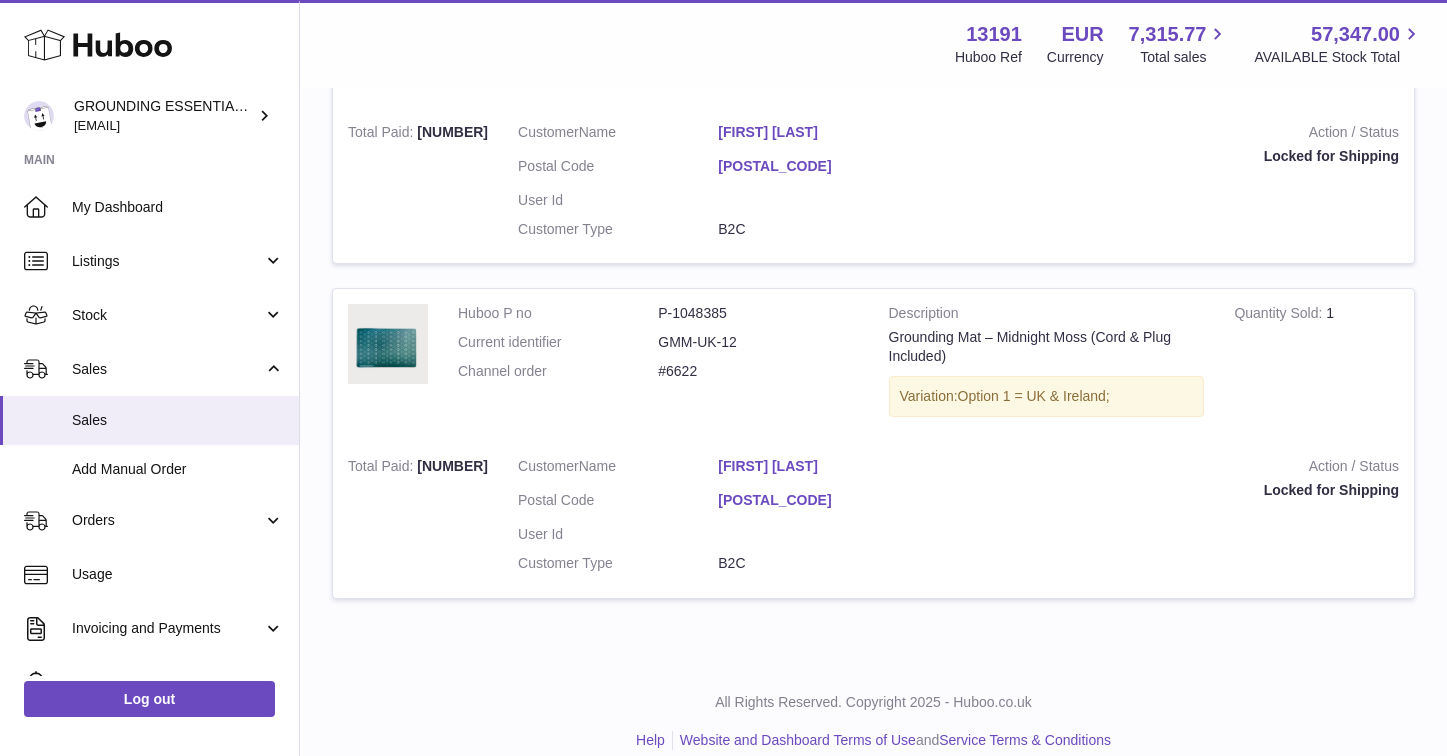 scroll, scrollTop: 1171, scrollLeft: 0, axis: vertical 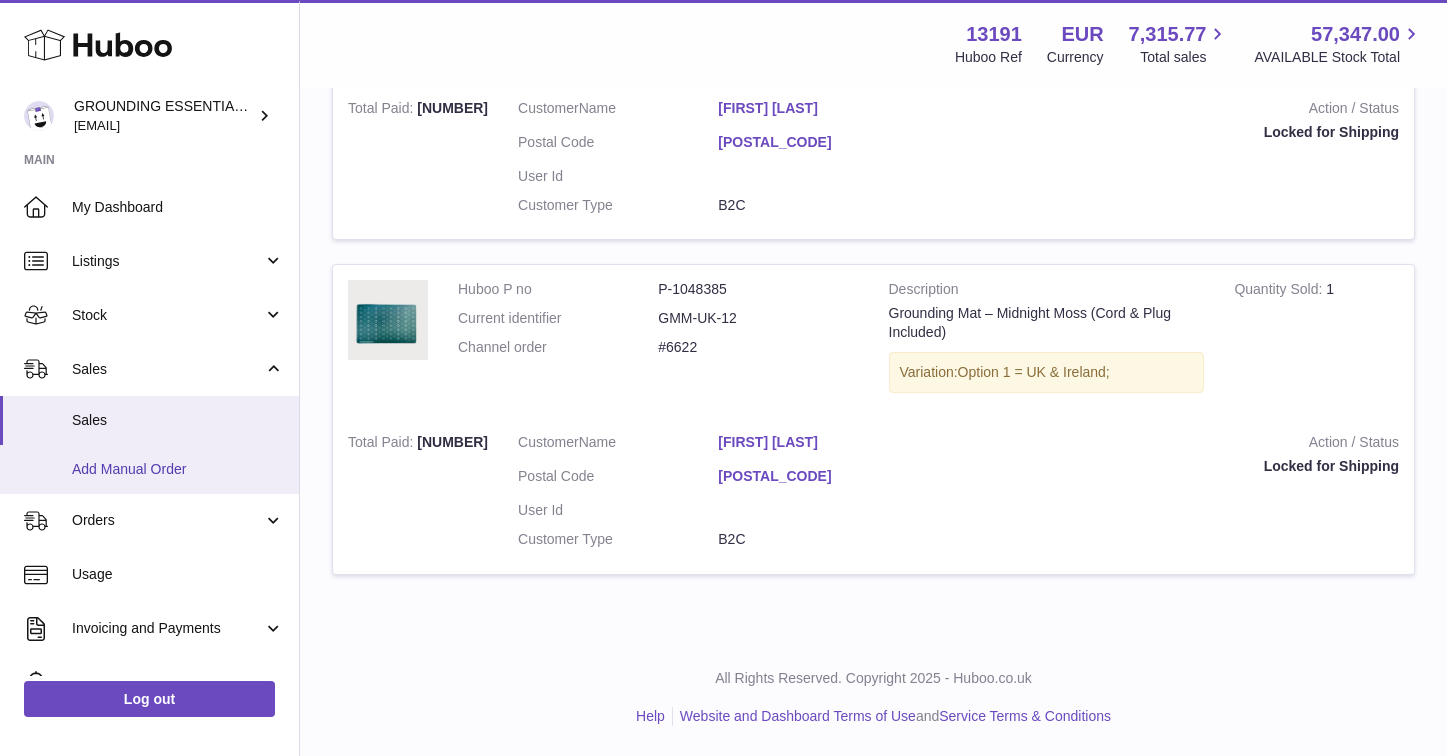 click on "Add Manual Order" at bounding box center [149, 469] 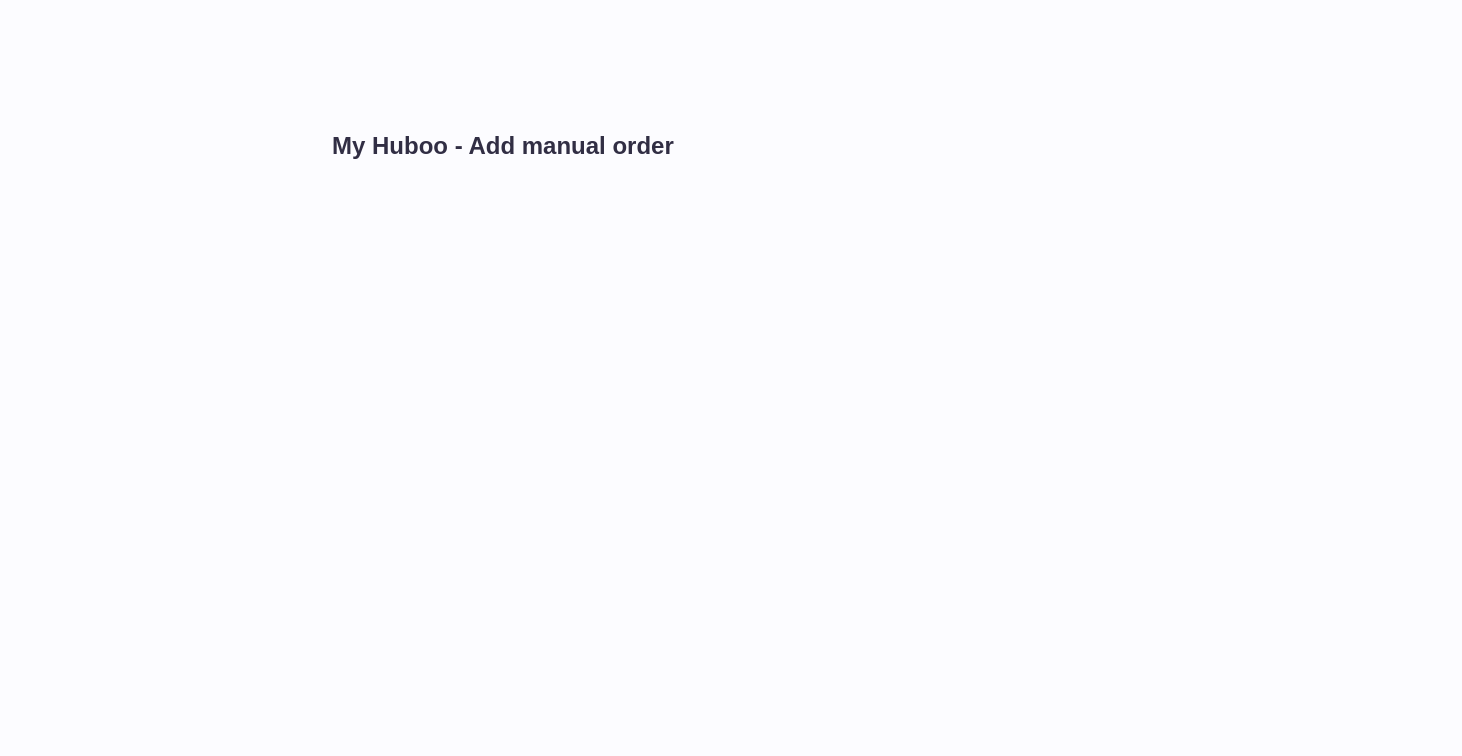 scroll, scrollTop: 0, scrollLeft: 0, axis: both 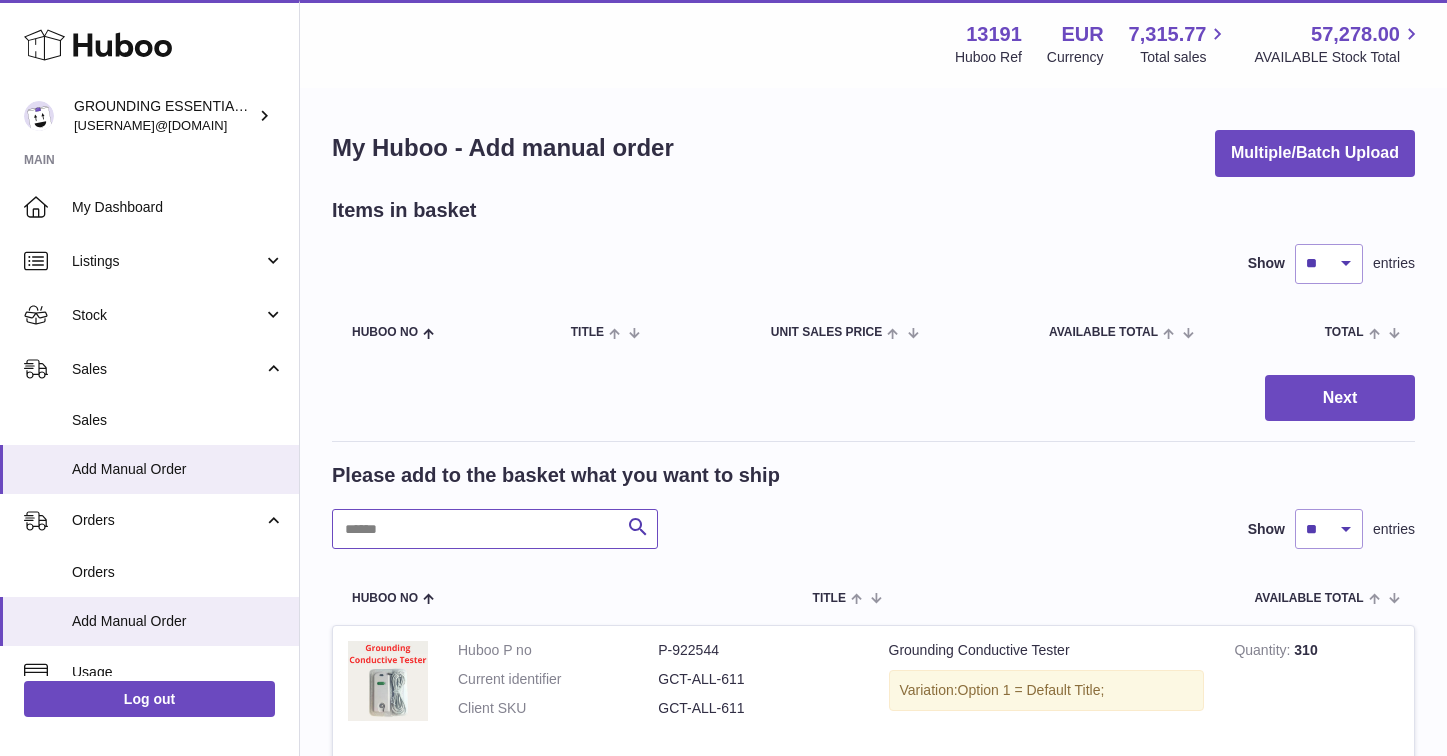 click at bounding box center [495, 529] 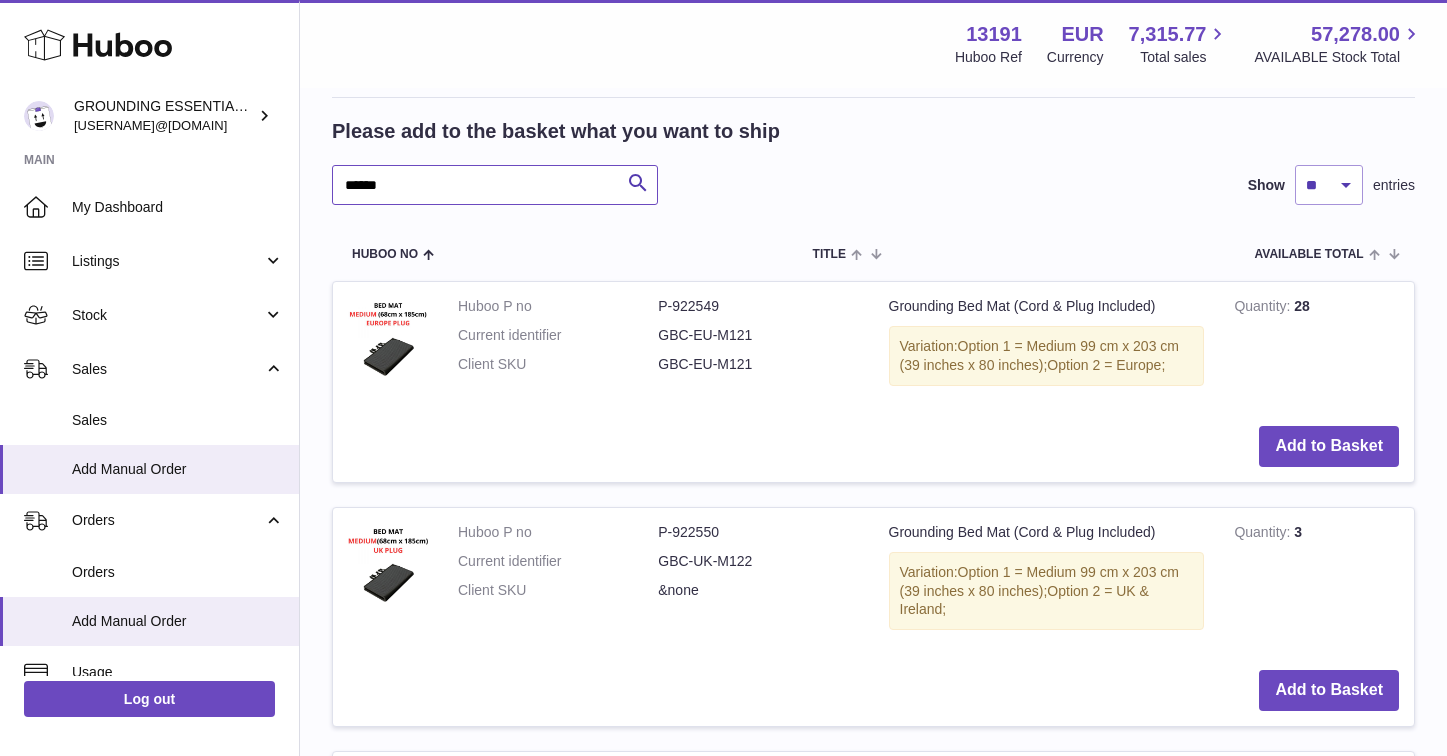 scroll, scrollTop: 457, scrollLeft: 0, axis: vertical 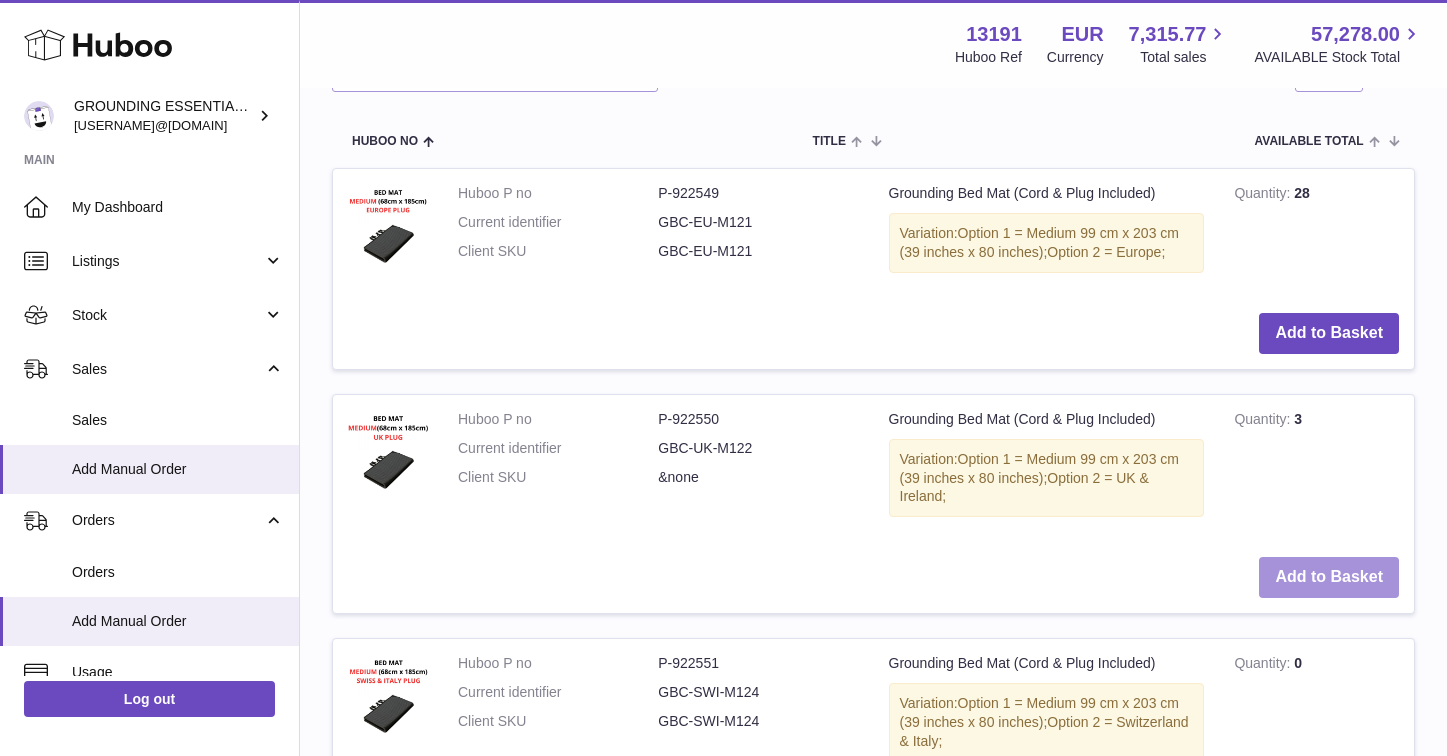 click on "Add to Basket" at bounding box center (1329, 577) 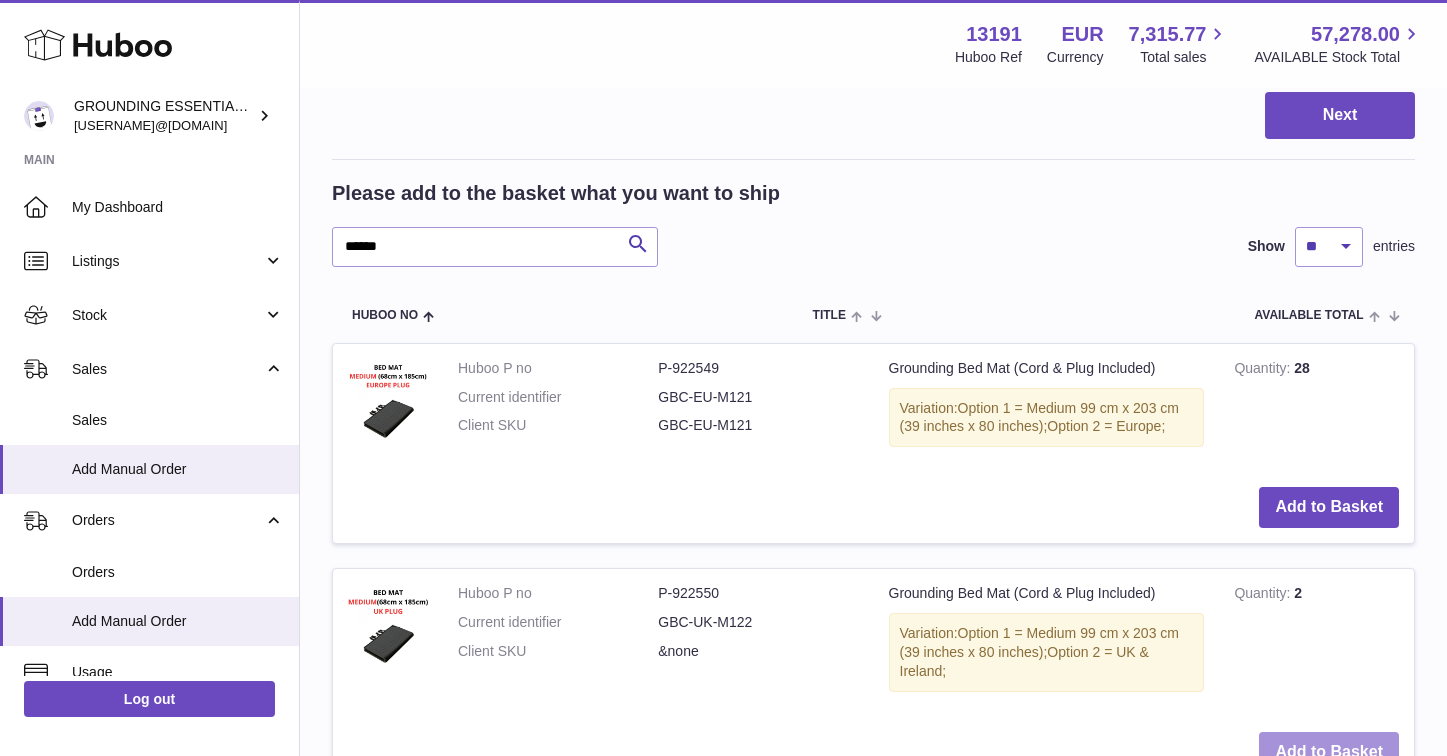 scroll, scrollTop: 215, scrollLeft: 0, axis: vertical 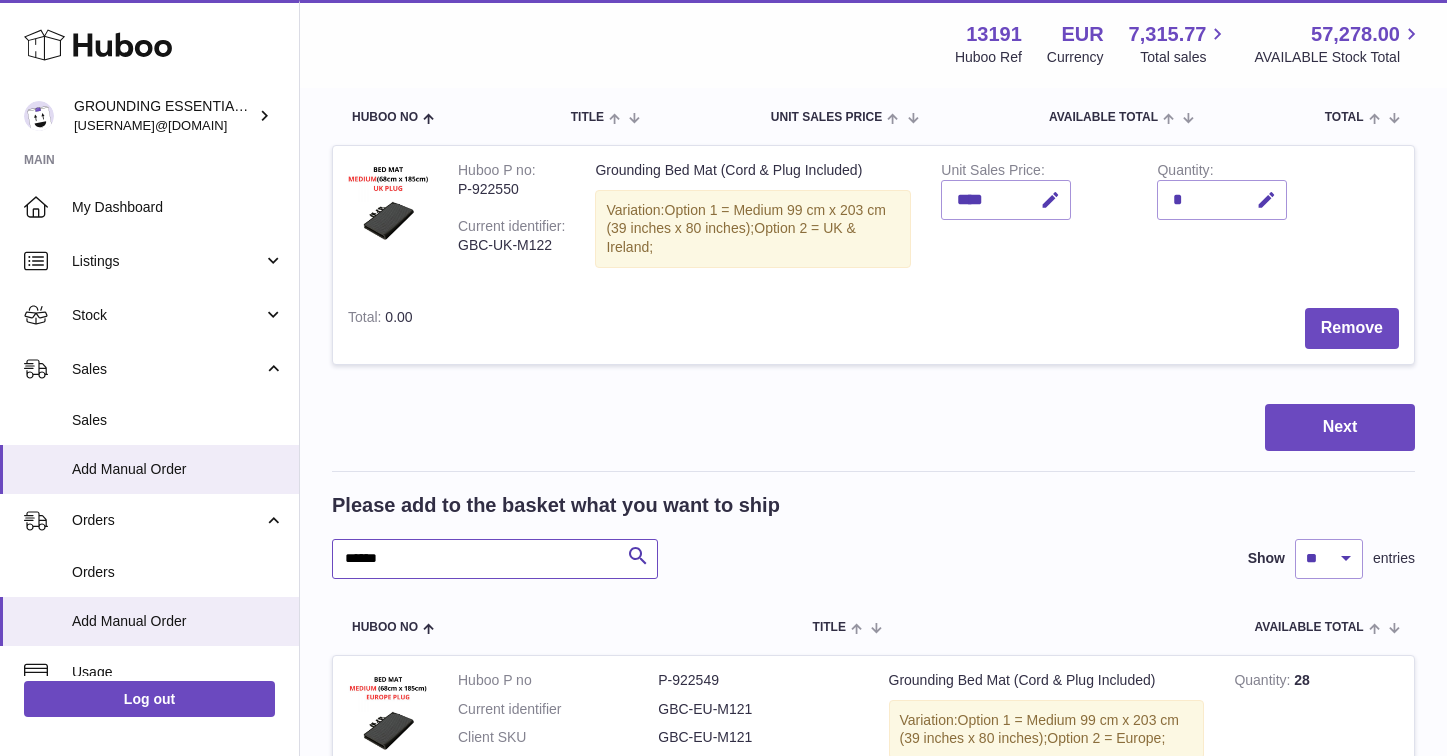 click on "******" at bounding box center (495, 559) 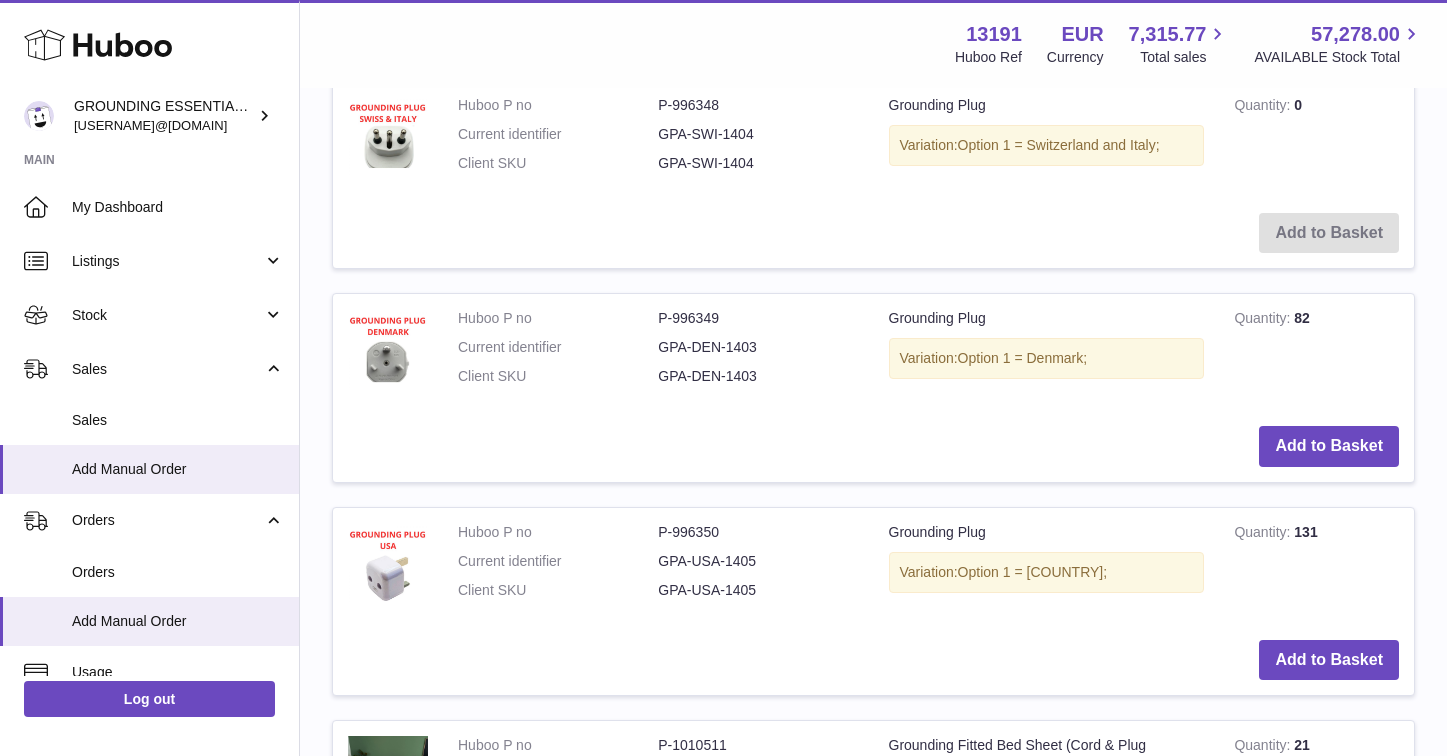 scroll, scrollTop: 1474, scrollLeft: 0, axis: vertical 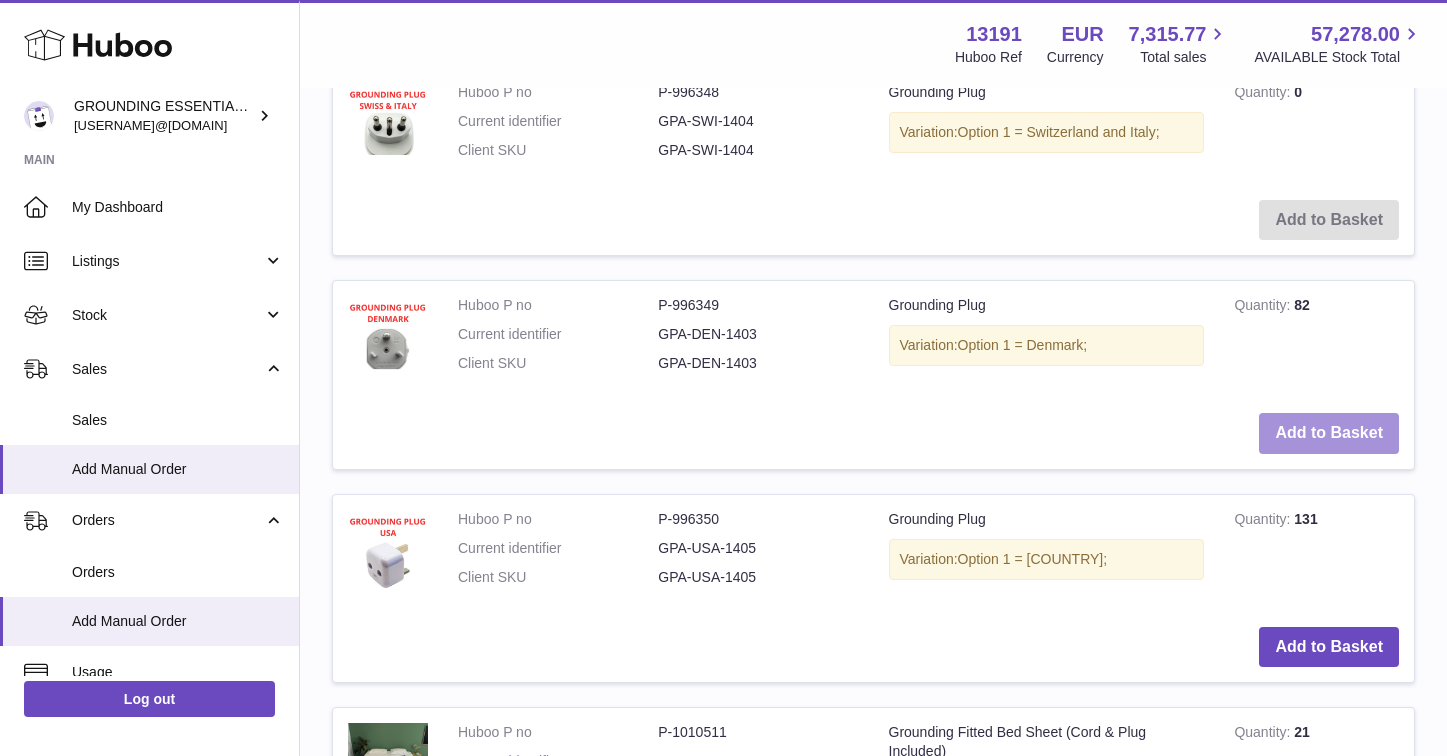 type on "***" 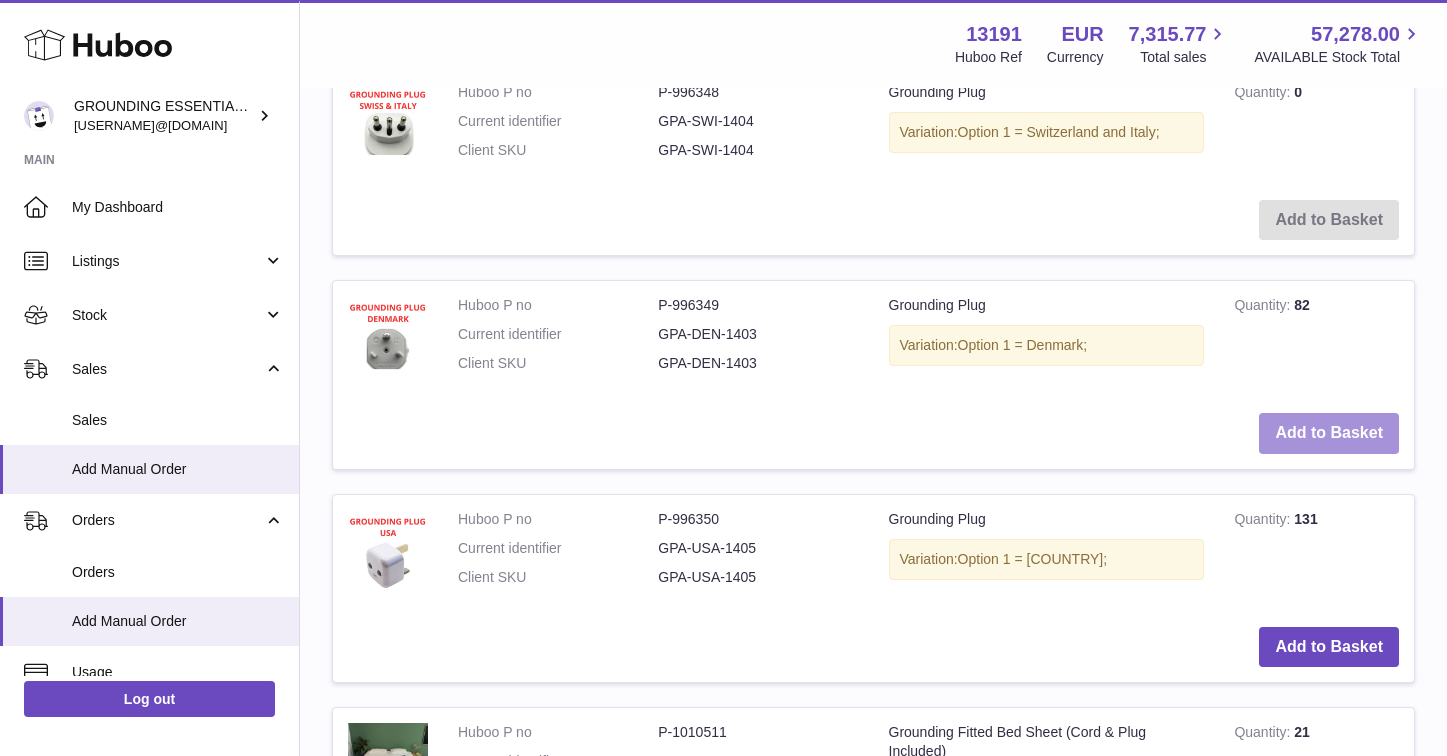click on "Add to Basket" at bounding box center (1329, 433) 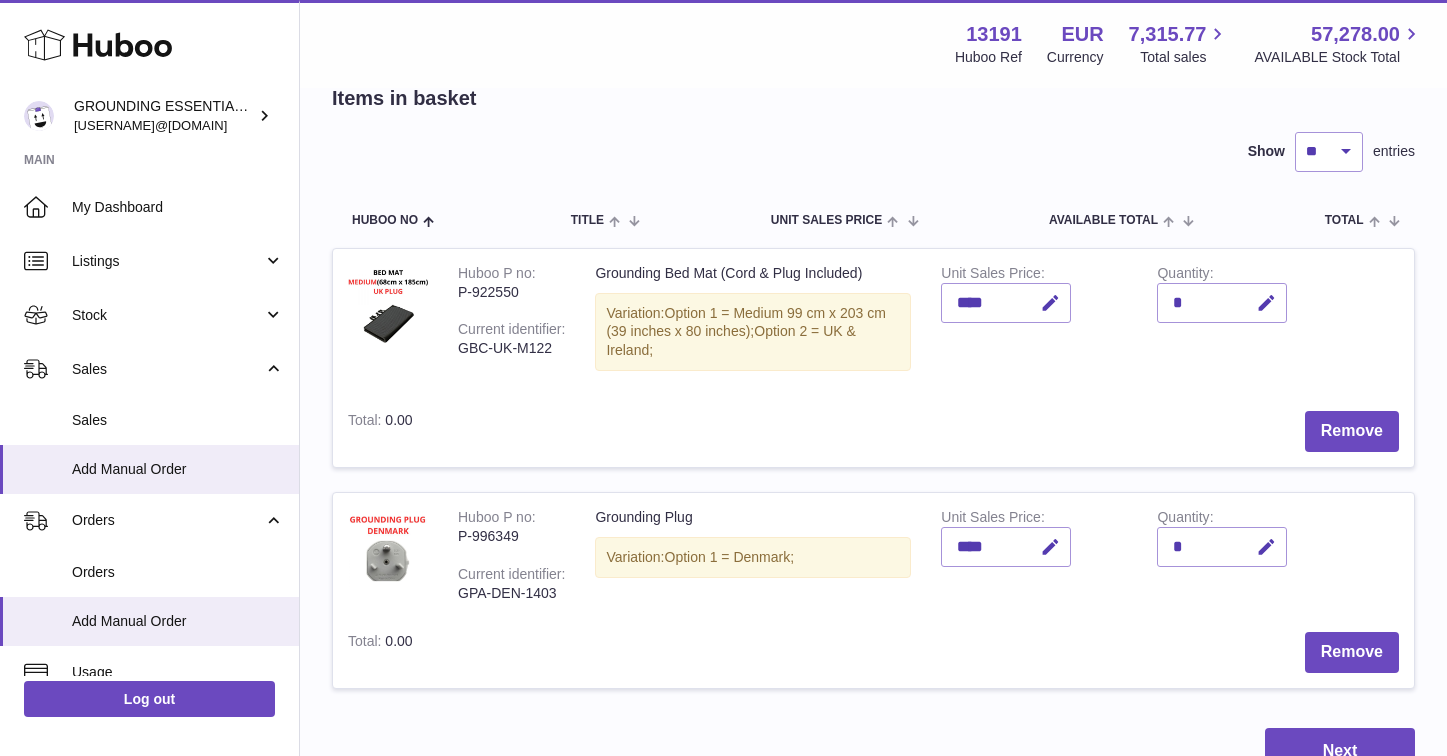 scroll, scrollTop: 231, scrollLeft: 0, axis: vertical 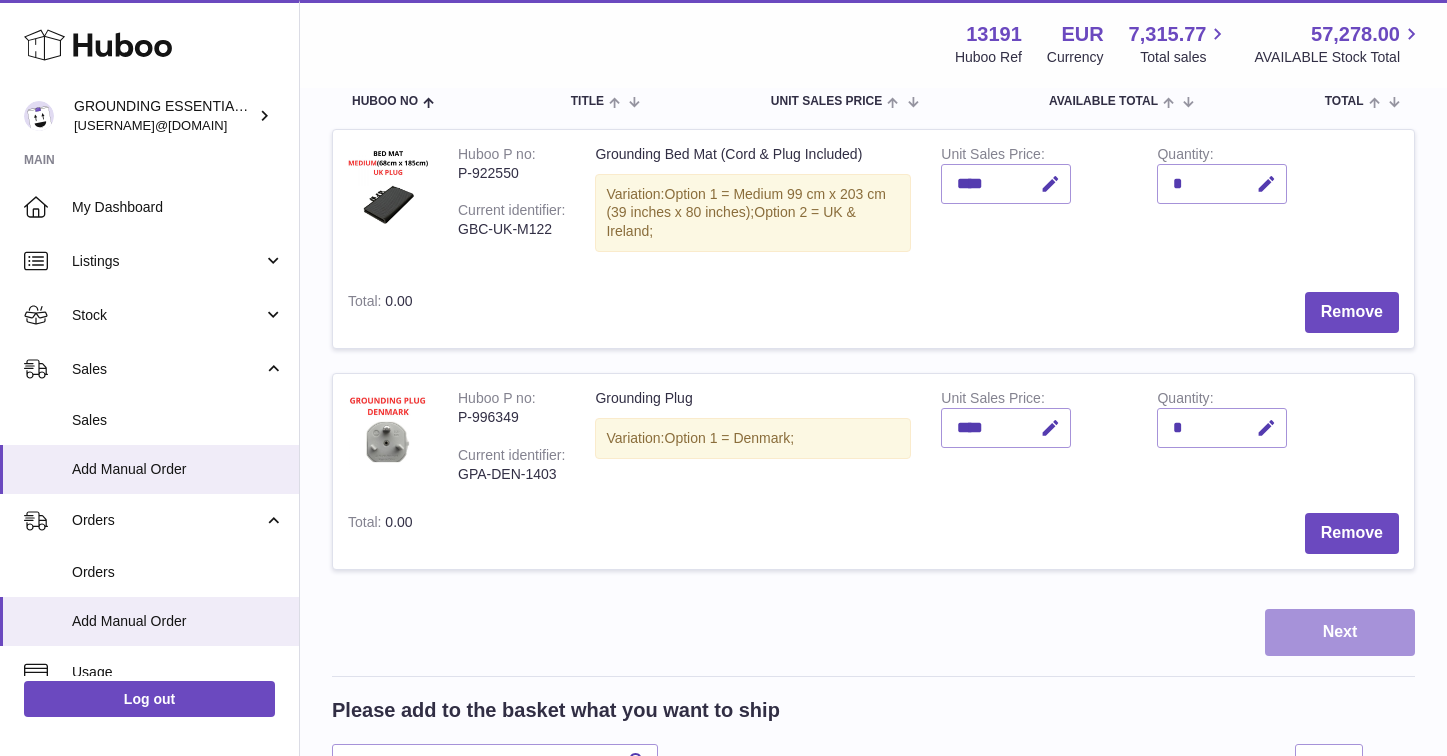 click on "Next" at bounding box center (1340, 632) 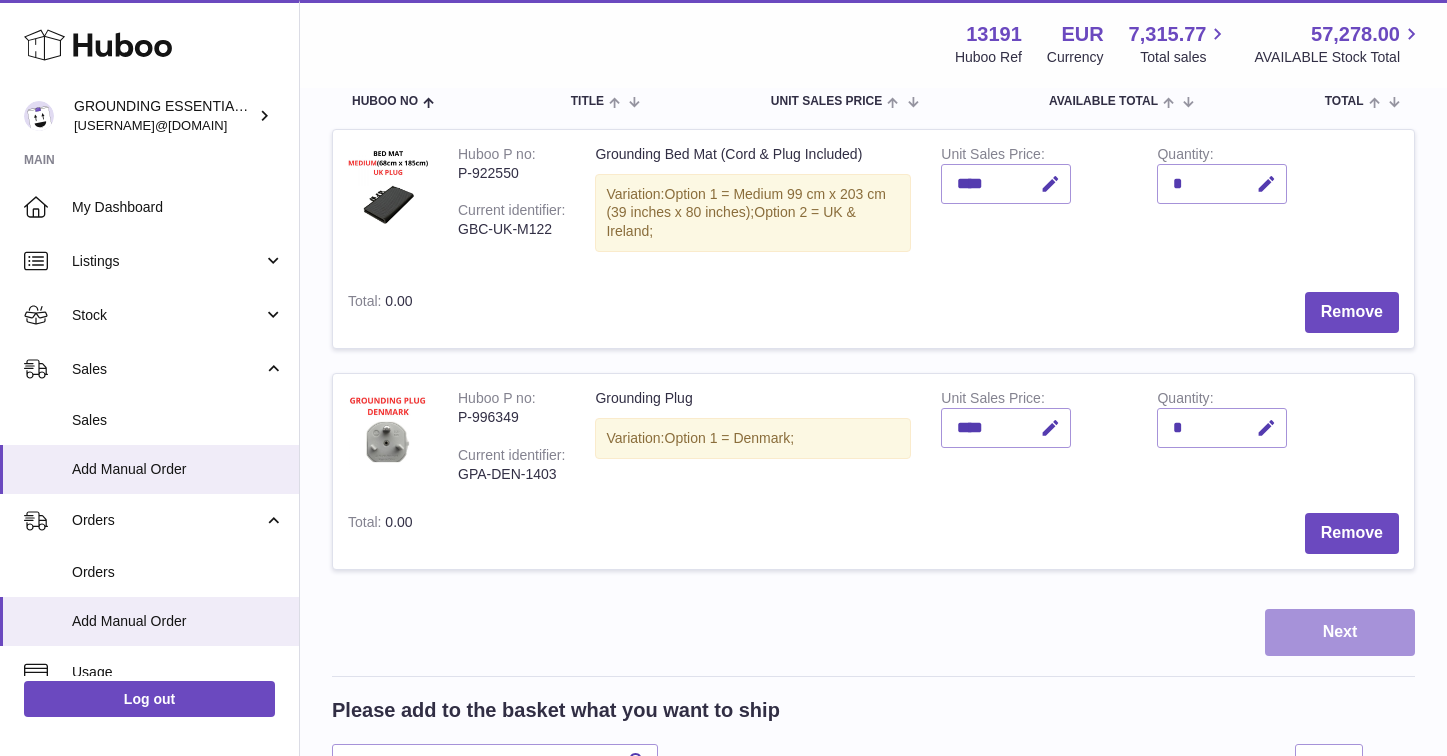 scroll, scrollTop: 0, scrollLeft: 0, axis: both 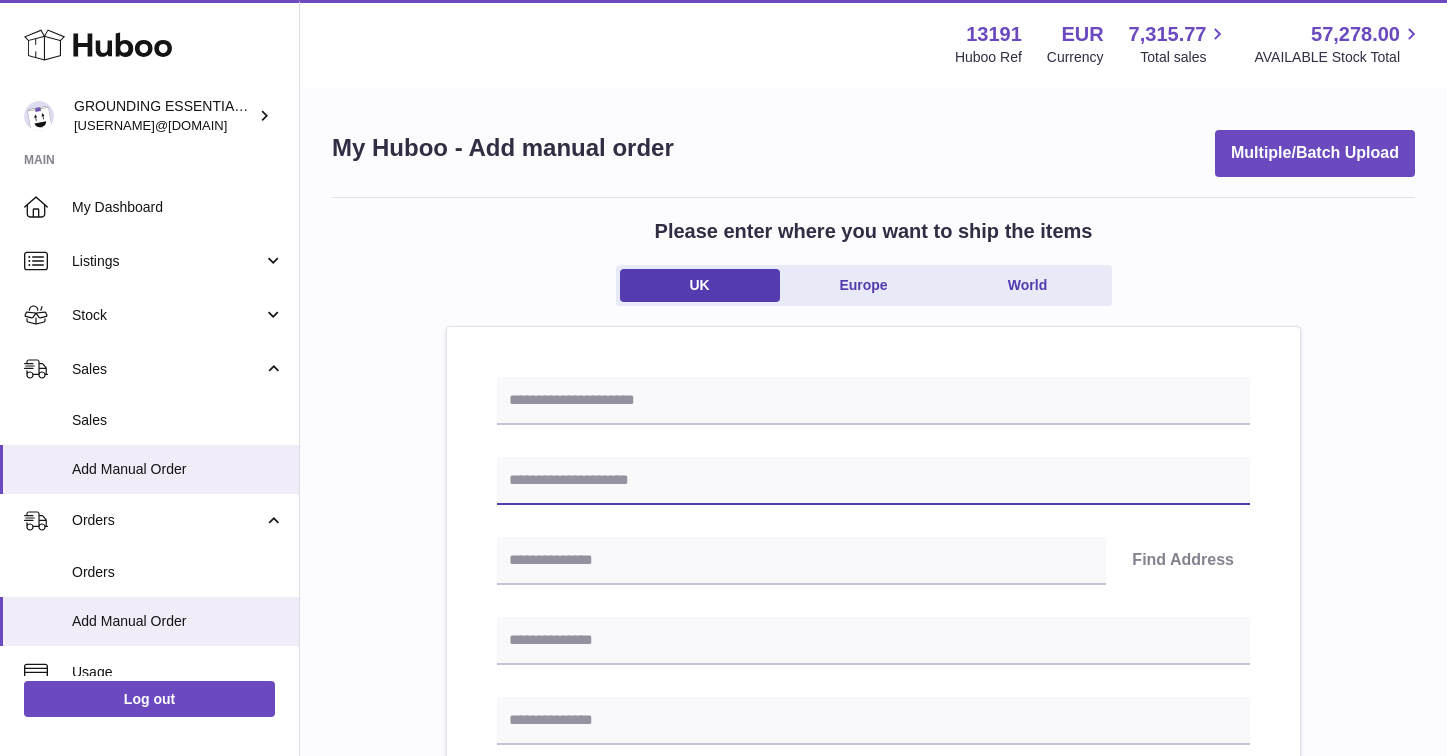 click at bounding box center (873, 481) 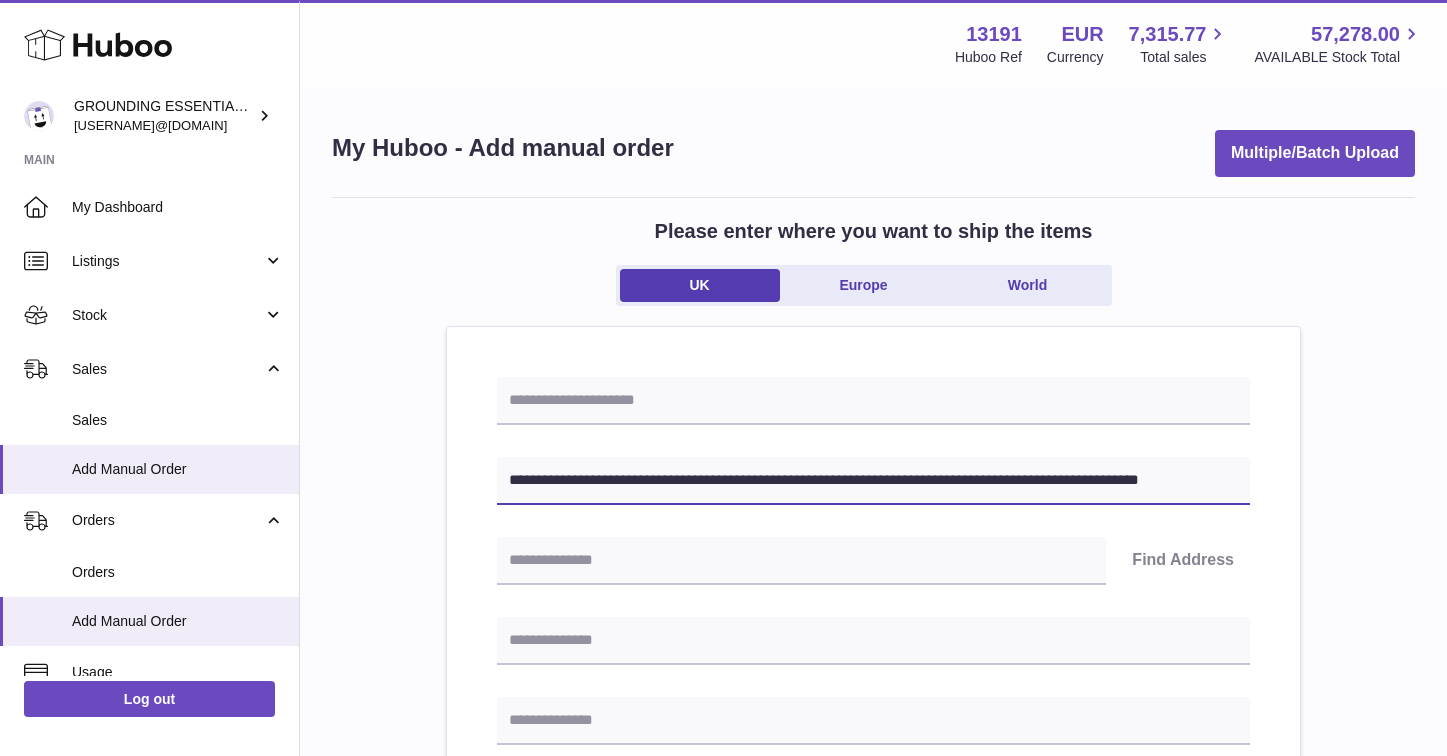 scroll, scrollTop: 0, scrollLeft: 34, axis: horizontal 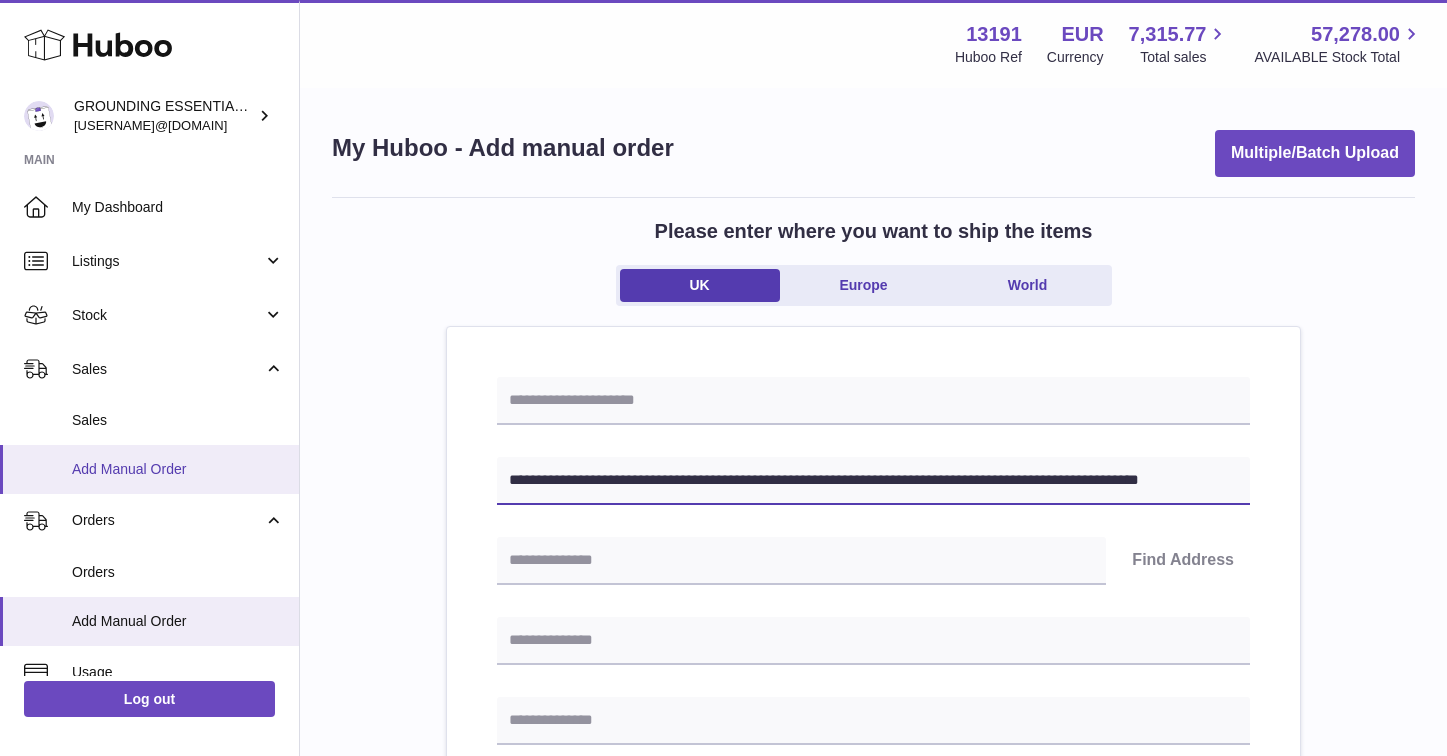 drag, startPoint x: 752, startPoint y: 481, endPoint x: 294, endPoint y: 487, distance: 458.0393 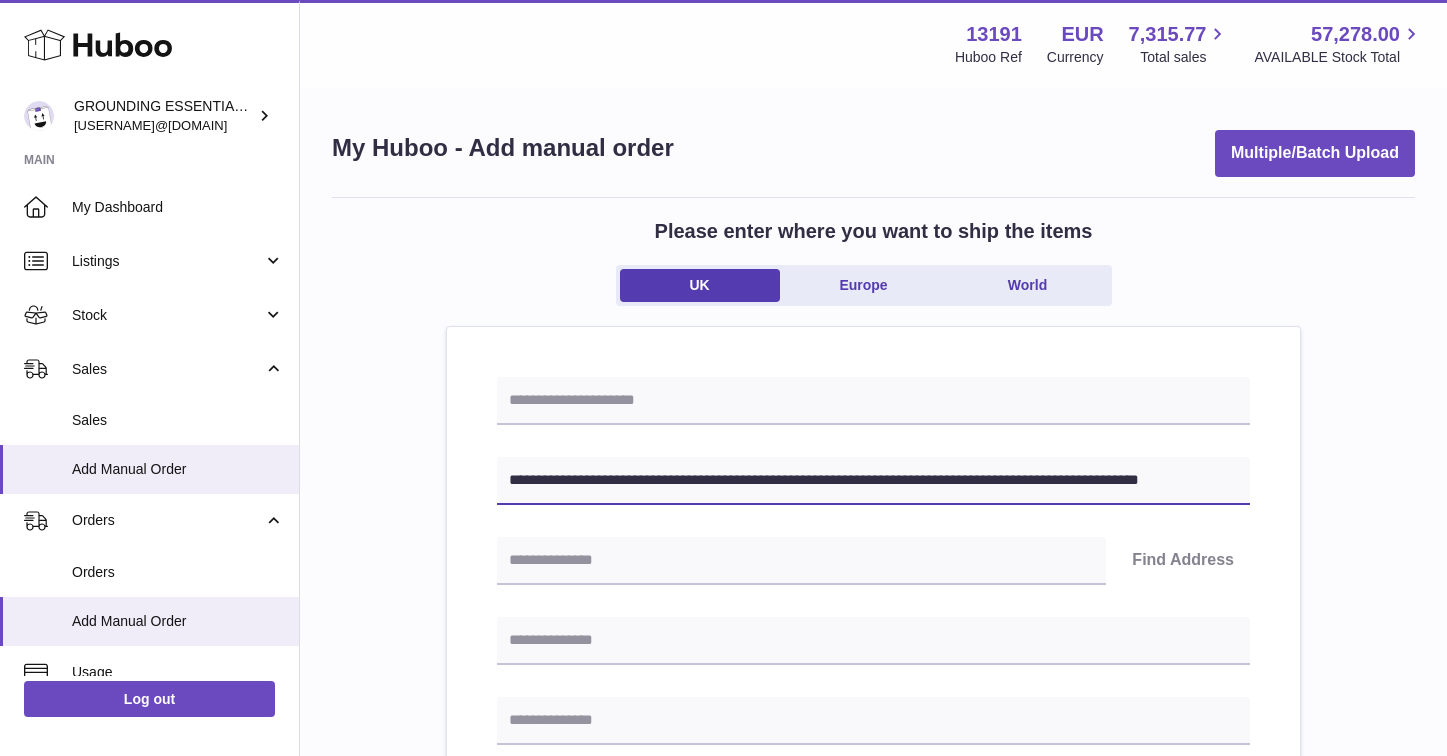 click on "**********" at bounding box center (873, 481) 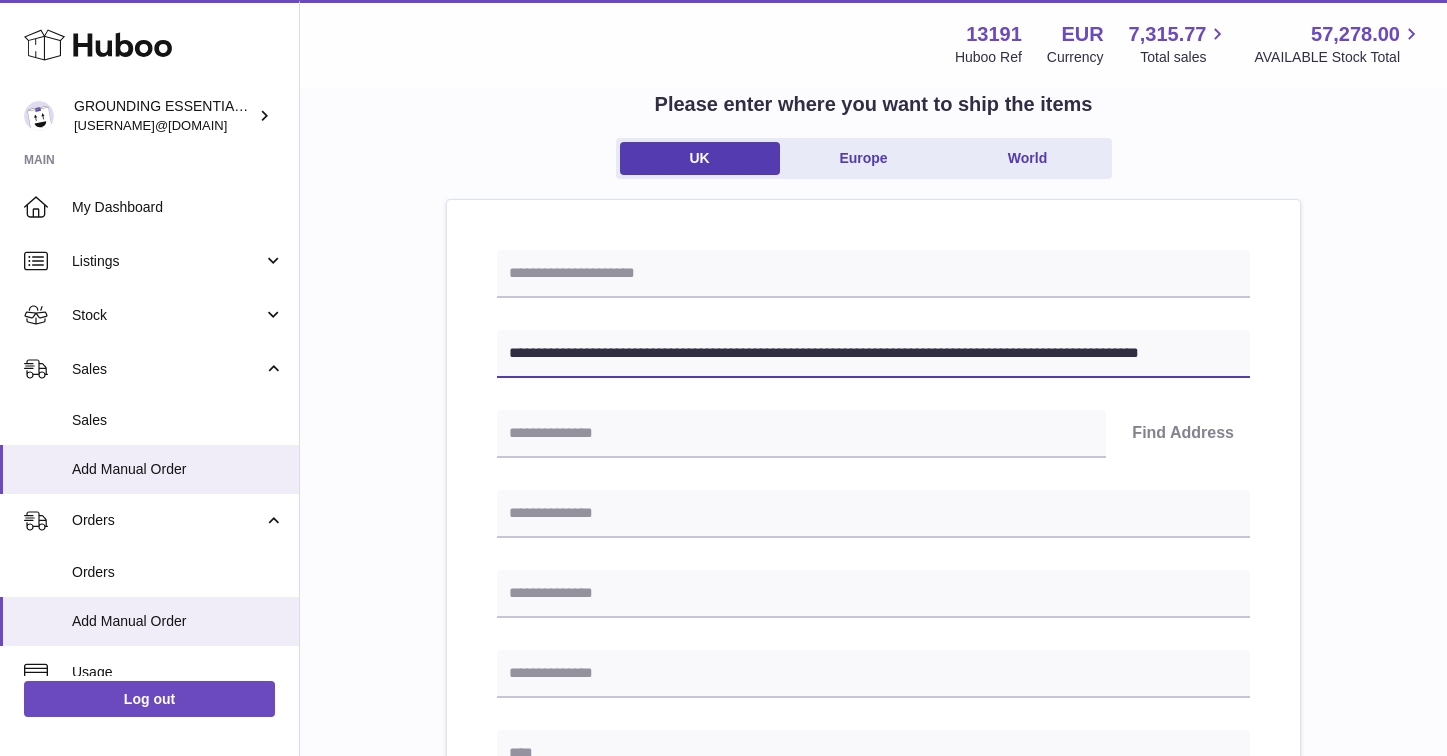scroll, scrollTop: 135, scrollLeft: 0, axis: vertical 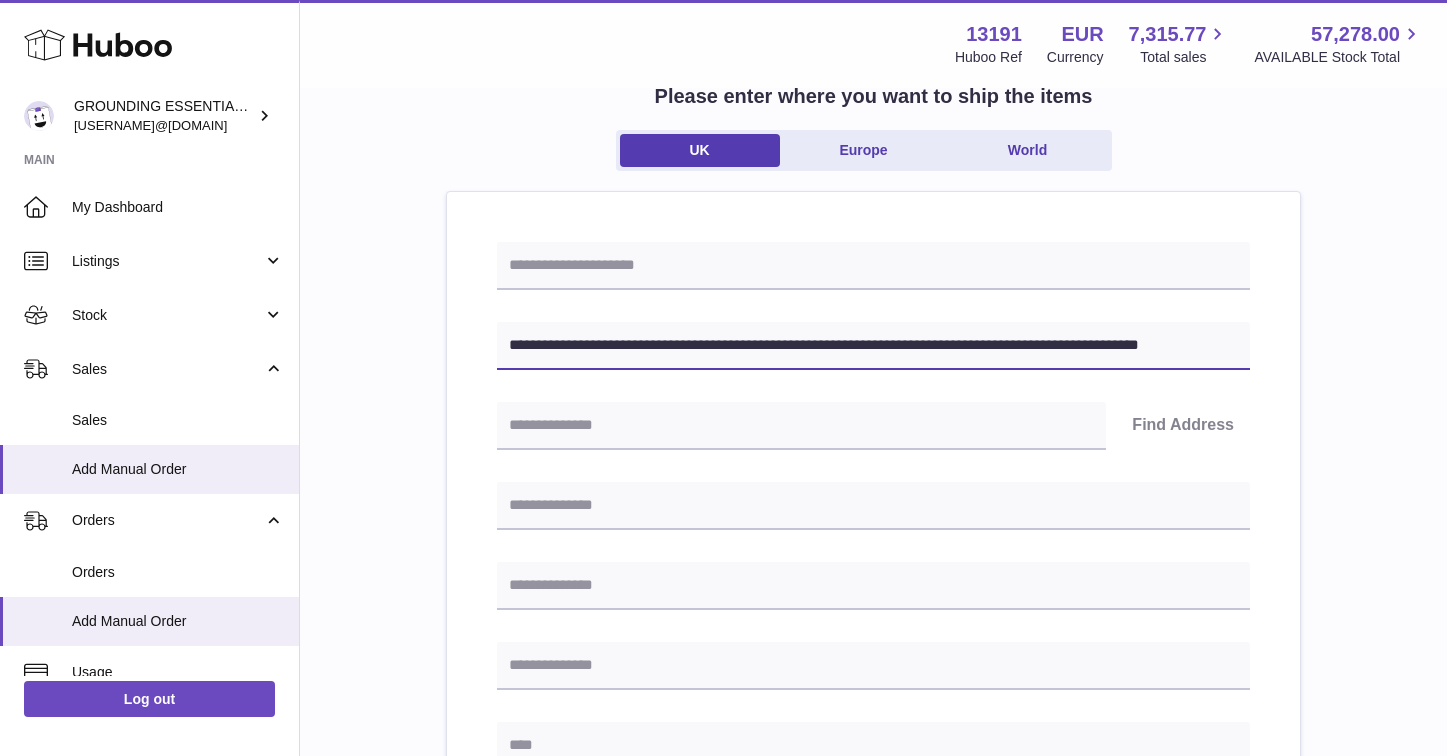 drag, startPoint x: 619, startPoint y: 340, endPoint x: 698, endPoint y: 340, distance: 79 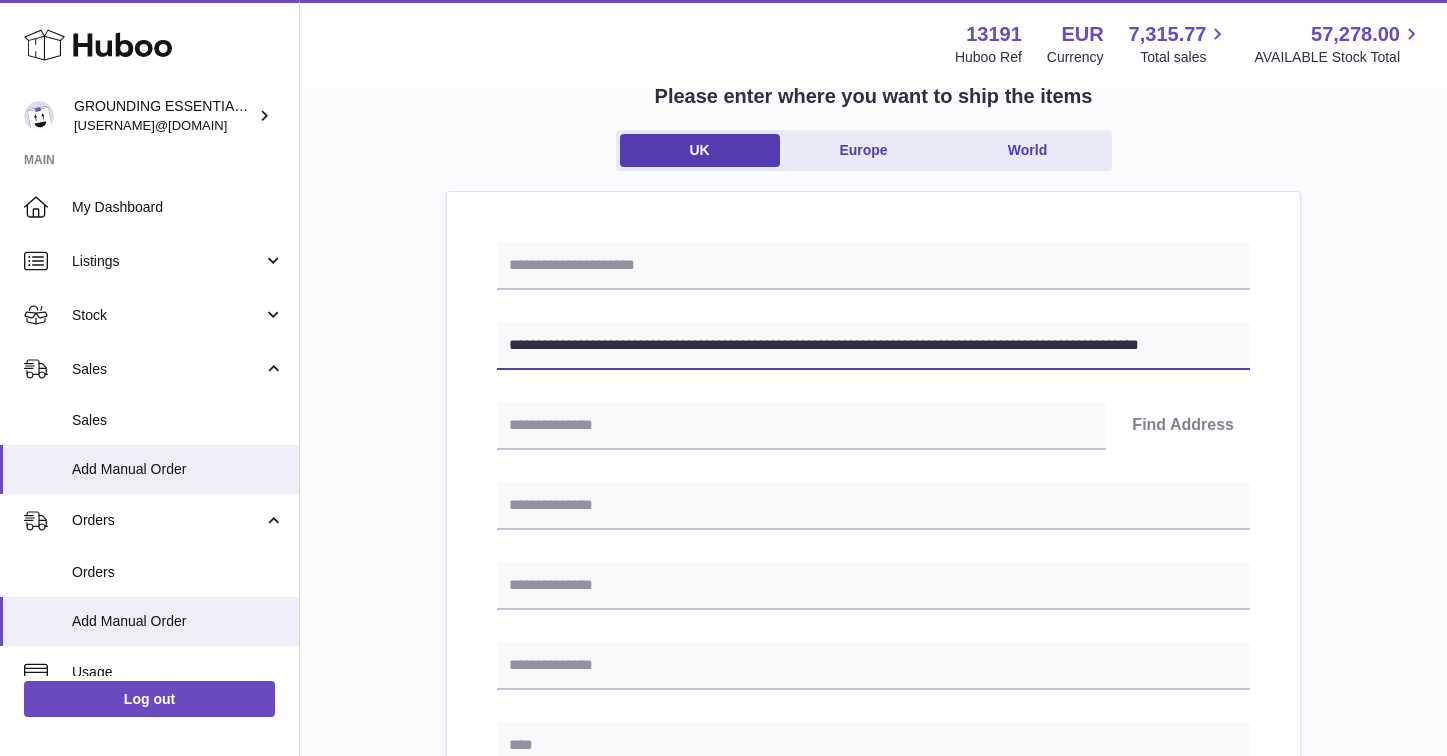 drag, startPoint x: 621, startPoint y: 348, endPoint x: 816, endPoint y: 344, distance: 195.04102 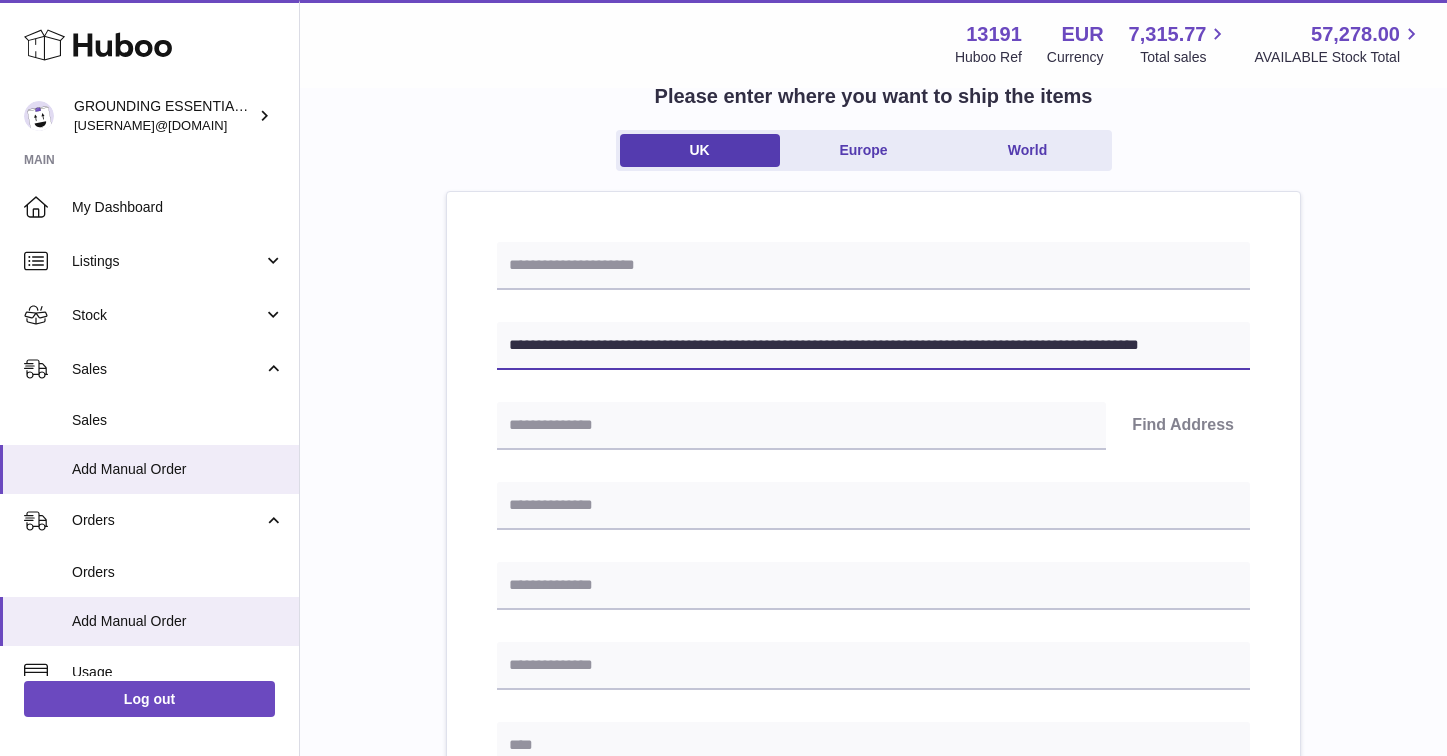 click on "**********" at bounding box center (873, 346) 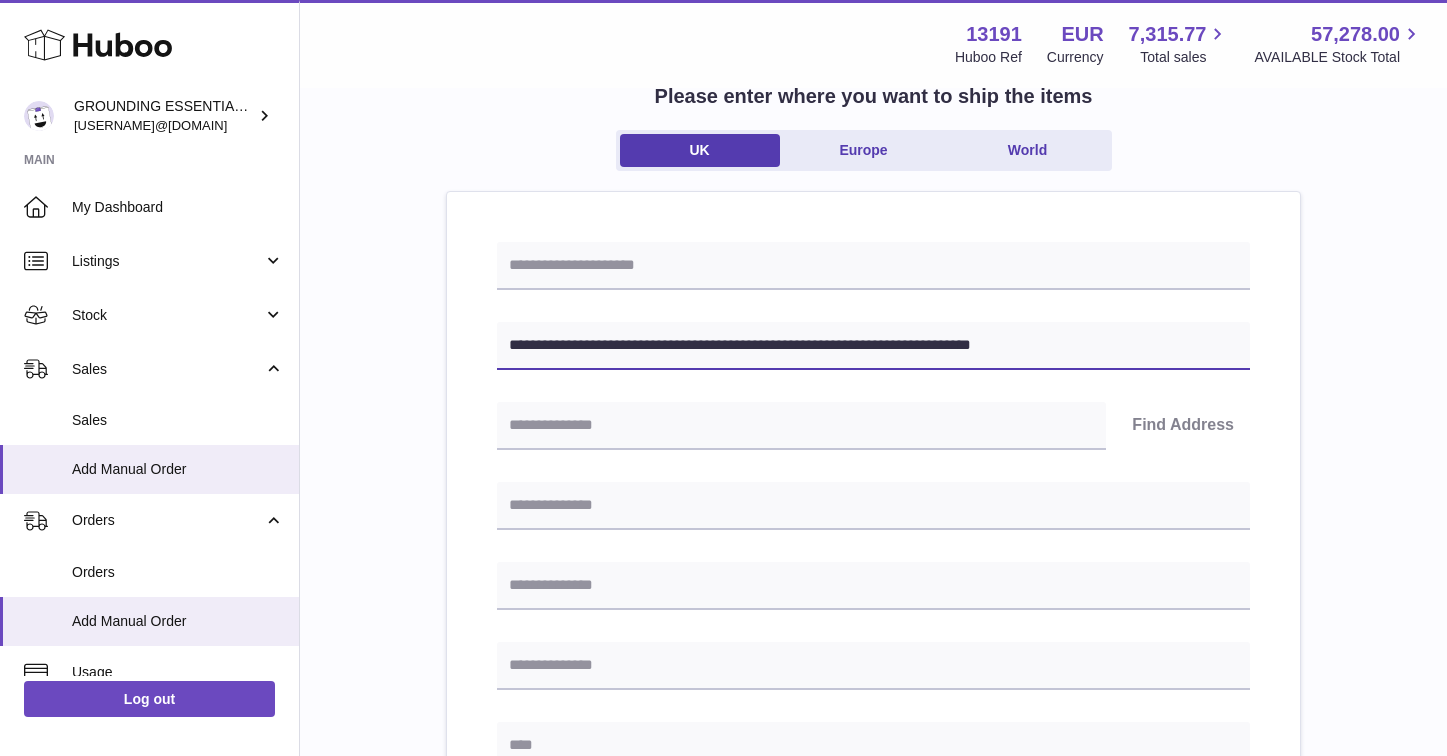 type on "**********" 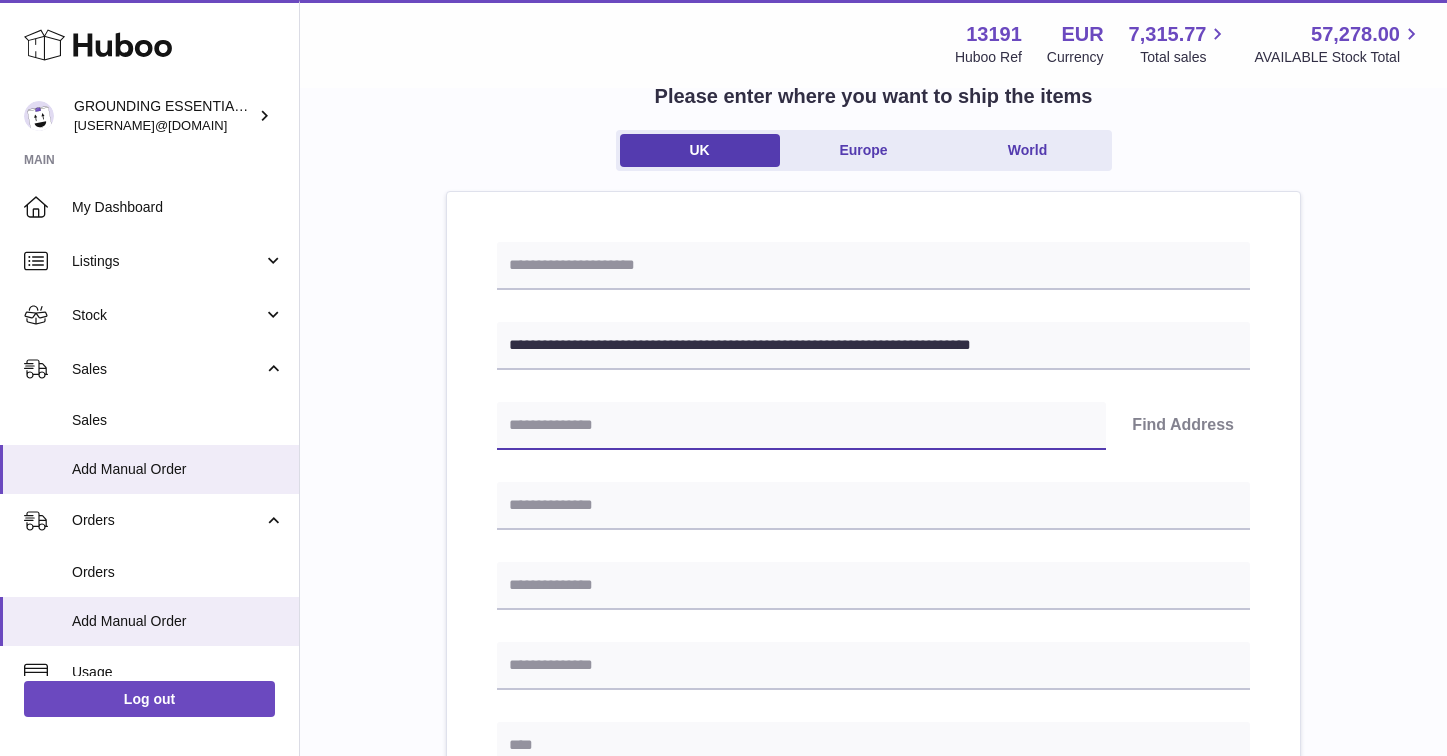 click at bounding box center (801, 426) 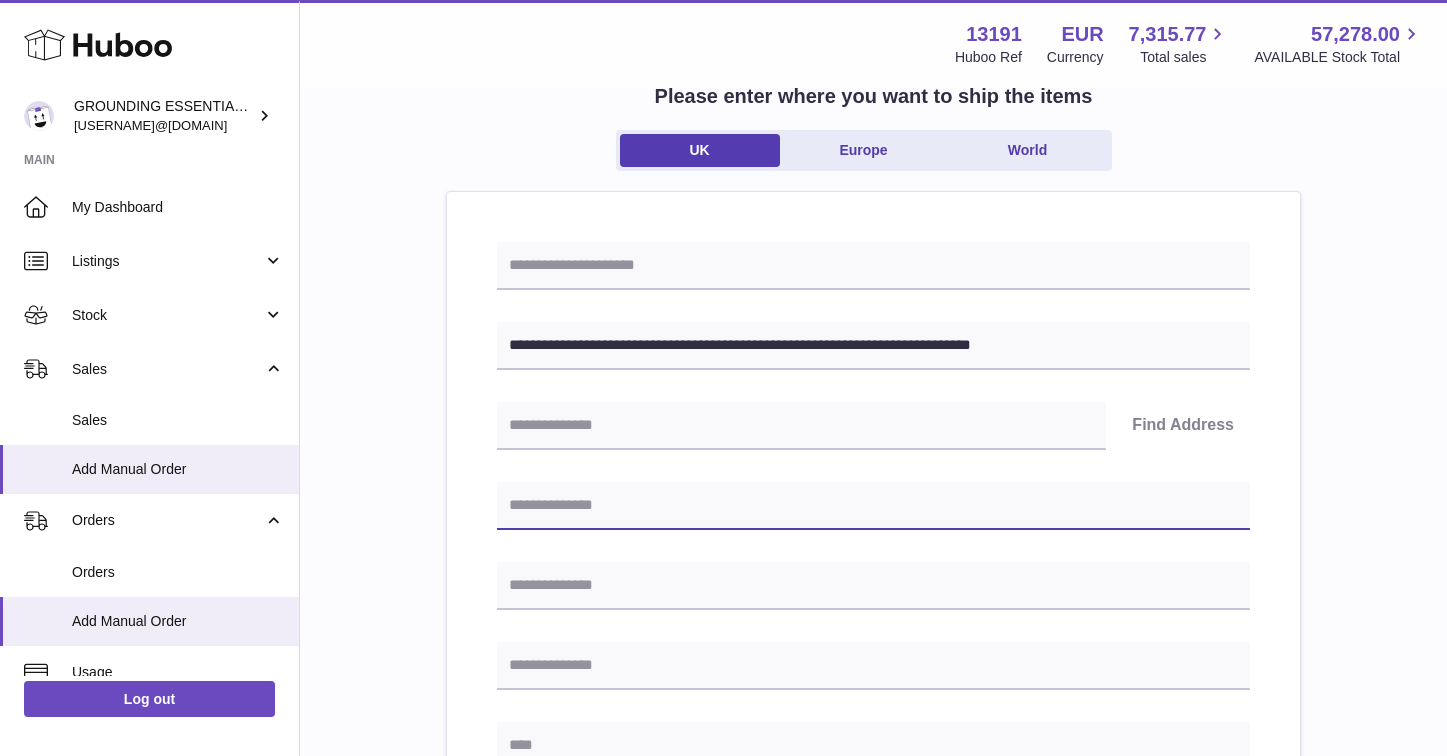 click at bounding box center [873, 506] 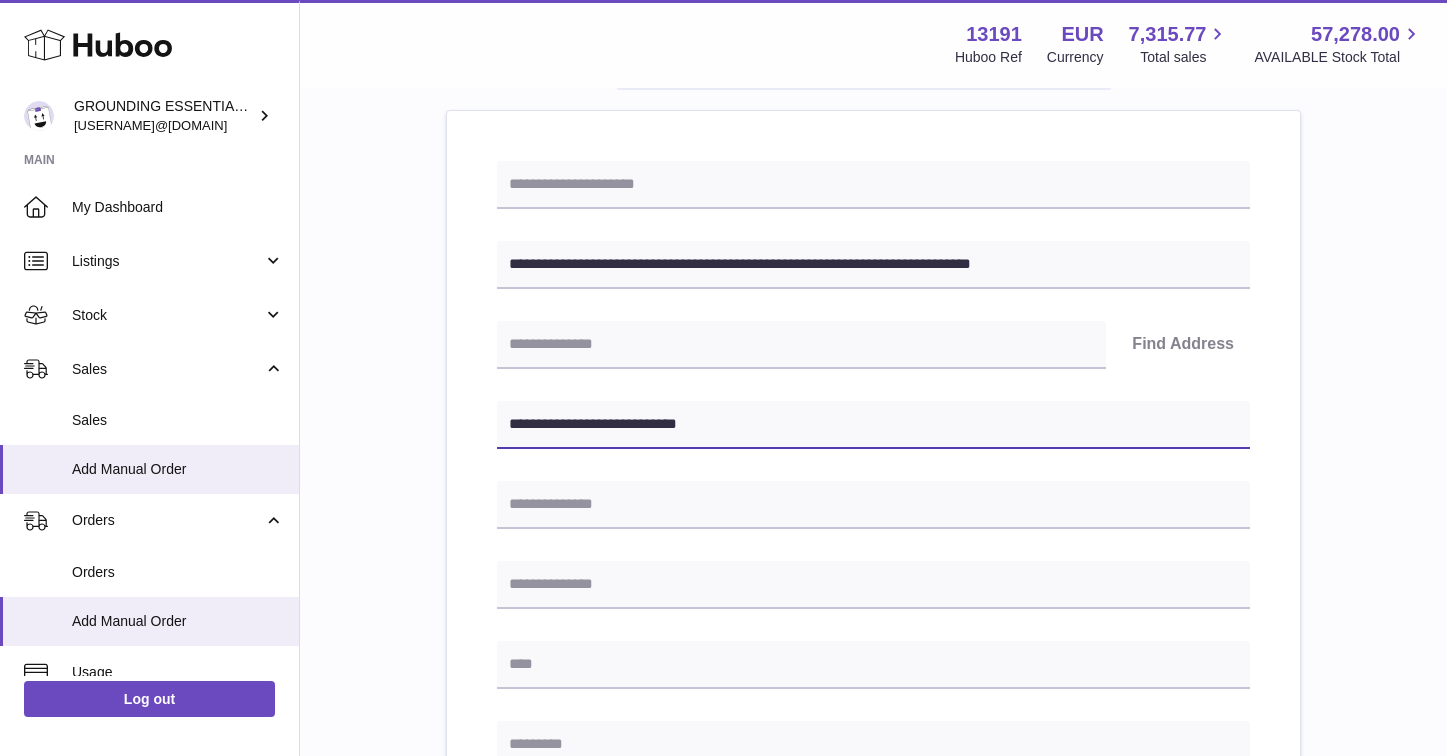 scroll, scrollTop: 249, scrollLeft: 0, axis: vertical 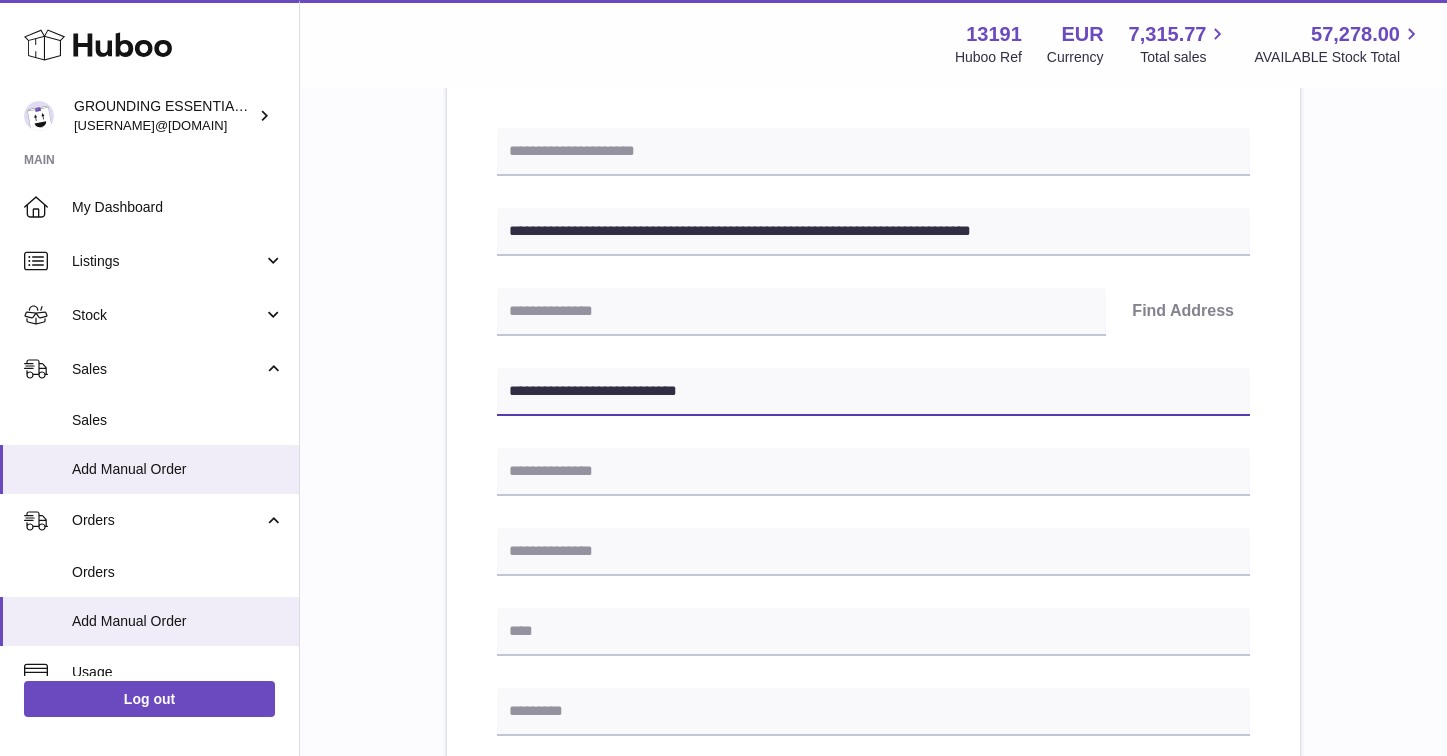 type on "**********" 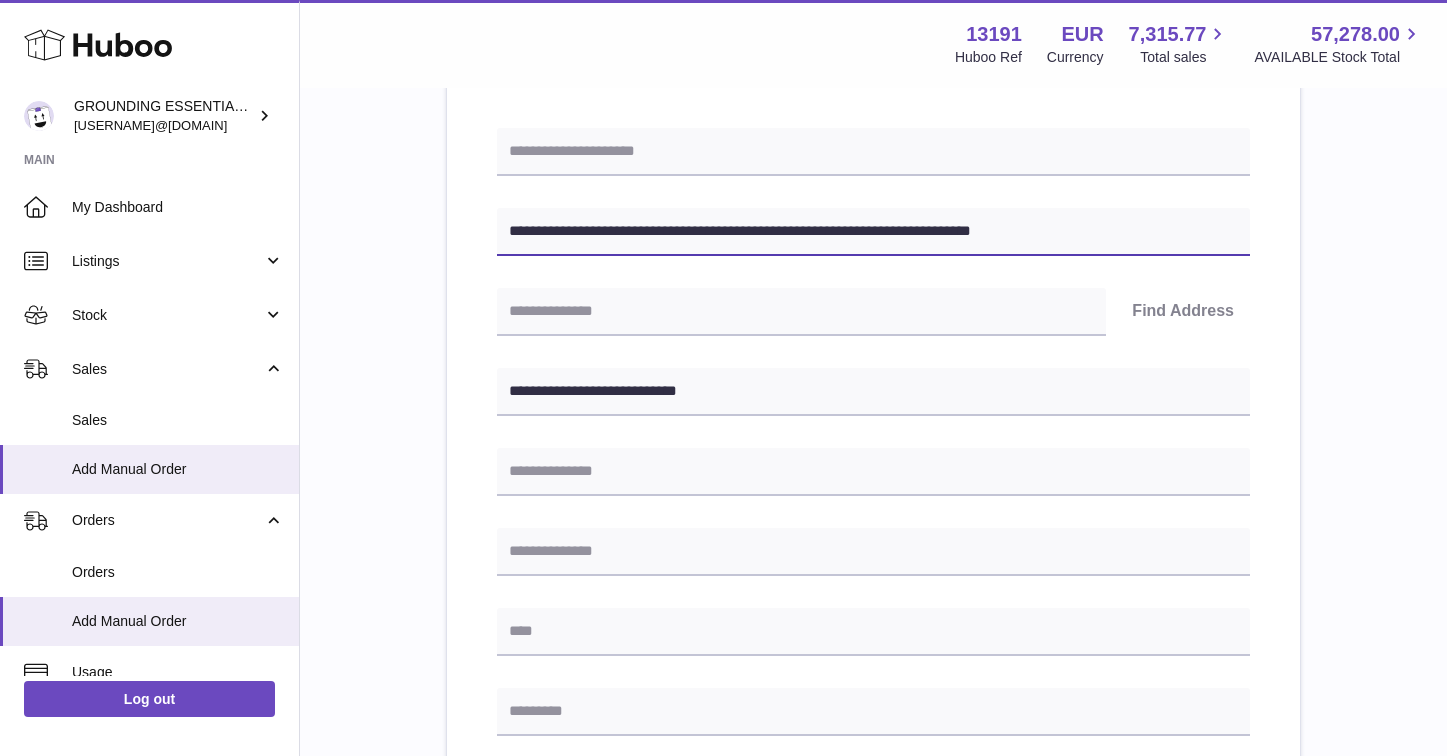 drag, startPoint x: 624, startPoint y: 229, endPoint x: 701, endPoint y: 233, distance: 77.10383 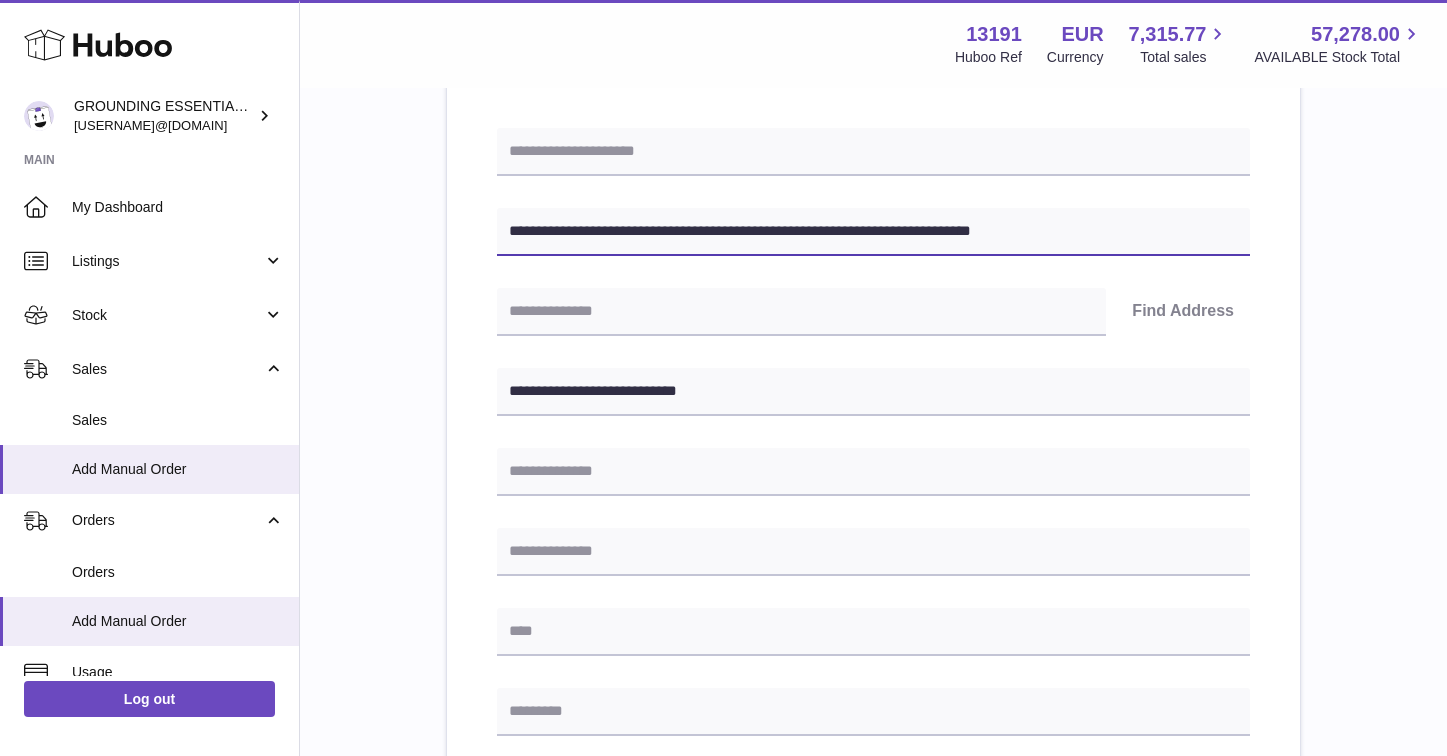 click on "**********" at bounding box center [873, 232] 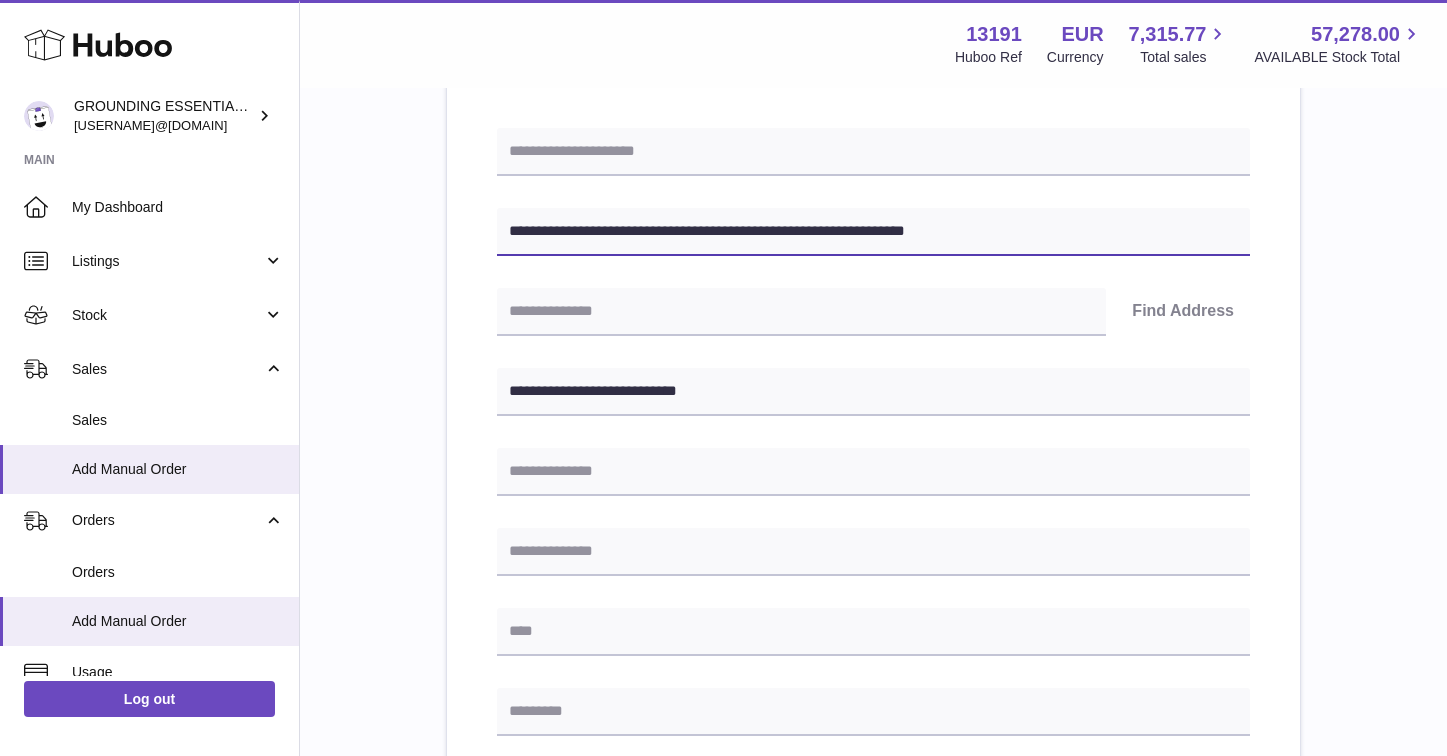 type on "**********" 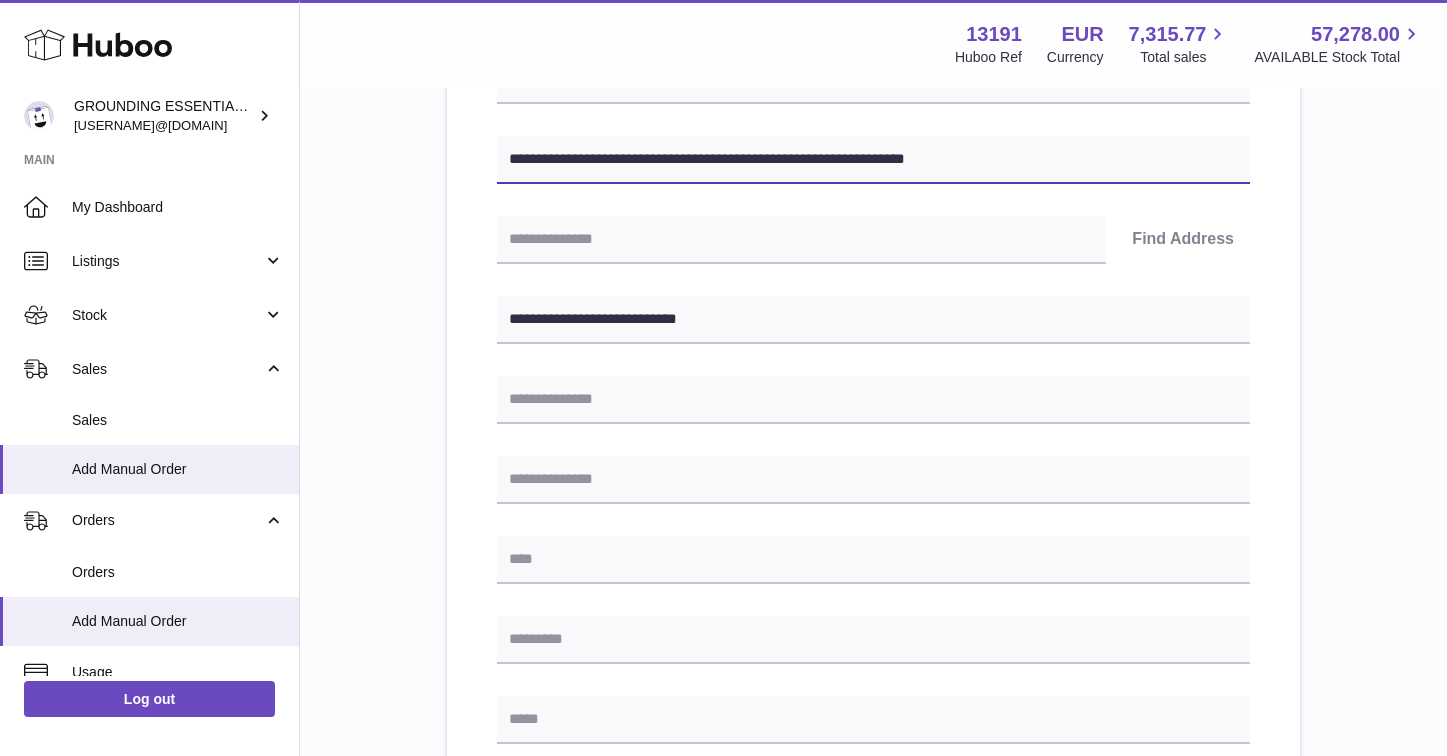 scroll, scrollTop: 322, scrollLeft: 0, axis: vertical 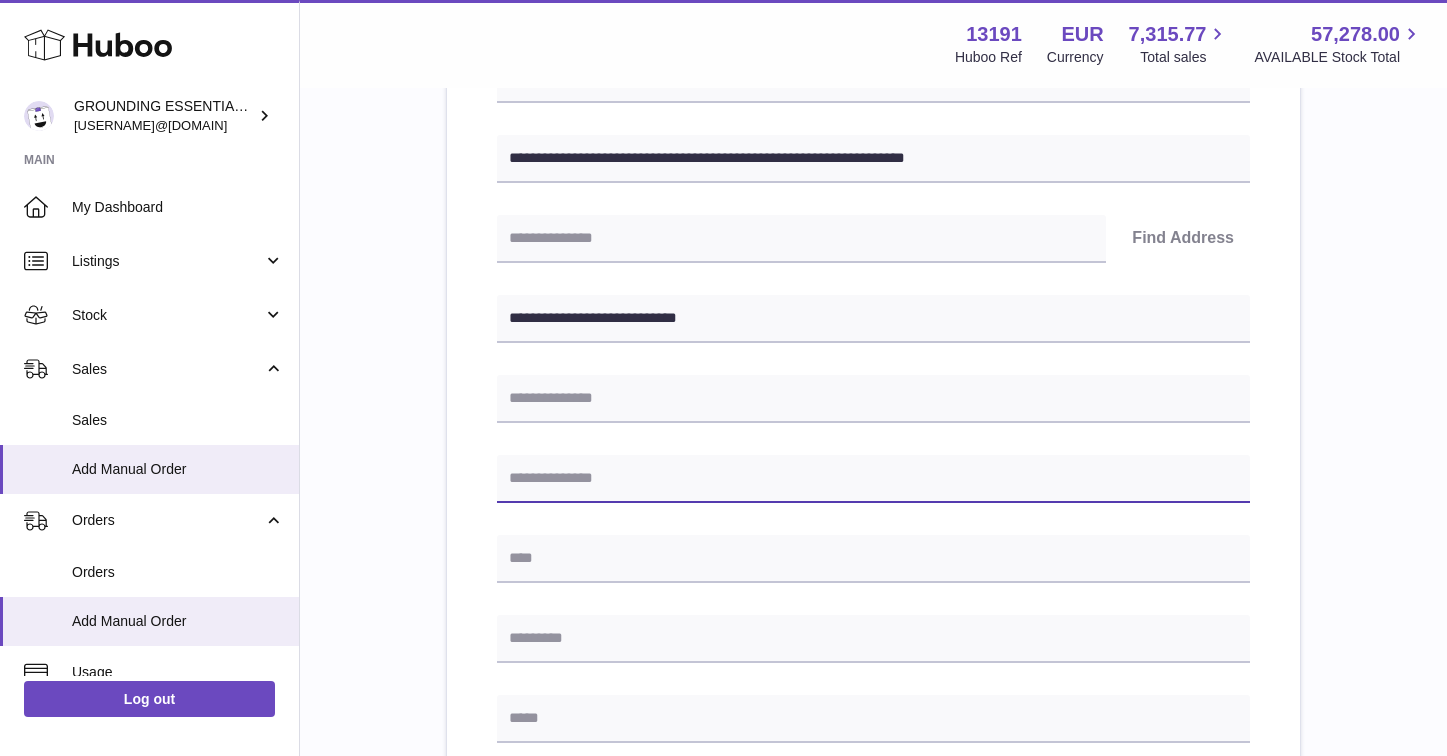 click at bounding box center (873, 479) 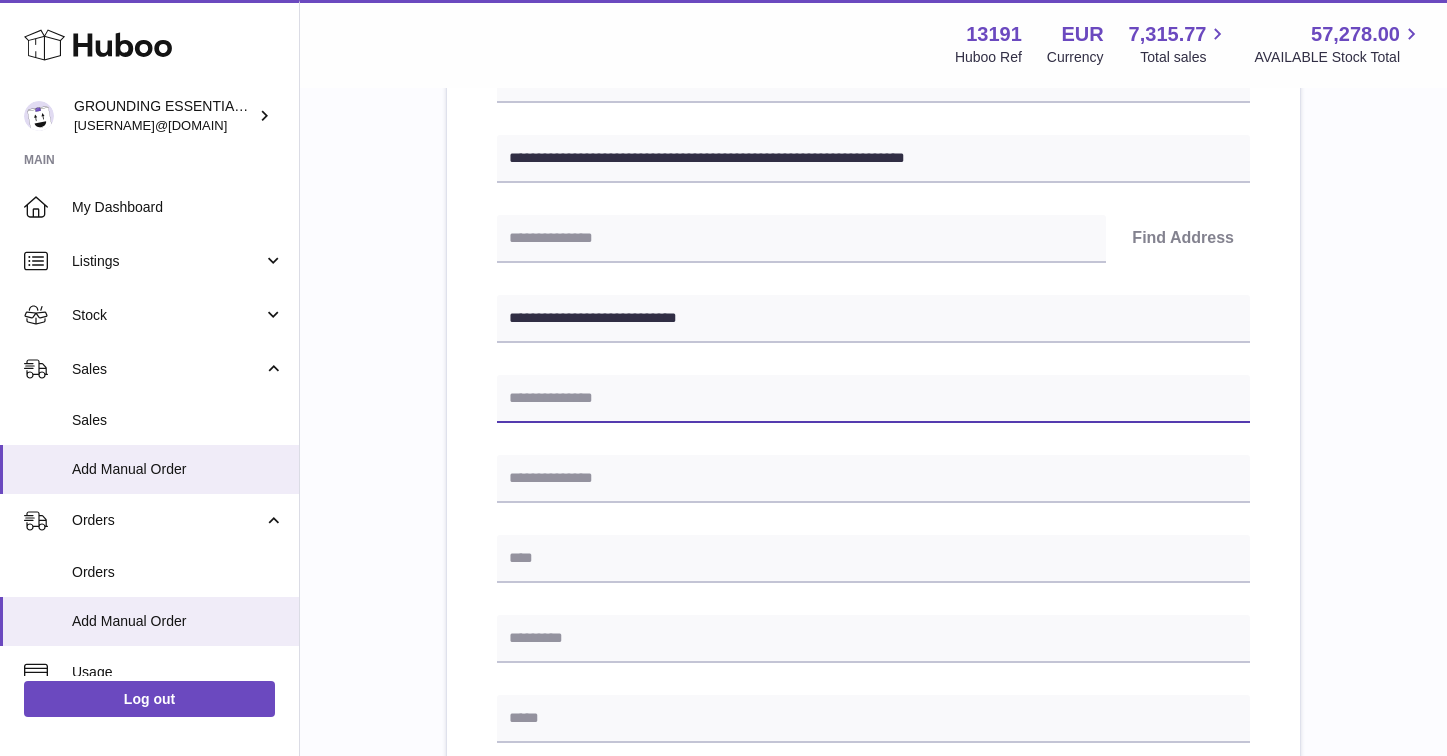 click at bounding box center (873, 399) 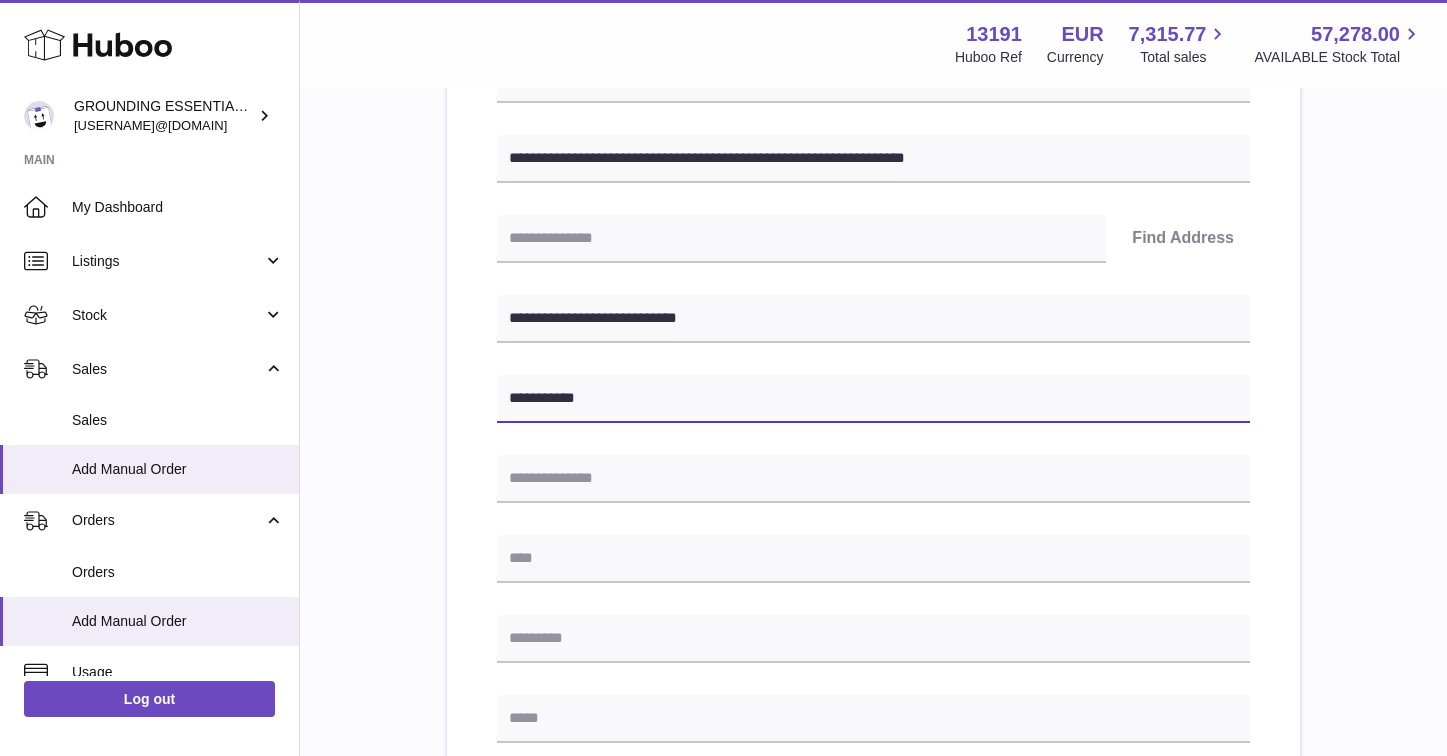 type on "**********" 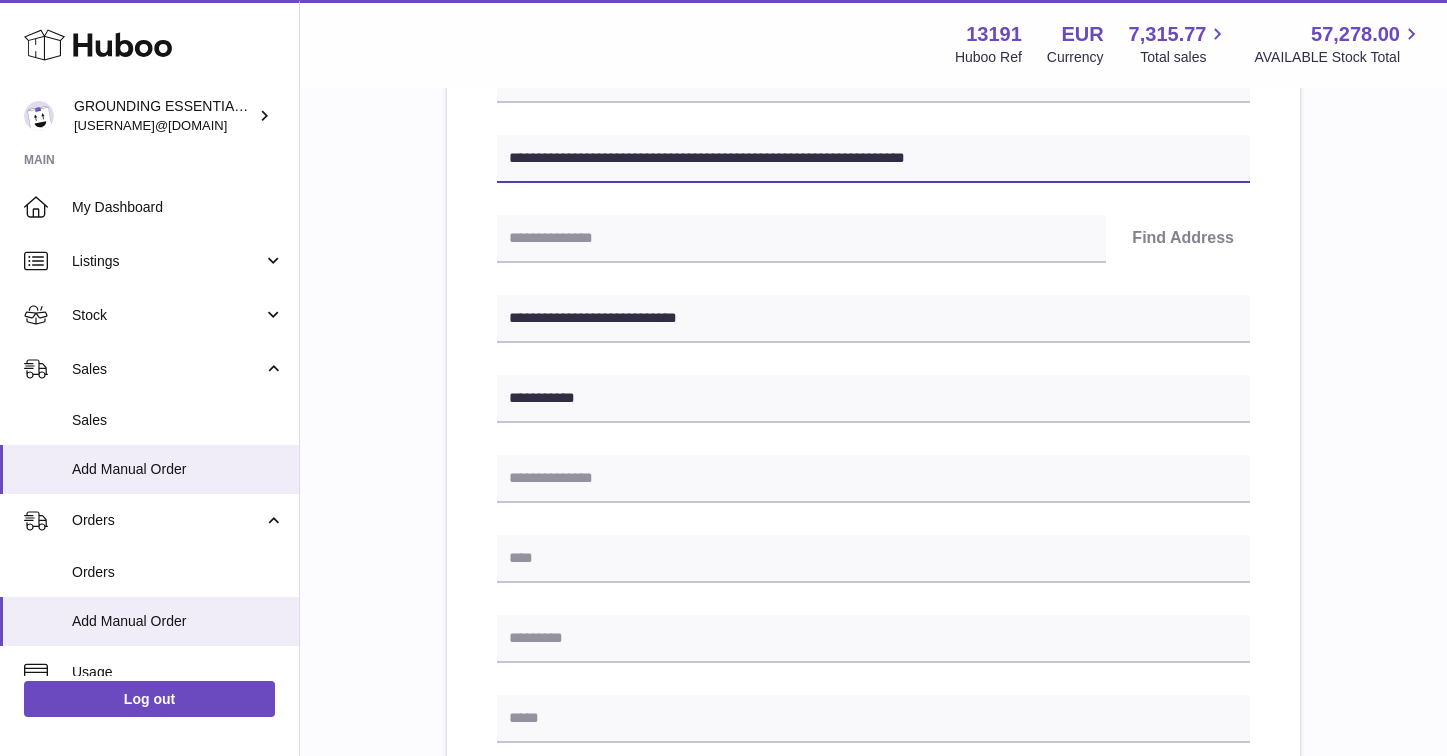 click on "**********" at bounding box center [873, 159] 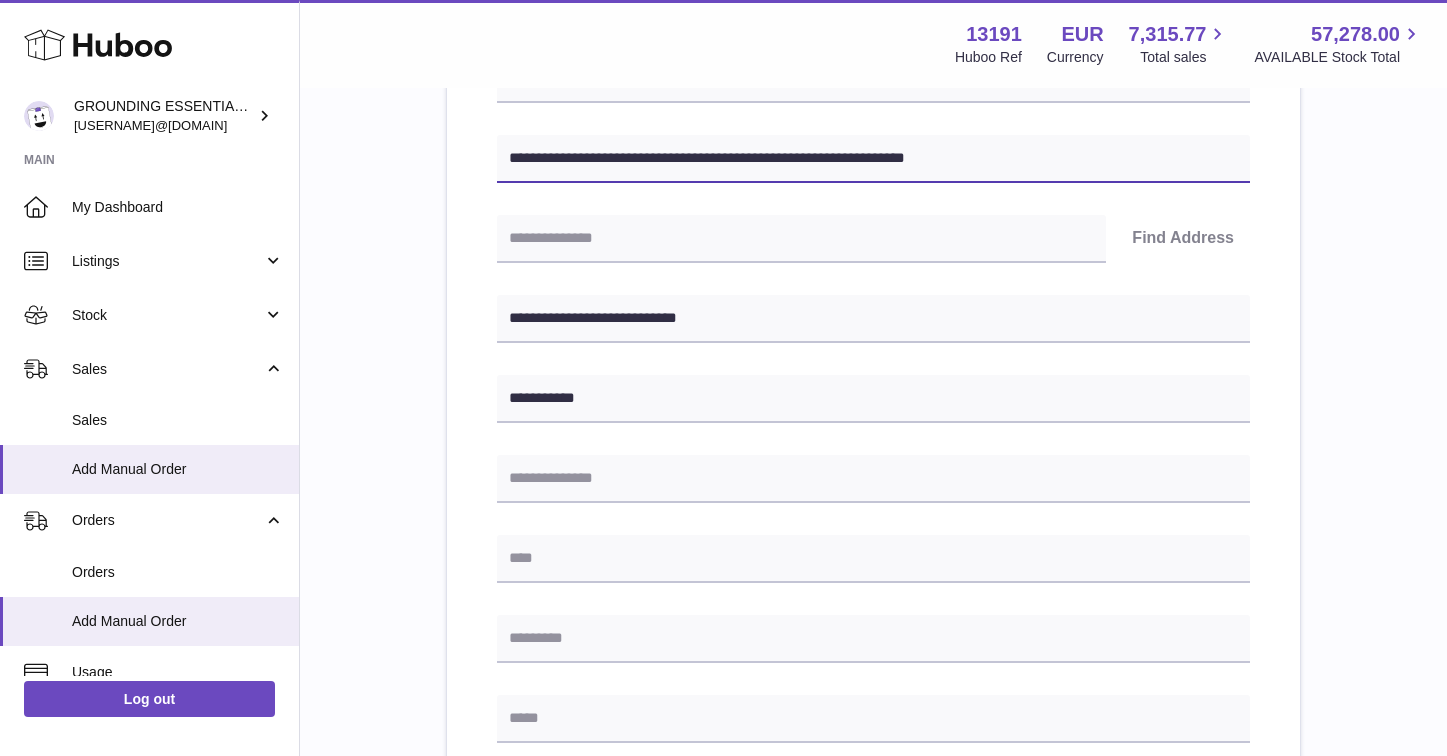 drag, startPoint x: 624, startPoint y: 156, endPoint x: 699, endPoint y: 154, distance: 75.026665 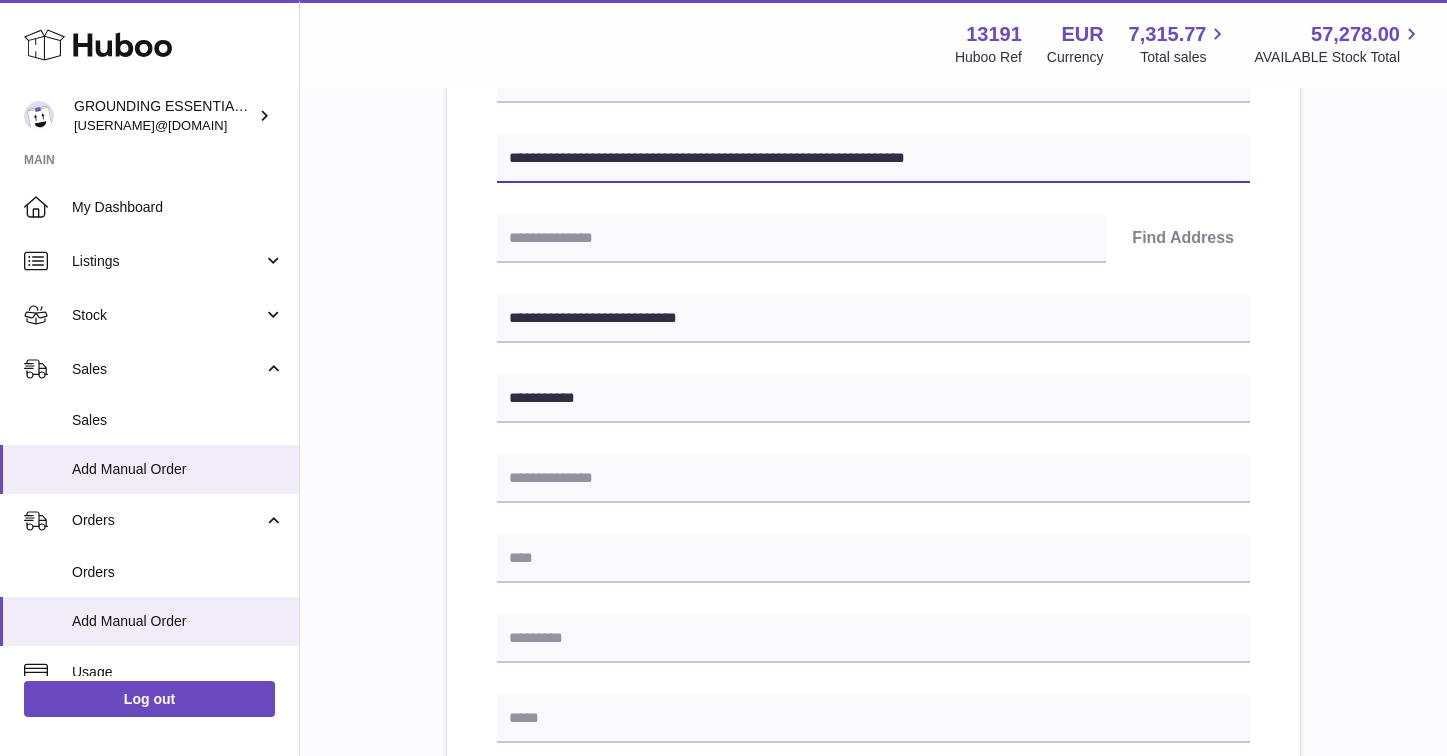click on "**********" at bounding box center [873, 159] 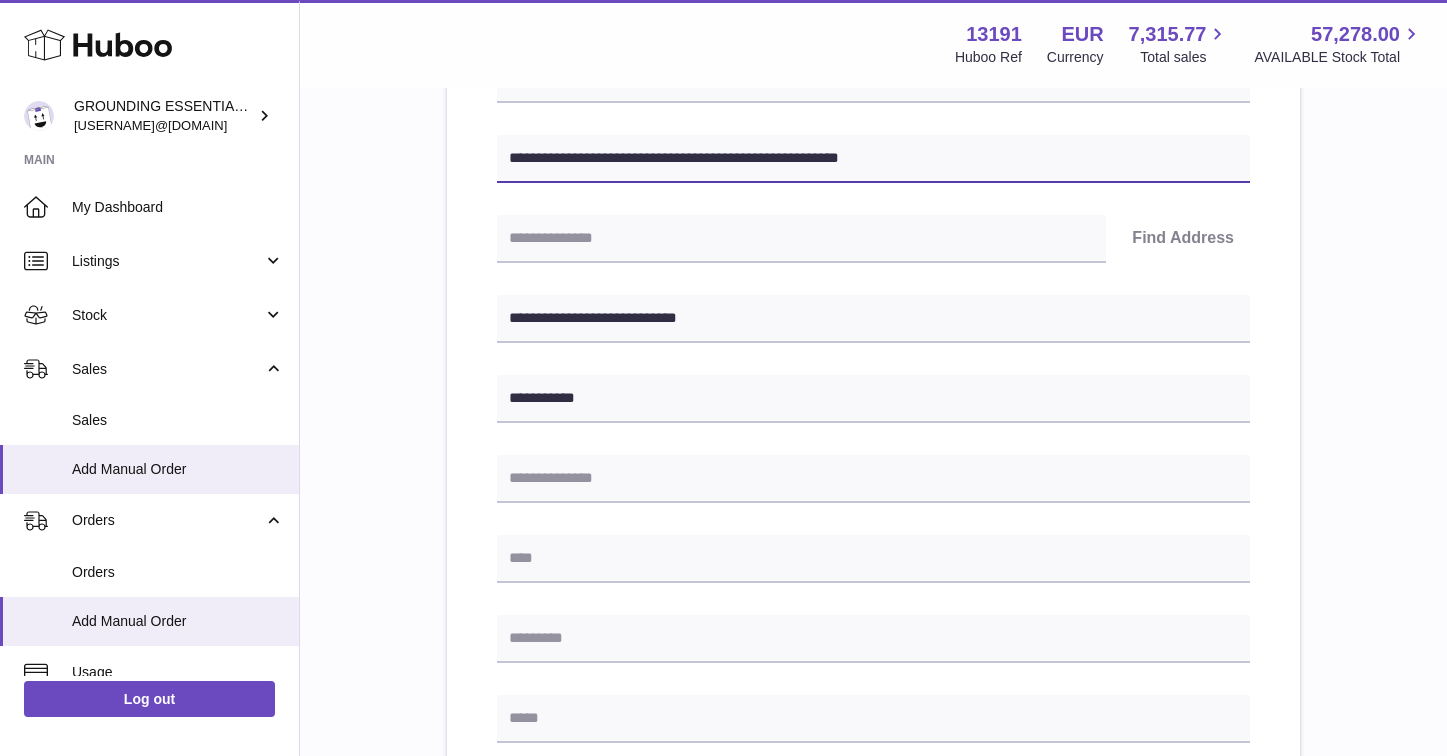 type on "**********" 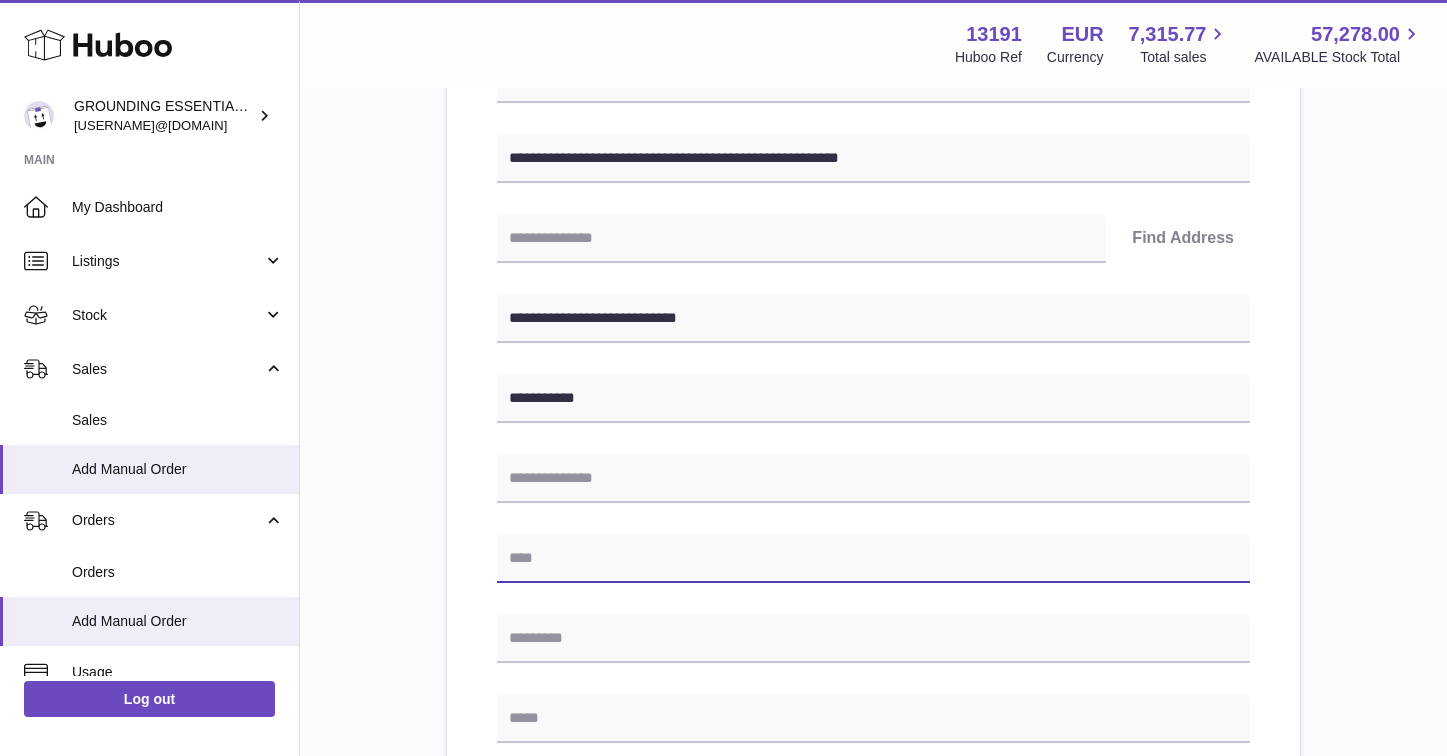 click at bounding box center [873, 559] 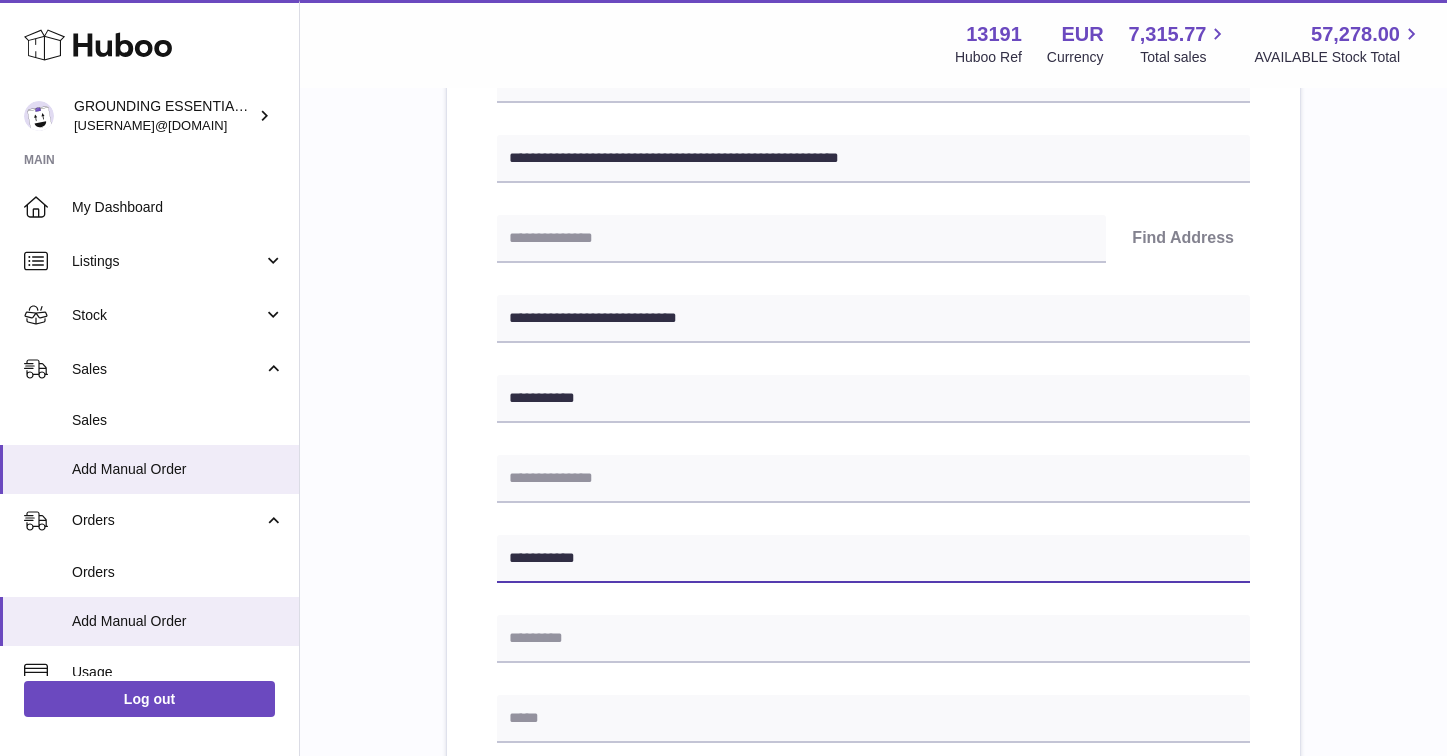 type on "**********" 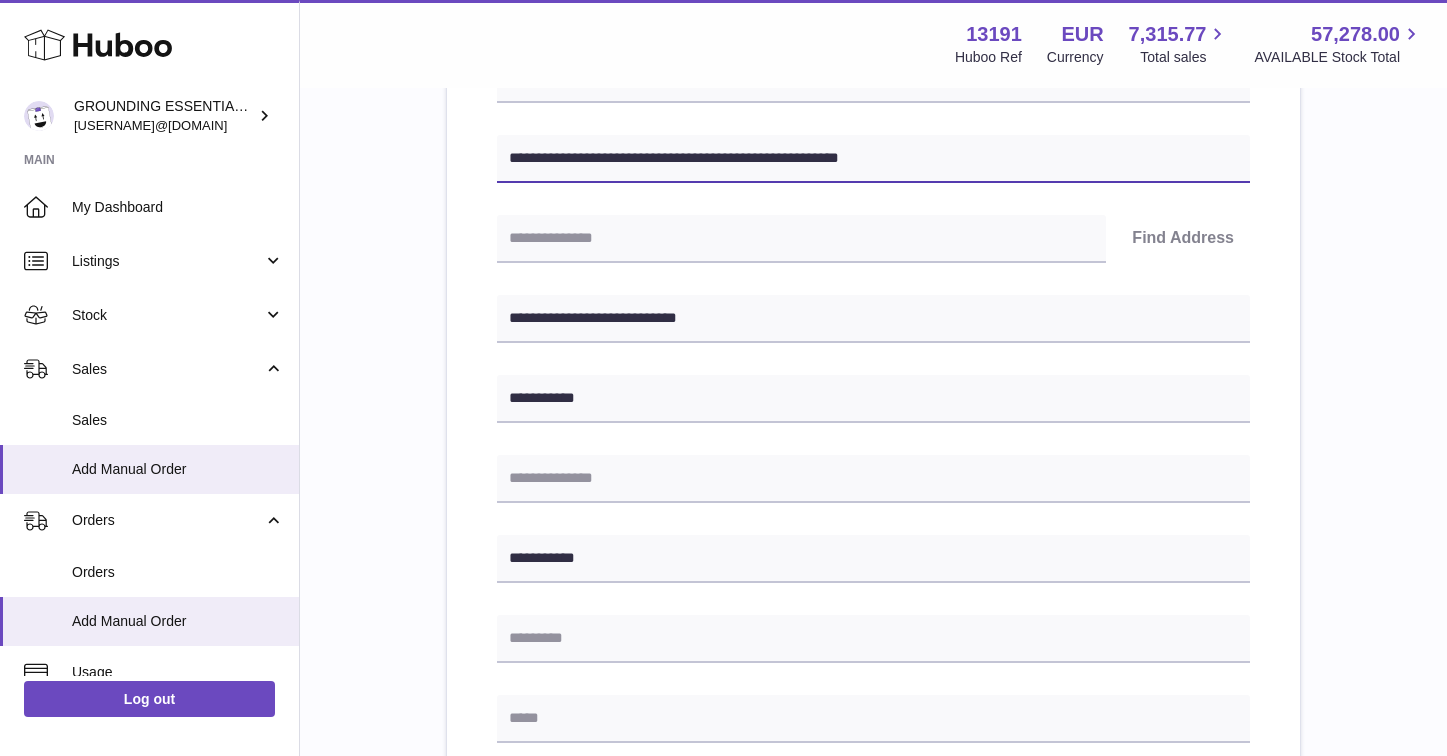 drag, startPoint x: 622, startPoint y: 158, endPoint x: 701, endPoint y: 153, distance: 79.15807 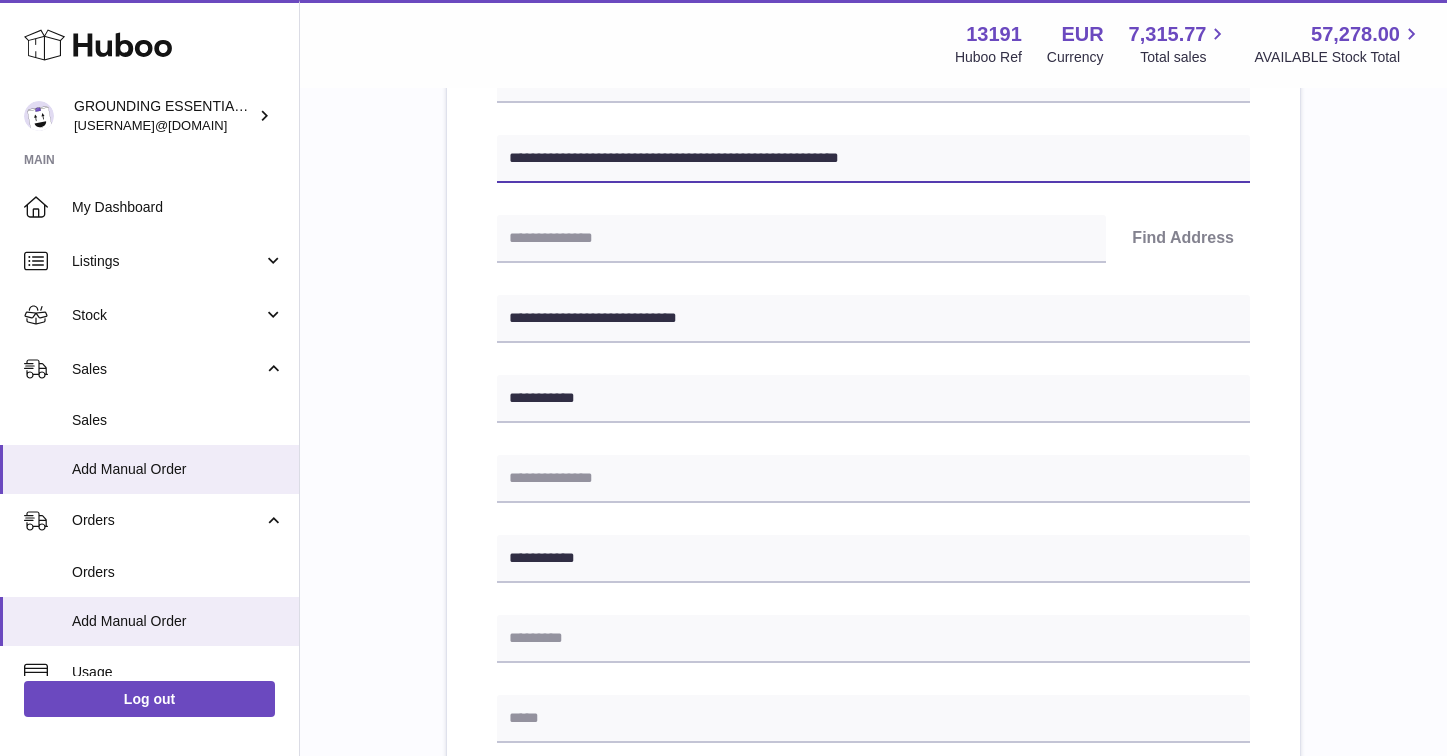 click on "**********" at bounding box center (873, 159) 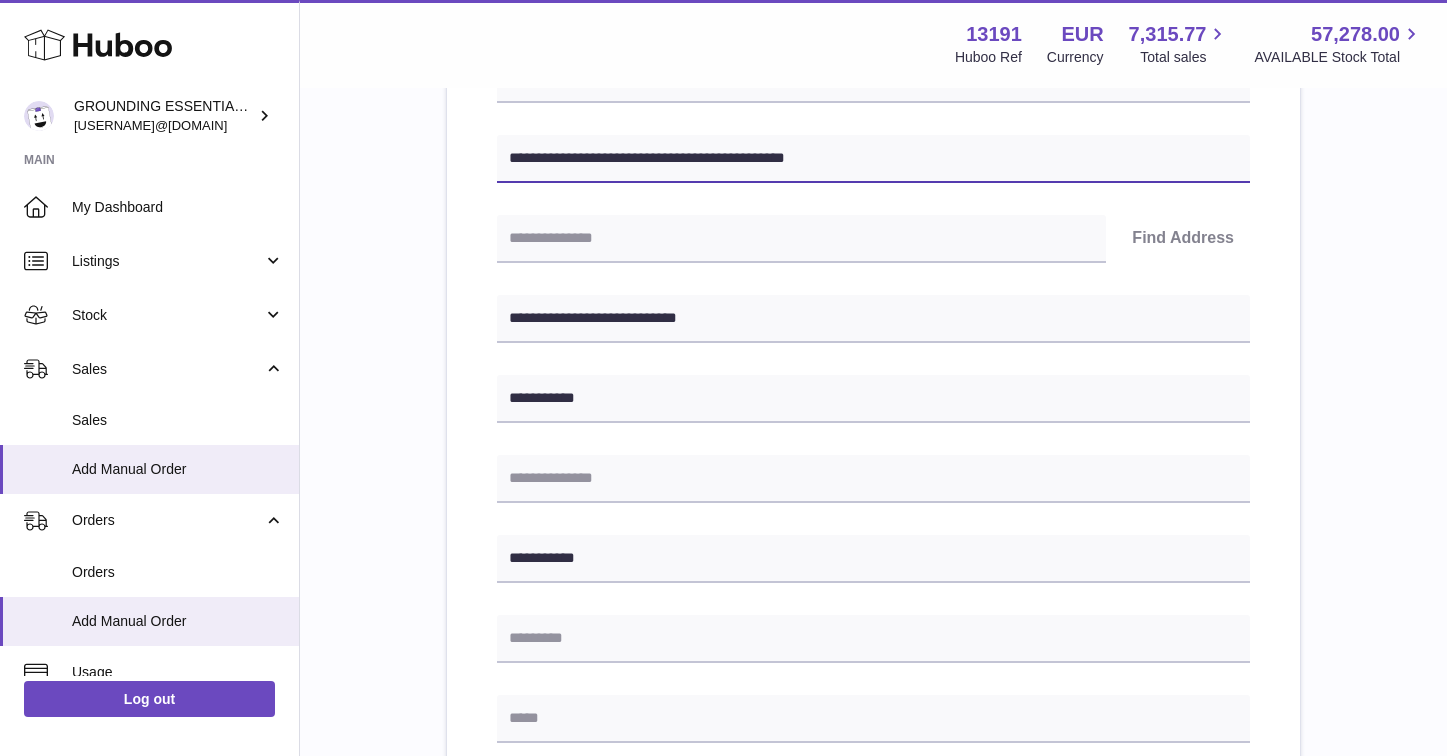 type on "**********" 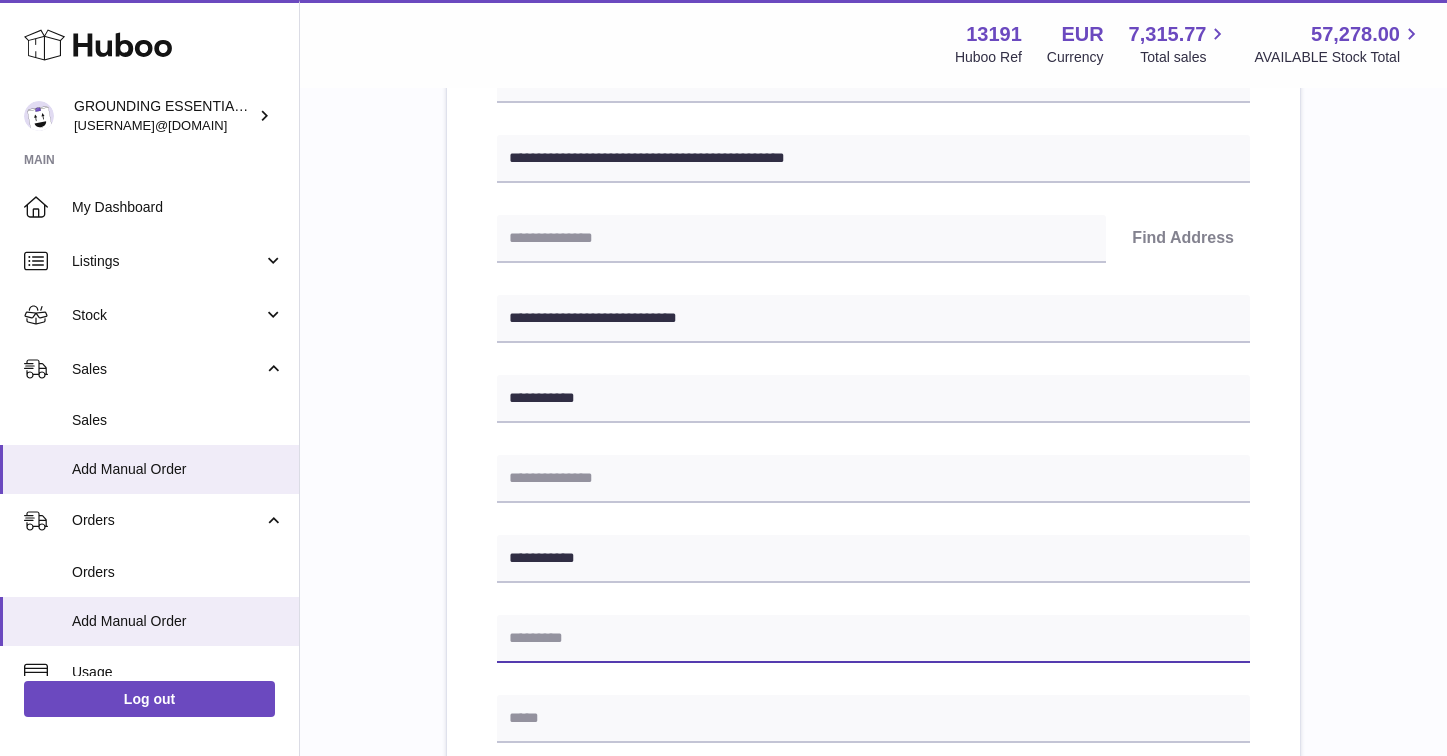 click at bounding box center [873, 639] 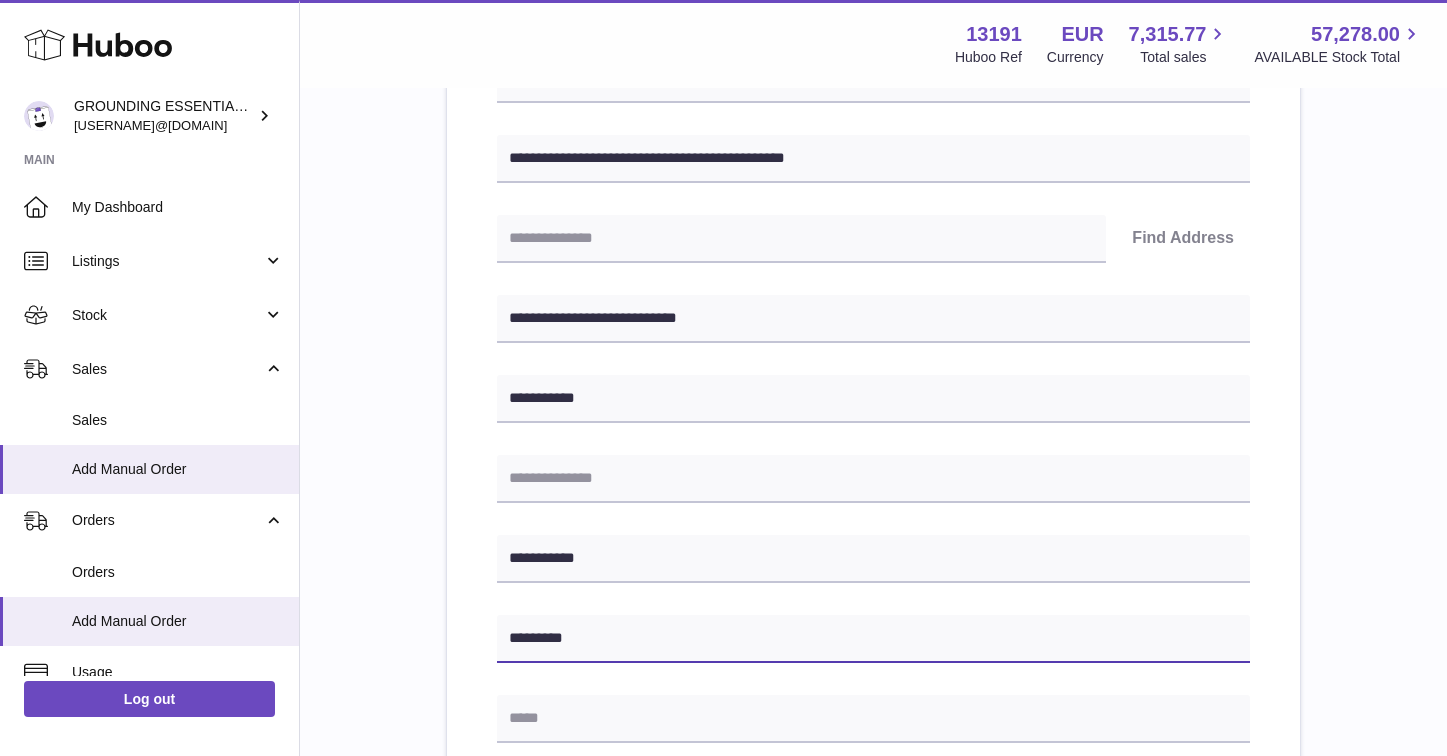 type on "********" 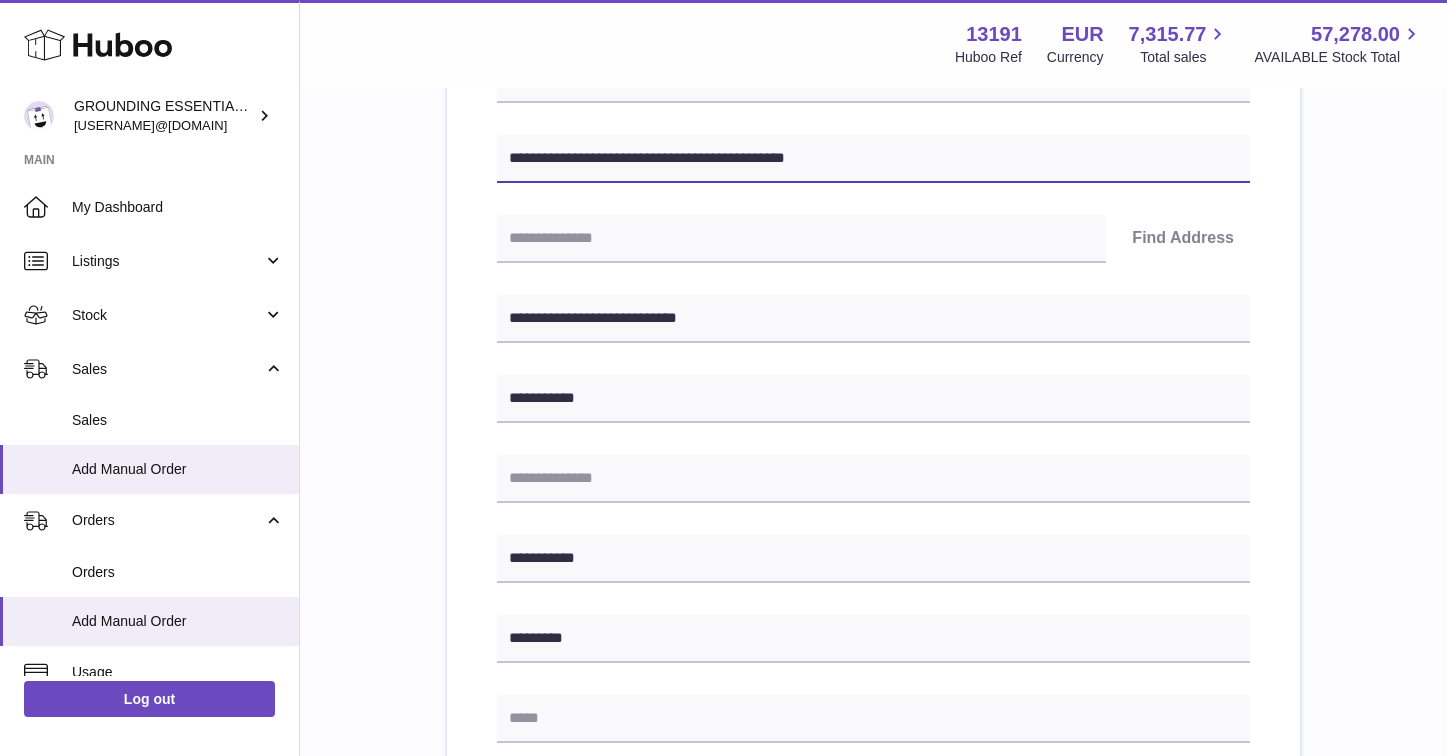 drag, startPoint x: 873, startPoint y: 163, endPoint x: 738, endPoint y: 158, distance: 135.09256 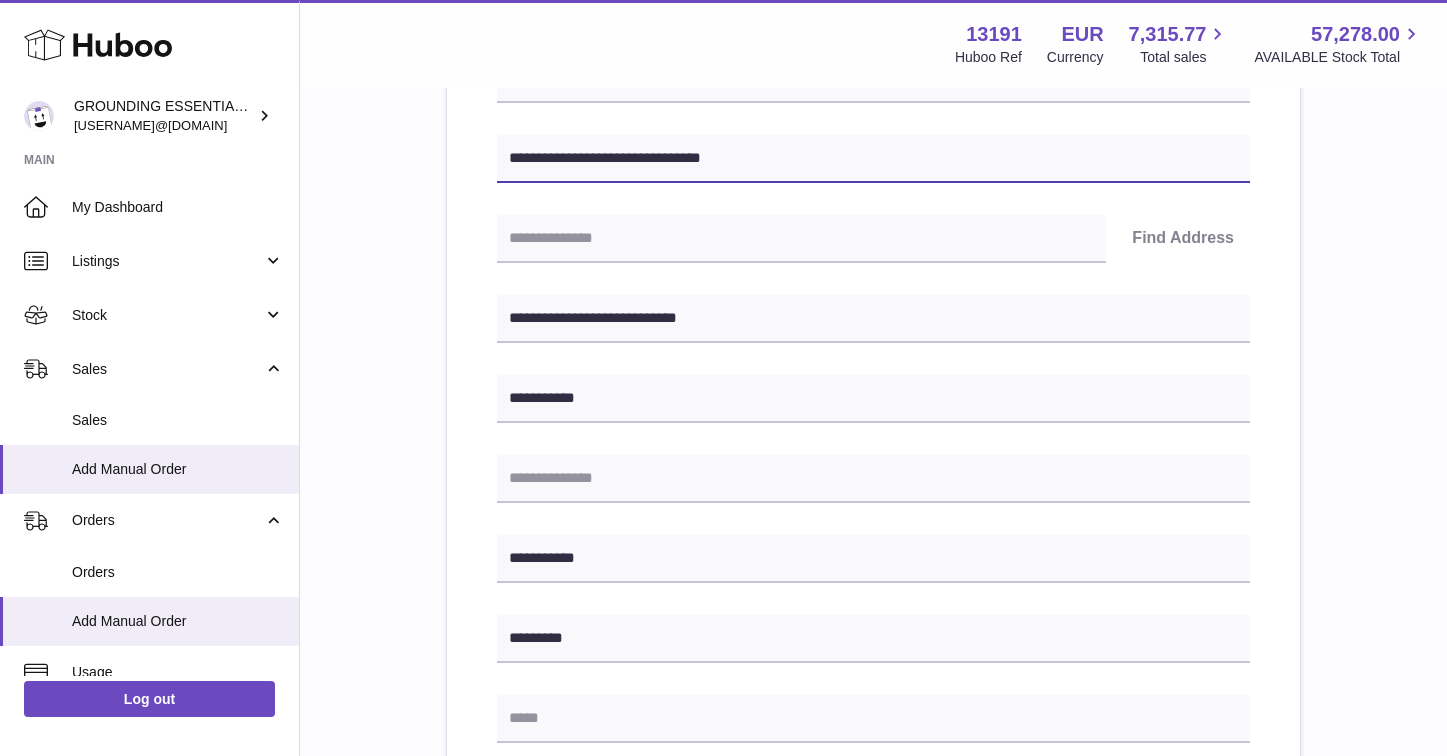 type on "**********" 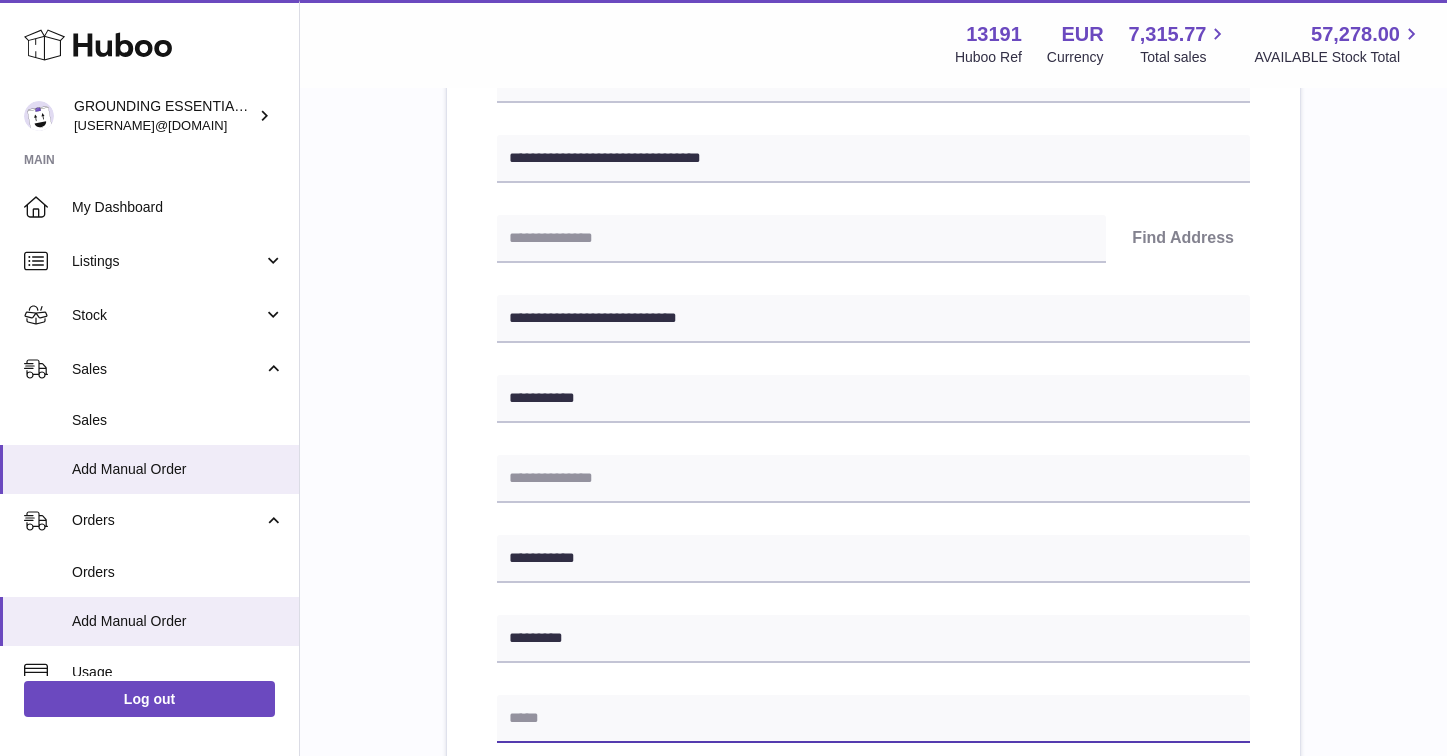 click at bounding box center [873, 719] 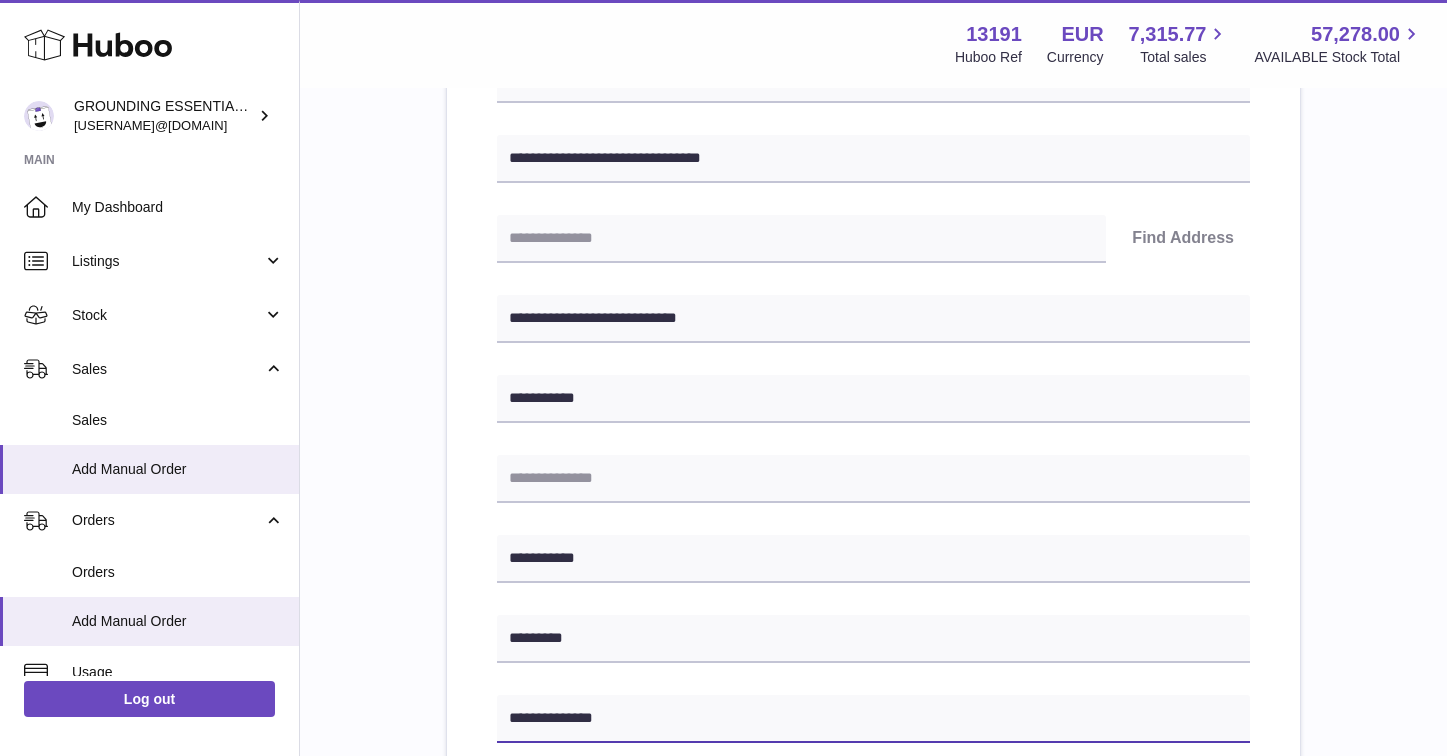 type on "**********" 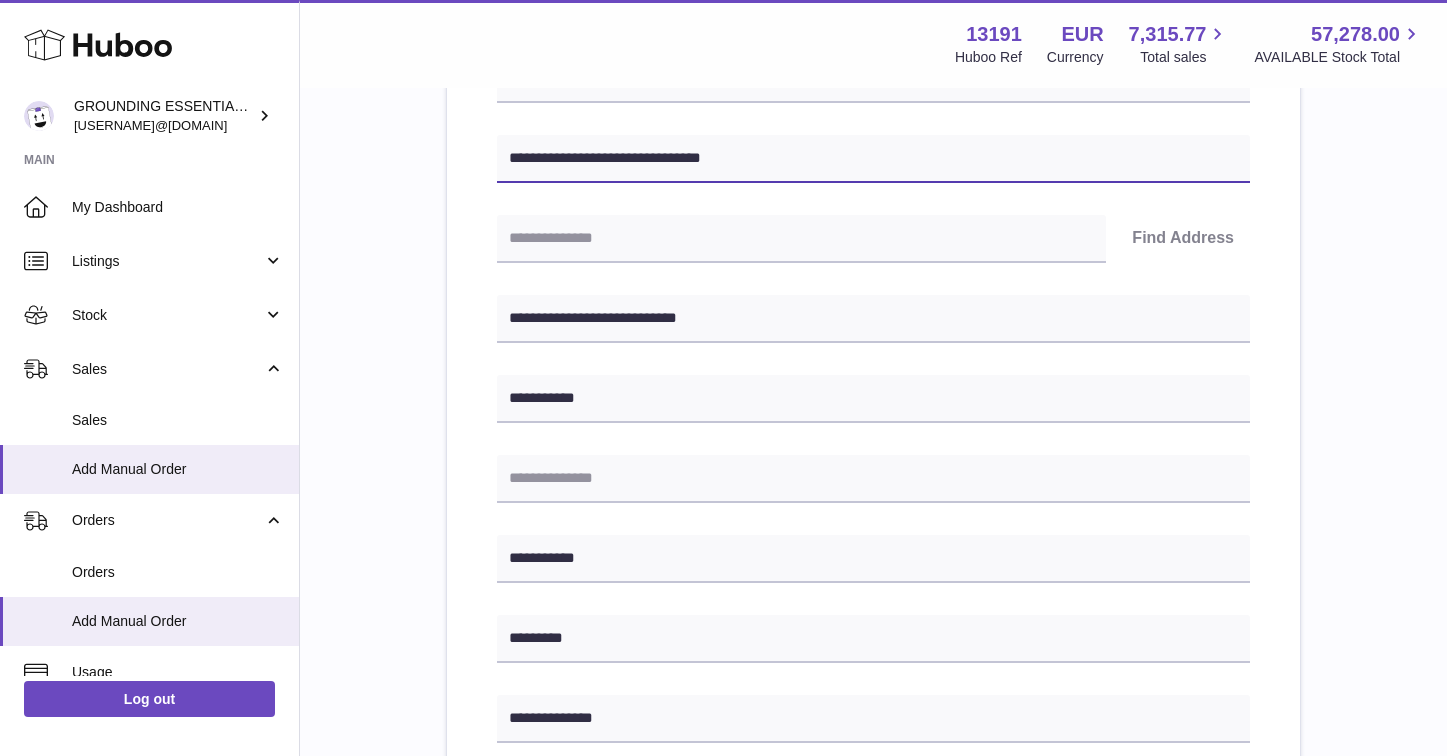 drag, startPoint x: 744, startPoint y: 165, endPoint x: 625, endPoint y: 159, distance: 119.15116 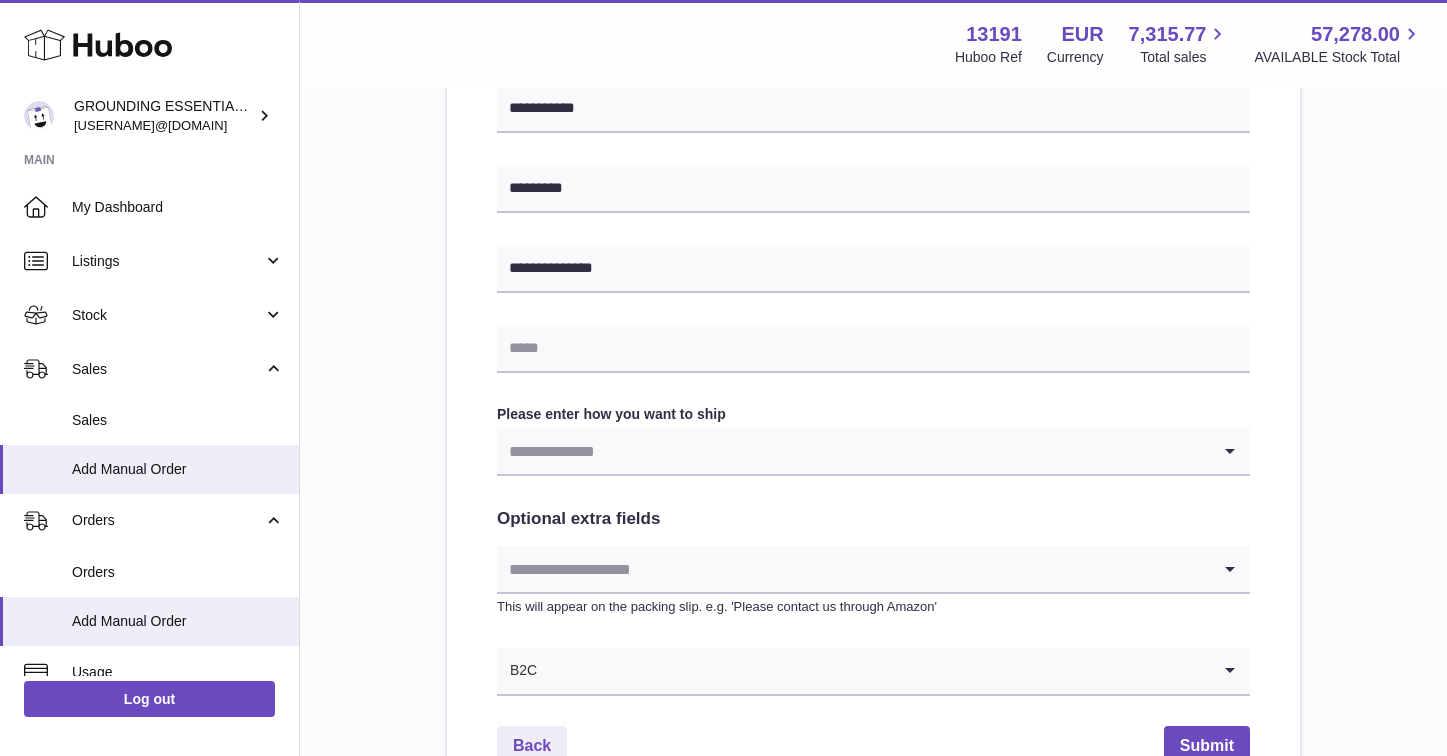 scroll, scrollTop: 792, scrollLeft: 0, axis: vertical 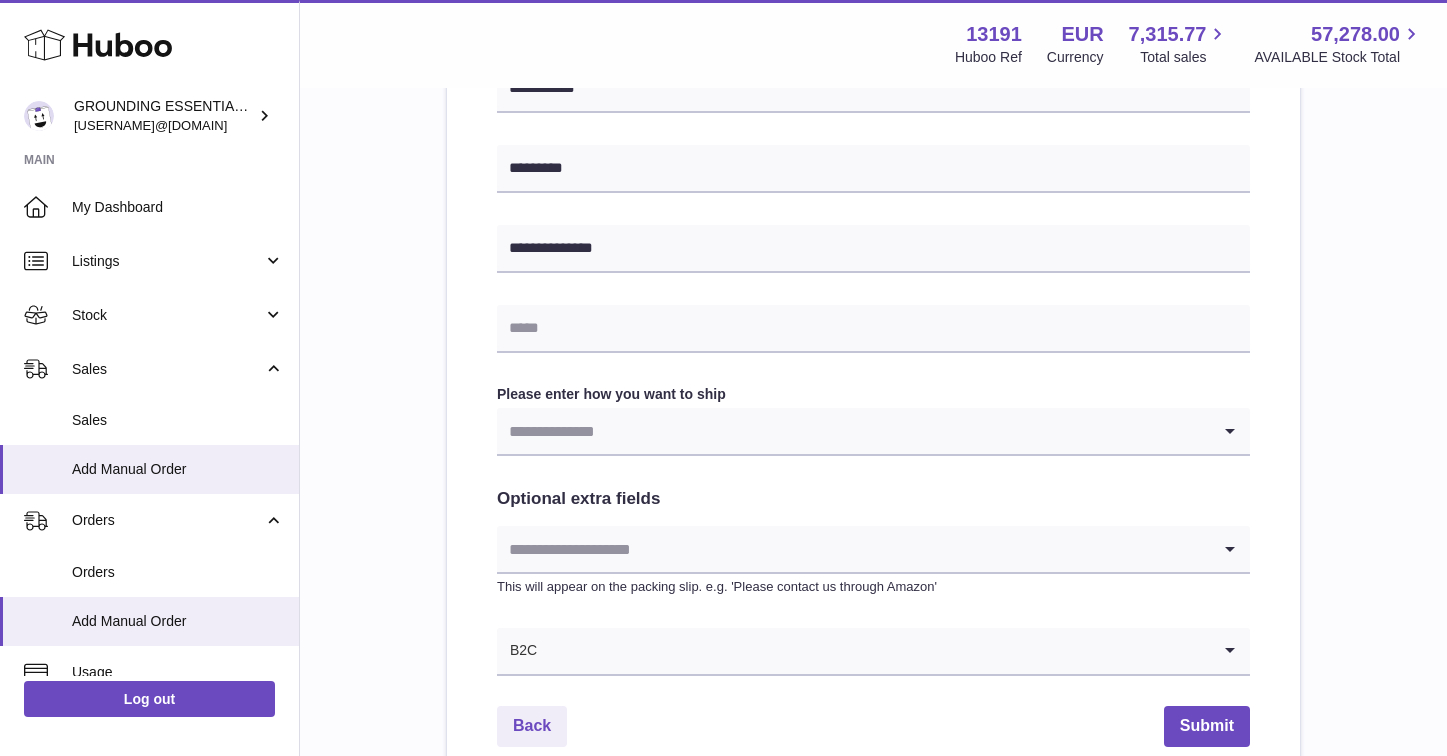 type on "**********" 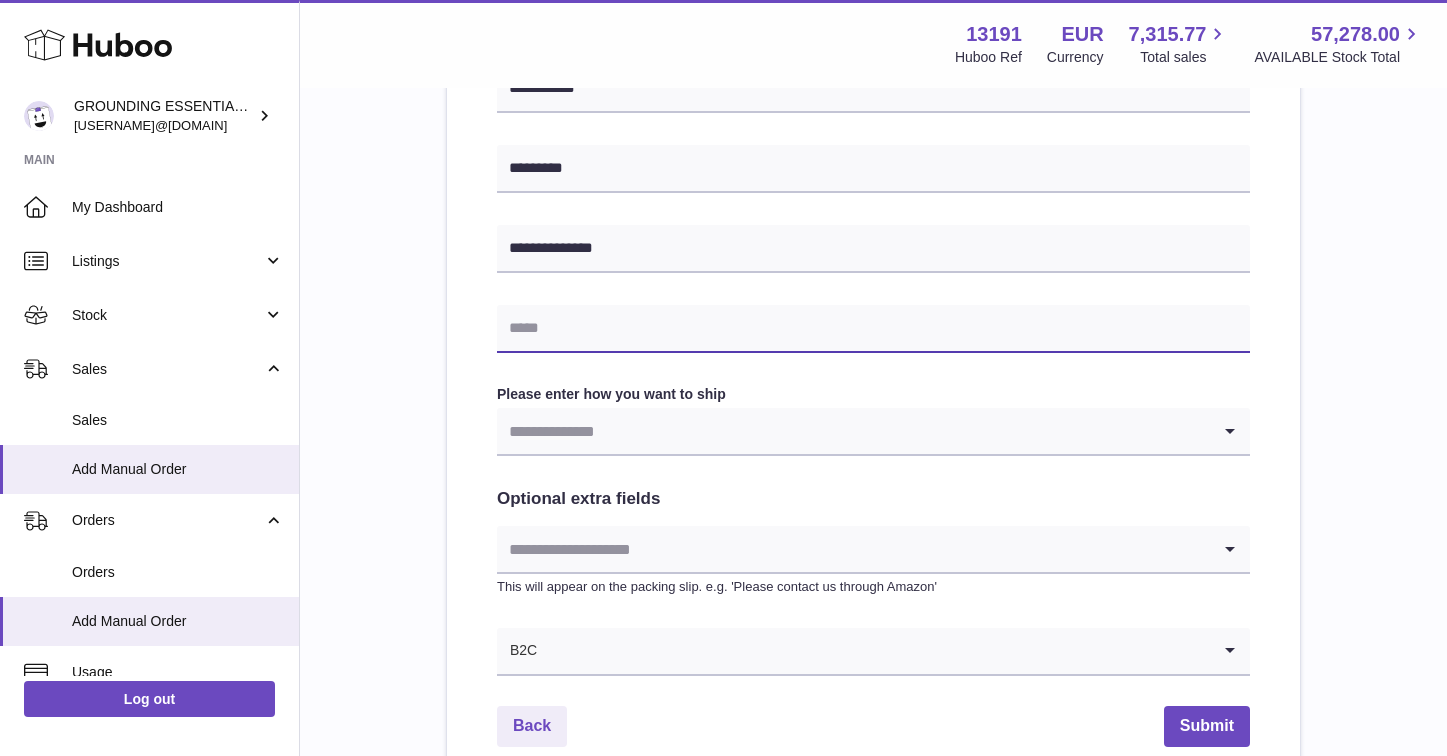 click at bounding box center [873, 329] 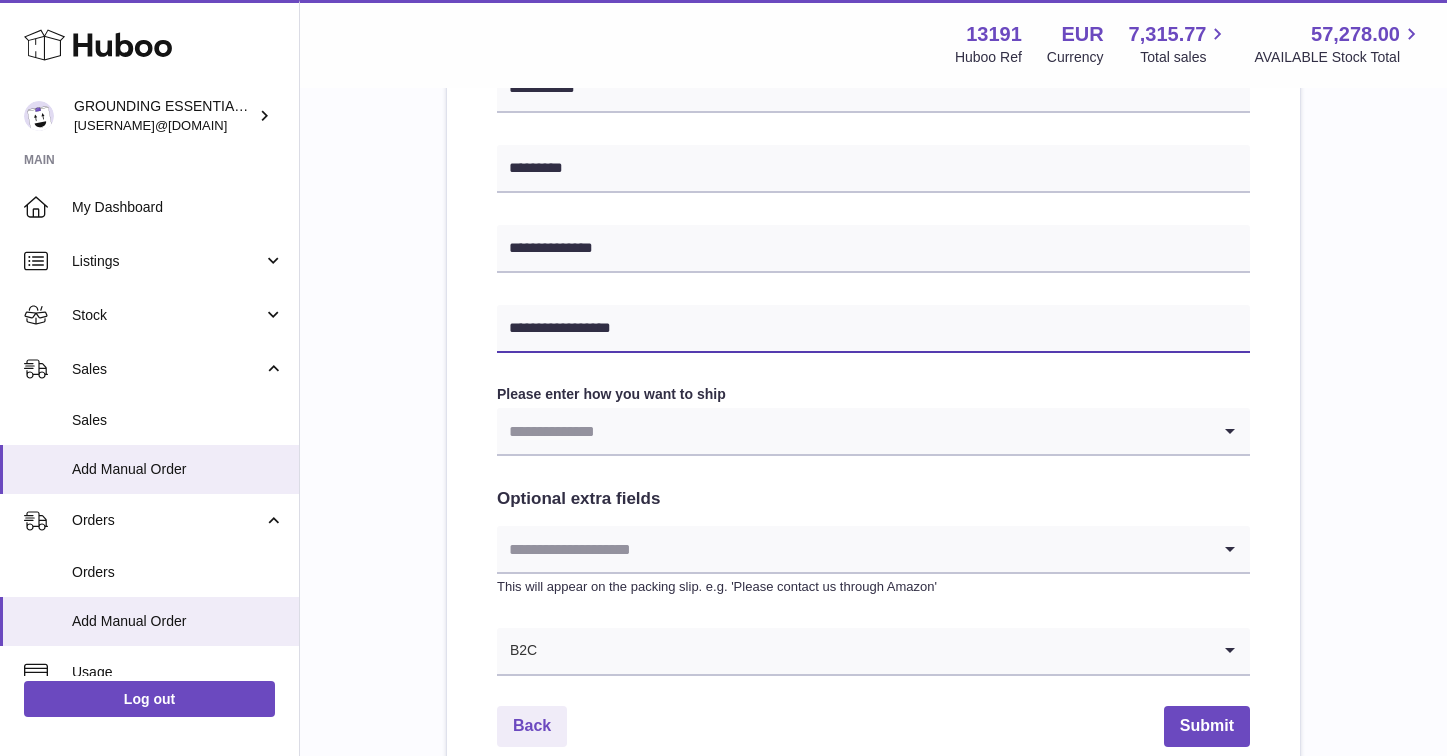 type on "**********" 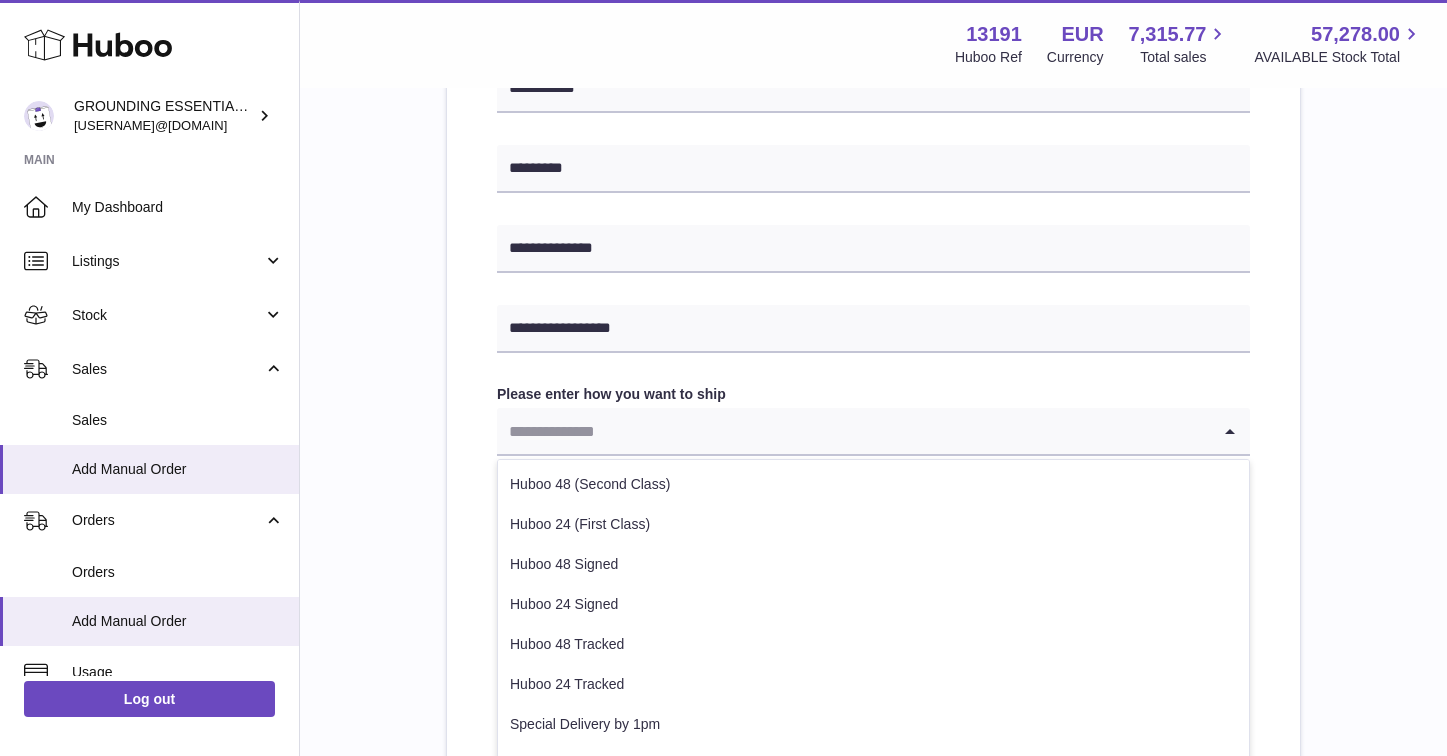 click at bounding box center [853, 431] 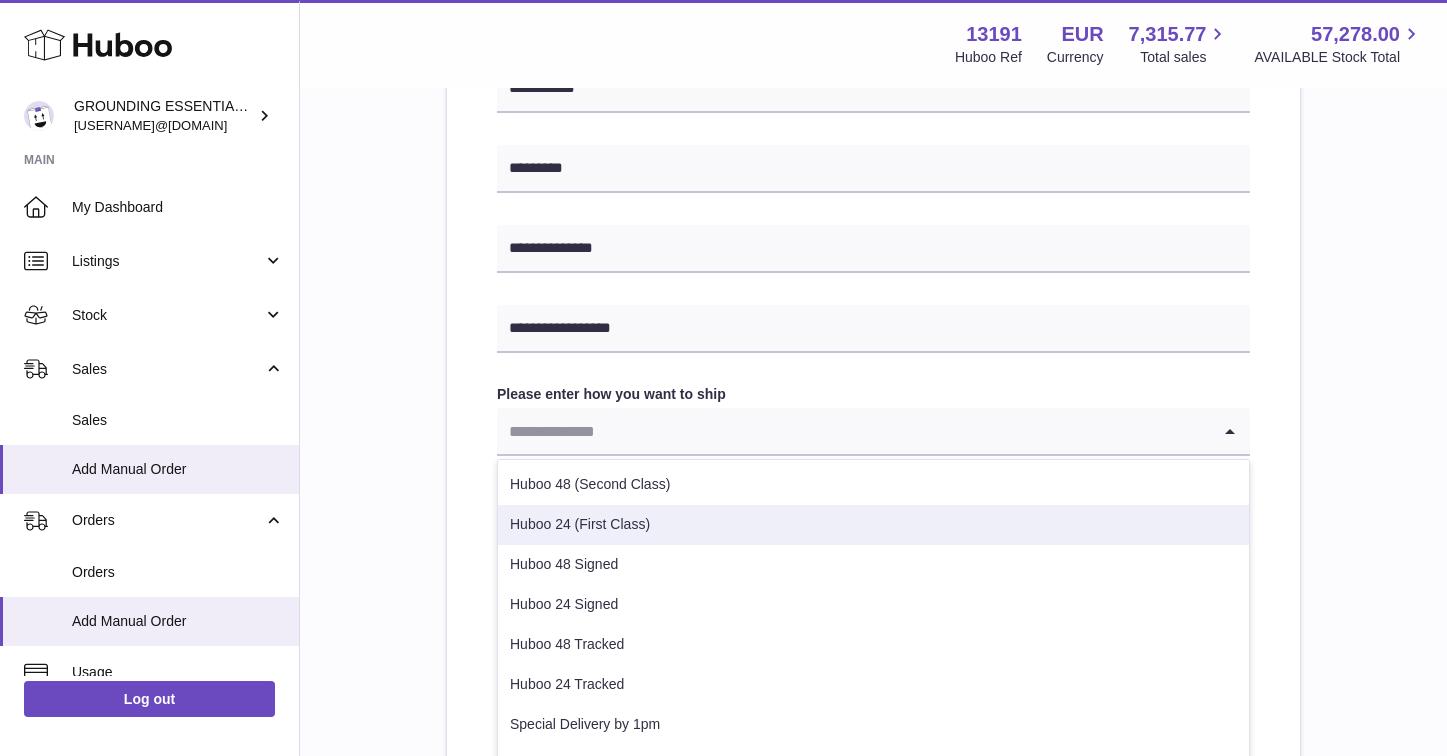scroll, scrollTop: 29, scrollLeft: 0, axis: vertical 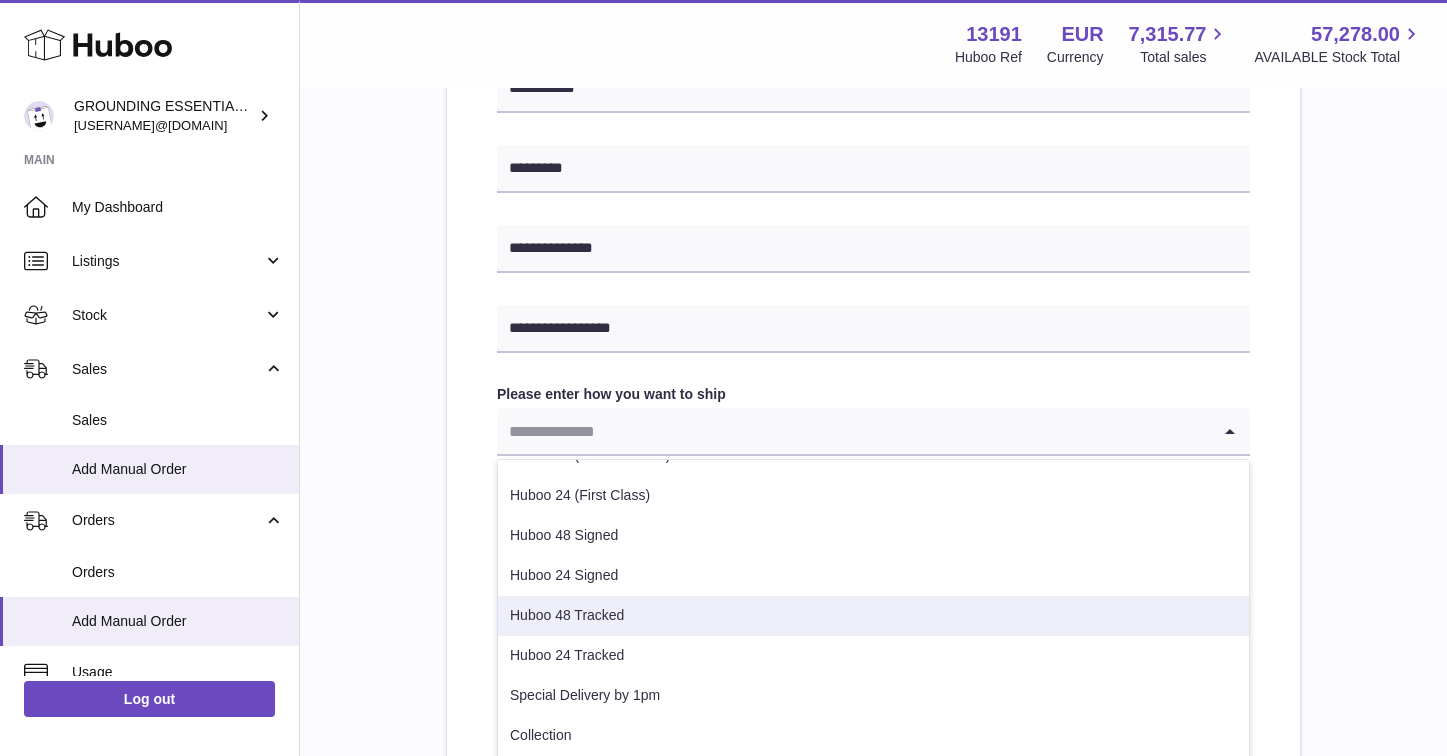 click on "Huboo 48 Tracked" at bounding box center [873, 616] 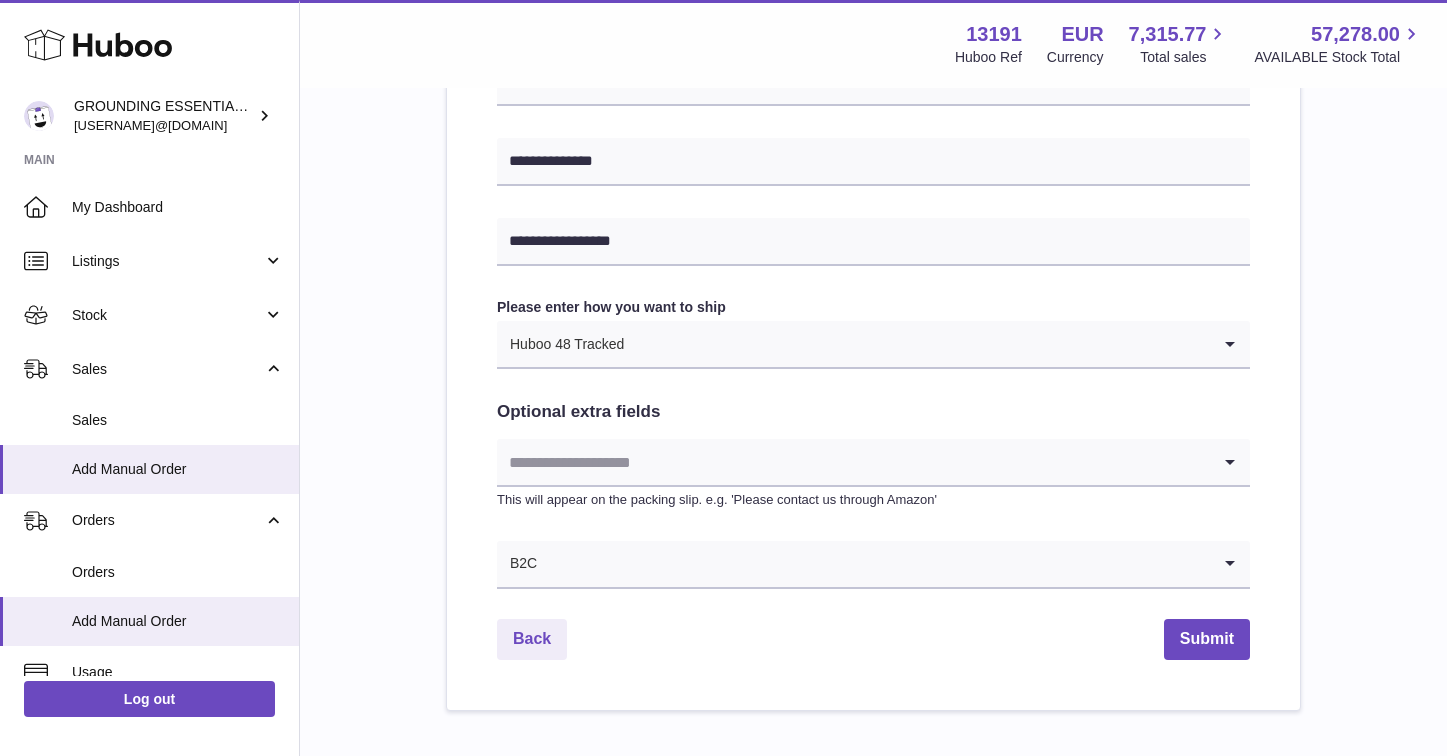 scroll, scrollTop: 991, scrollLeft: 0, axis: vertical 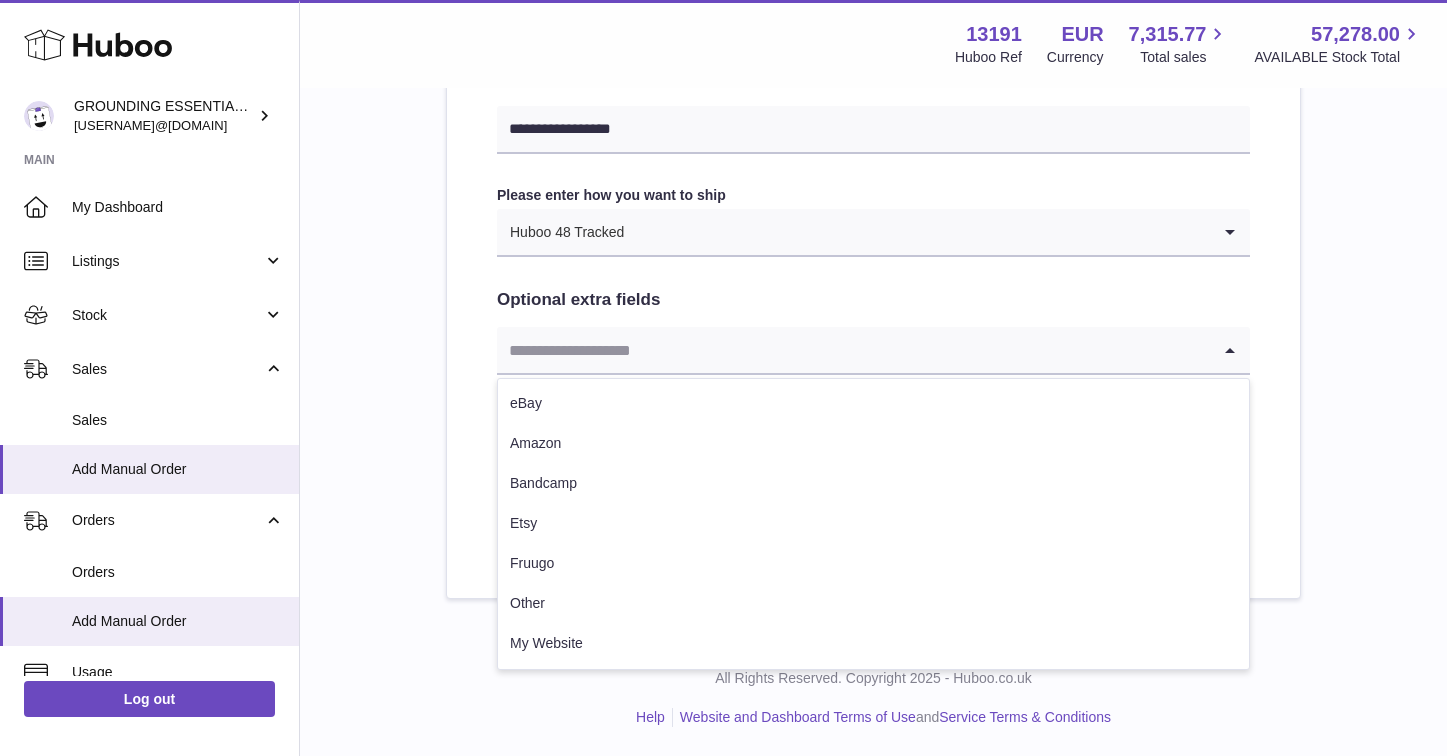 click at bounding box center (853, 350) 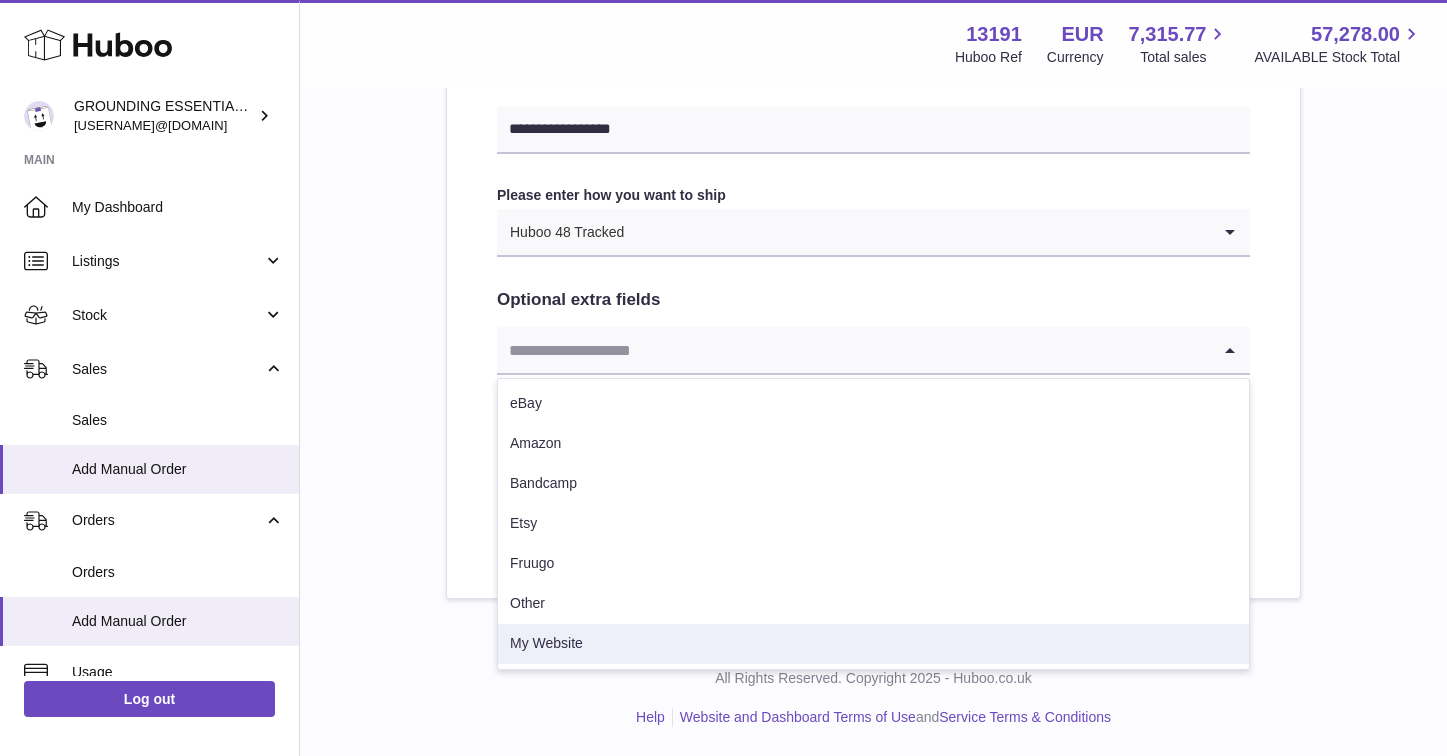 click on "My Website" at bounding box center [873, 644] 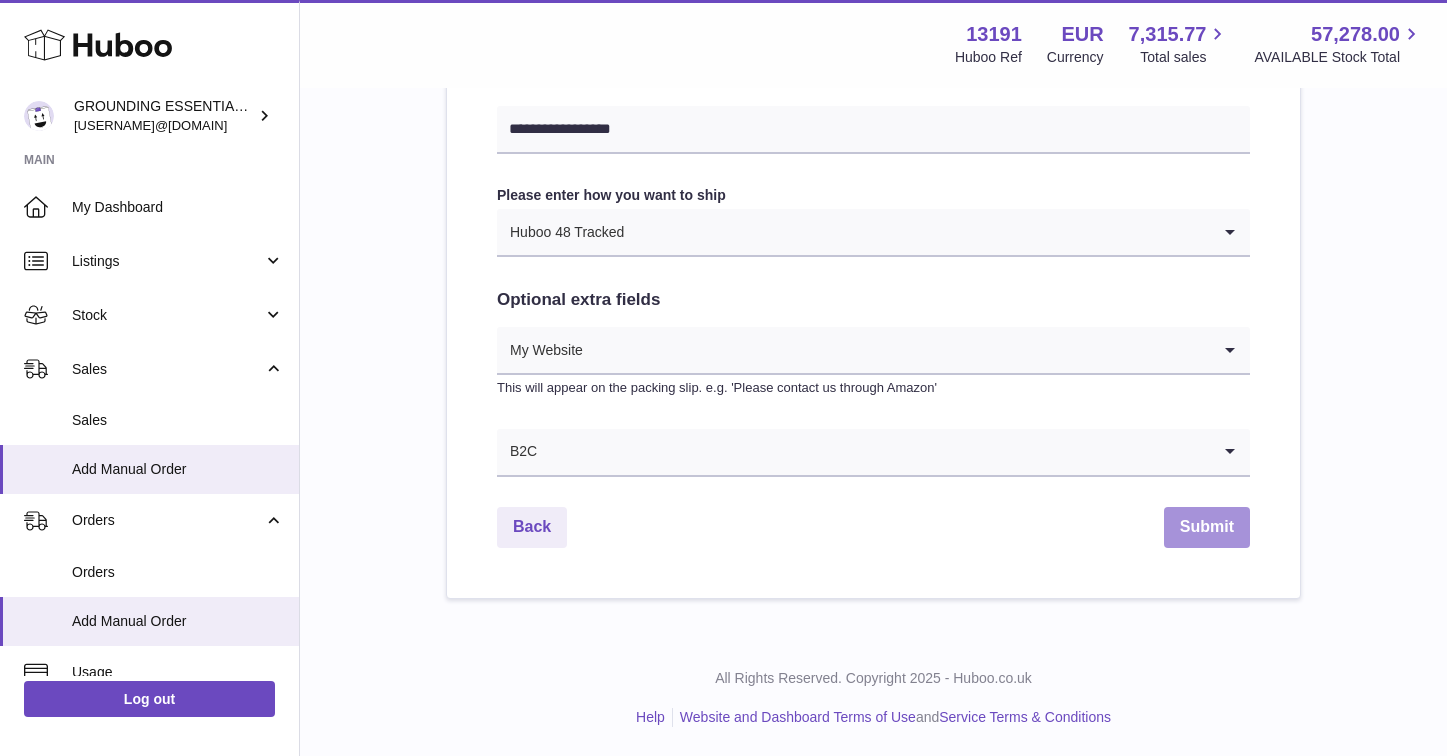 click on "Submit" at bounding box center (1207, 527) 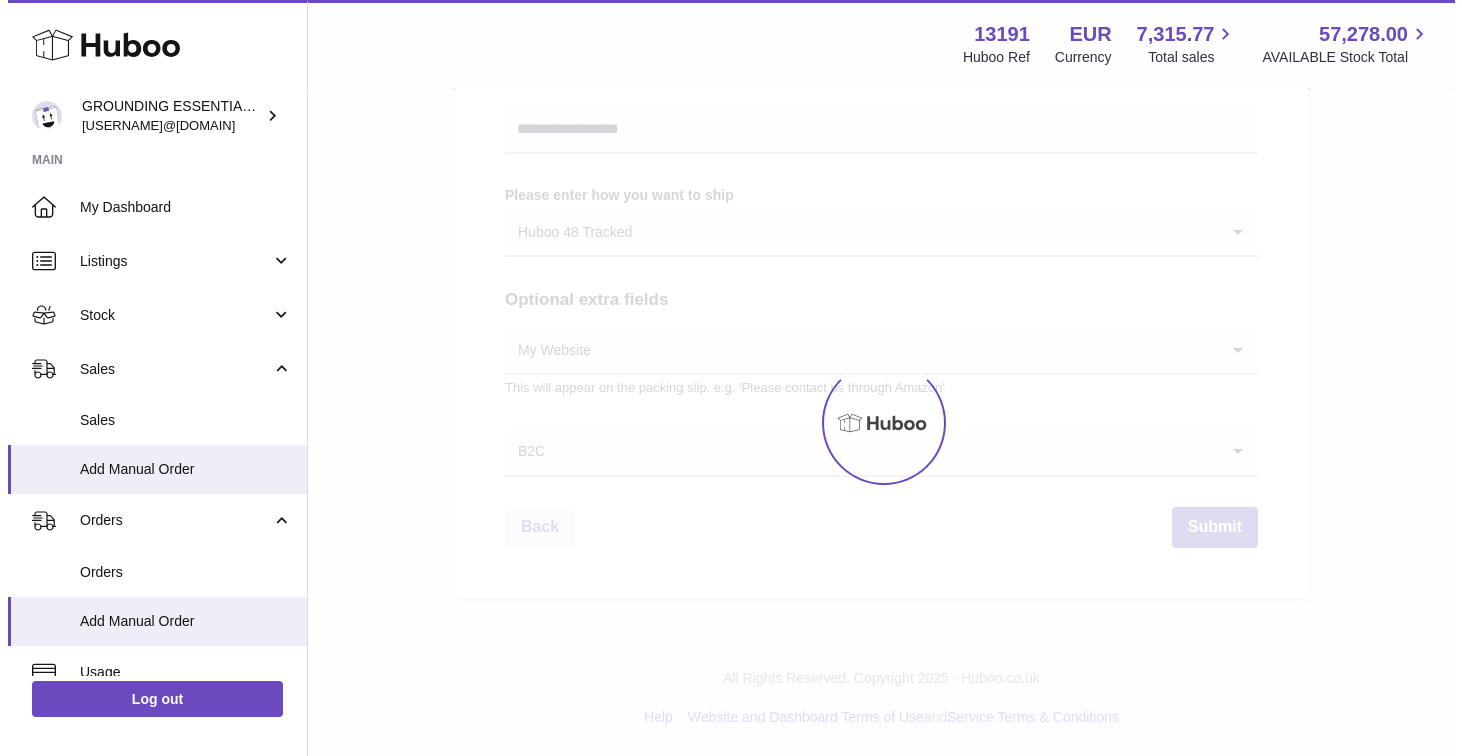 scroll, scrollTop: 0, scrollLeft: 0, axis: both 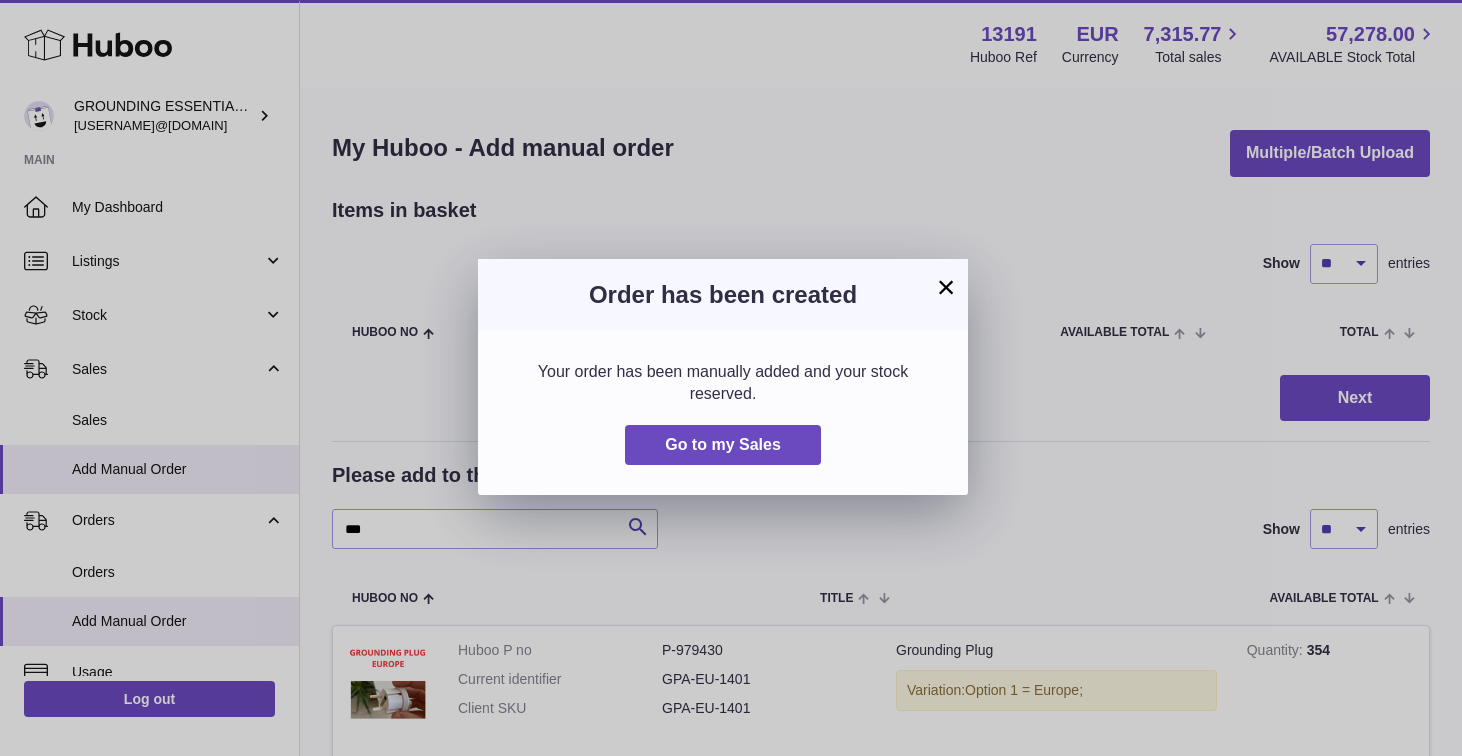 click on "Your order has been manually added and your stock reserved." at bounding box center [723, 382] 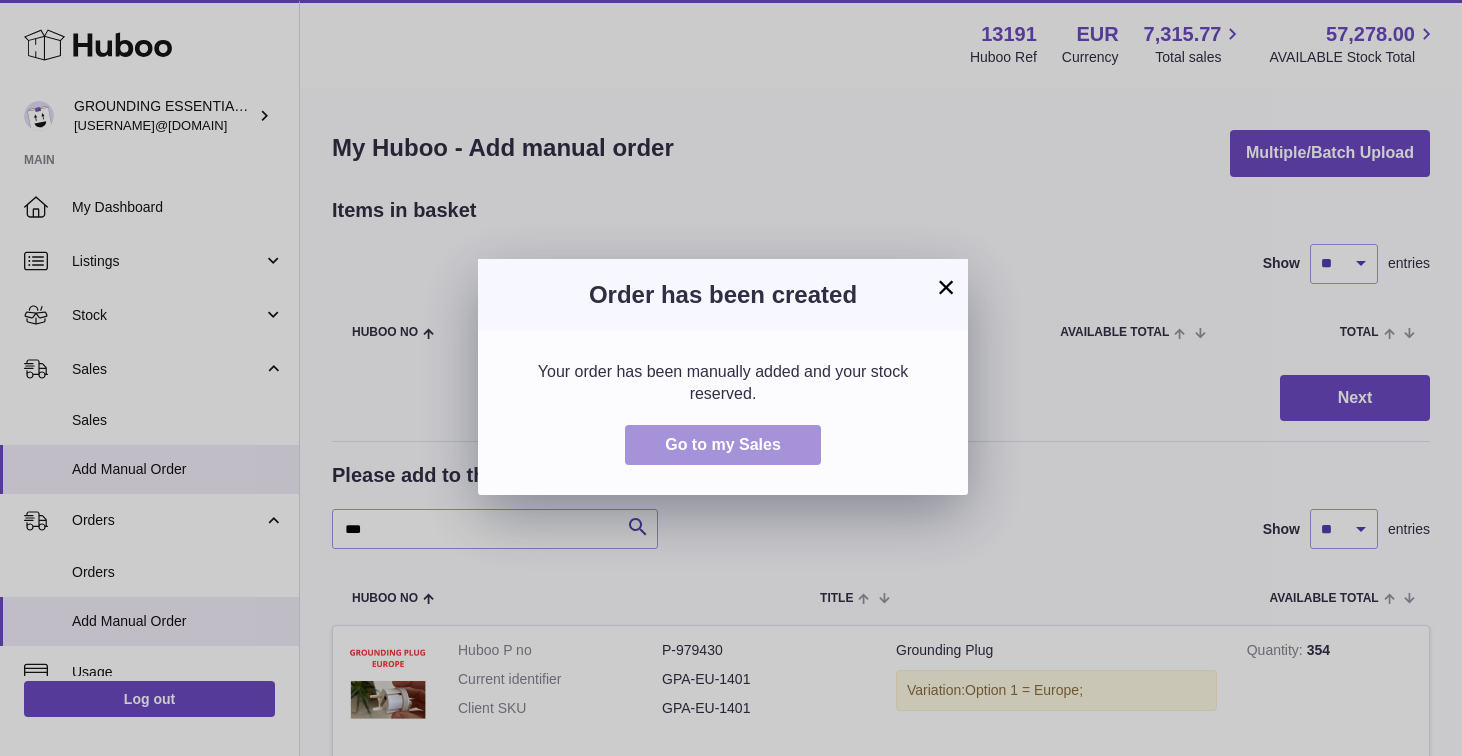 click on "Go to my Sales" at bounding box center (723, 444) 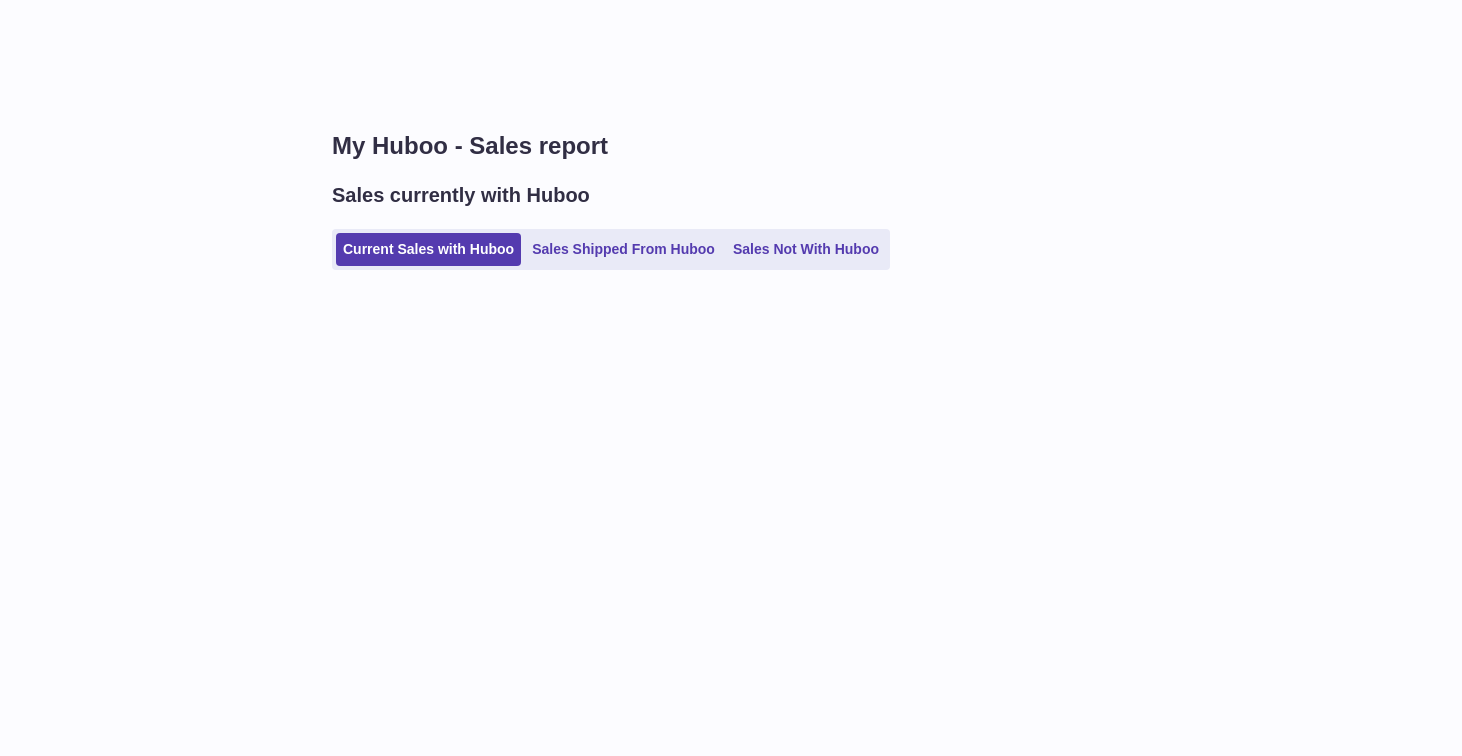scroll, scrollTop: 0, scrollLeft: 0, axis: both 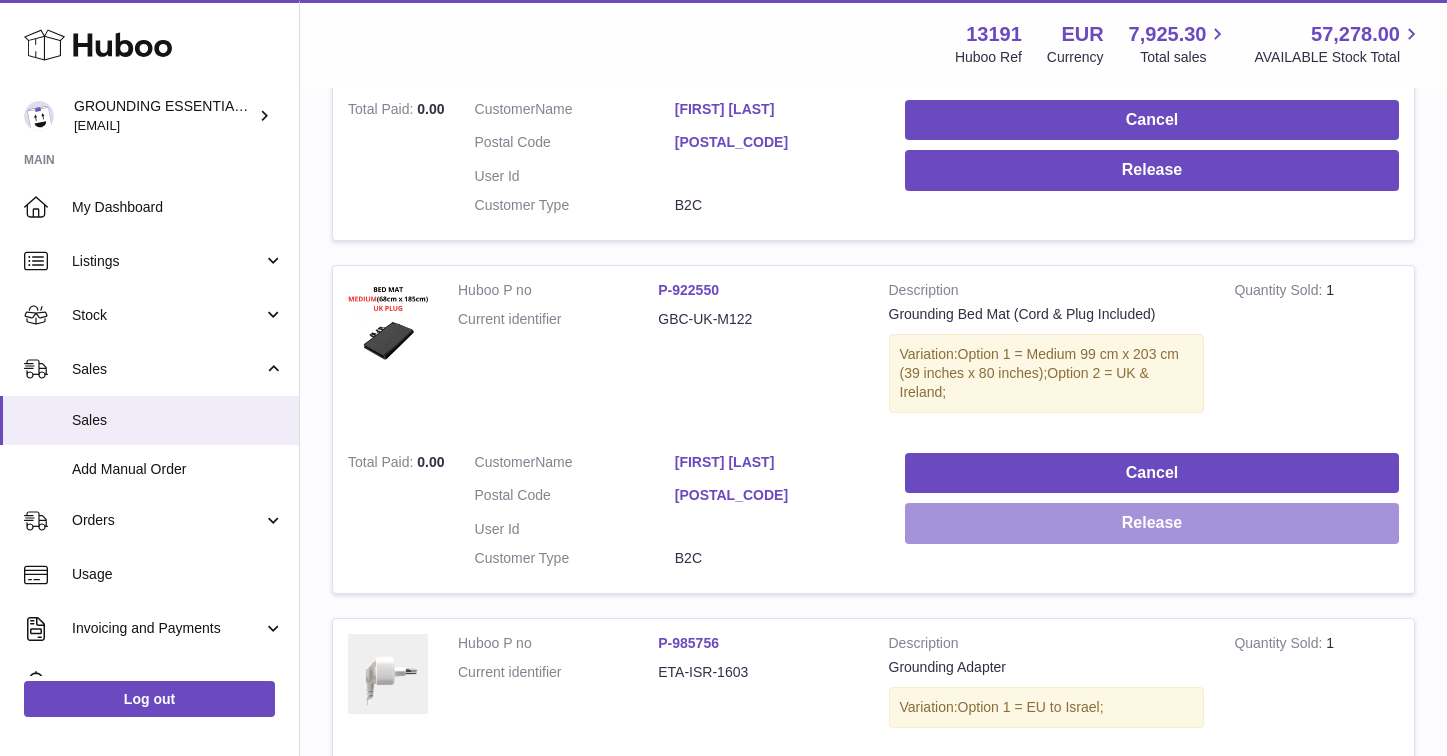 click on "Release" at bounding box center [1152, 523] 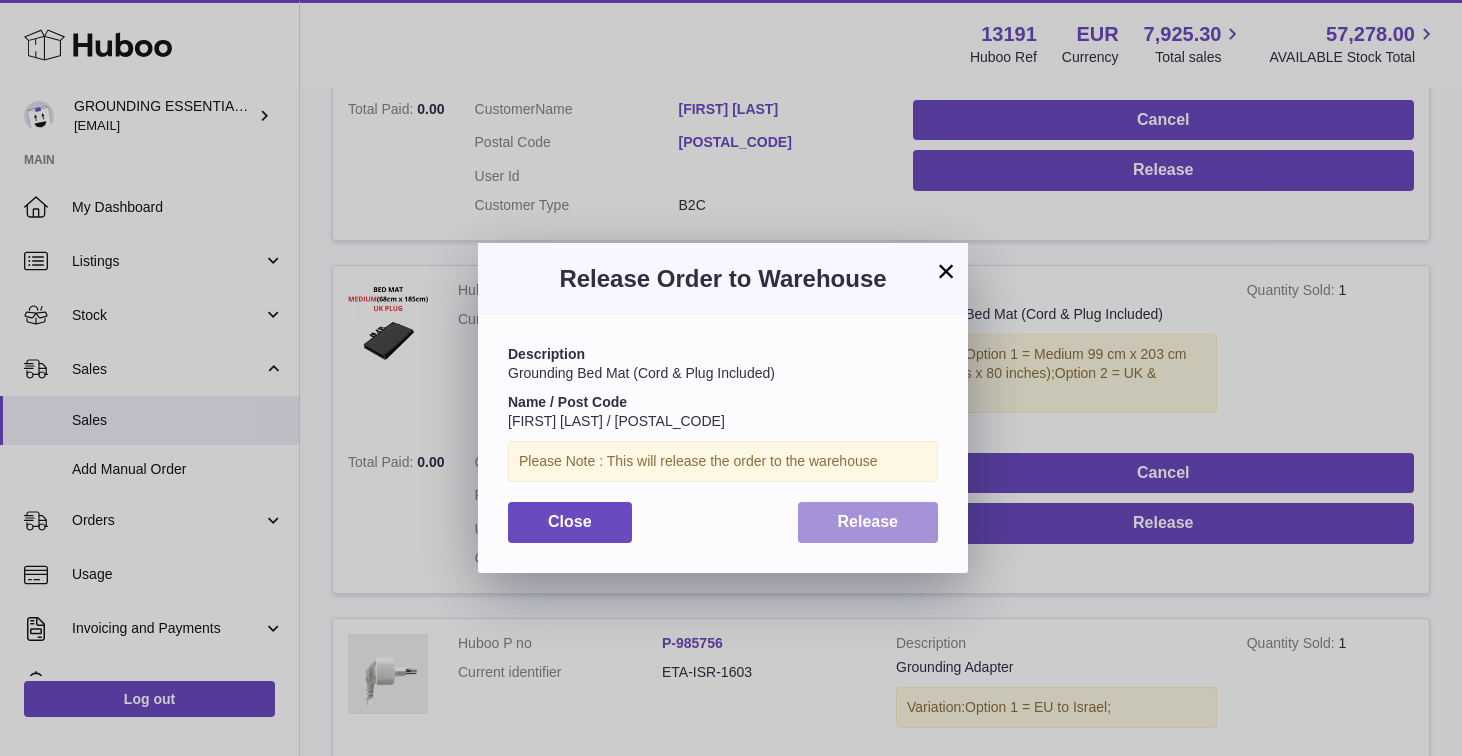 click on "Release" at bounding box center (868, 522) 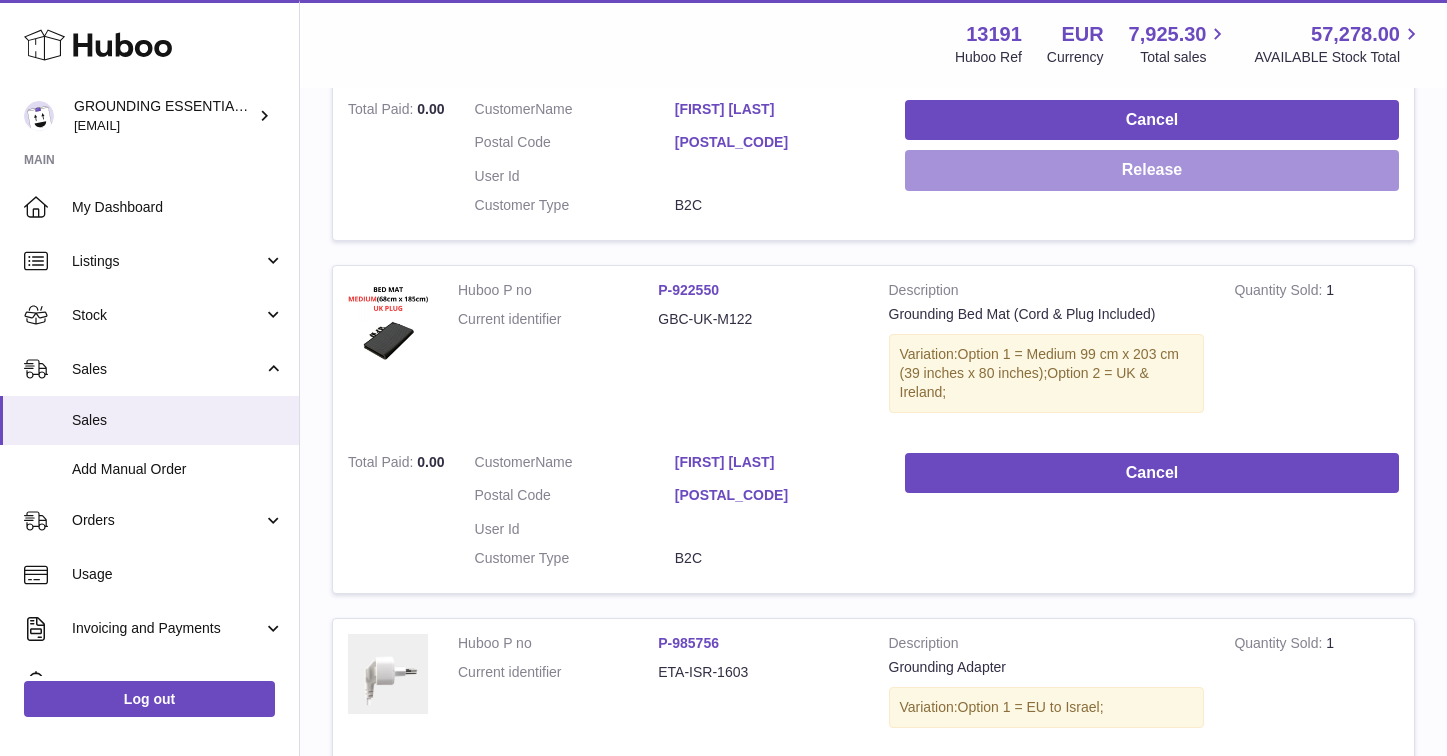 click on "Release" at bounding box center (1152, 170) 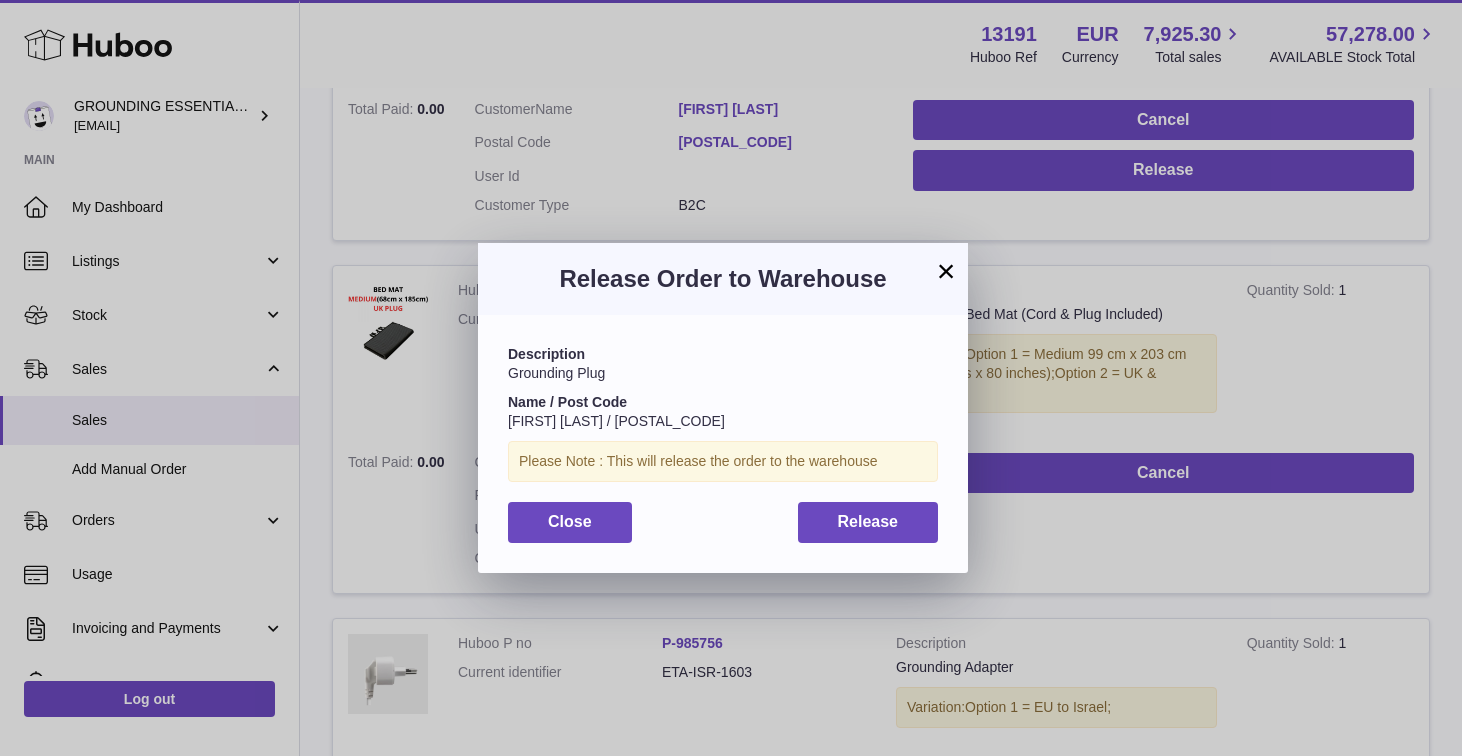 click on "Description   Grounding Plug   Name / Post Code   [FIRST] [LAST] / [POSTAL_CODE]
Please Note : This will release the order to the warehouse
Close   Release" at bounding box center (723, 443) 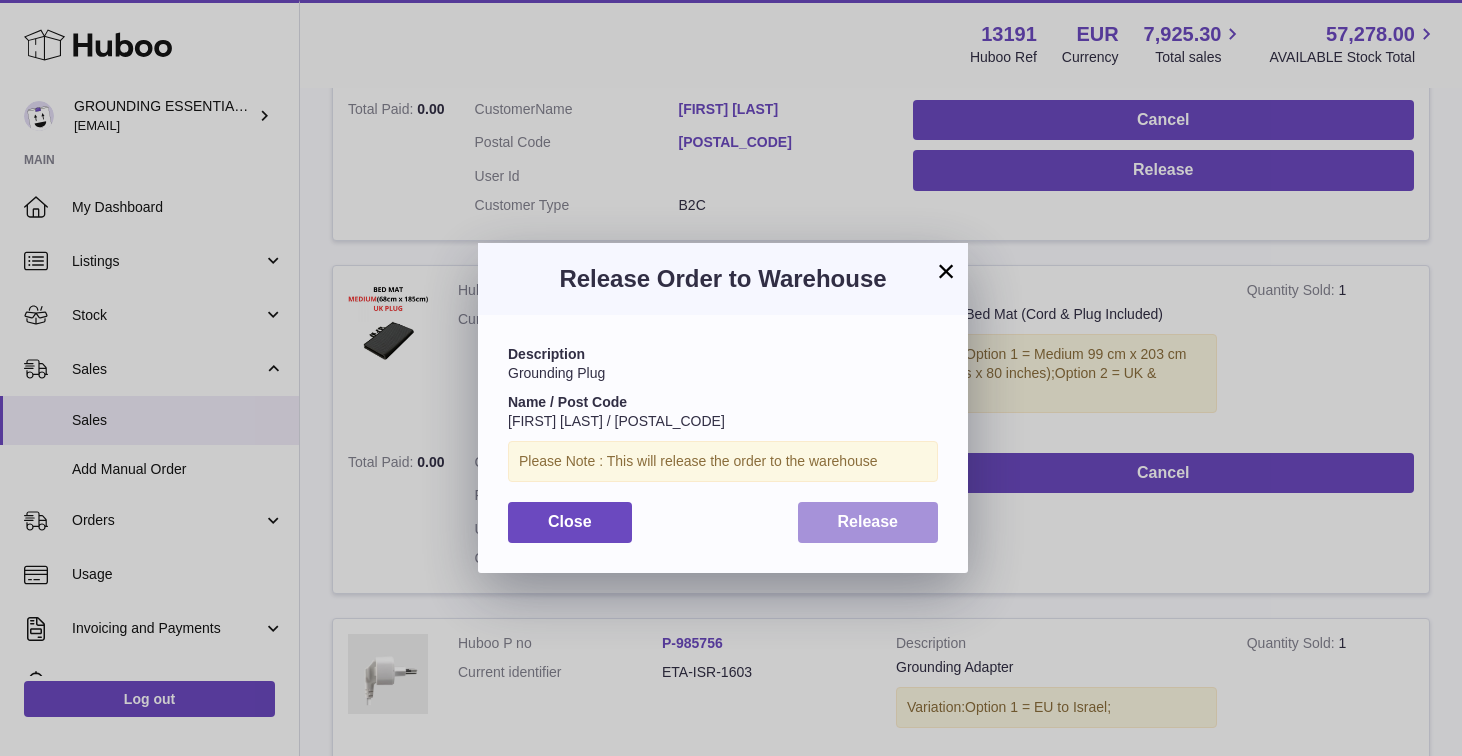 click on "Release" at bounding box center (868, 521) 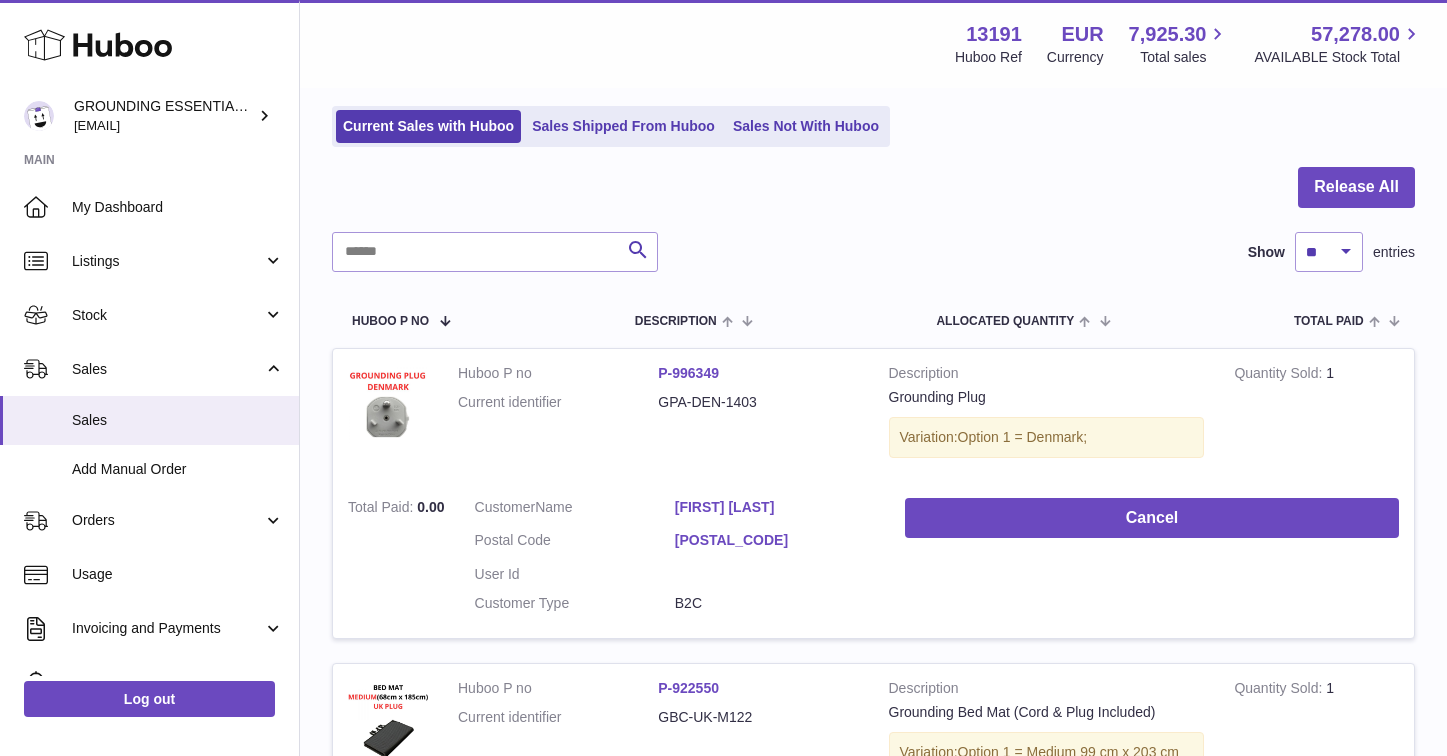 scroll, scrollTop: 67, scrollLeft: 0, axis: vertical 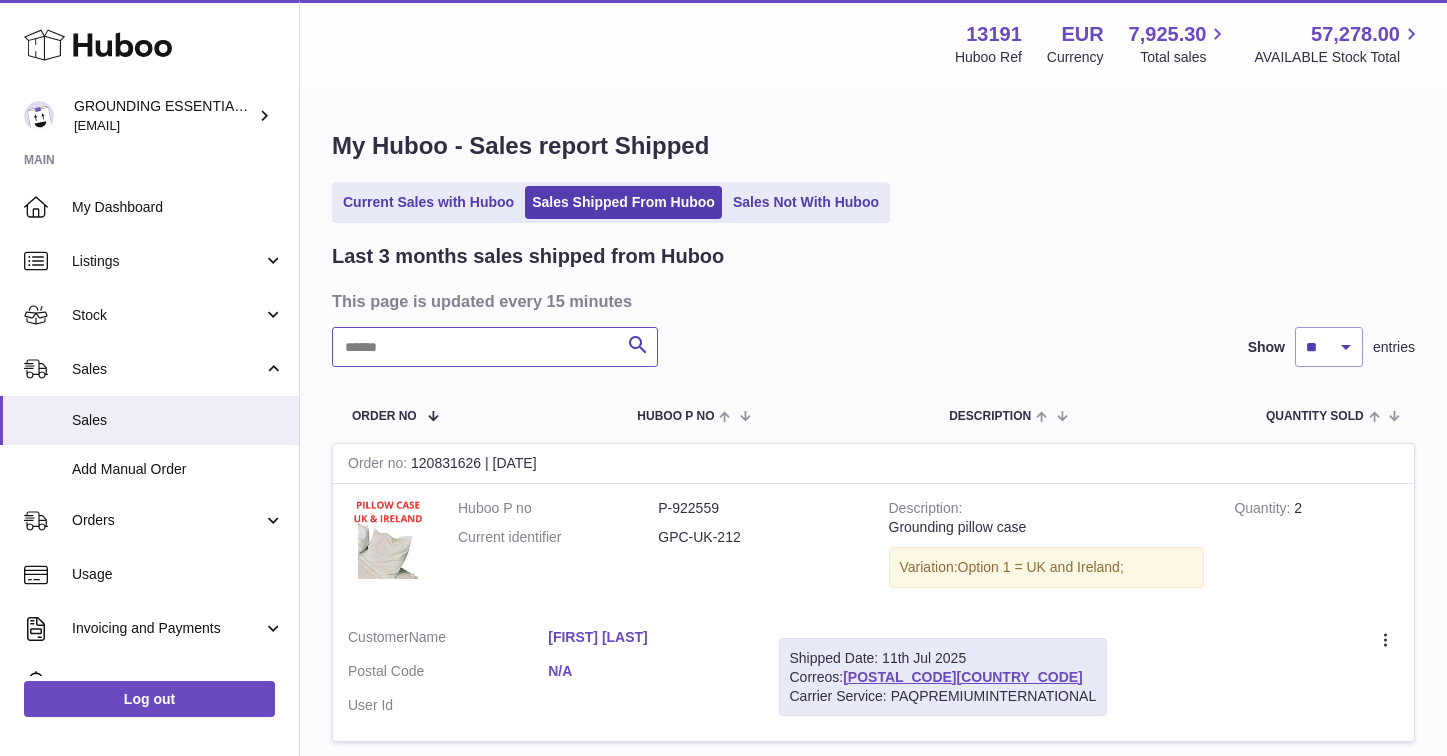 click at bounding box center [495, 347] 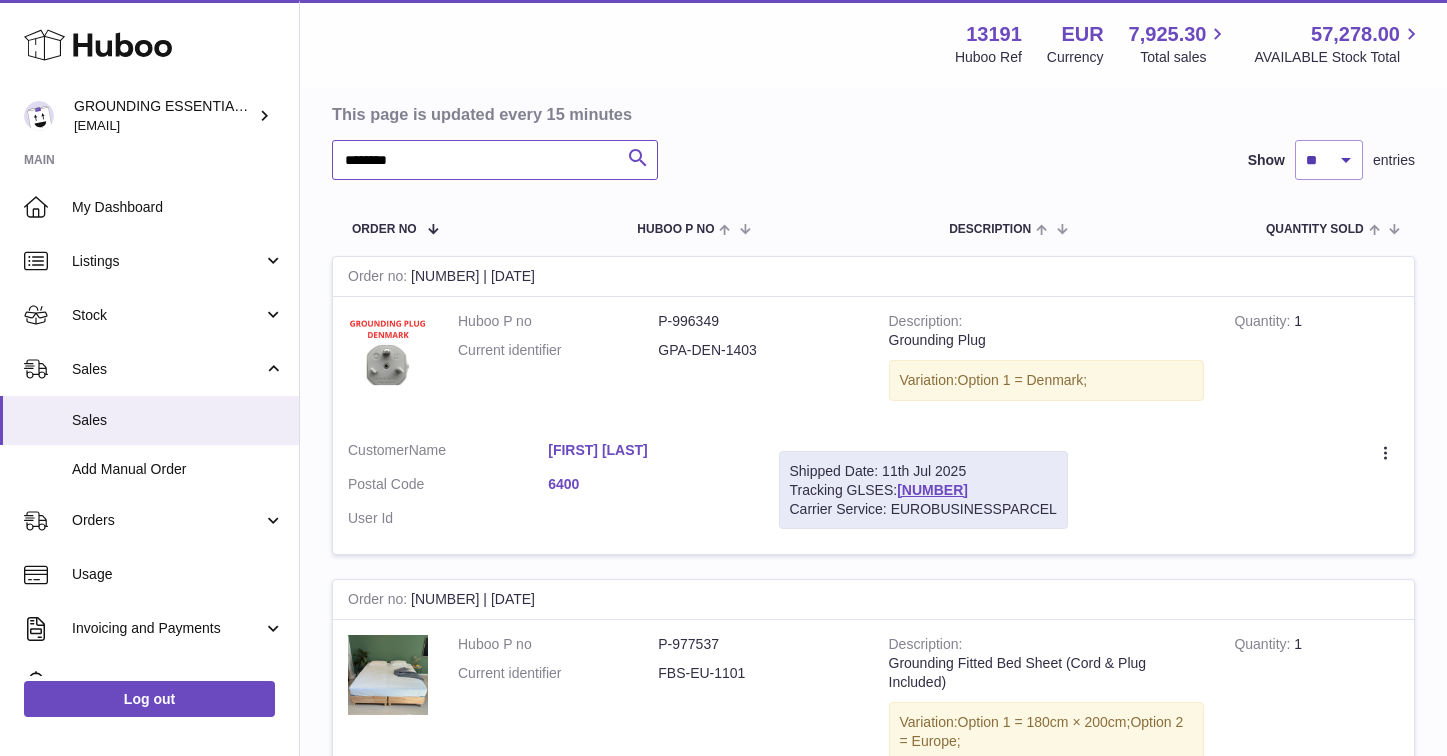 scroll, scrollTop: 199, scrollLeft: 0, axis: vertical 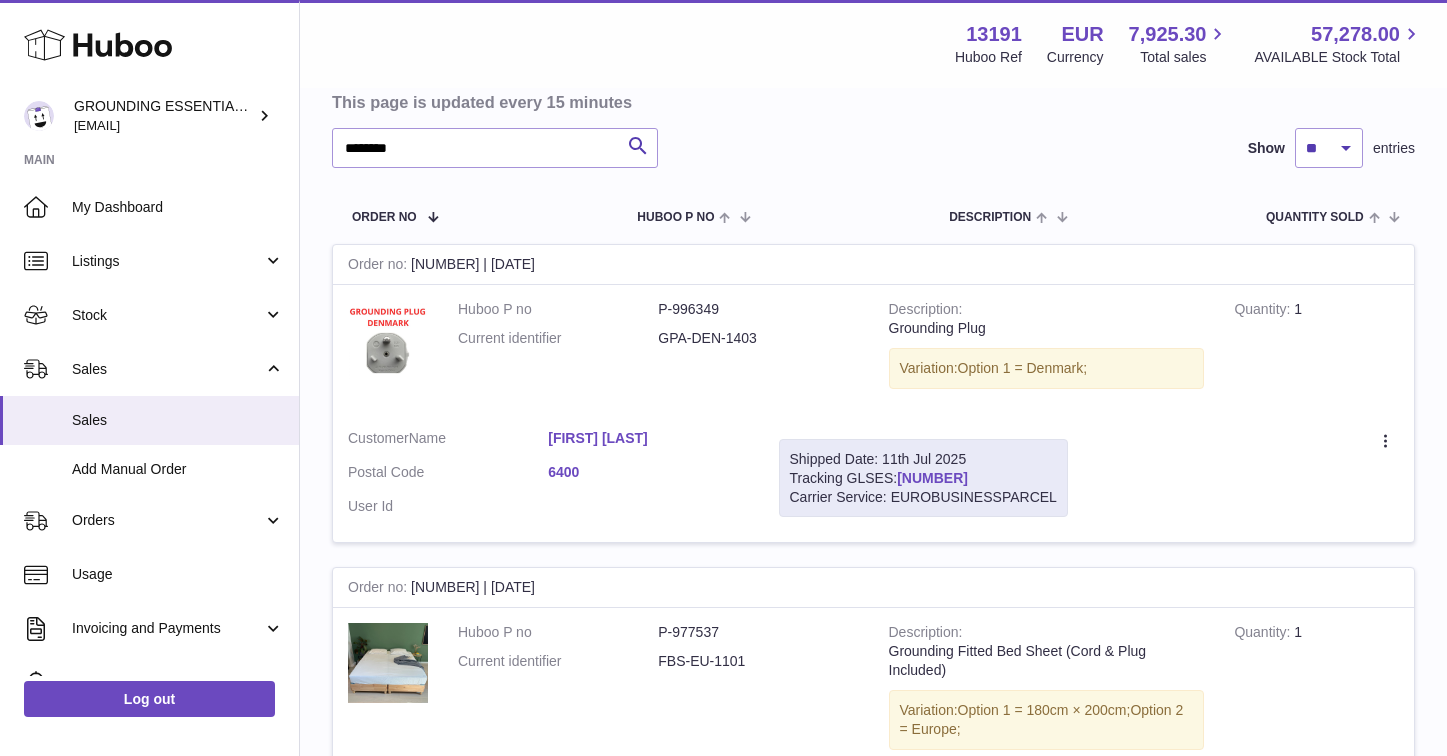 drag, startPoint x: 1027, startPoint y: 474, endPoint x: 903, endPoint y: 473, distance: 124.004036 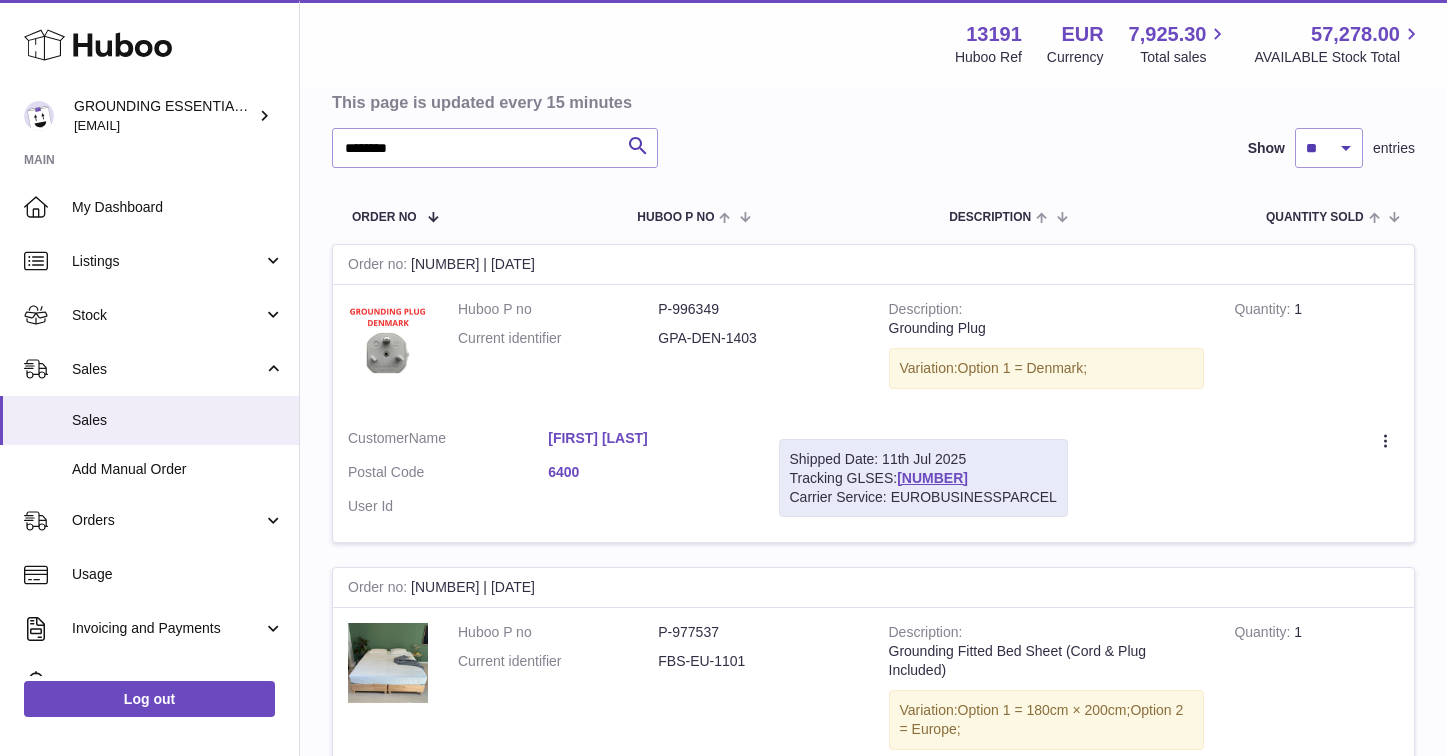click on "[FIRST] [LAST]" at bounding box center [648, 438] 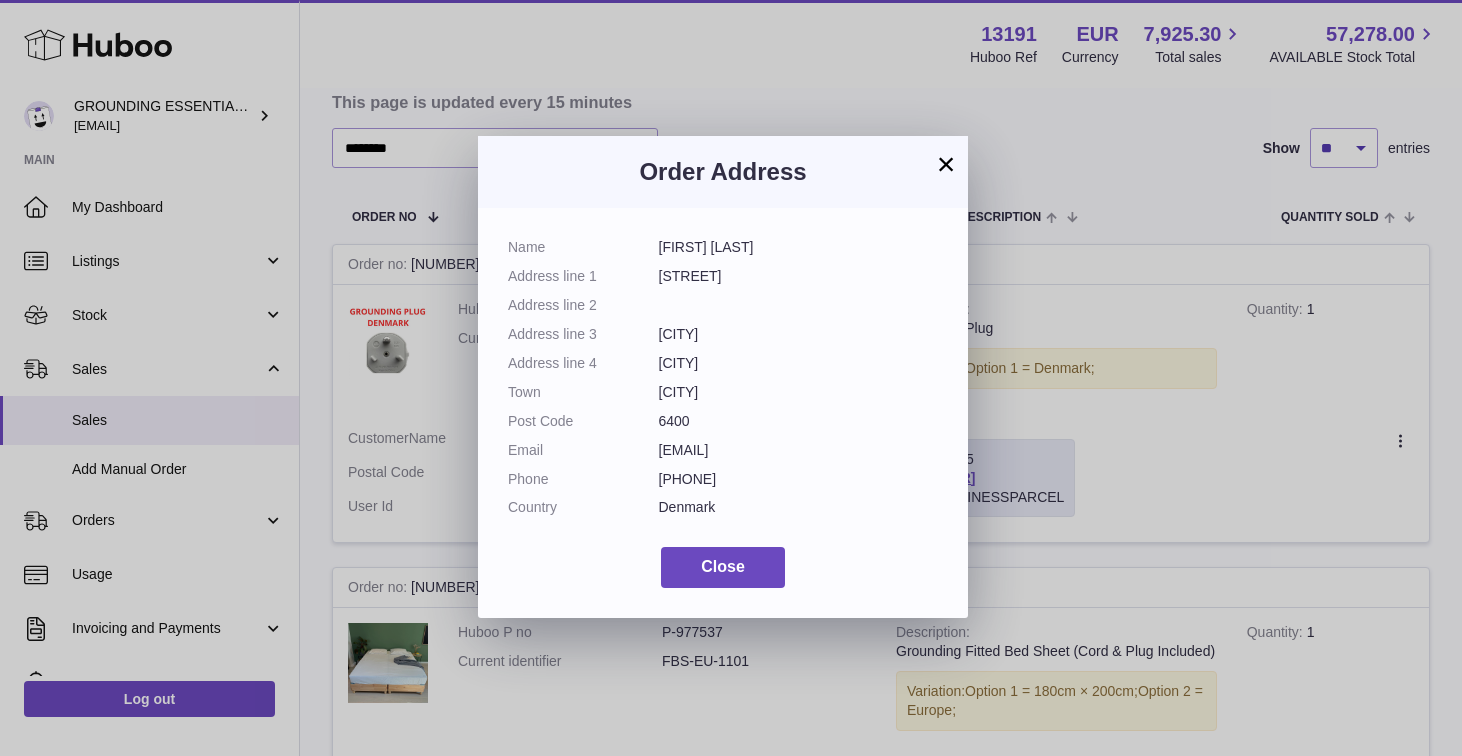 click on "[EMAIL]" at bounding box center [799, 450] 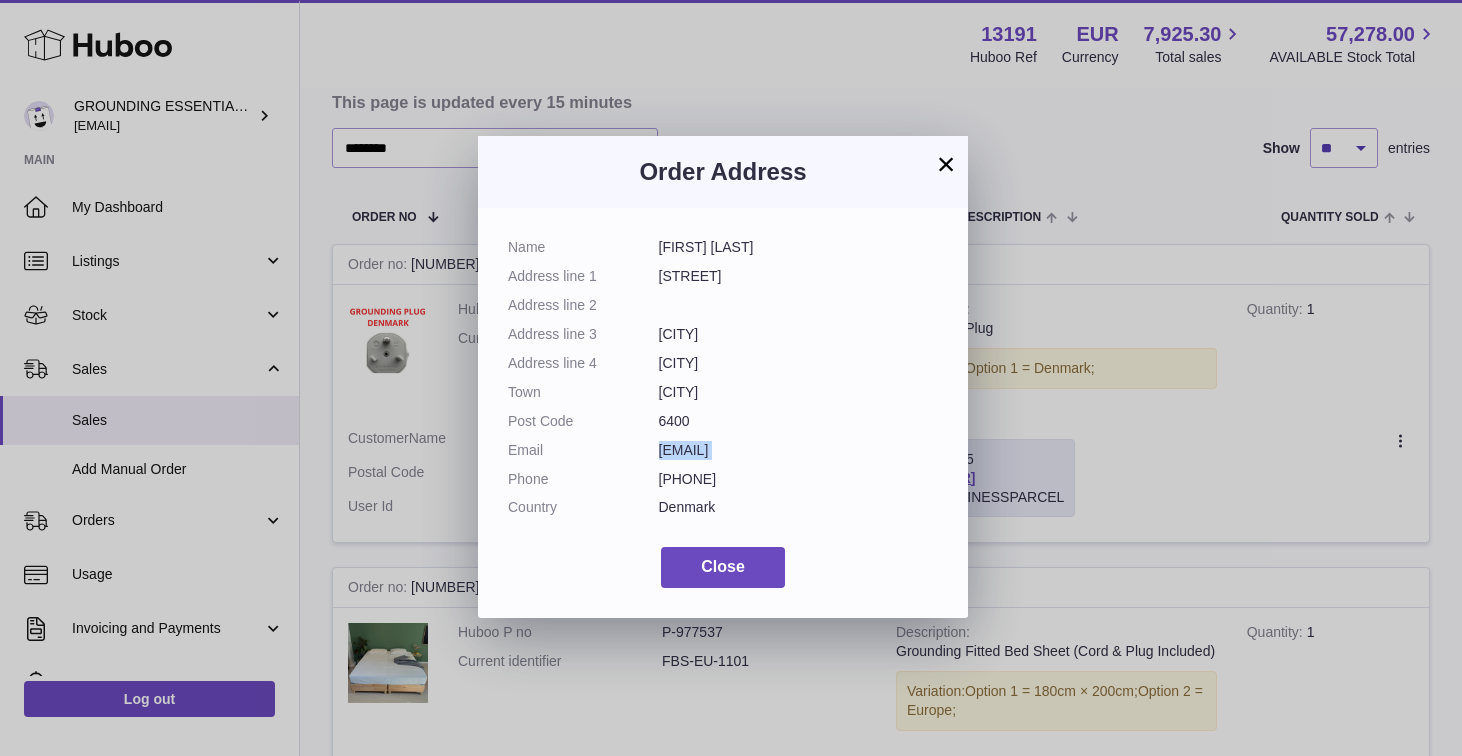 click on "[EMAIL]" at bounding box center (799, 450) 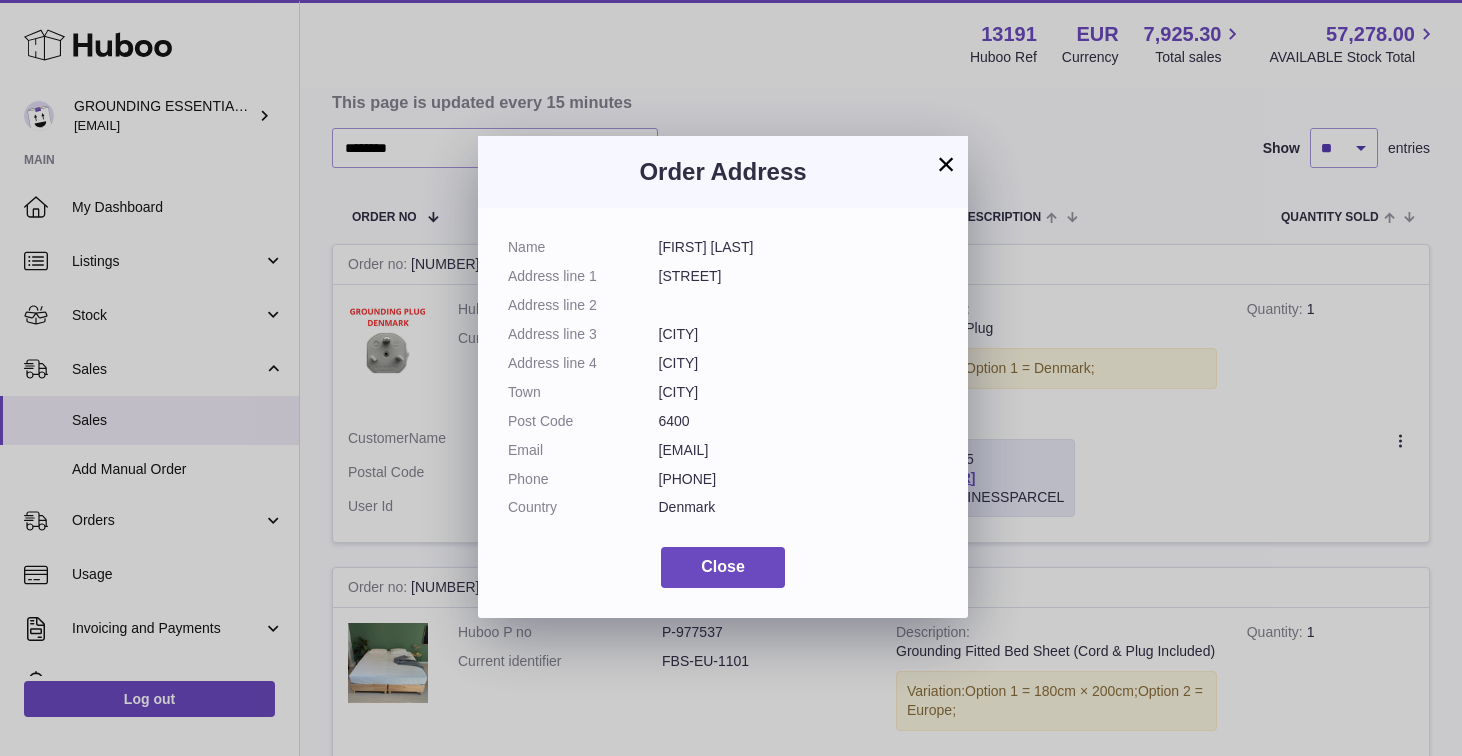 click on "Order Address" at bounding box center [723, 172] 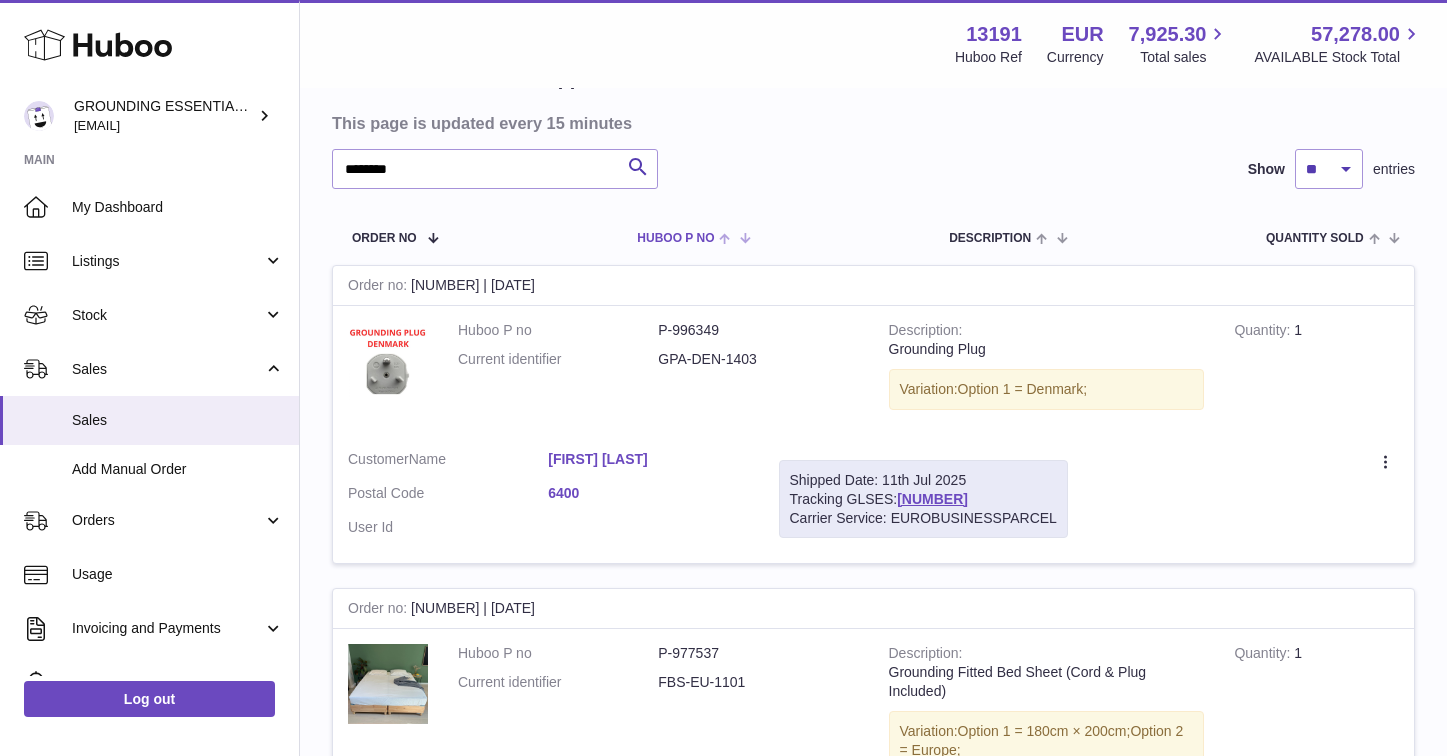 scroll, scrollTop: 175, scrollLeft: 0, axis: vertical 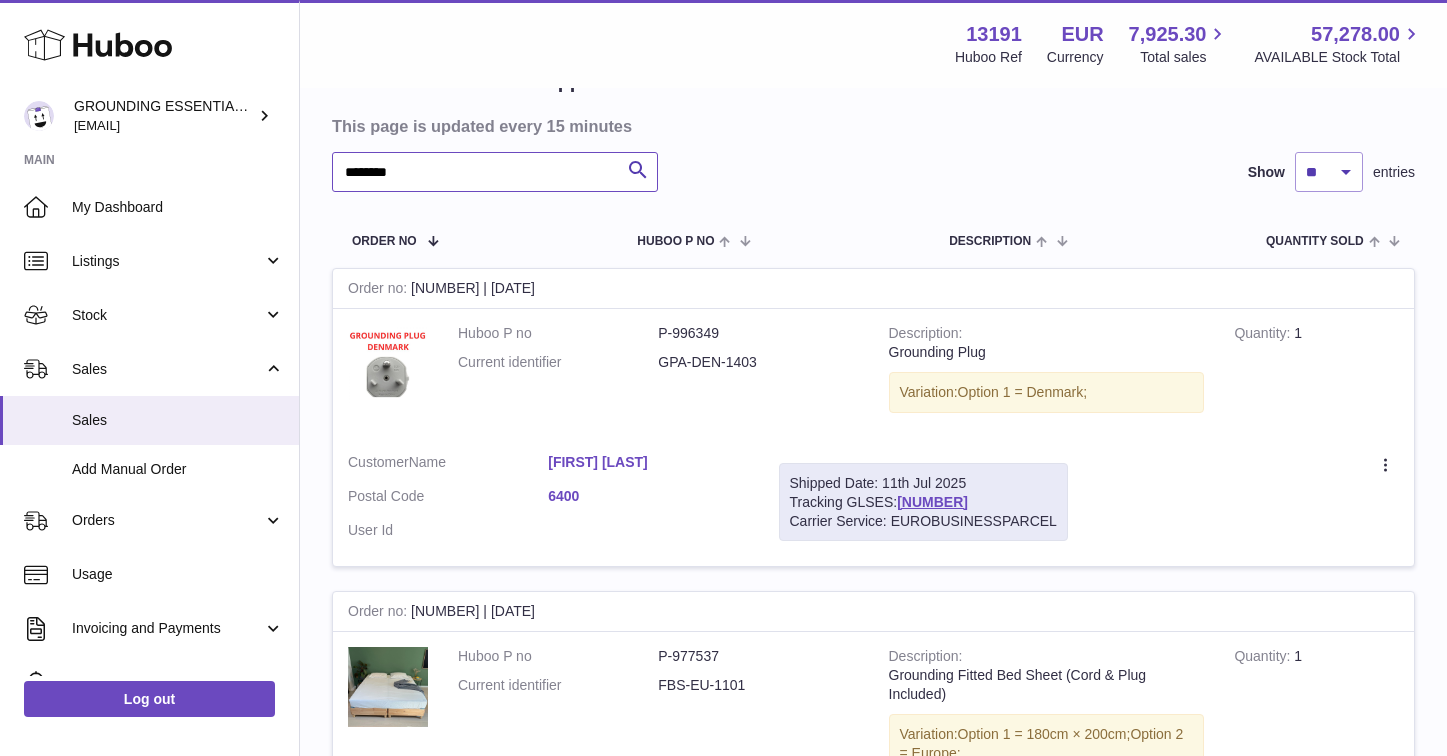 click on "********" at bounding box center (495, 172) 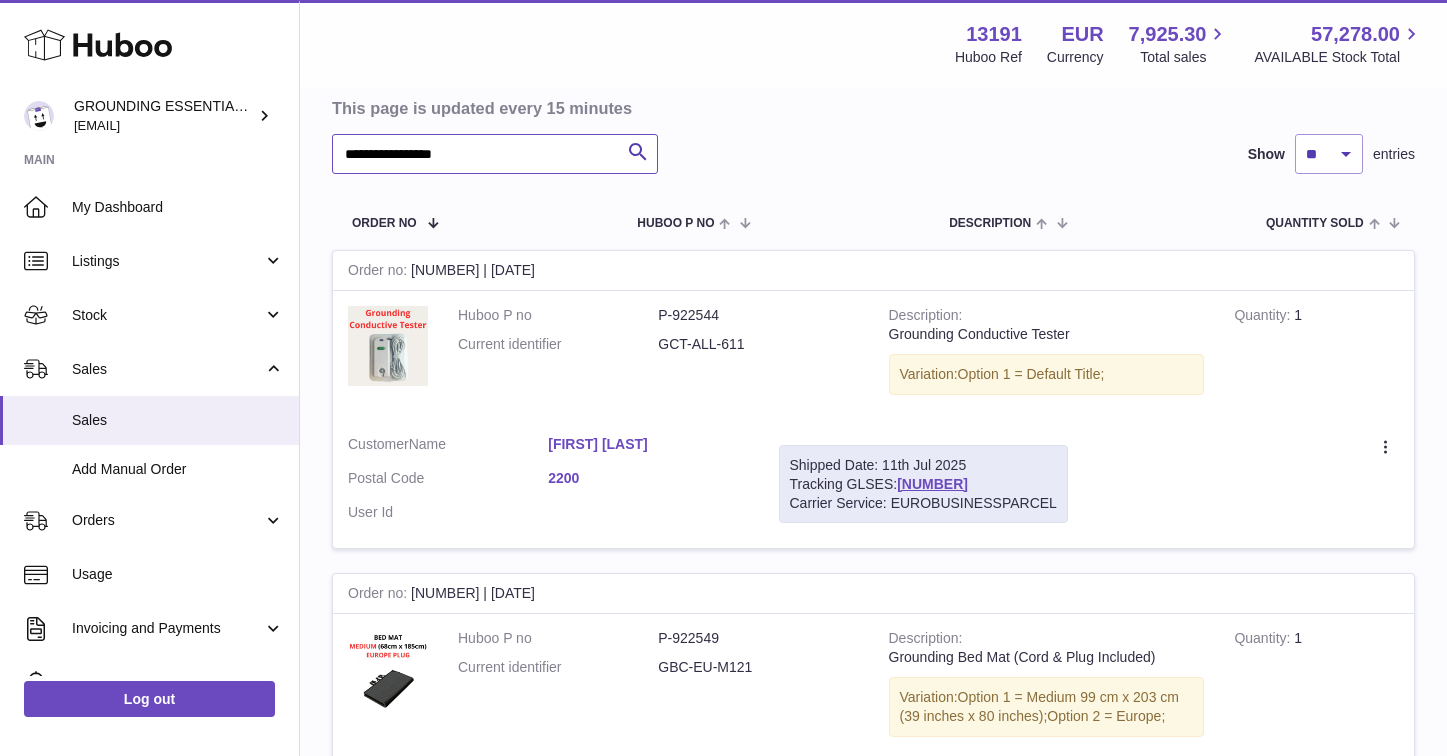 scroll, scrollTop: 199, scrollLeft: 0, axis: vertical 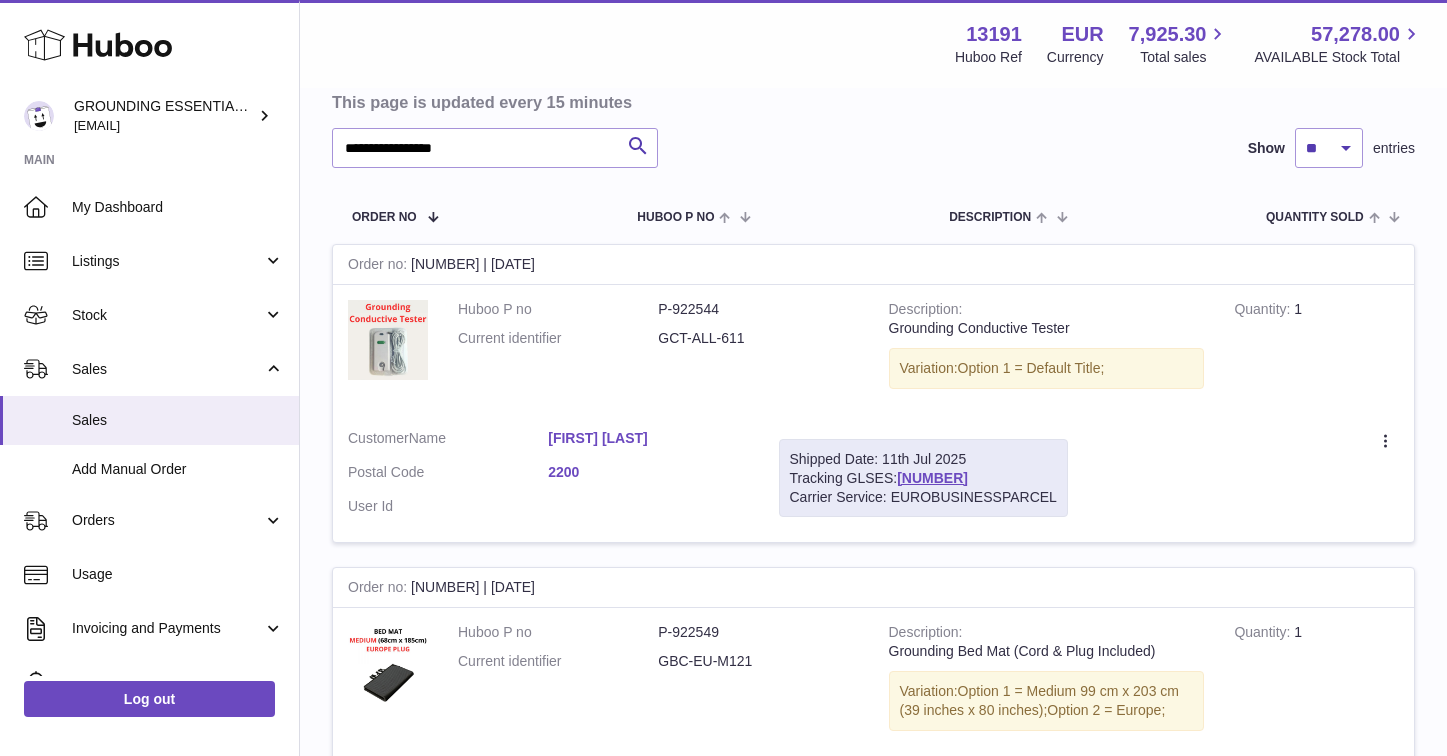 click on "Magnus Bak Klaris" at bounding box center (648, 438) 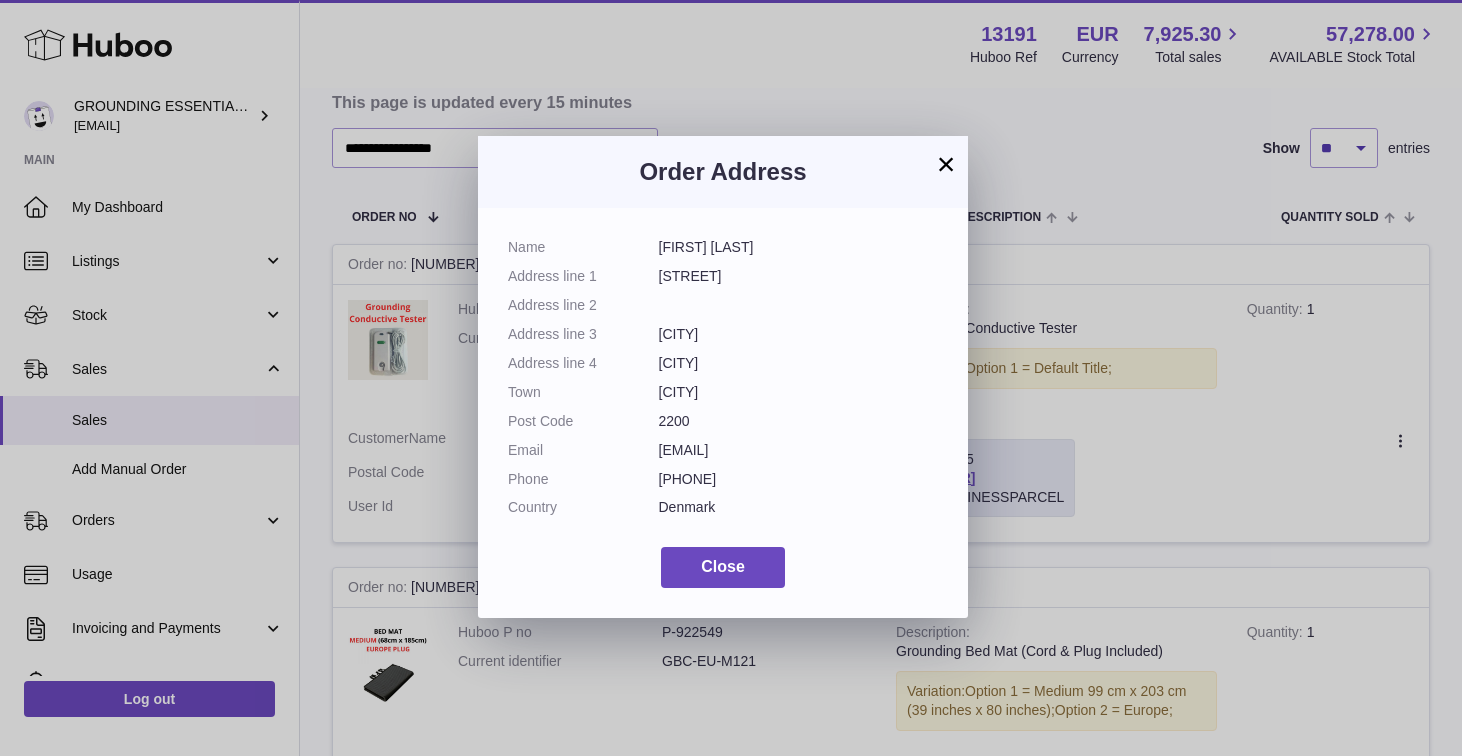 click on "×" at bounding box center [946, 164] 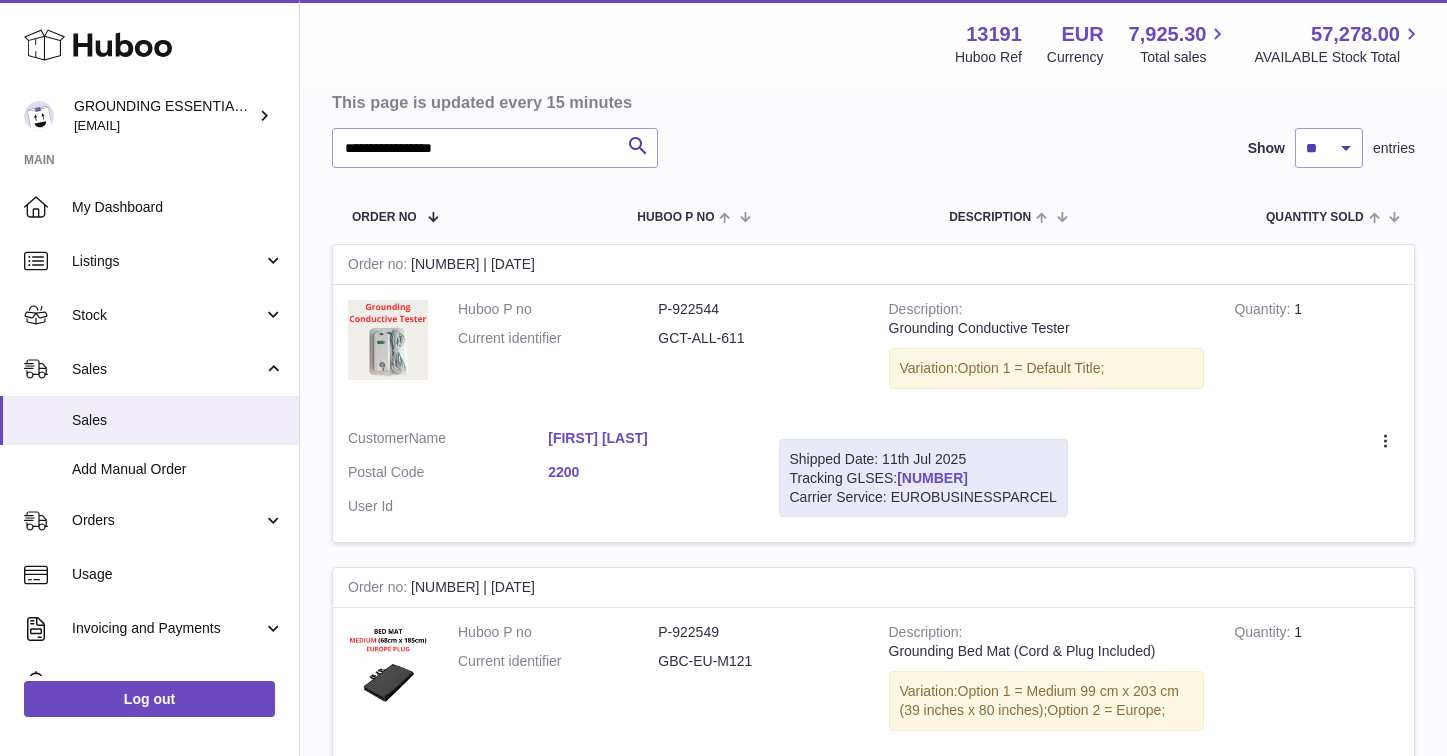 drag, startPoint x: 1023, startPoint y: 479, endPoint x: 901, endPoint y: 479, distance: 122 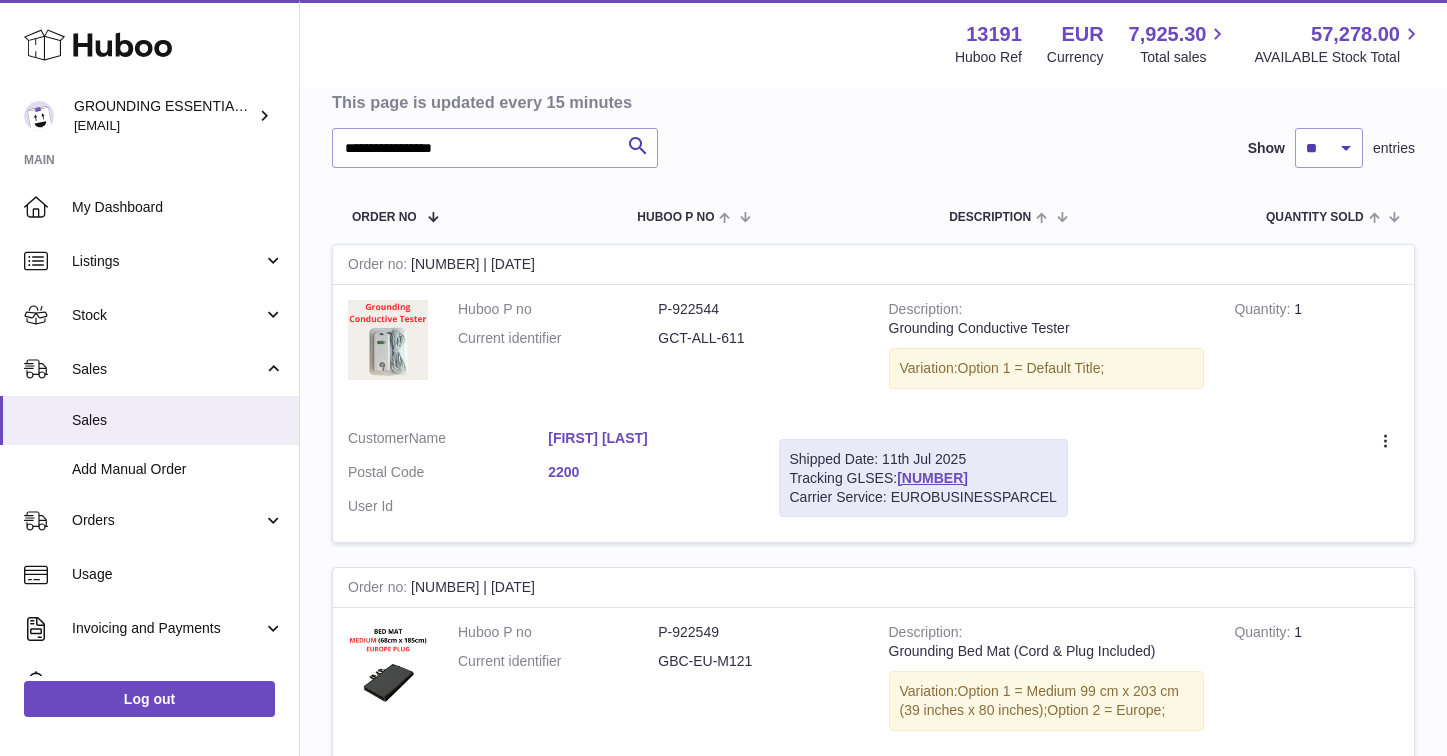 click on "Magnus Bak Klaris" at bounding box center (648, 438) 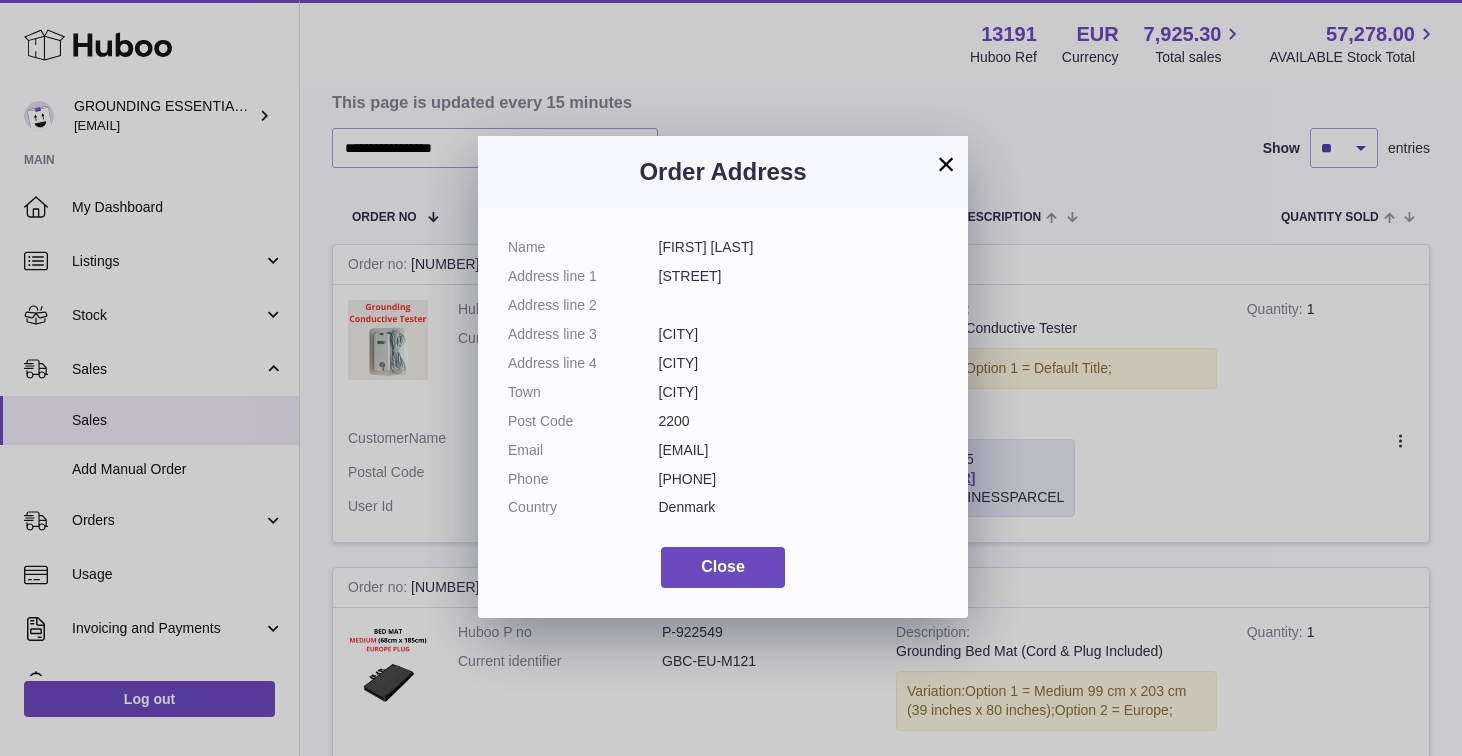 click on "magnus.bak.klaris@gmail.com" at bounding box center [799, 450] 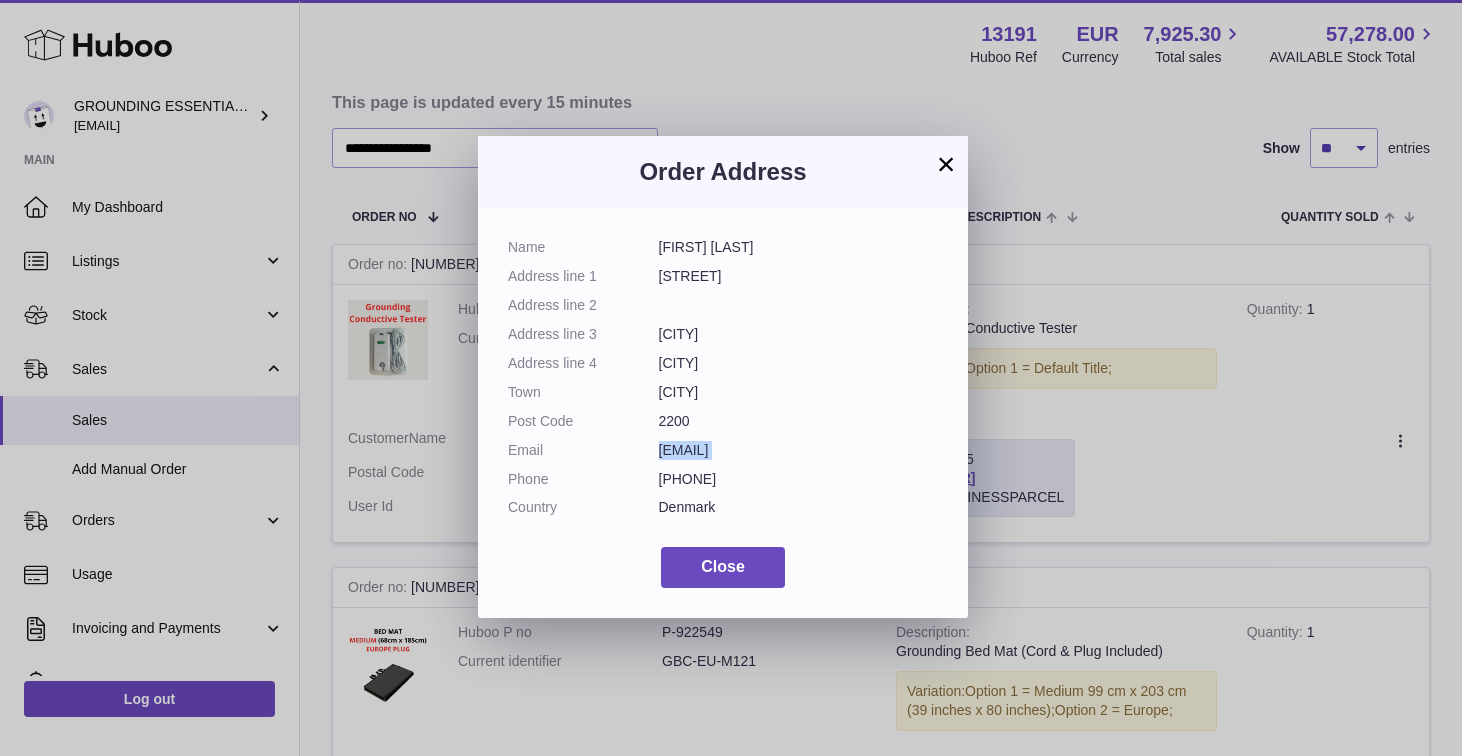 click on "magnus.bak.klaris@gmail.com" at bounding box center (799, 450) 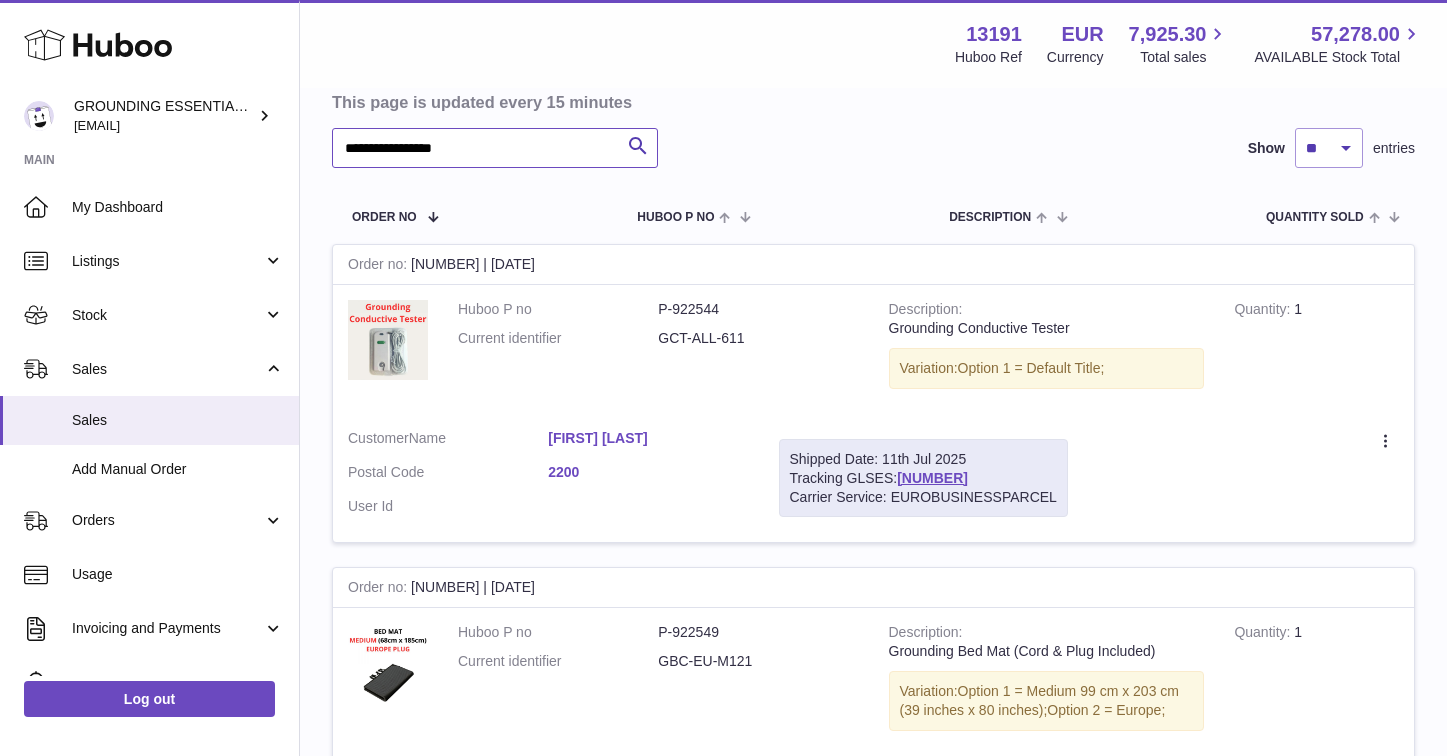 click on "**********" at bounding box center (495, 148) 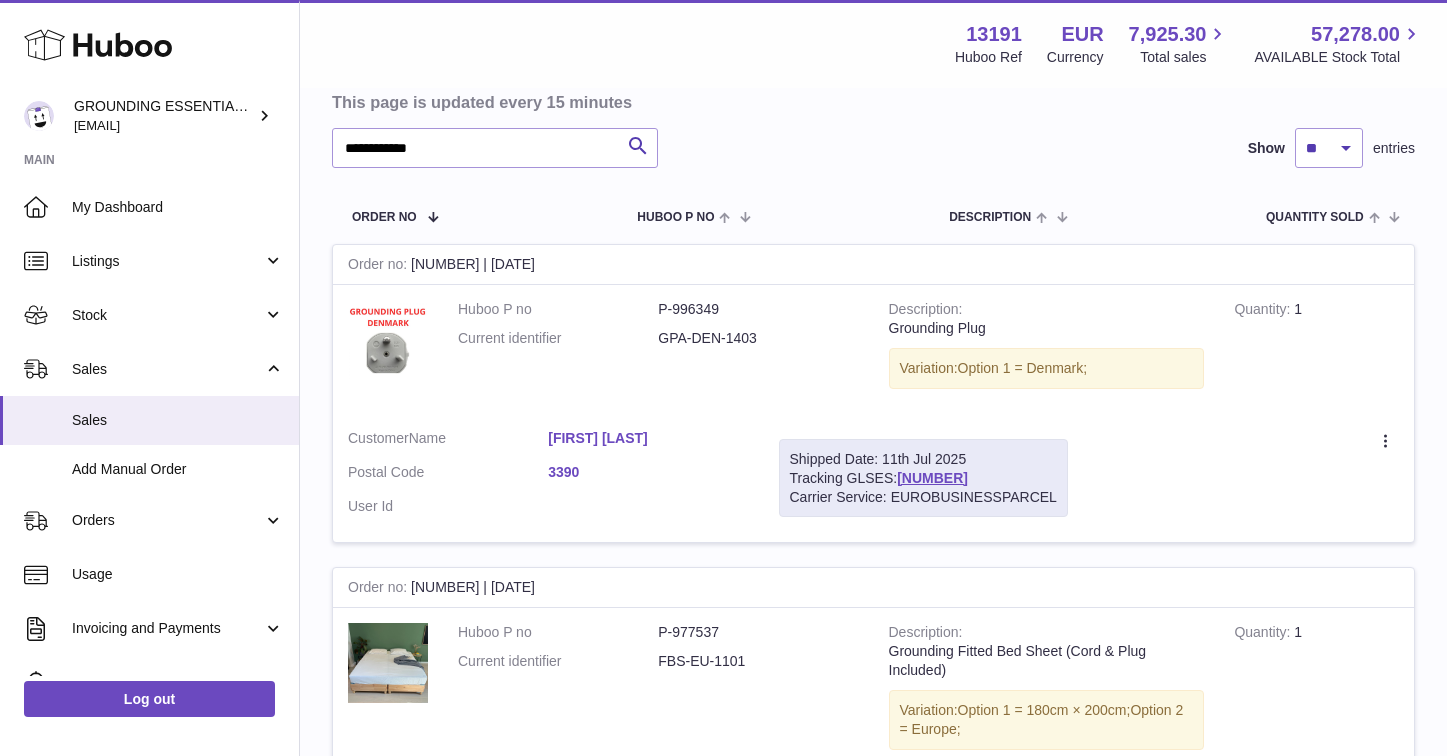 click on "Anne Behrend" at bounding box center [648, 438] 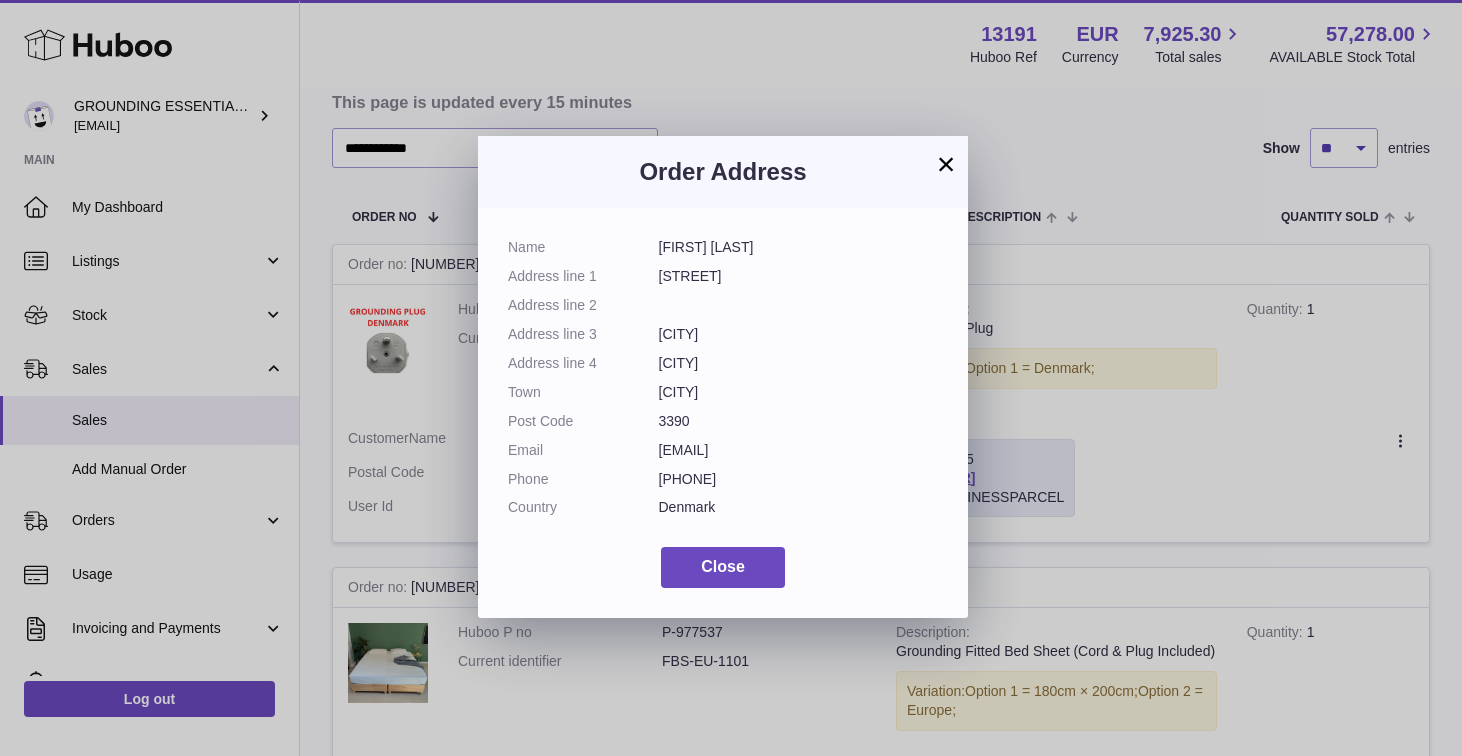 click on "anne.behrend1@gmail.com" at bounding box center (799, 450) 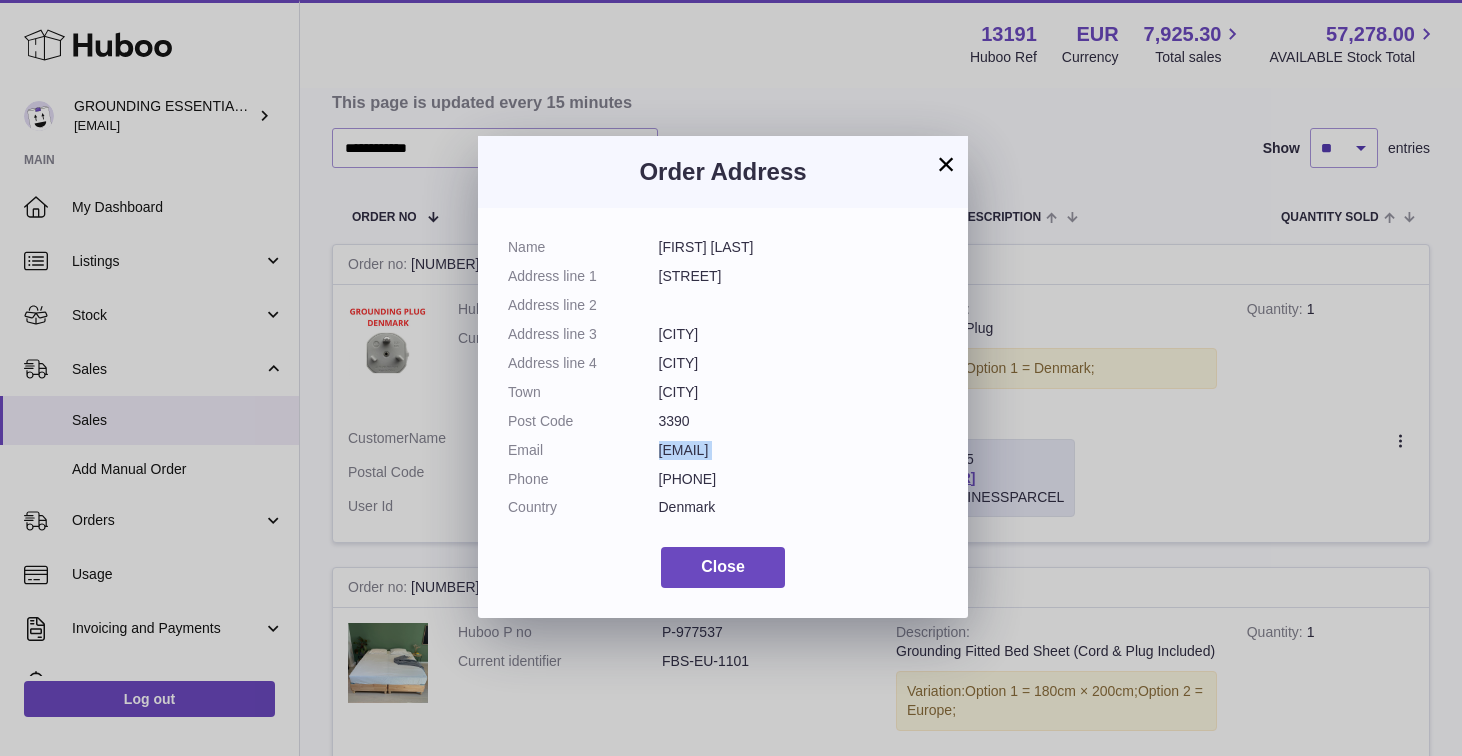 click on "anne.behrend1@gmail.com" at bounding box center [799, 450] 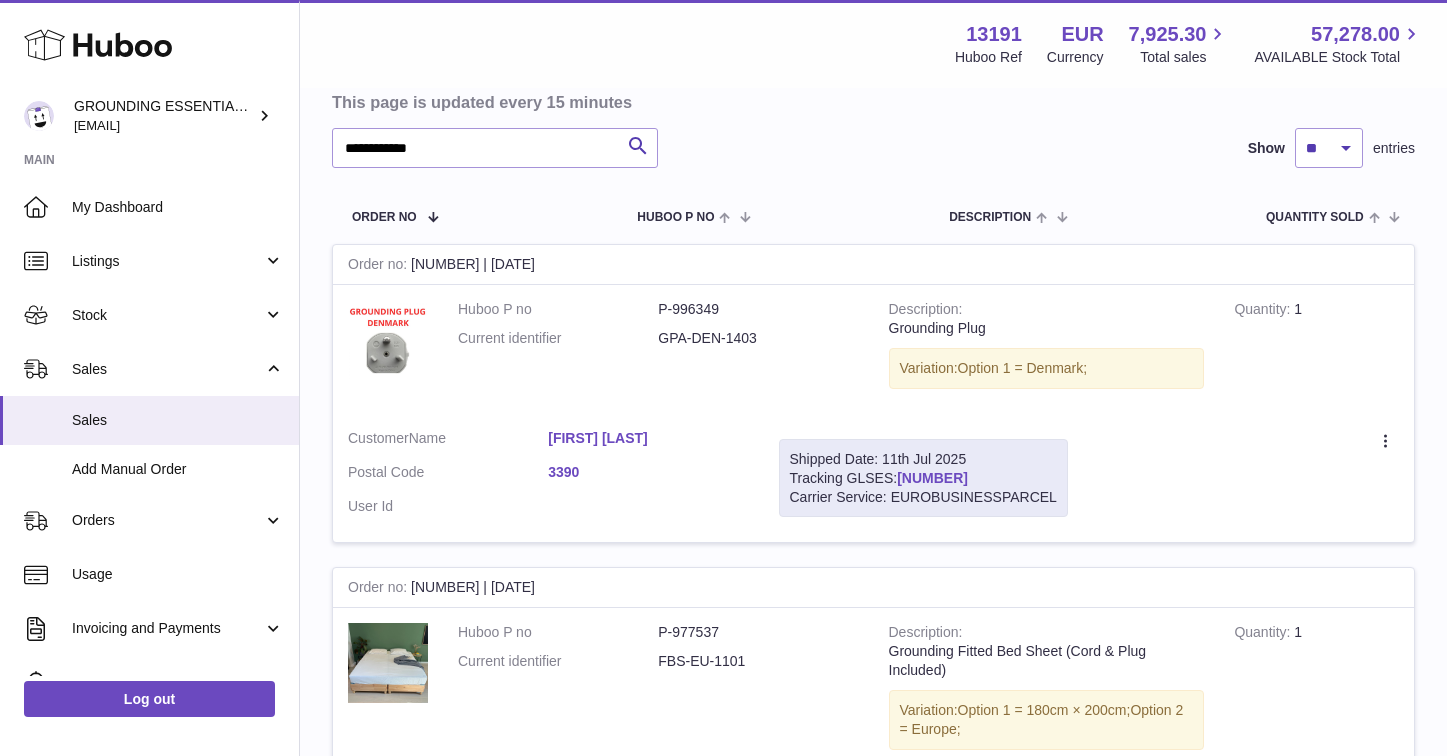 drag, startPoint x: 1027, startPoint y: 478, endPoint x: 902, endPoint y: 479, distance: 125.004 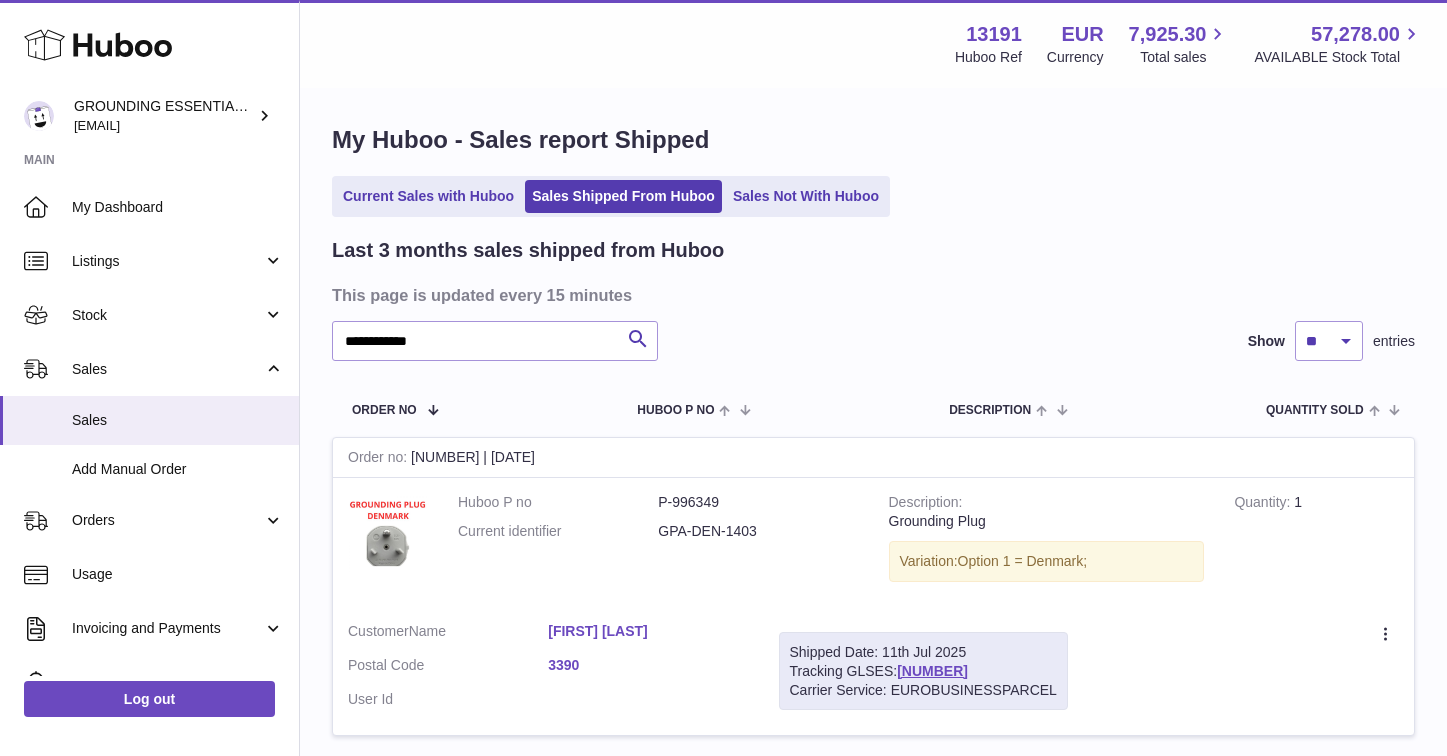 scroll, scrollTop: 0, scrollLeft: 0, axis: both 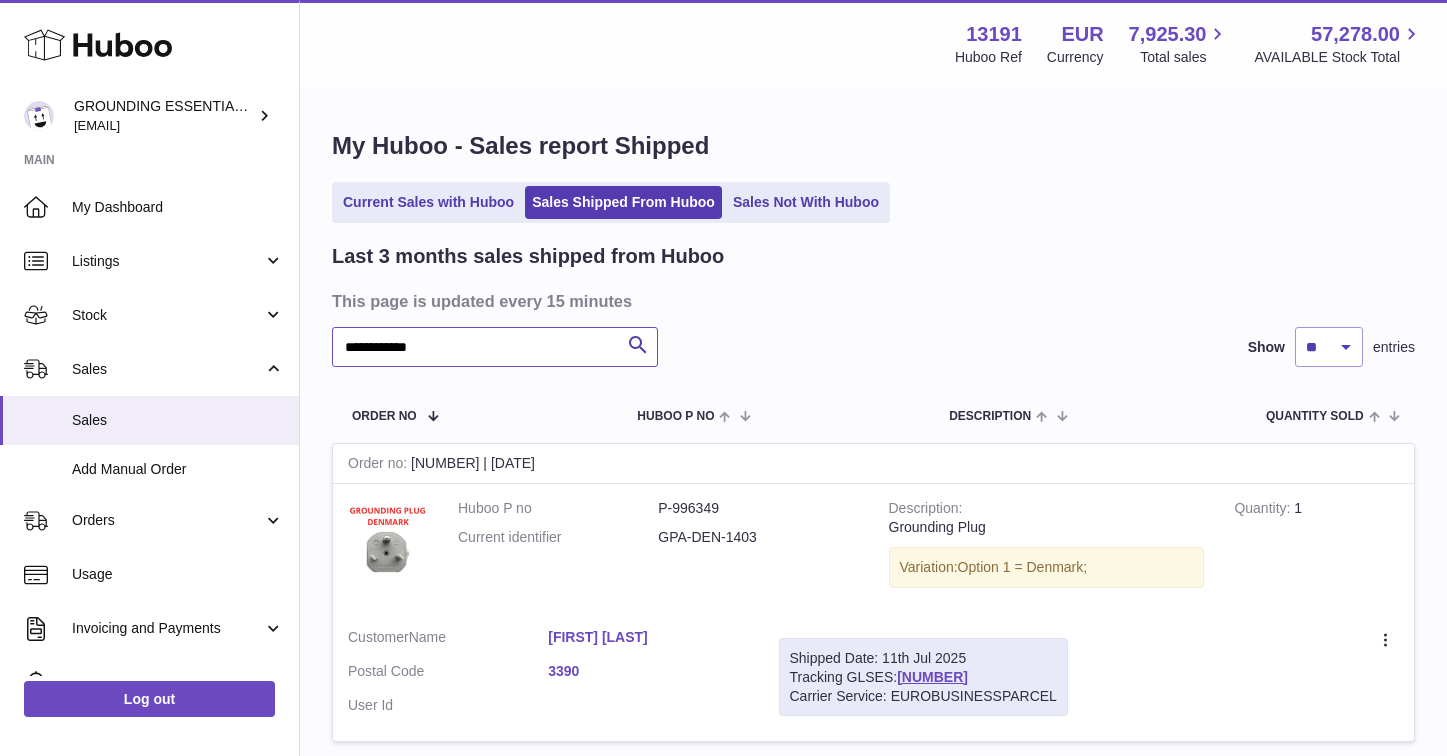 click on "**********" at bounding box center (495, 347) 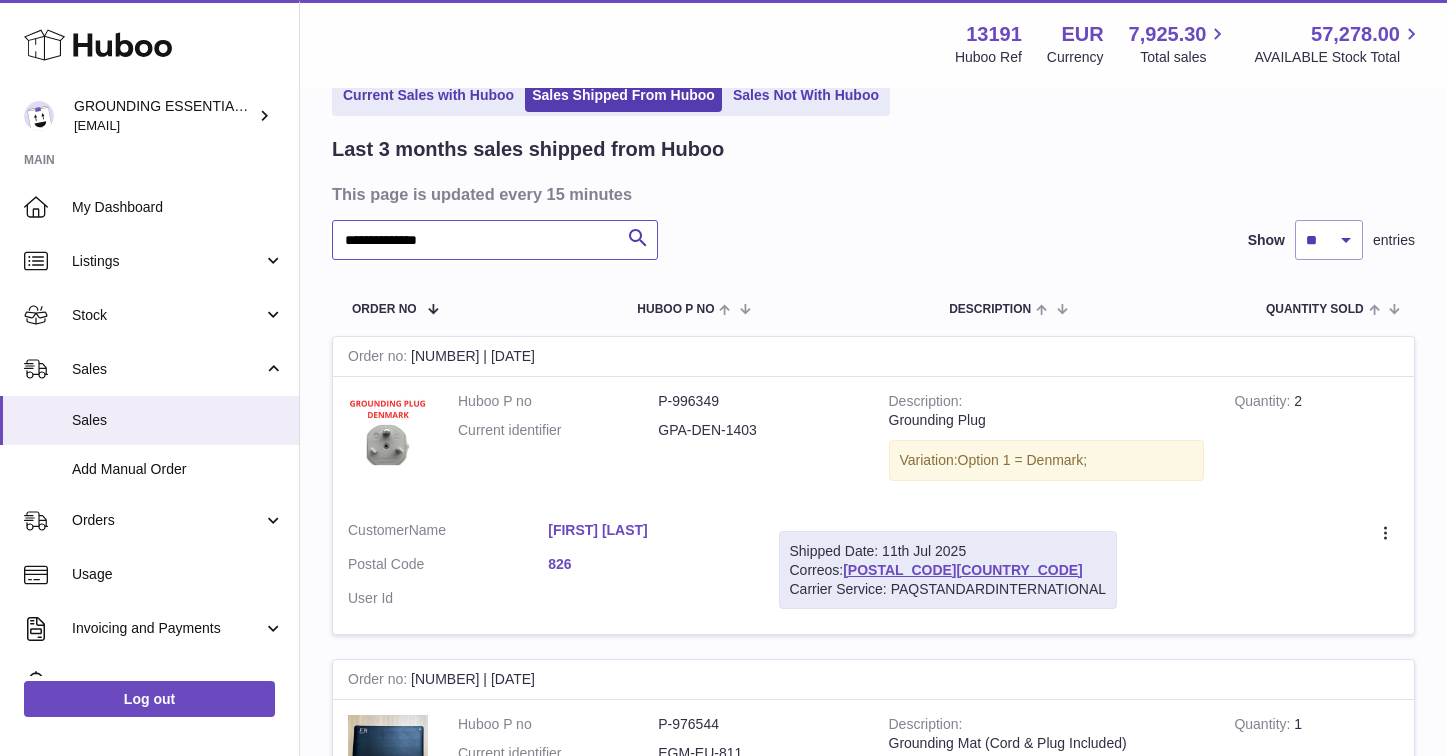 scroll, scrollTop: 172, scrollLeft: 0, axis: vertical 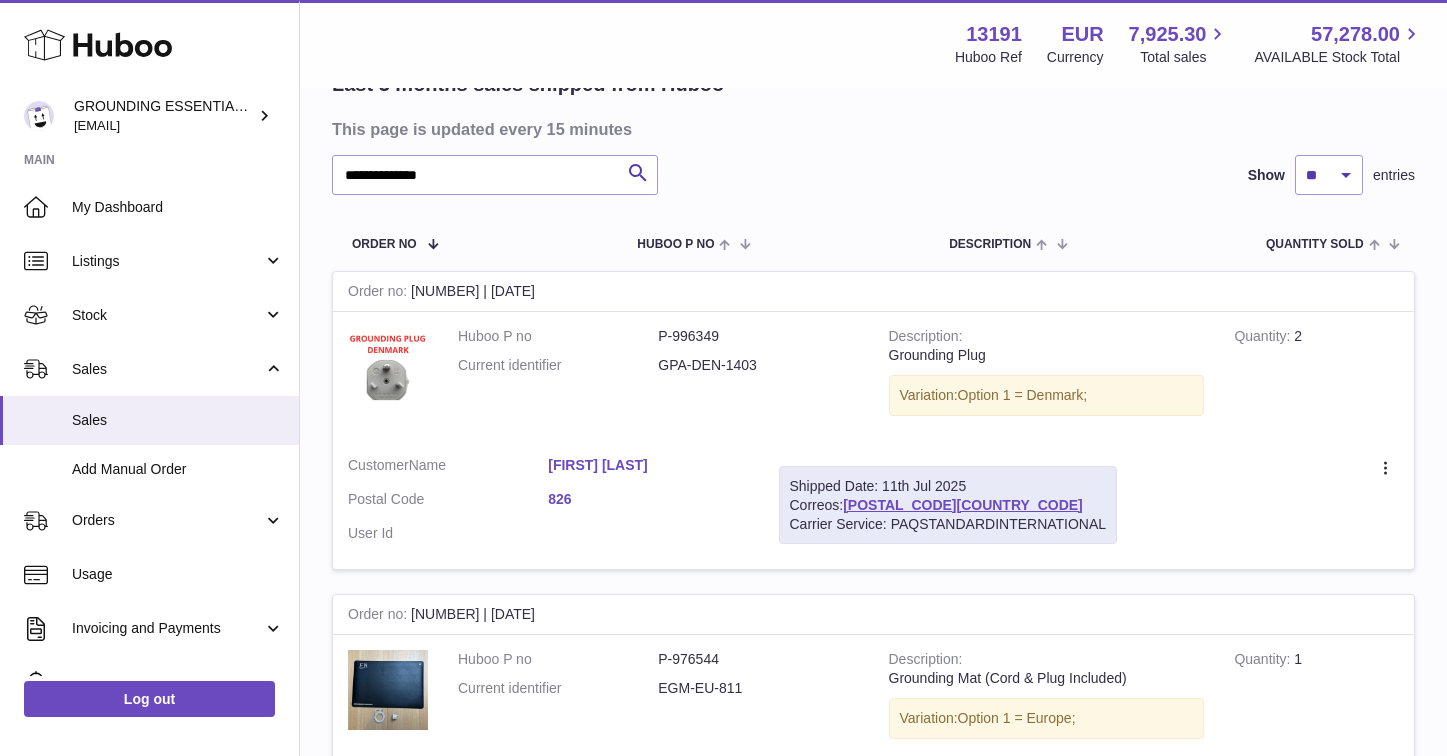 click on "Gilli Sørensen" at bounding box center [648, 465] 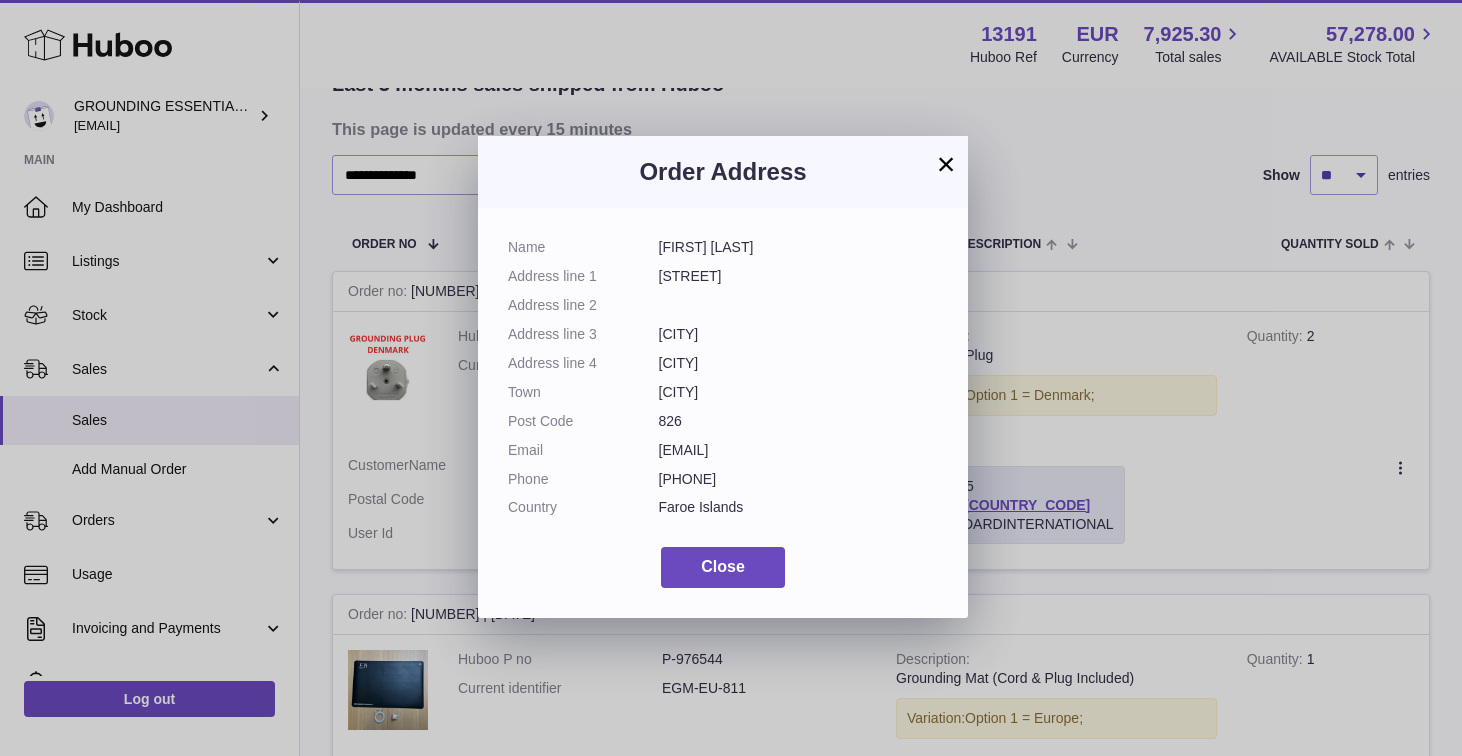 click on "gilli_9ss@hotmail.com" at bounding box center (799, 450) 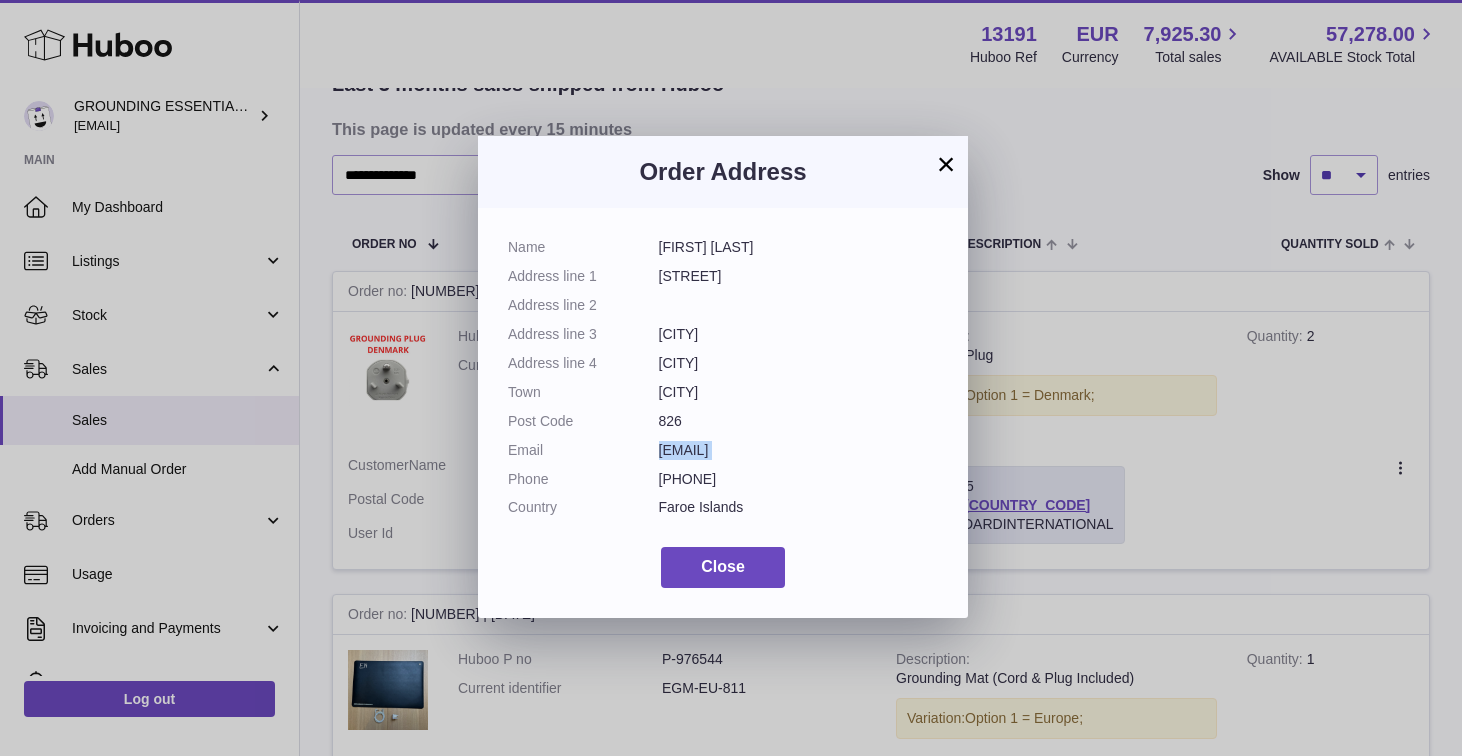 click on "gilli_9ss@hotmail.com" at bounding box center (799, 450) 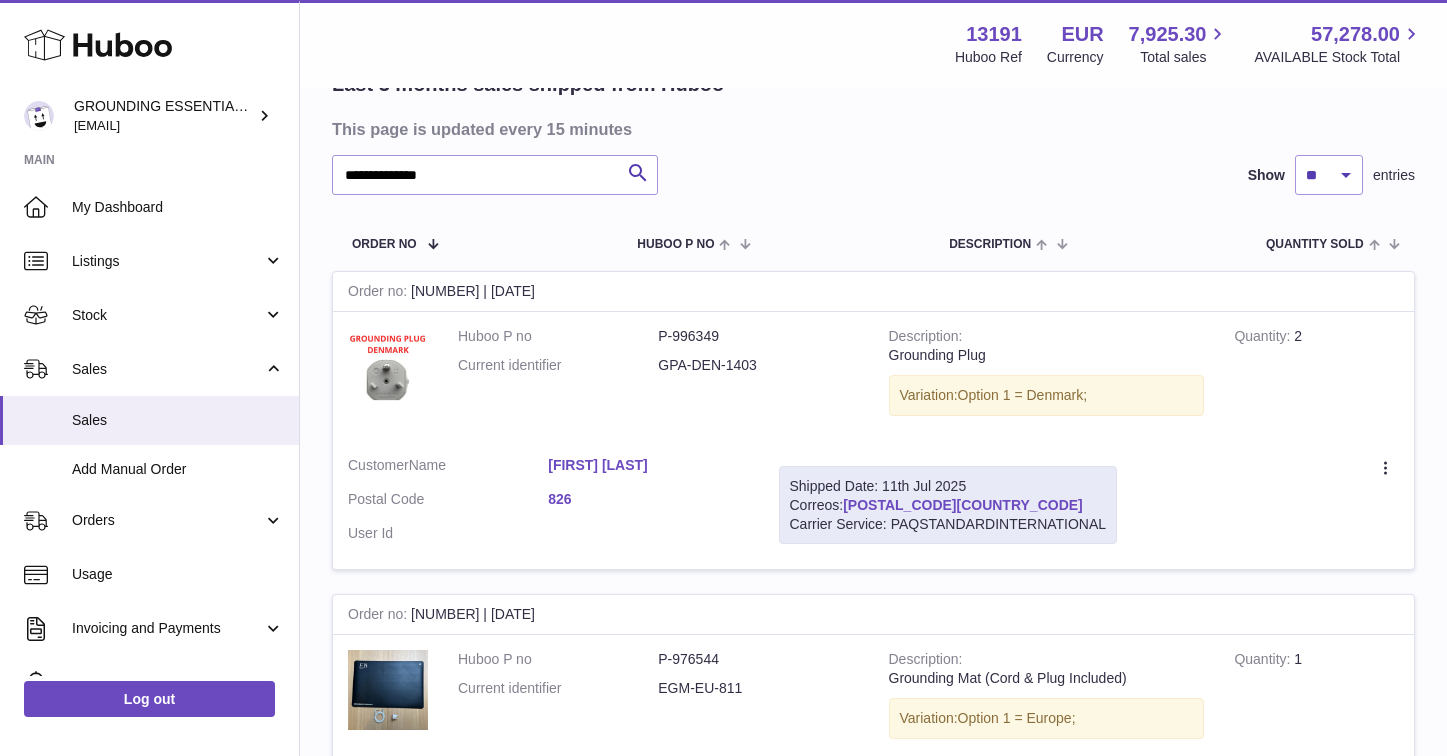 drag, startPoint x: 970, startPoint y: 498, endPoint x: 851, endPoint y: 501, distance: 119.03781 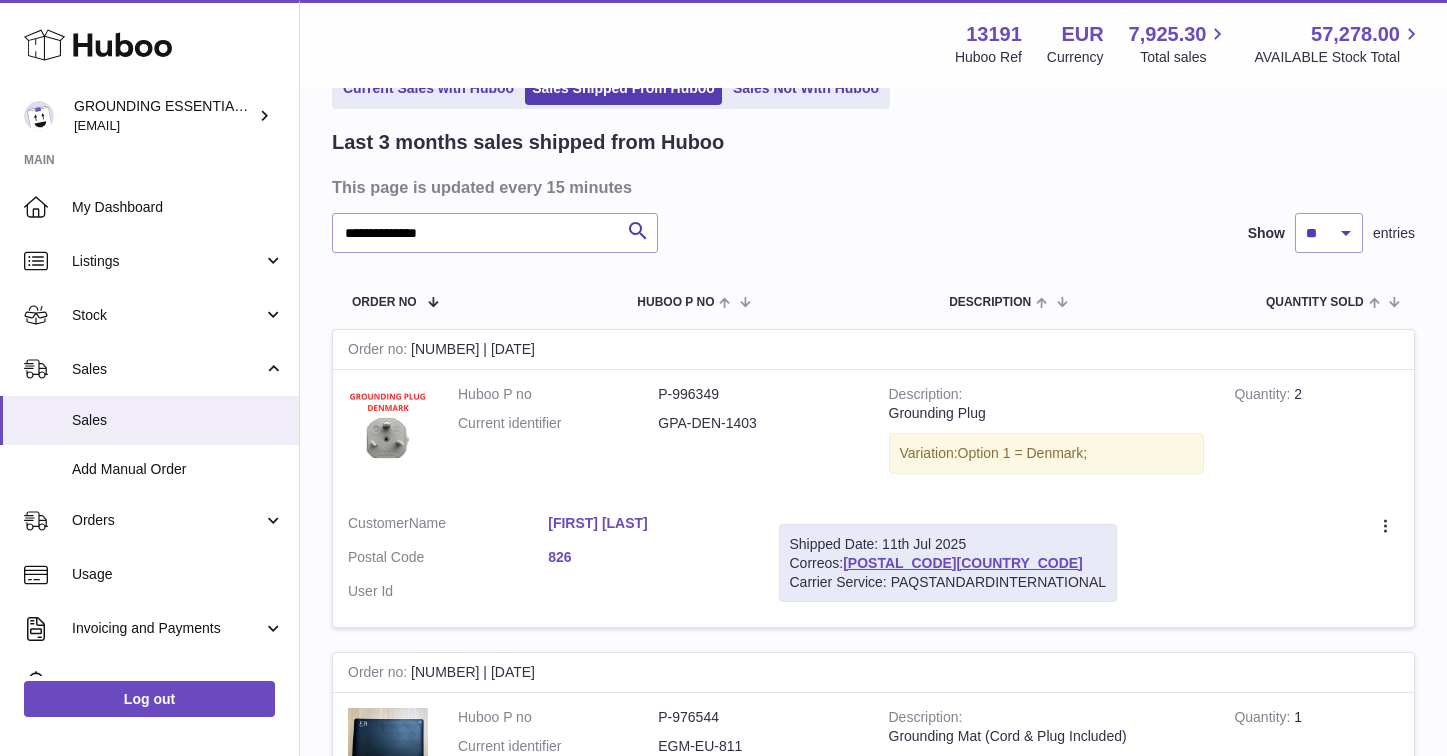 scroll, scrollTop: 104, scrollLeft: 0, axis: vertical 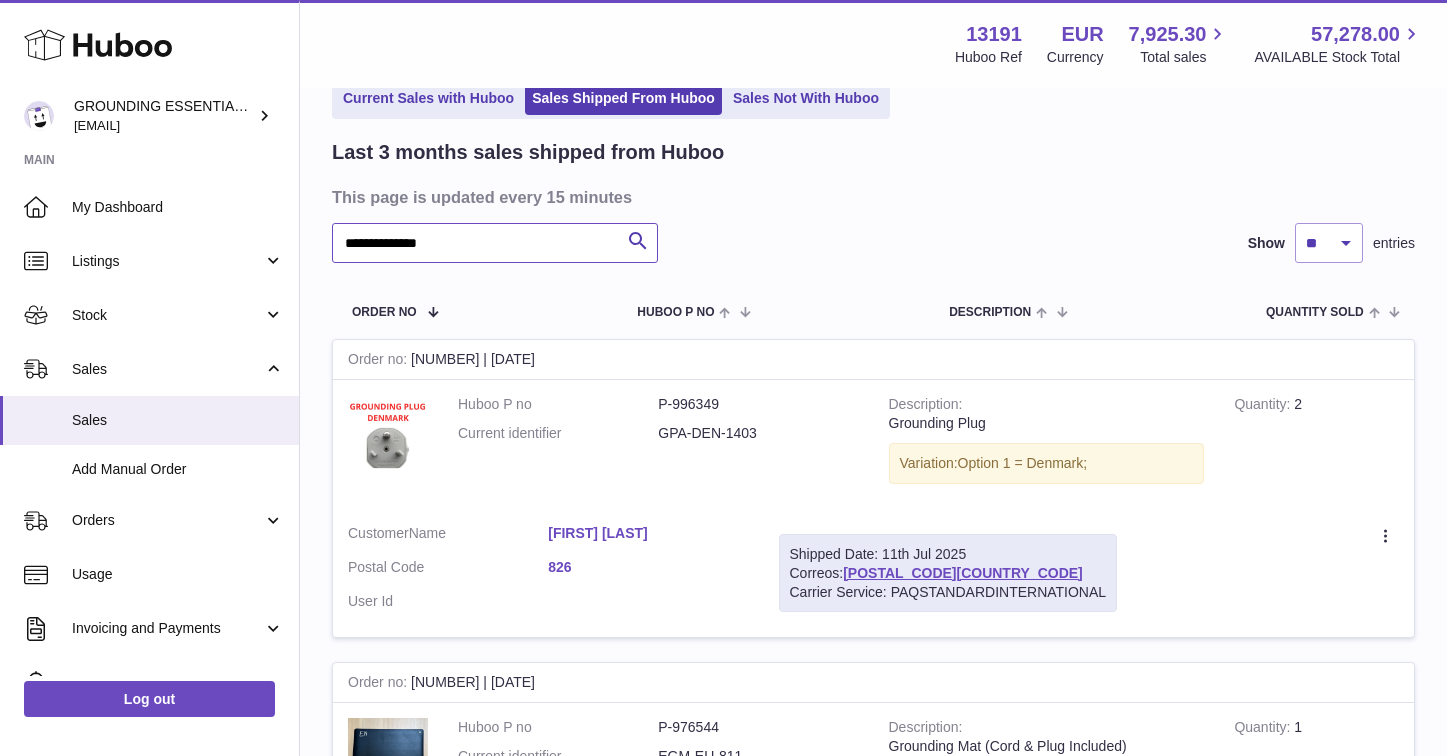 click on "**********" at bounding box center (495, 243) 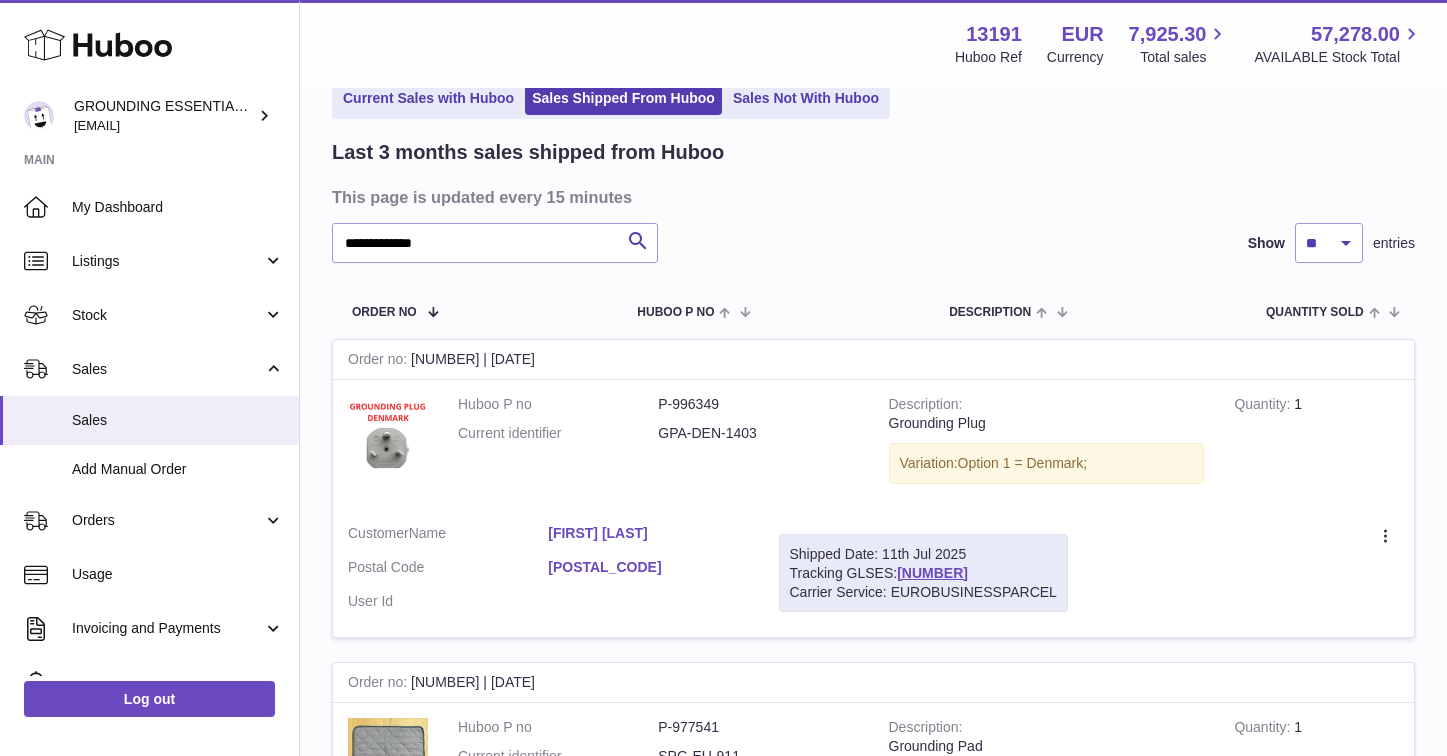 click on "Myrella Sousa" at bounding box center (648, 533) 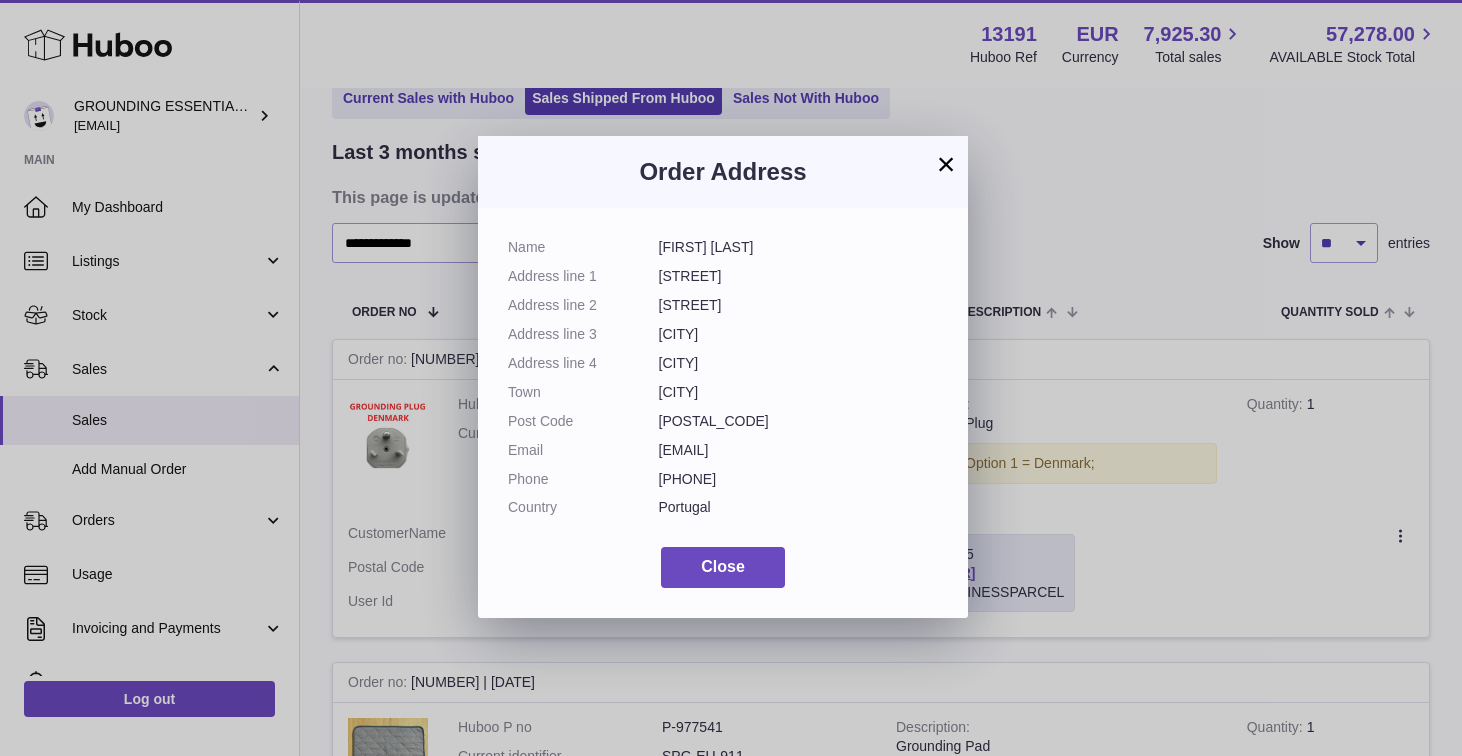 click on "myrellags@gmail.com" at bounding box center [799, 450] 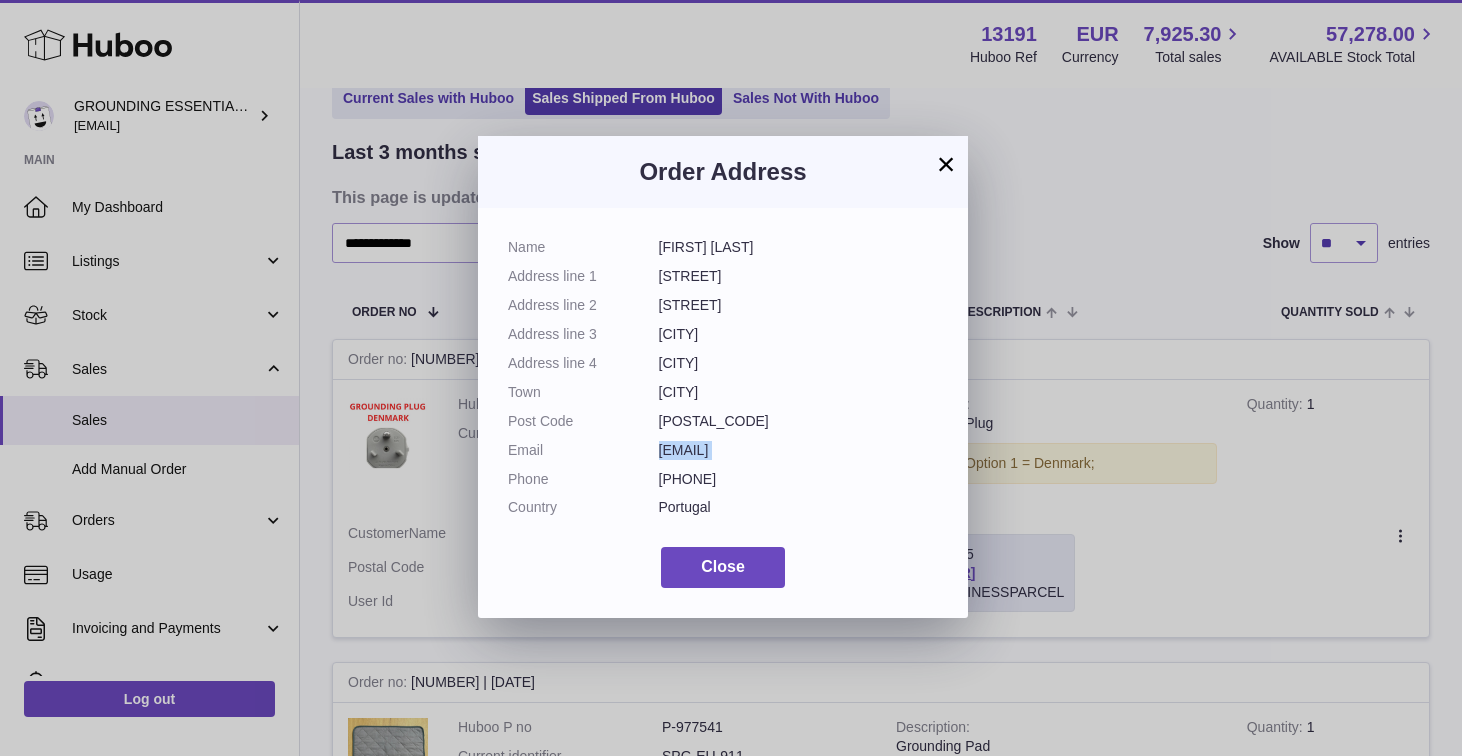 click on "myrellags@gmail.com" at bounding box center (799, 450) 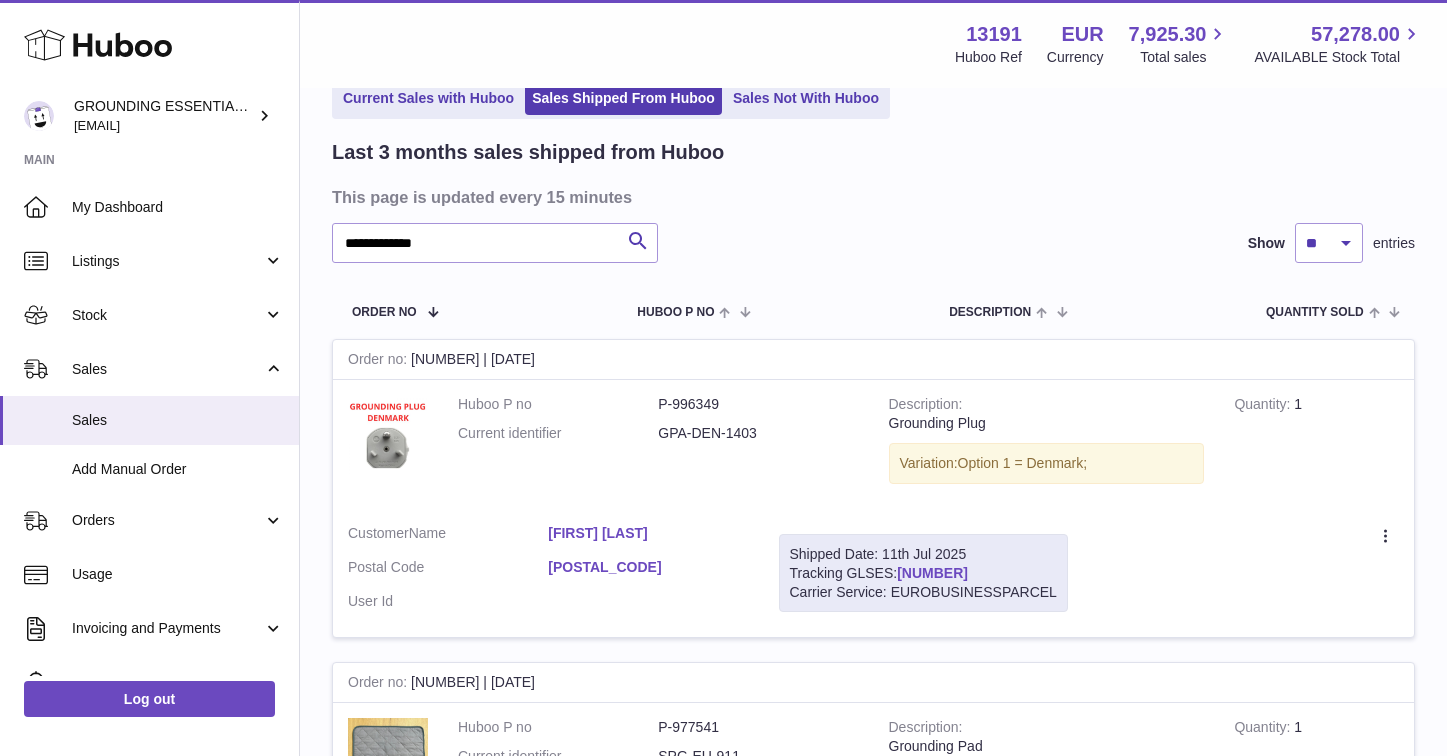 drag, startPoint x: 1041, startPoint y: 570, endPoint x: 900, endPoint y: 568, distance: 141.01419 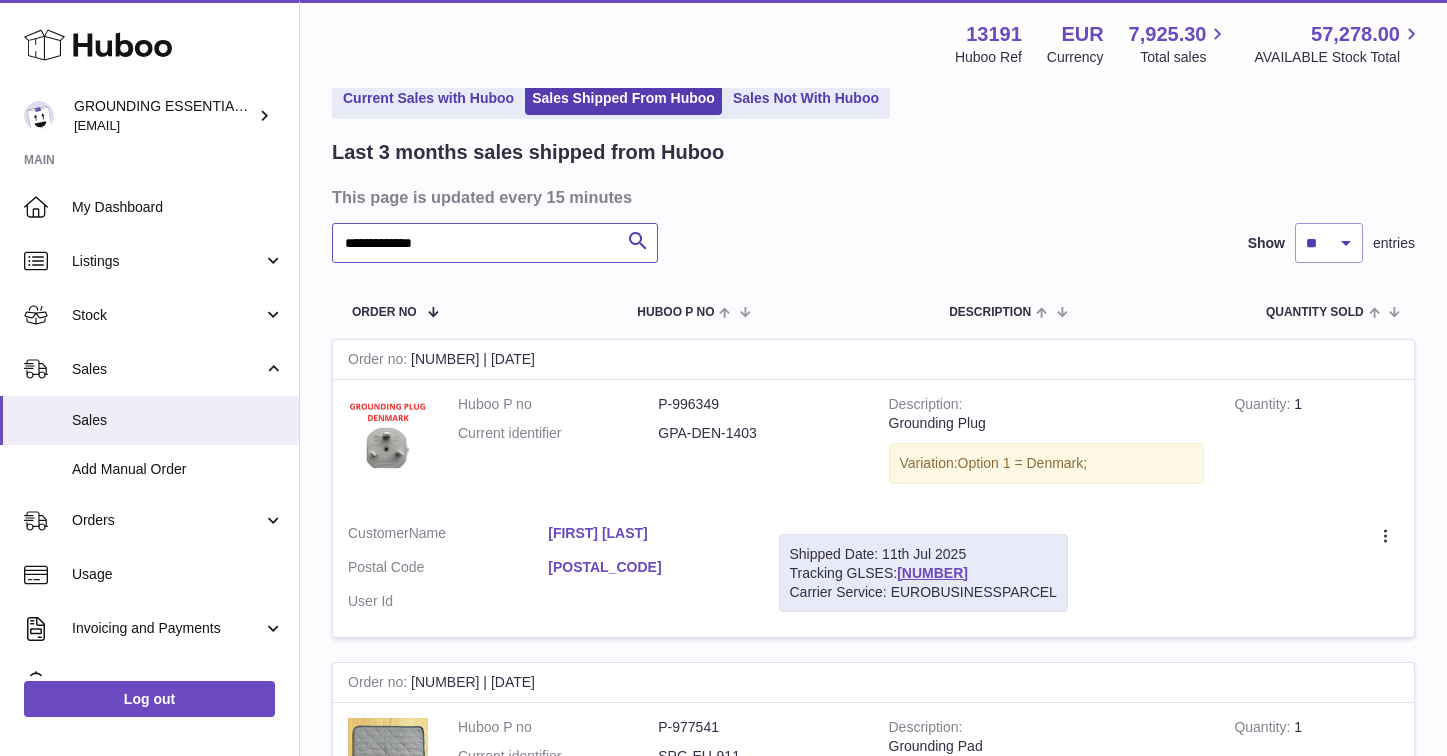 click on "**********" at bounding box center (495, 243) 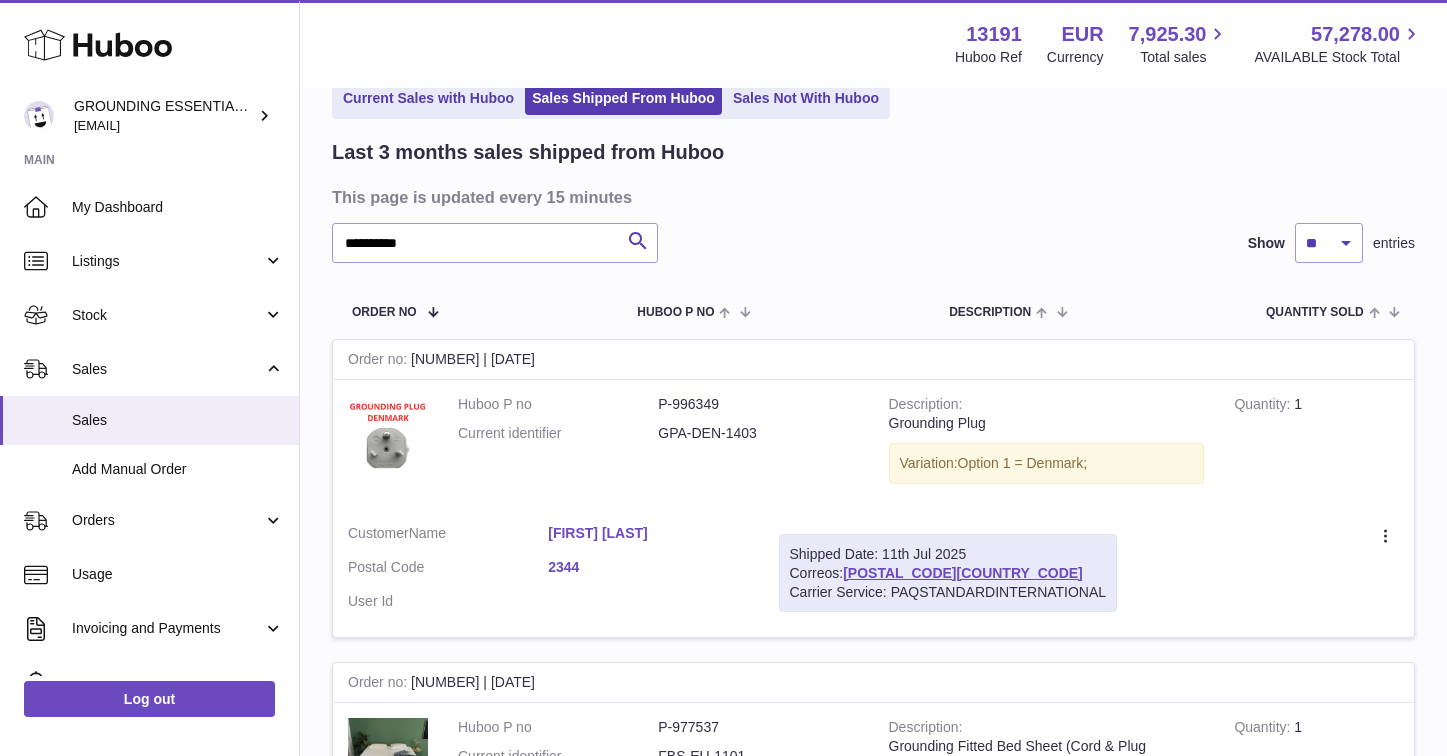 click on "Piet Zwart" at bounding box center (648, 533) 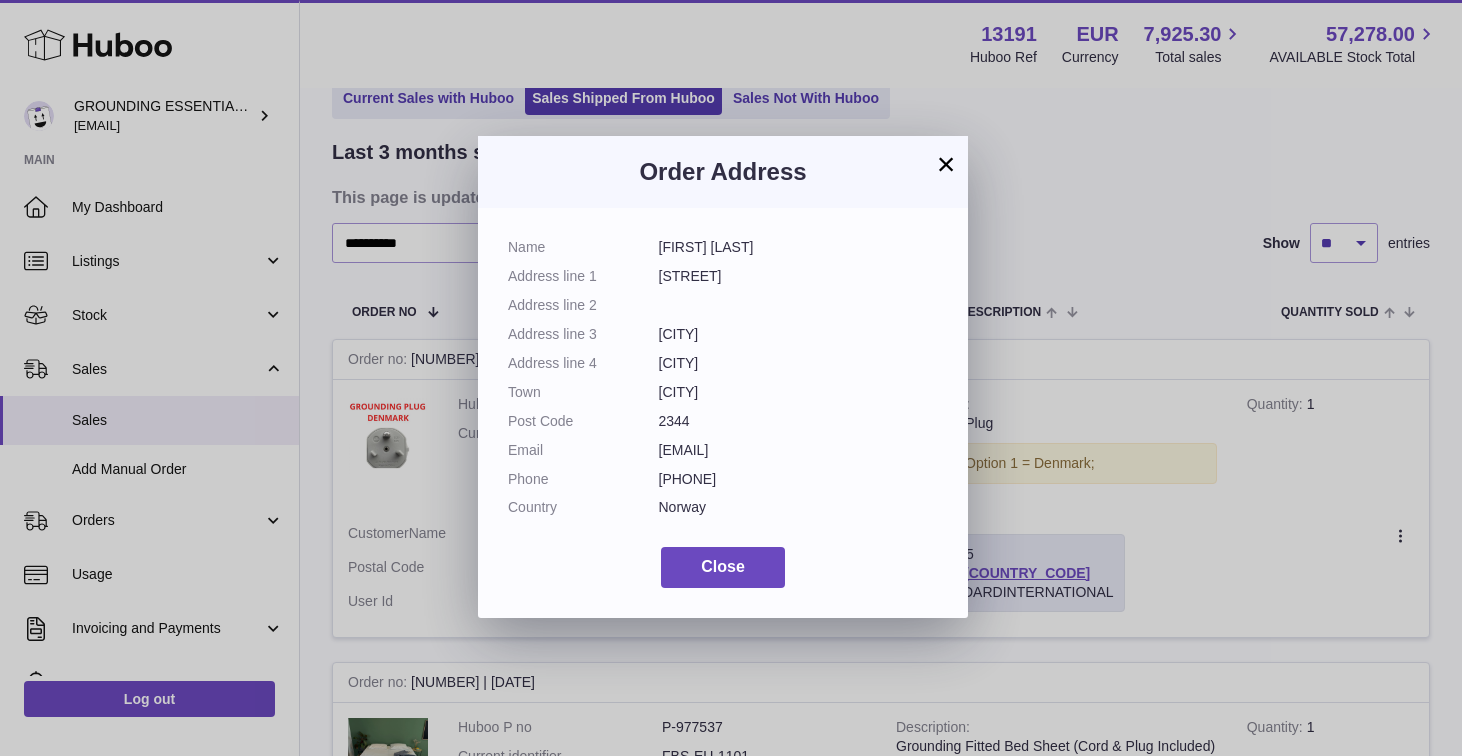 click on "pietzwart44@hotmail.com" at bounding box center (799, 450) 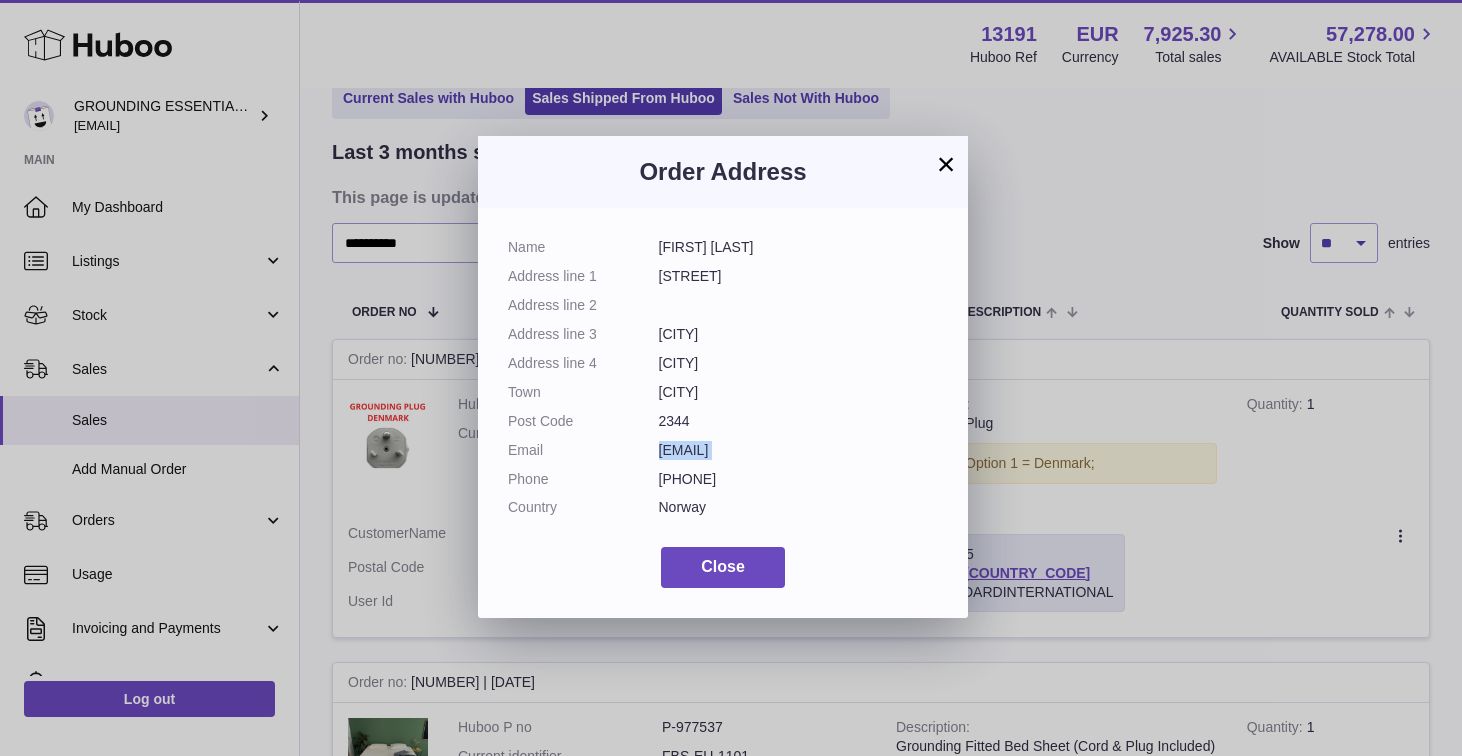 click on "pietzwart44@hotmail.com" at bounding box center (799, 450) 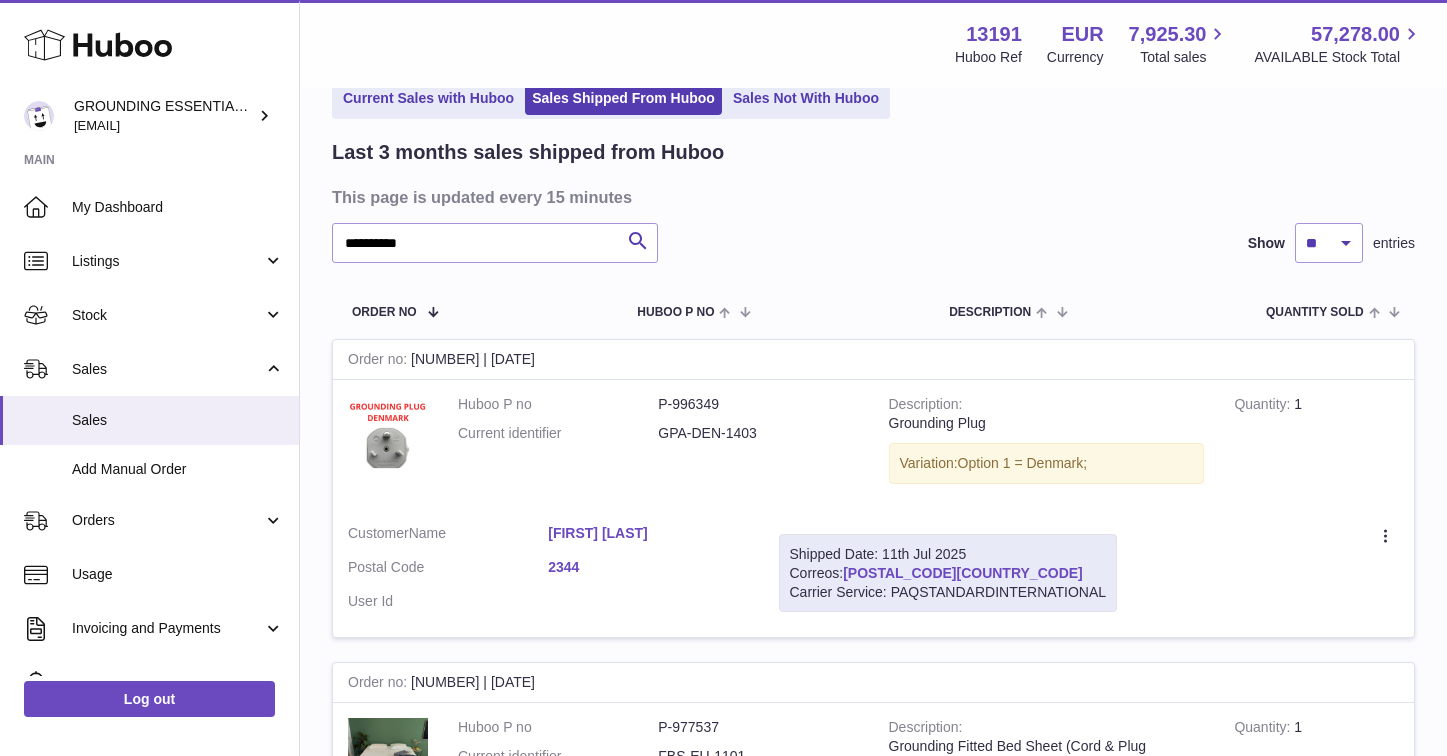 drag, startPoint x: 969, startPoint y: 570, endPoint x: 850, endPoint y: 574, distance: 119.06721 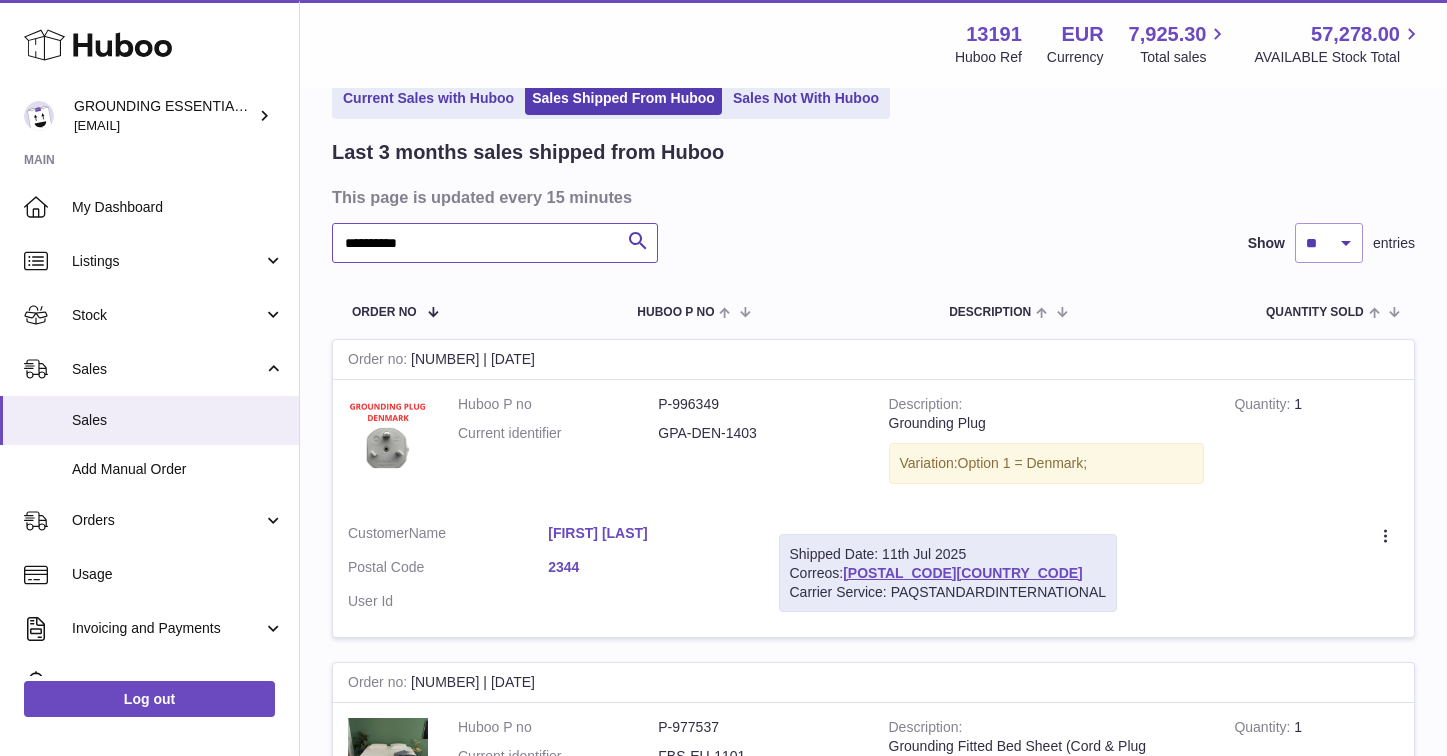 click on "**********" at bounding box center (495, 243) 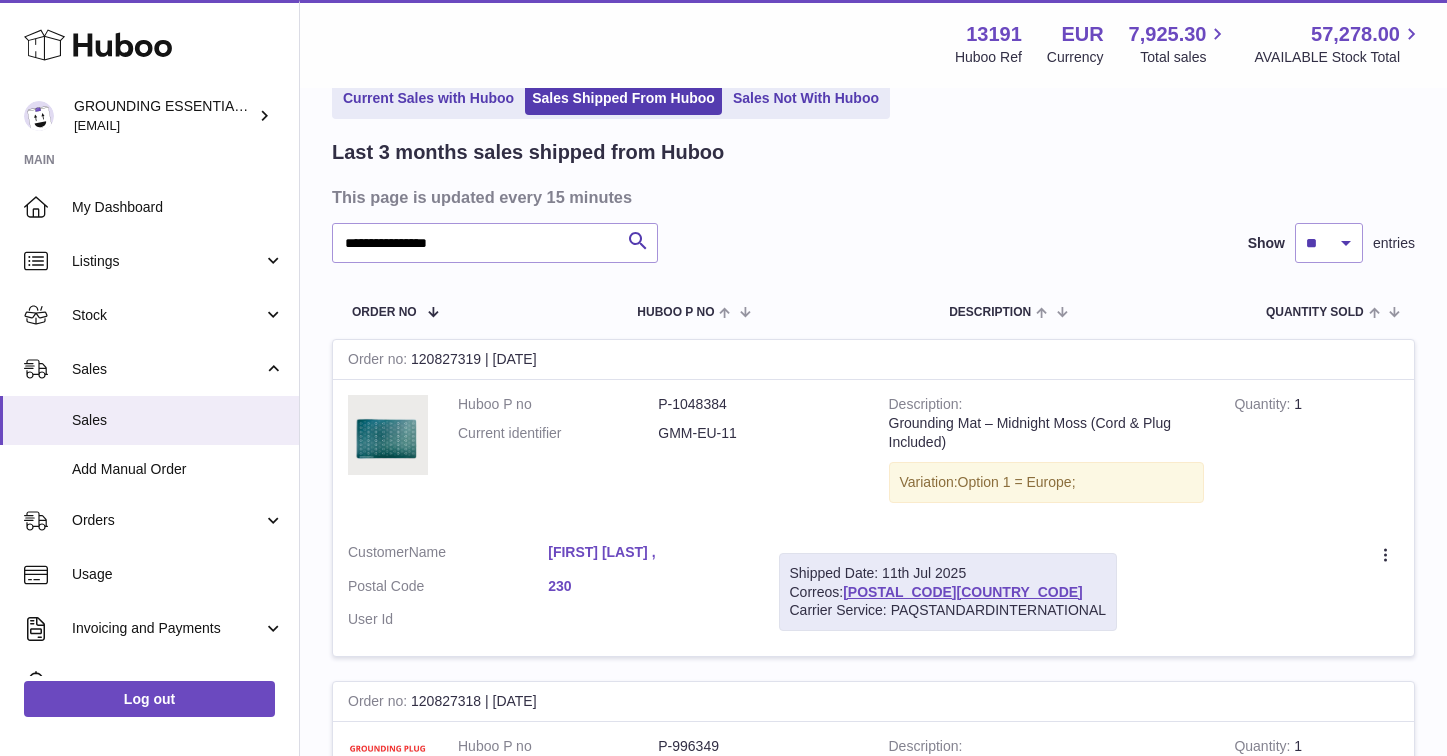 click on "Gunnar Pétursson ," at bounding box center [648, 552] 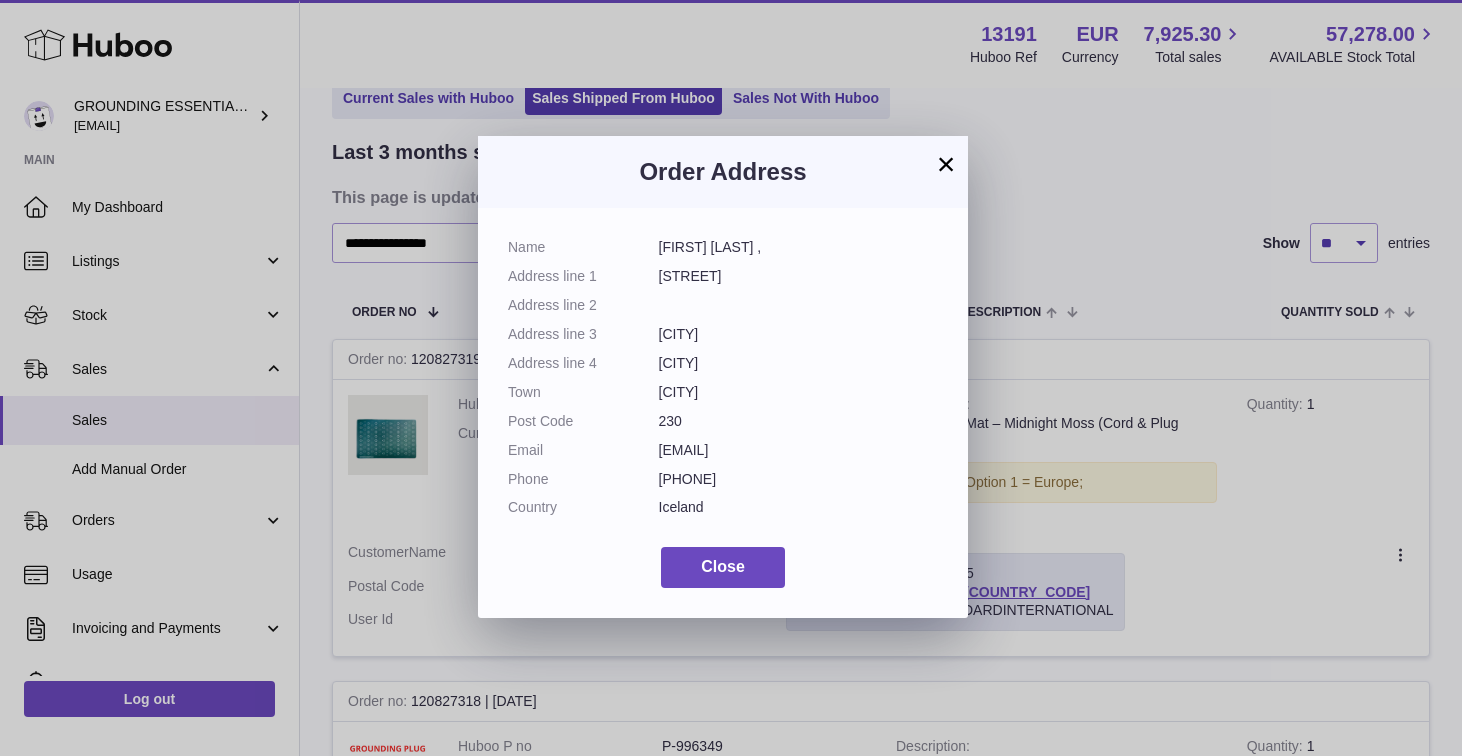 click on "gunnarppetursson@gmail.com" at bounding box center (799, 450) 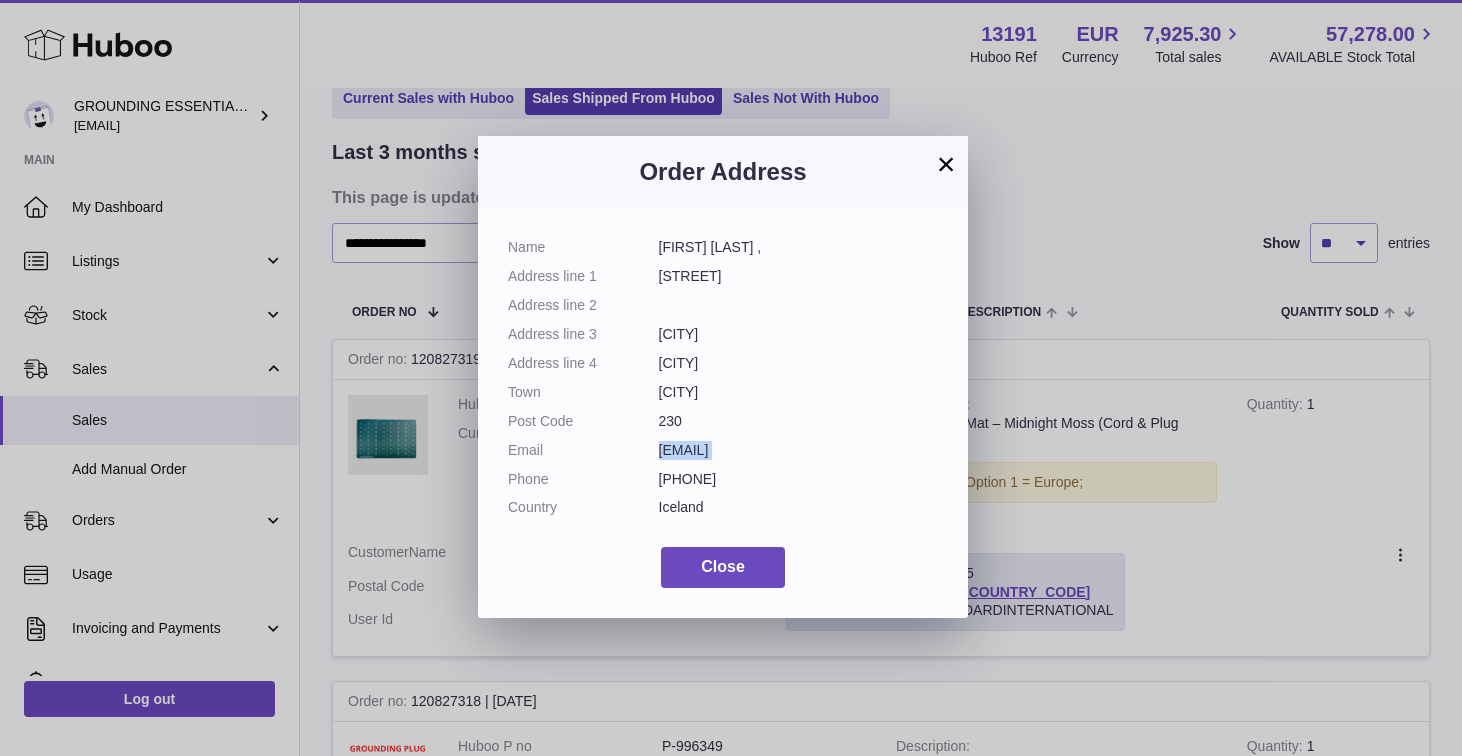 click on "gunnarppetursson@gmail.com" at bounding box center (799, 450) 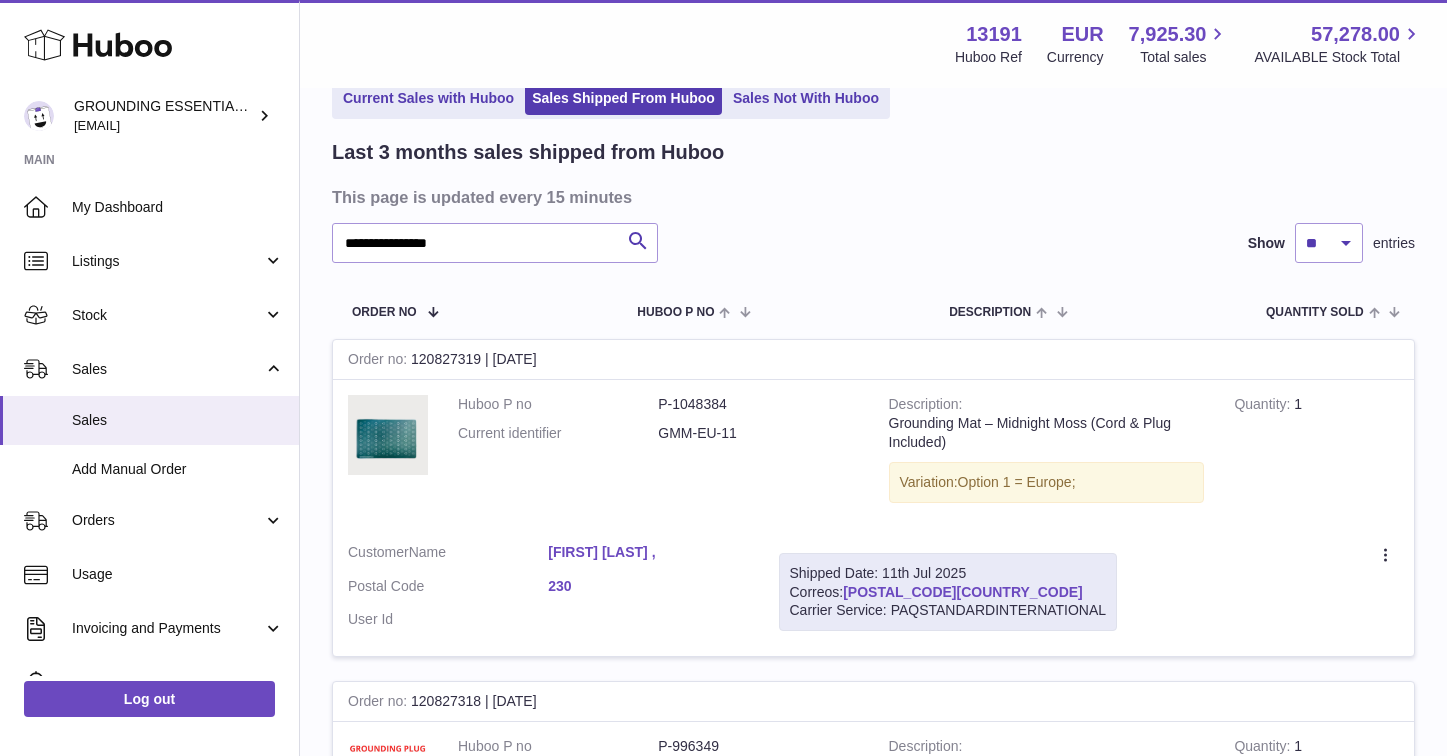 drag, startPoint x: 967, startPoint y: 593, endPoint x: 849, endPoint y: 592, distance: 118.004234 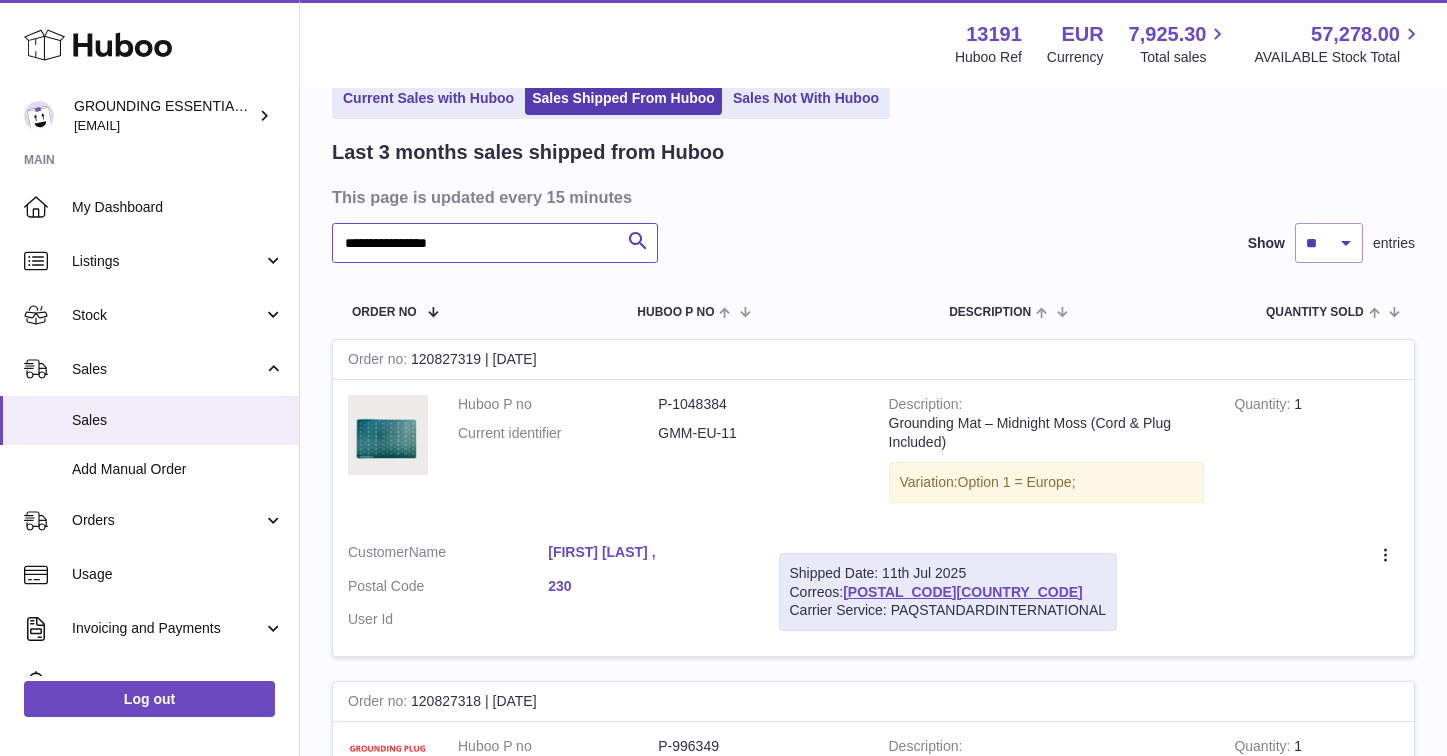 click on "**********" at bounding box center [495, 243] 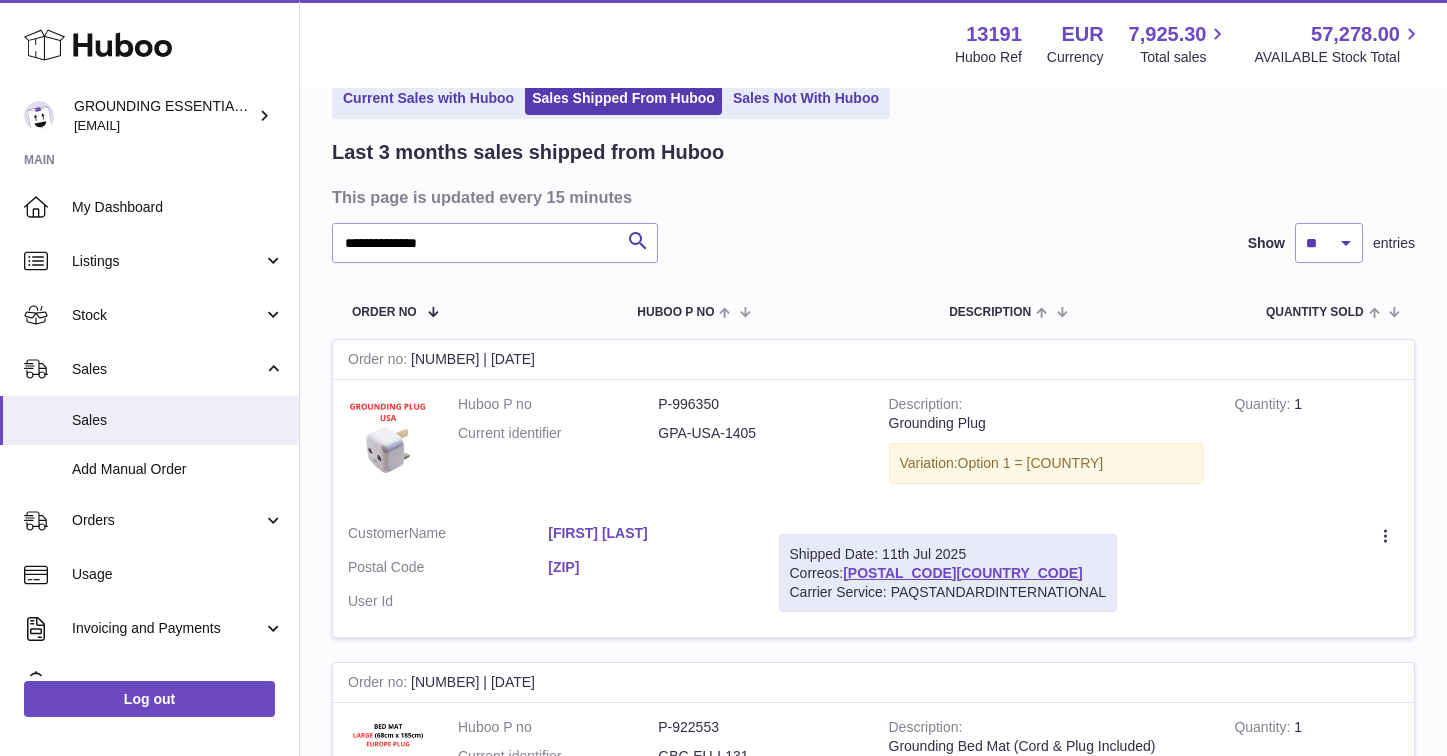click on "Customer  Name   Caitlyn Lennie   Postal Code   32308   User Id" at bounding box center [548, 572] 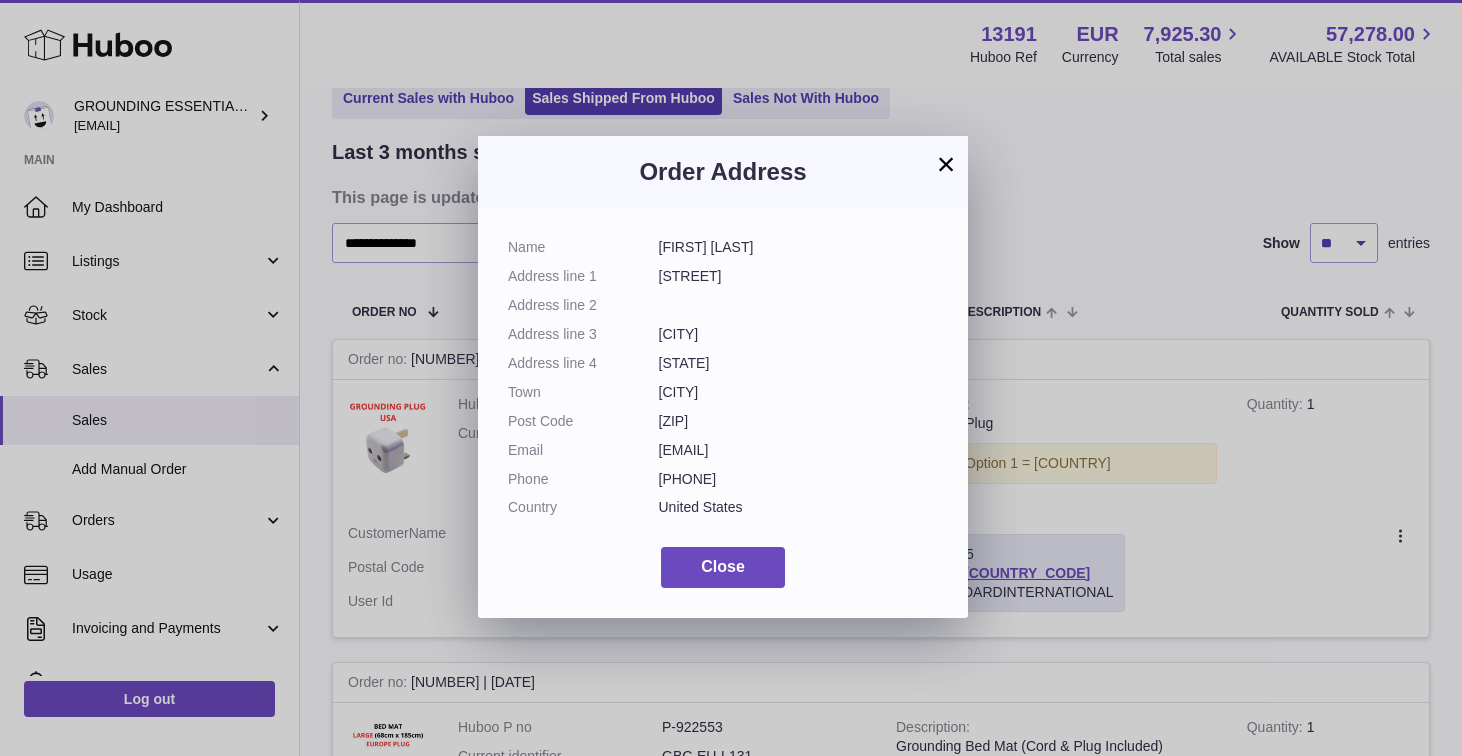 click on "caitlynlennie95@gmail.com" at bounding box center (799, 450) 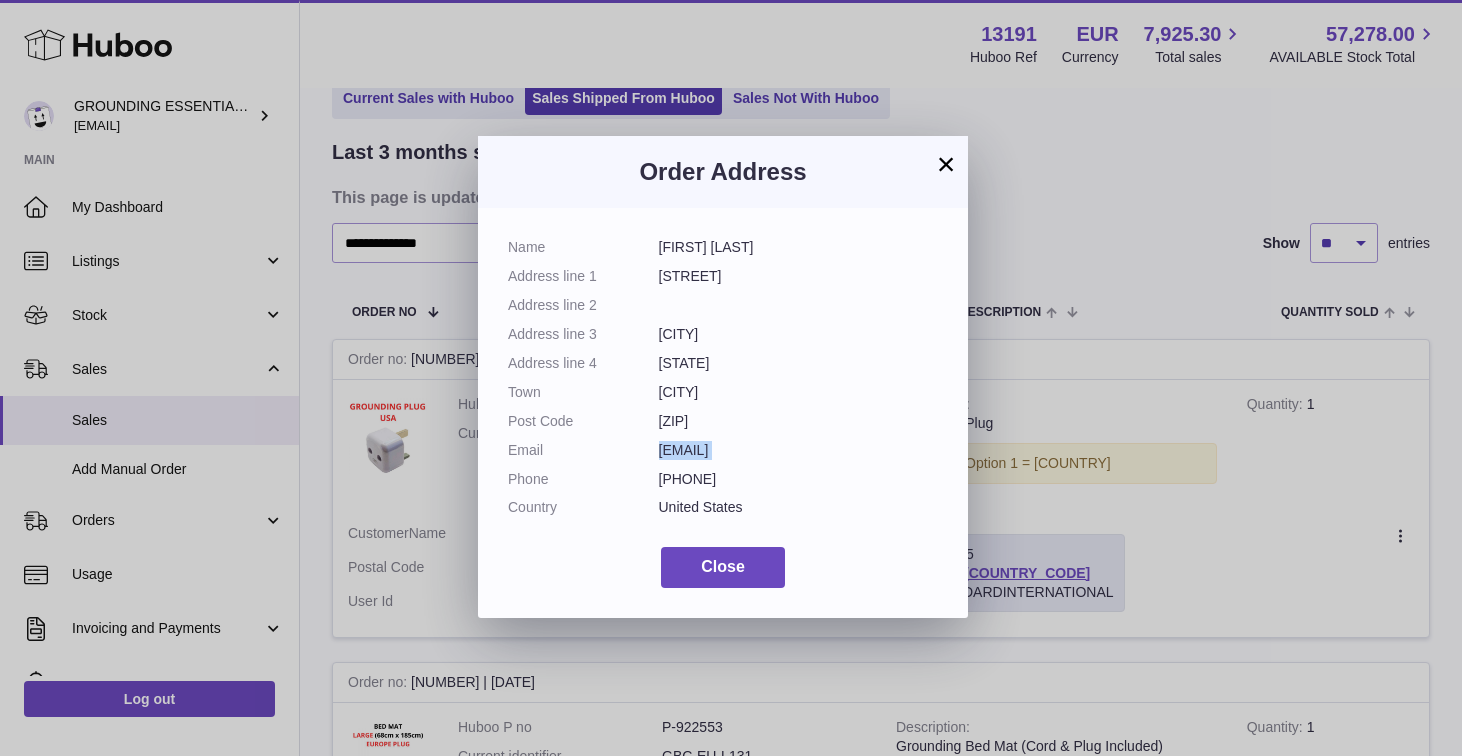 click on "caitlynlennie95@gmail.com" at bounding box center [799, 450] 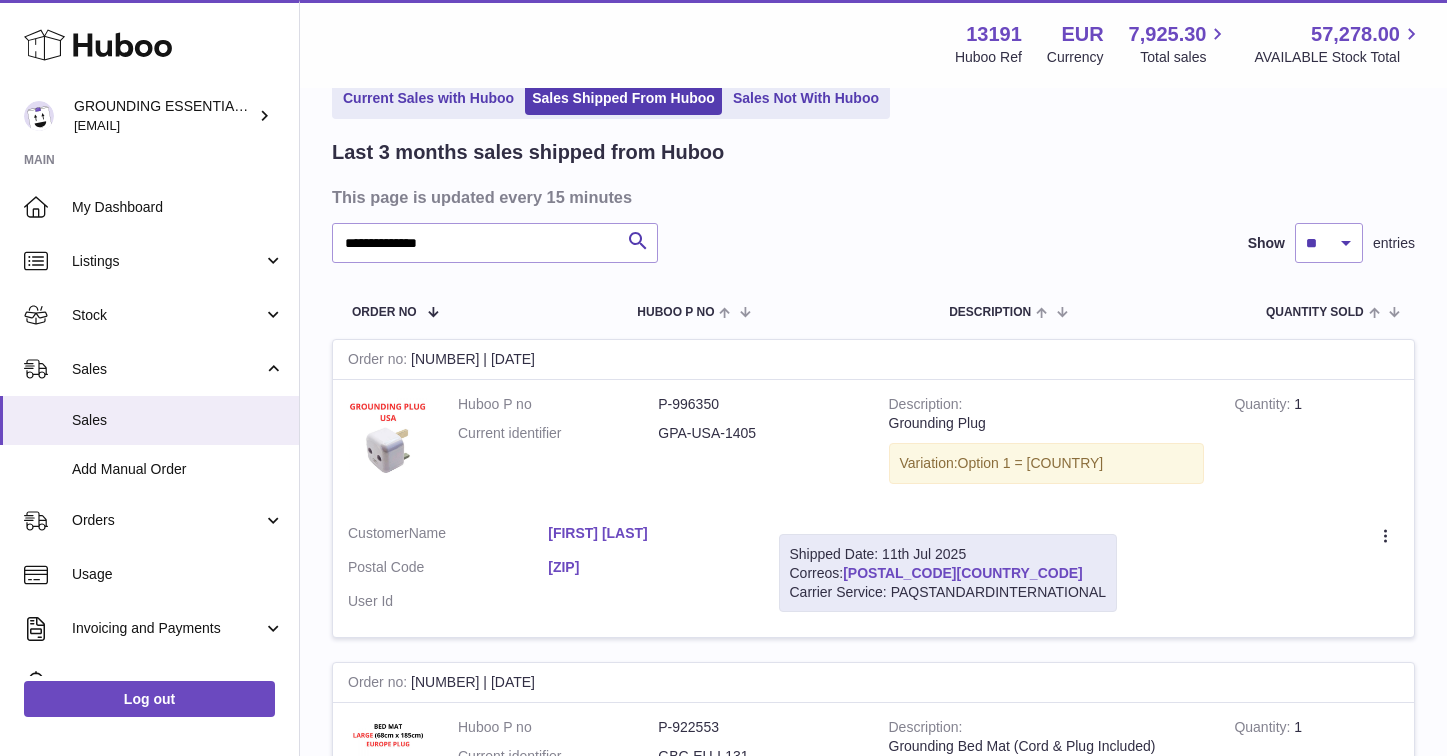 drag, startPoint x: 971, startPoint y: 569, endPoint x: 850, endPoint y: 573, distance: 121.0661 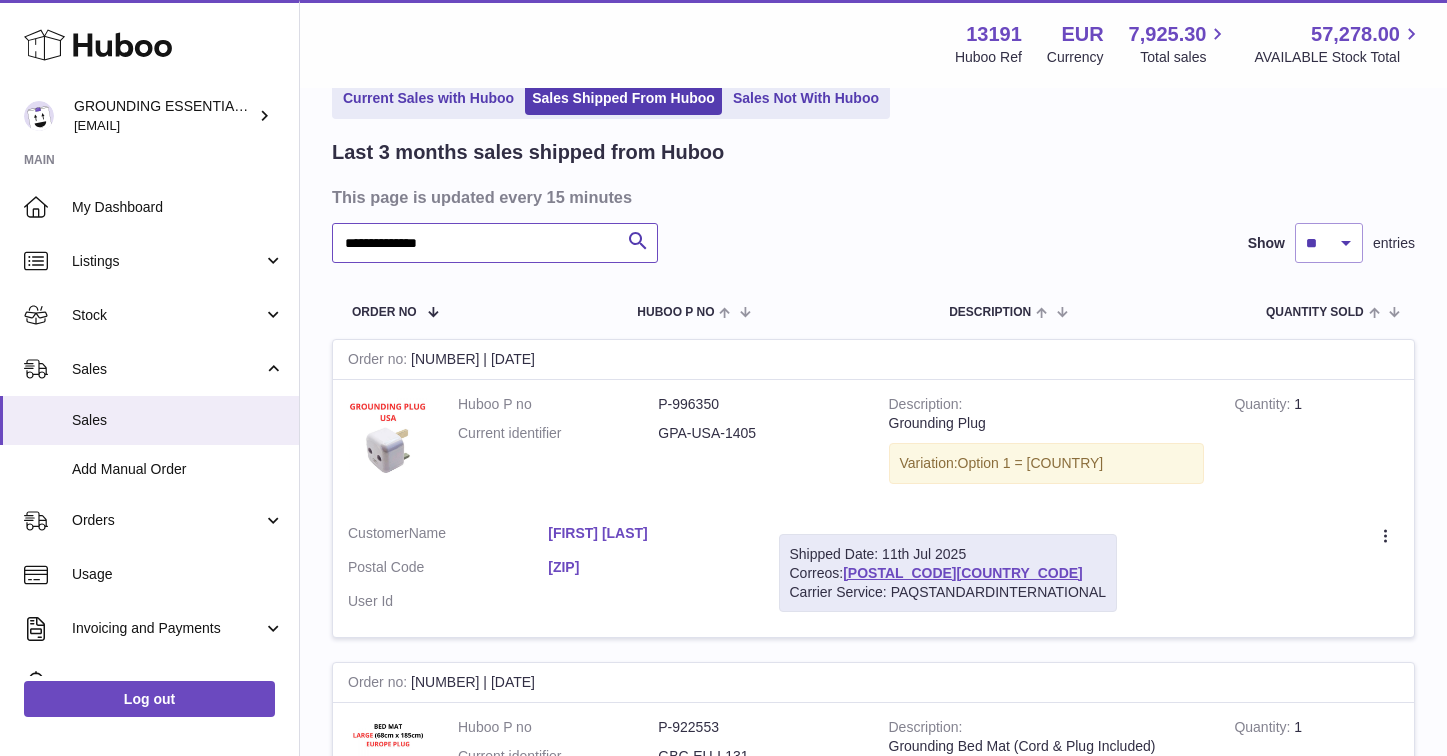 click on "**********" at bounding box center (495, 243) 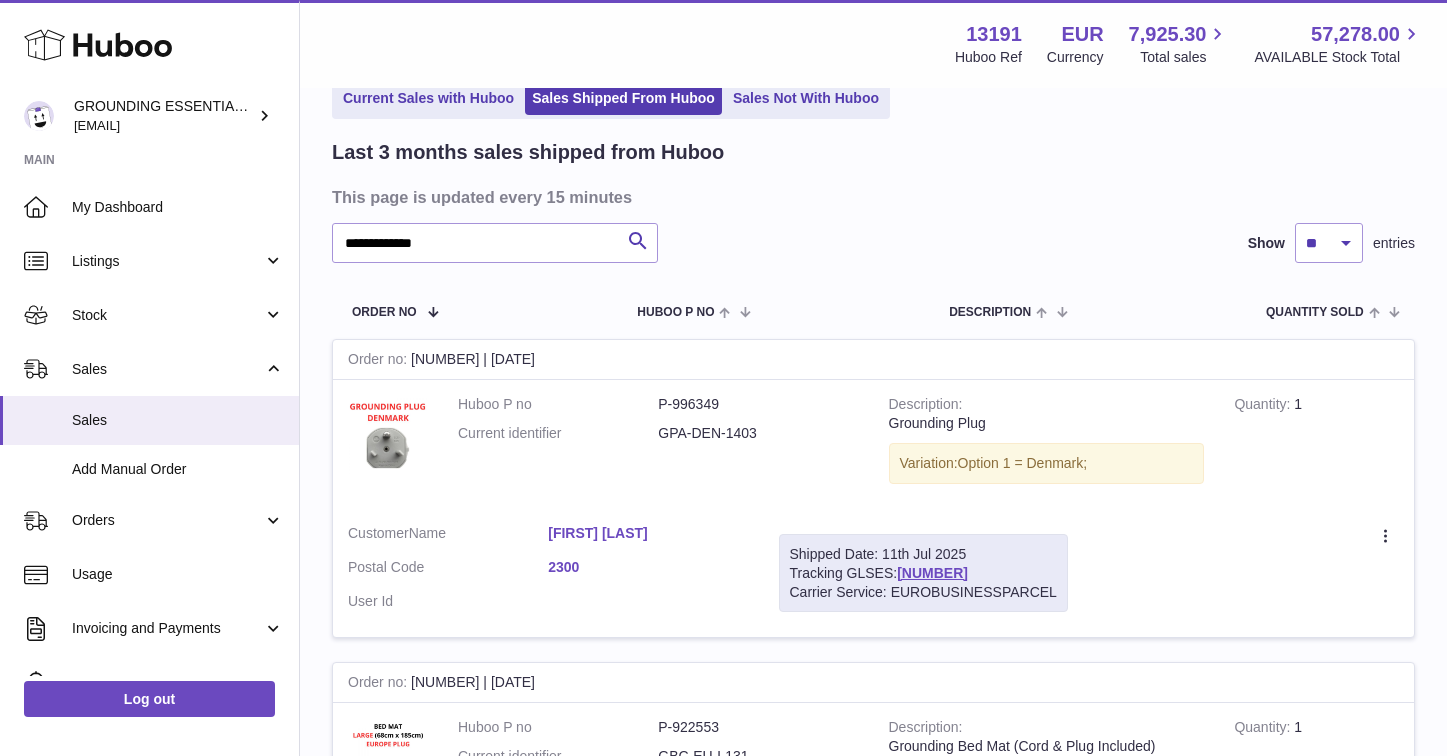 click on "Jens Grønlund" at bounding box center [648, 533] 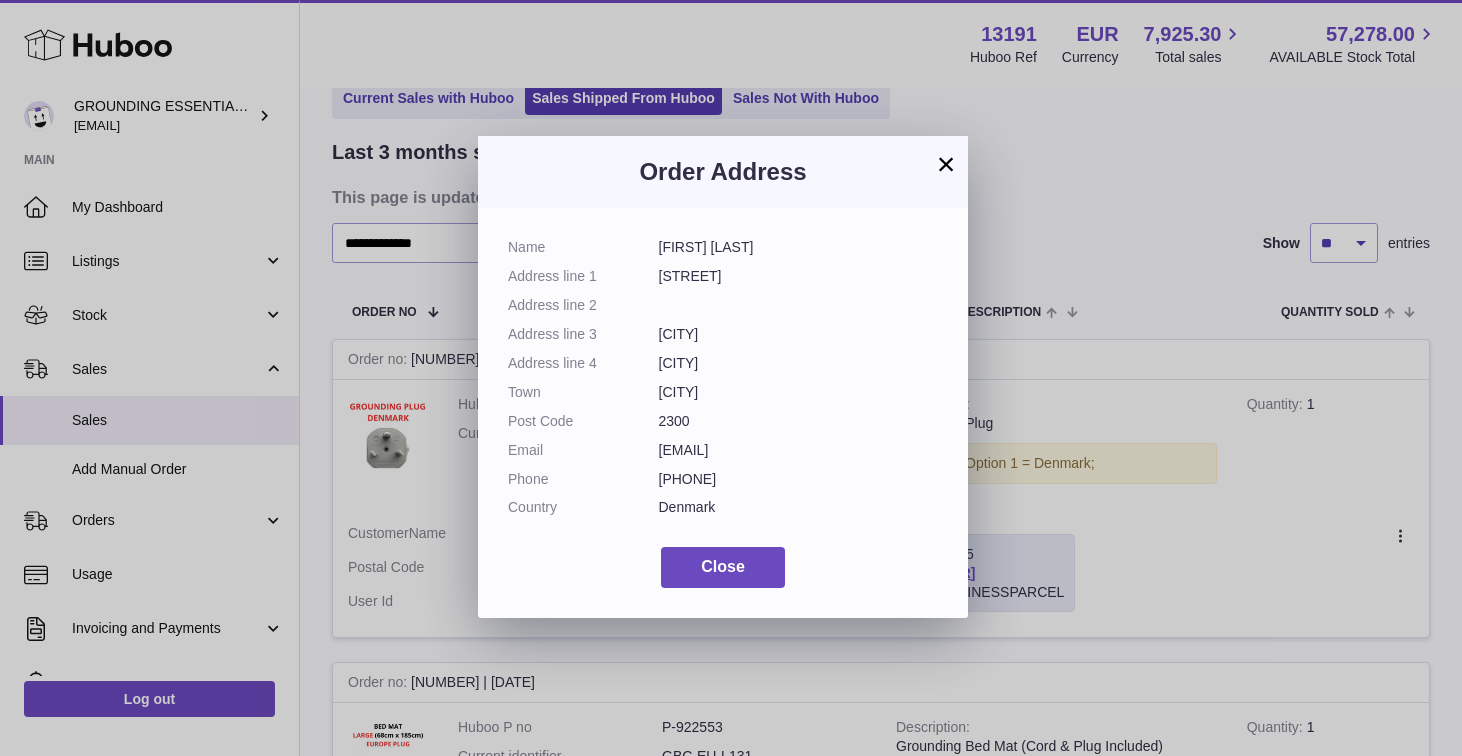 click on "jens.gronlund@gmail.com" at bounding box center [799, 450] 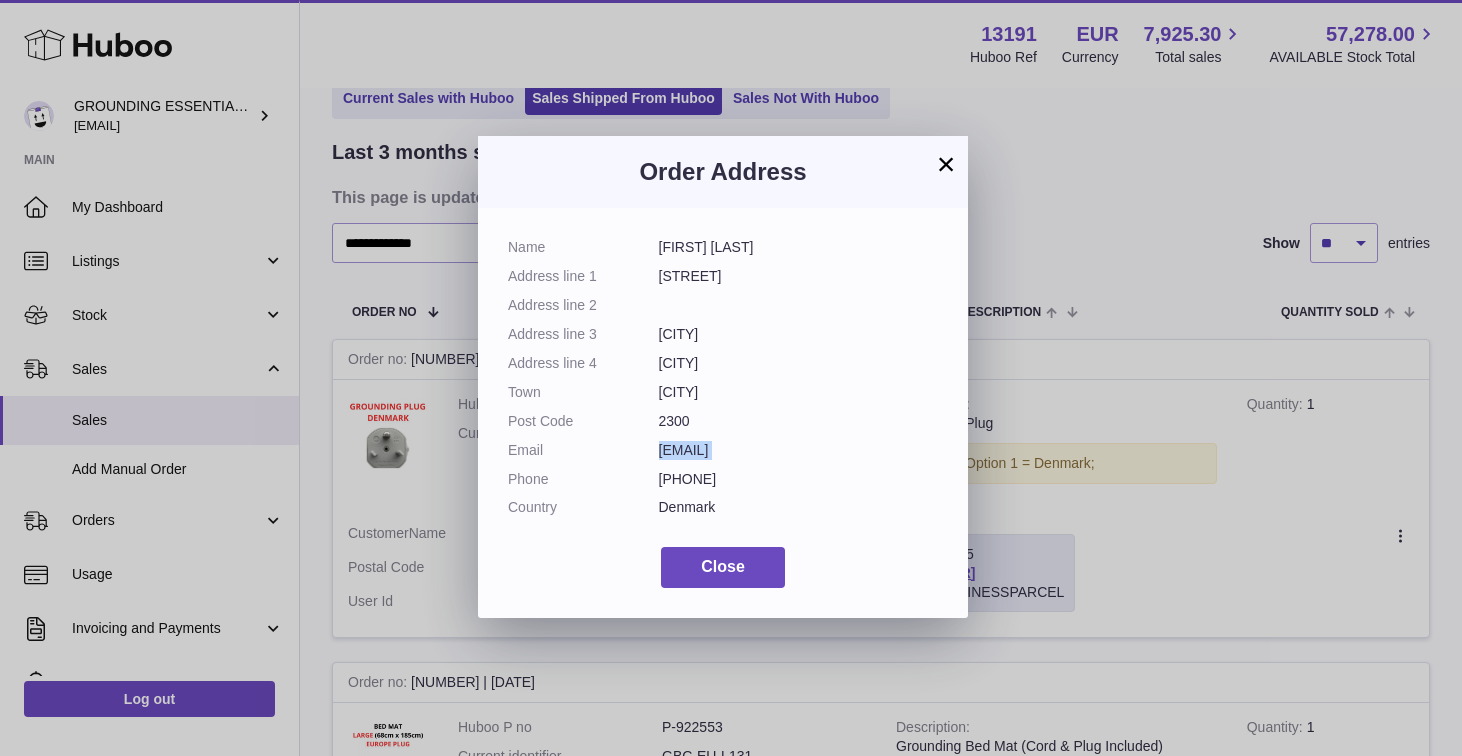 click on "jens.gronlund@gmail.com" at bounding box center (799, 450) 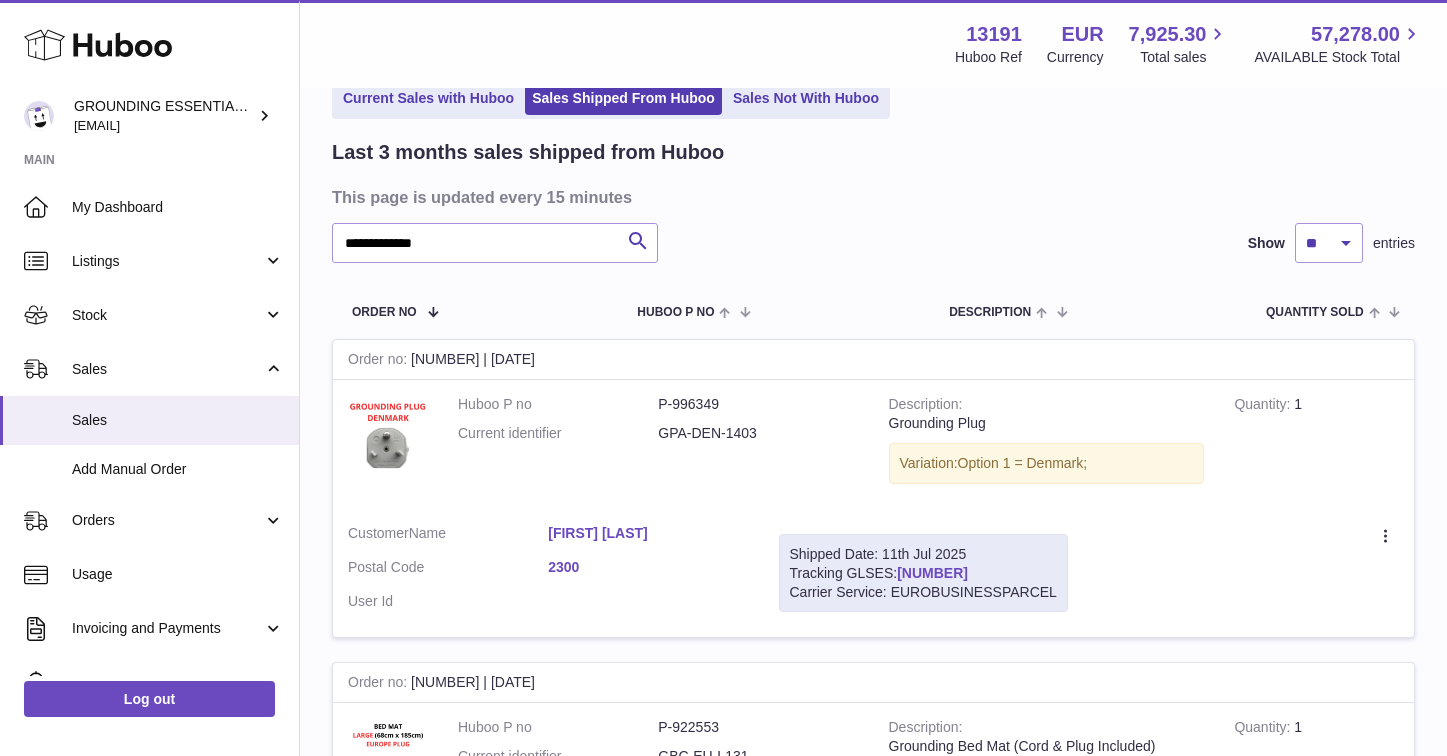 drag, startPoint x: 1021, startPoint y: 571, endPoint x: 900, endPoint y: 574, distance: 121.037186 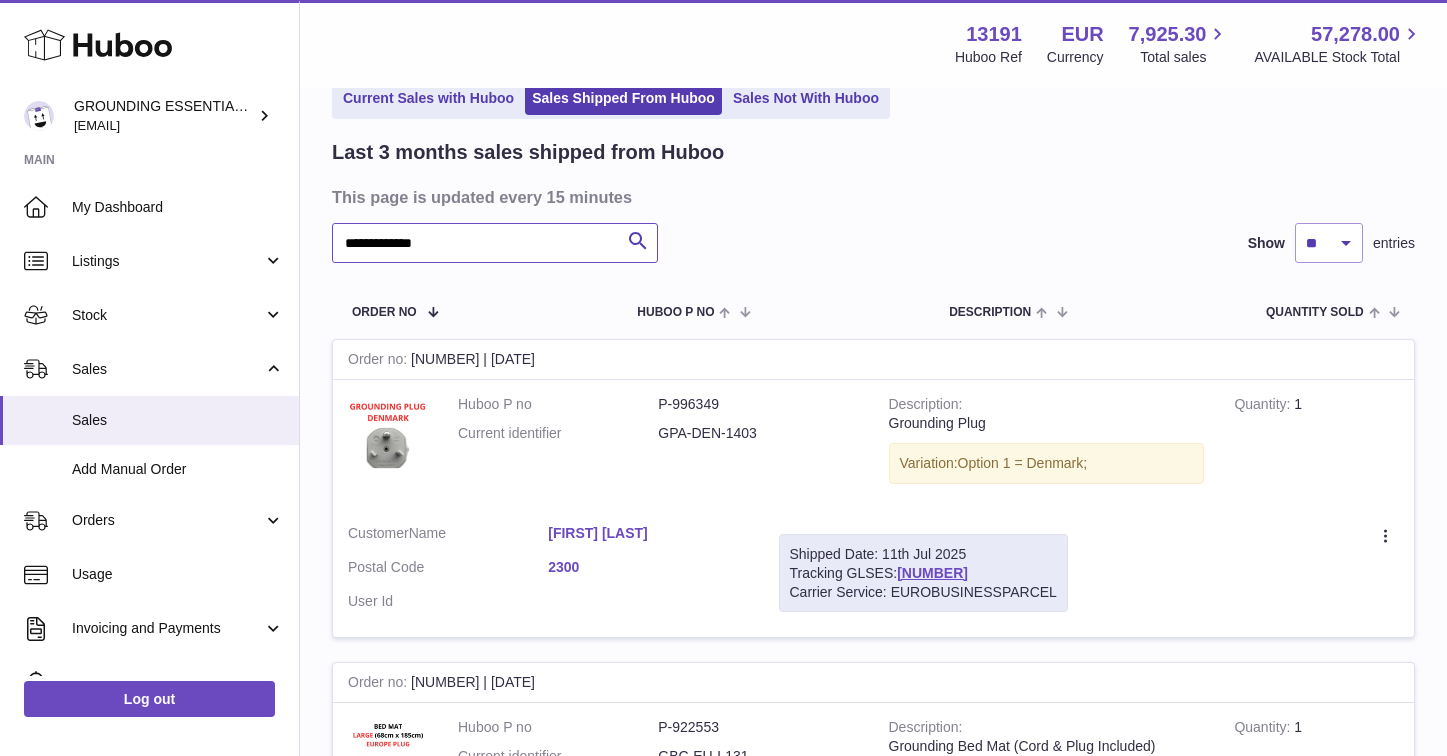 click on "**********" at bounding box center [495, 243] 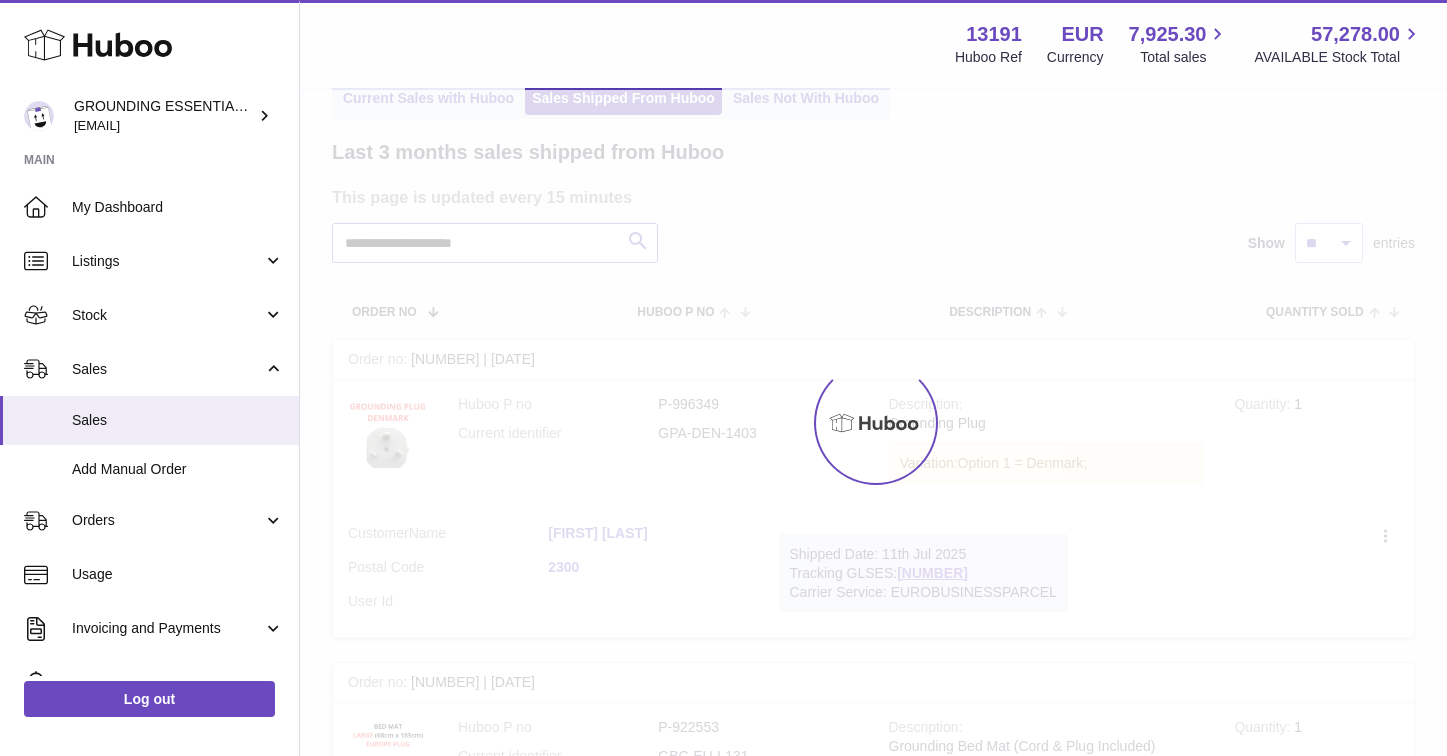 scroll, scrollTop: 0, scrollLeft: 0, axis: both 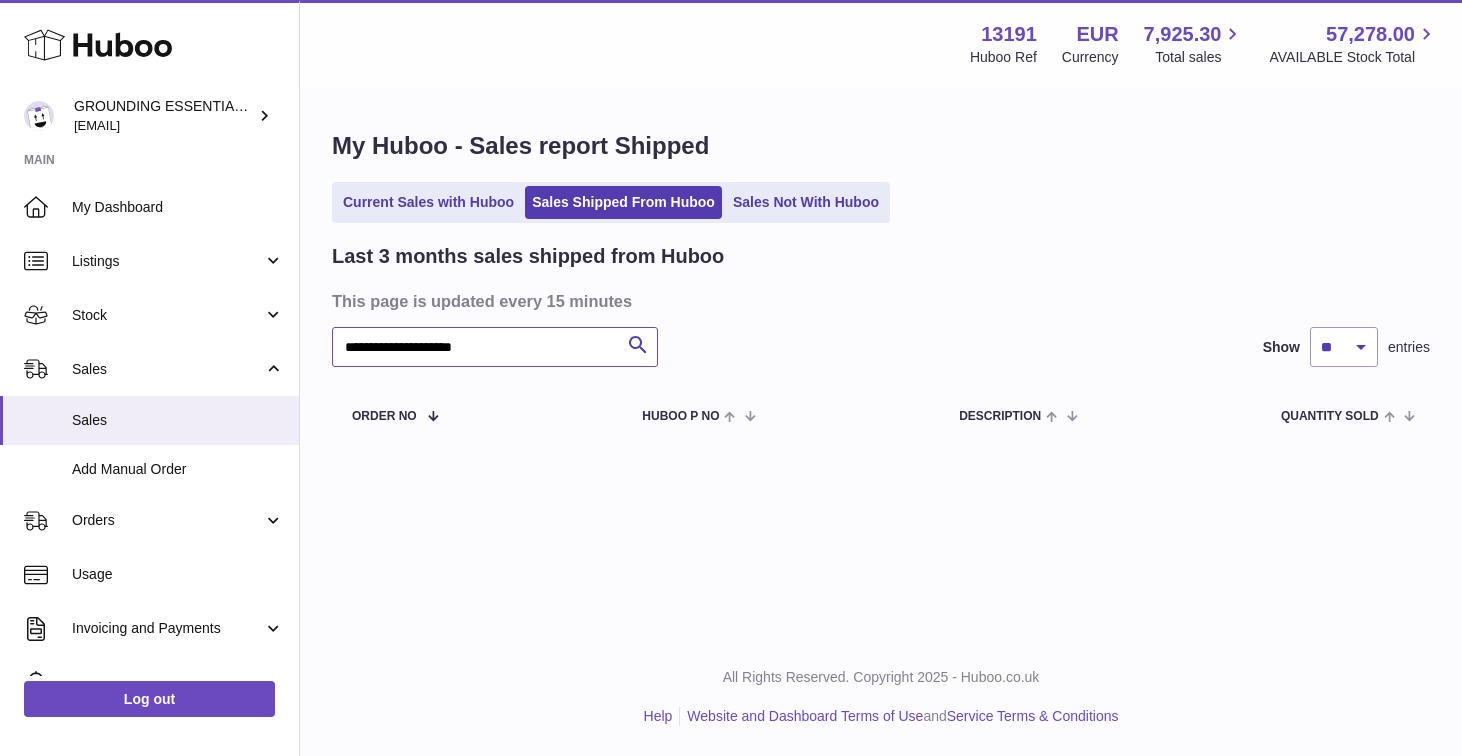 drag, startPoint x: 444, startPoint y: 348, endPoint x: 333, endPoint y: 344, distance: 111.07205 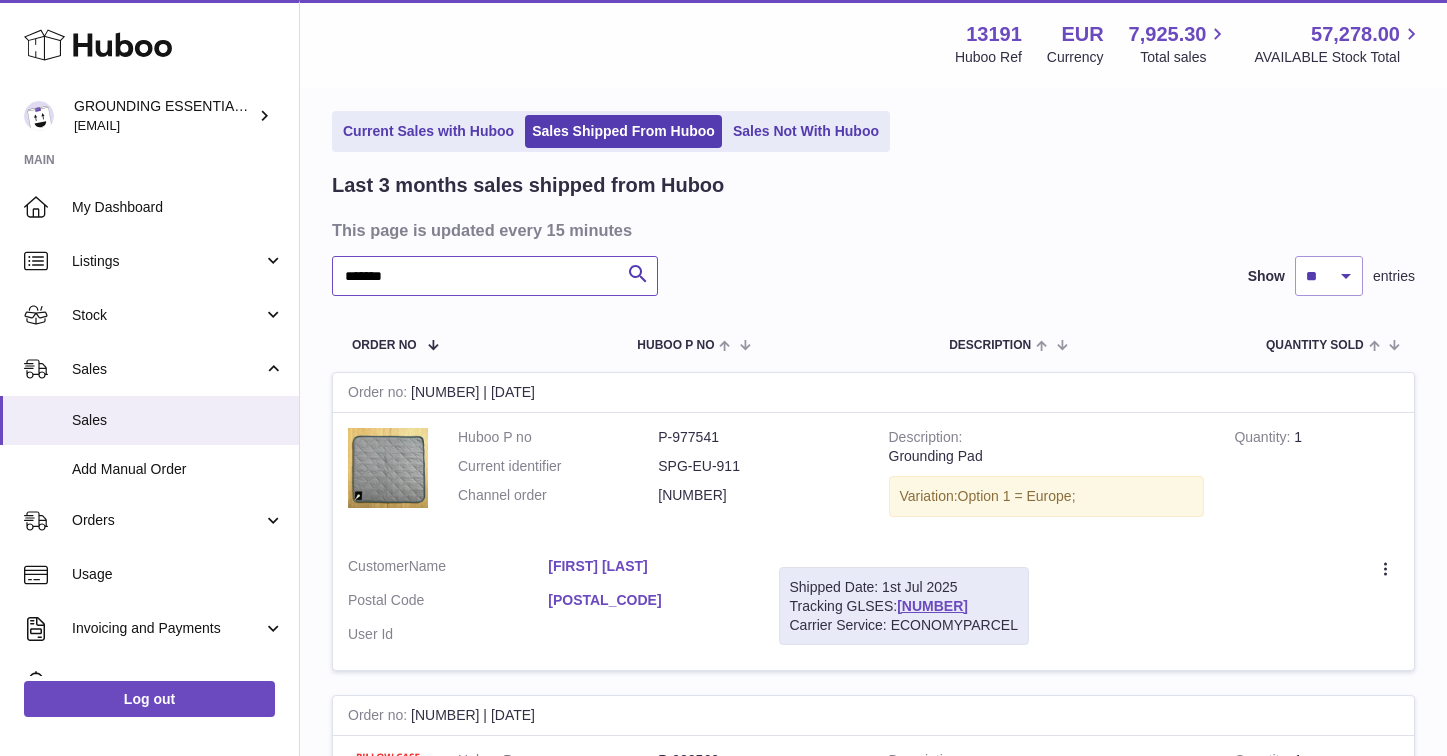 scroll, scrollTop: 101, scrollLeft: 0, axis: vertical 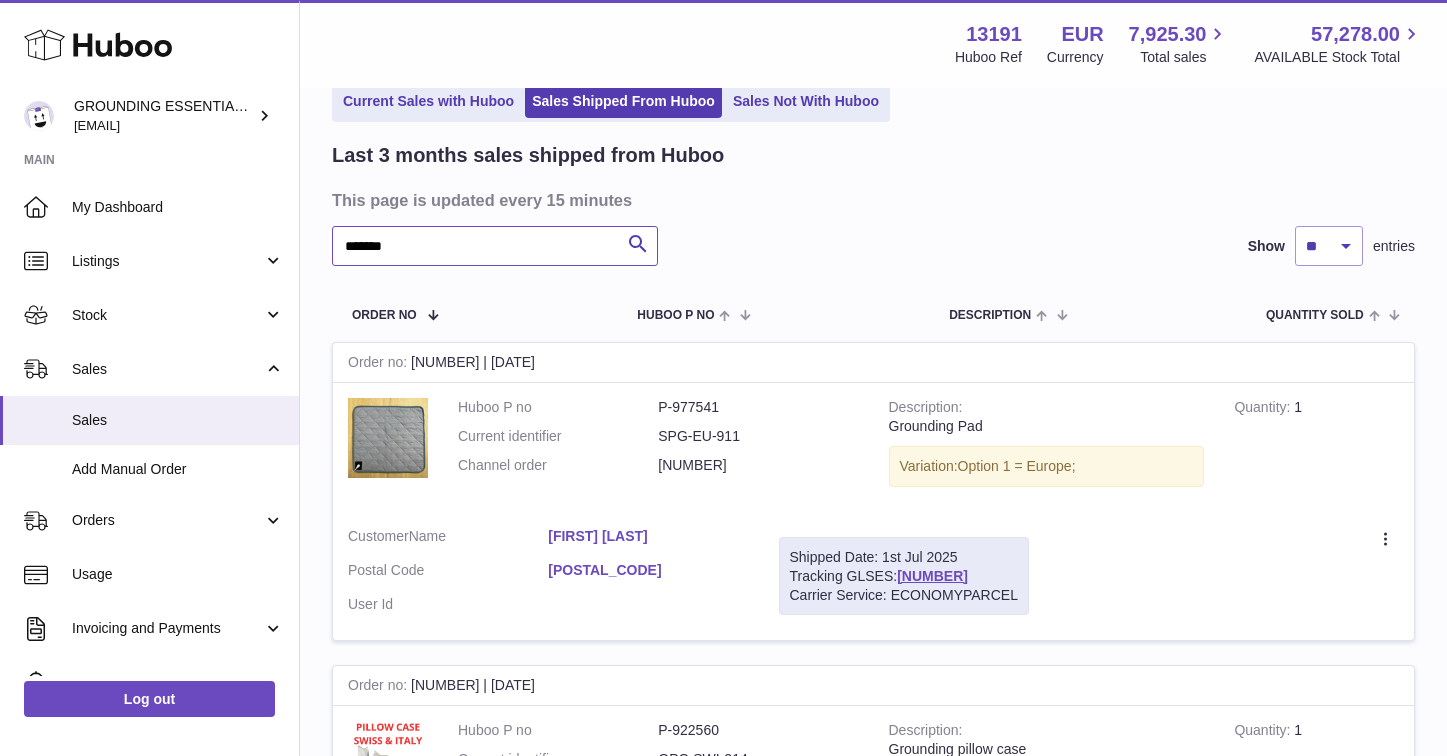 click on "******" at bounding box center [495, 246] 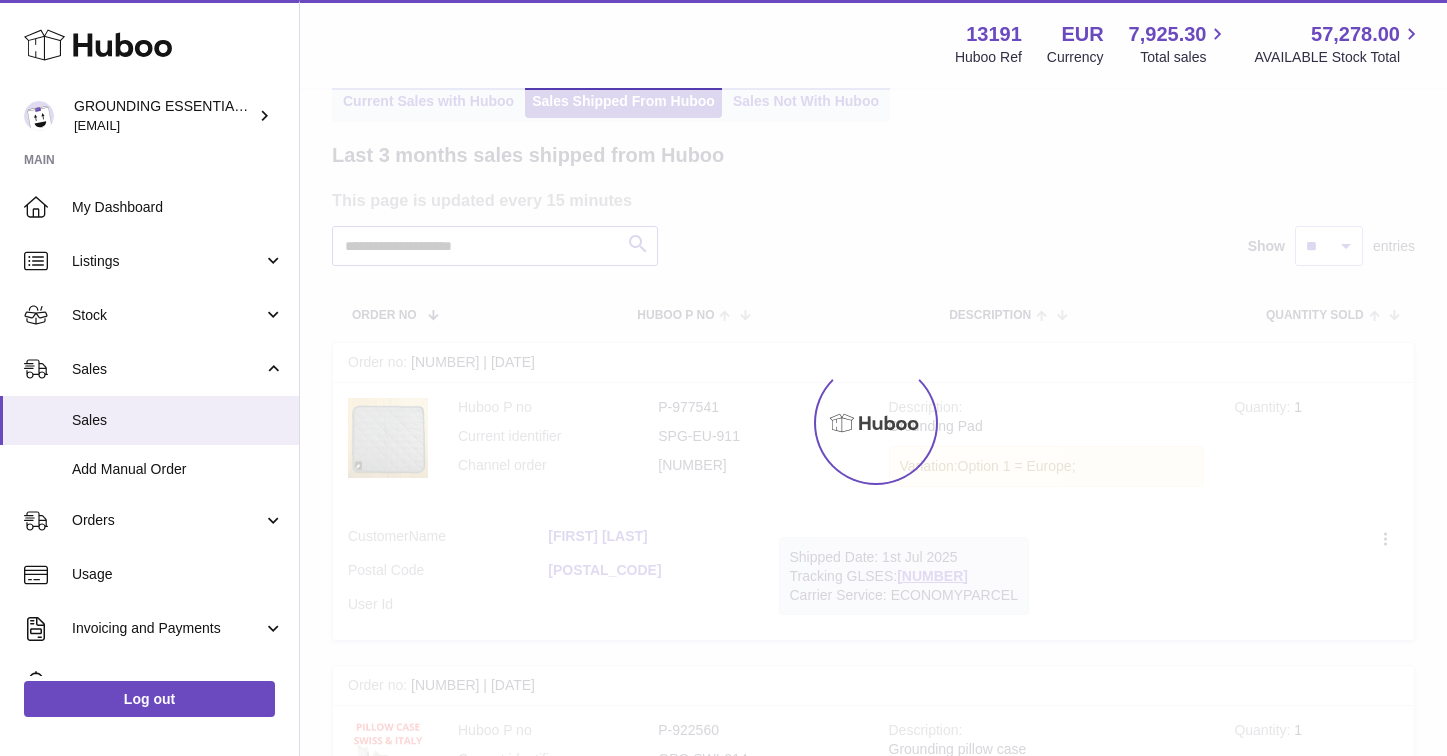 scroll, scrollTop: 0, scrollLeft: 0, axis: both 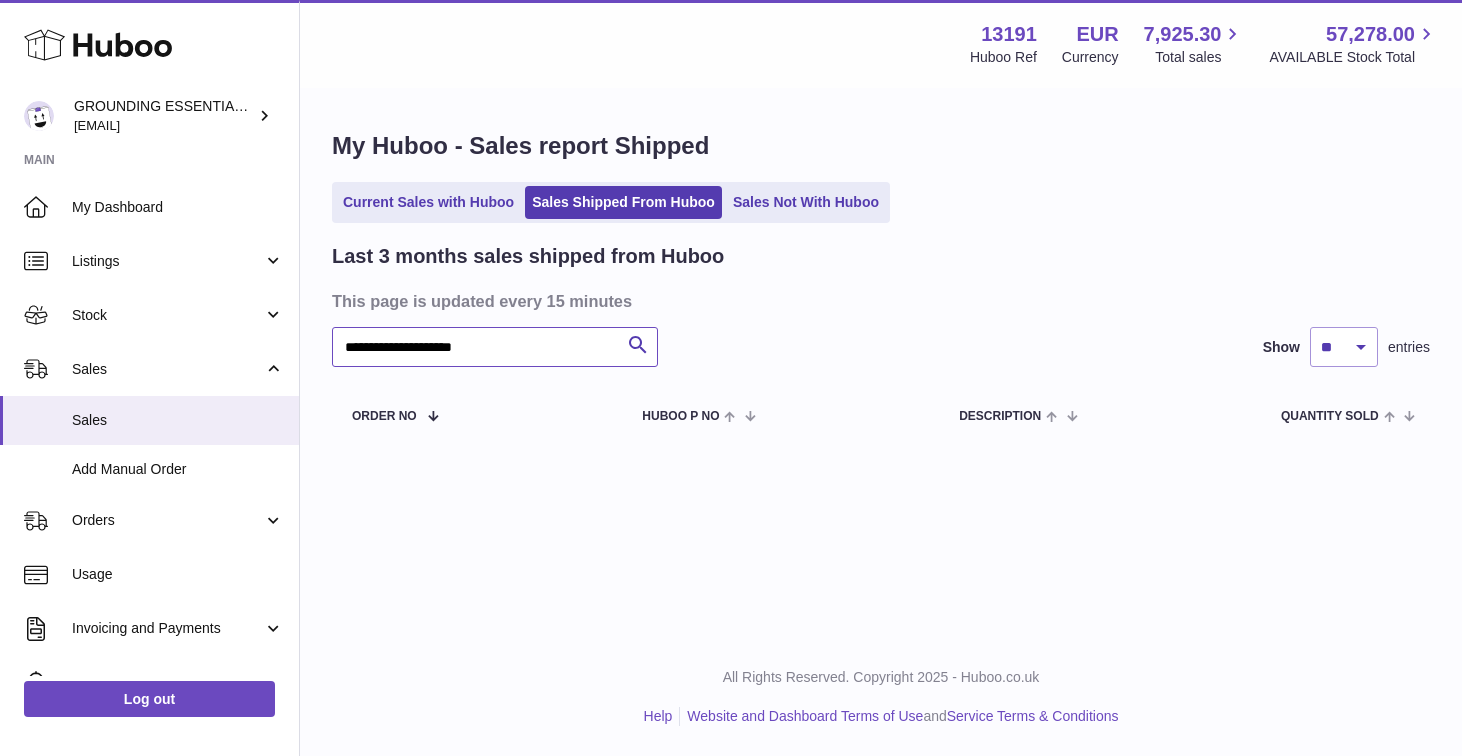 click on "**********" at bounding box center [495, 347] 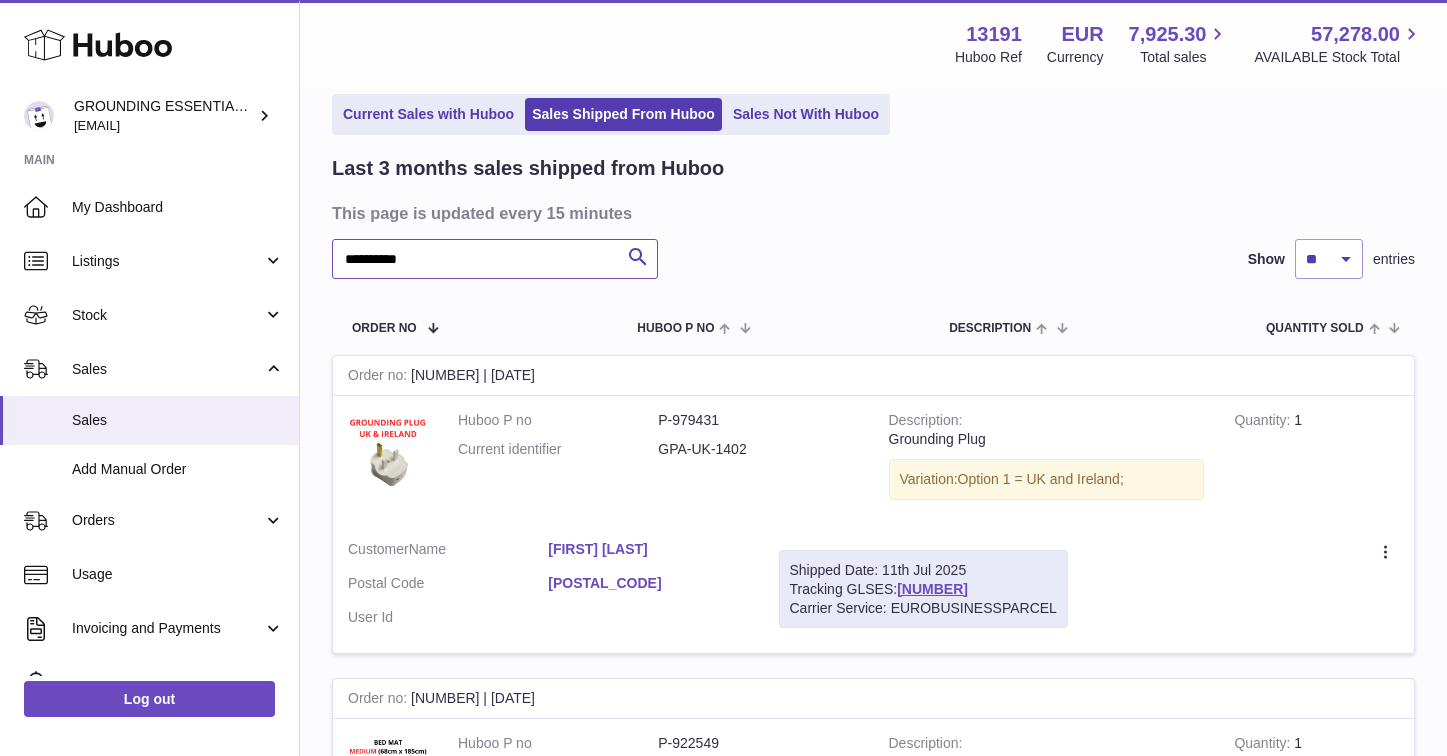 scroll, scrollTop: 129, scrollLeft: 0, axis: vertical 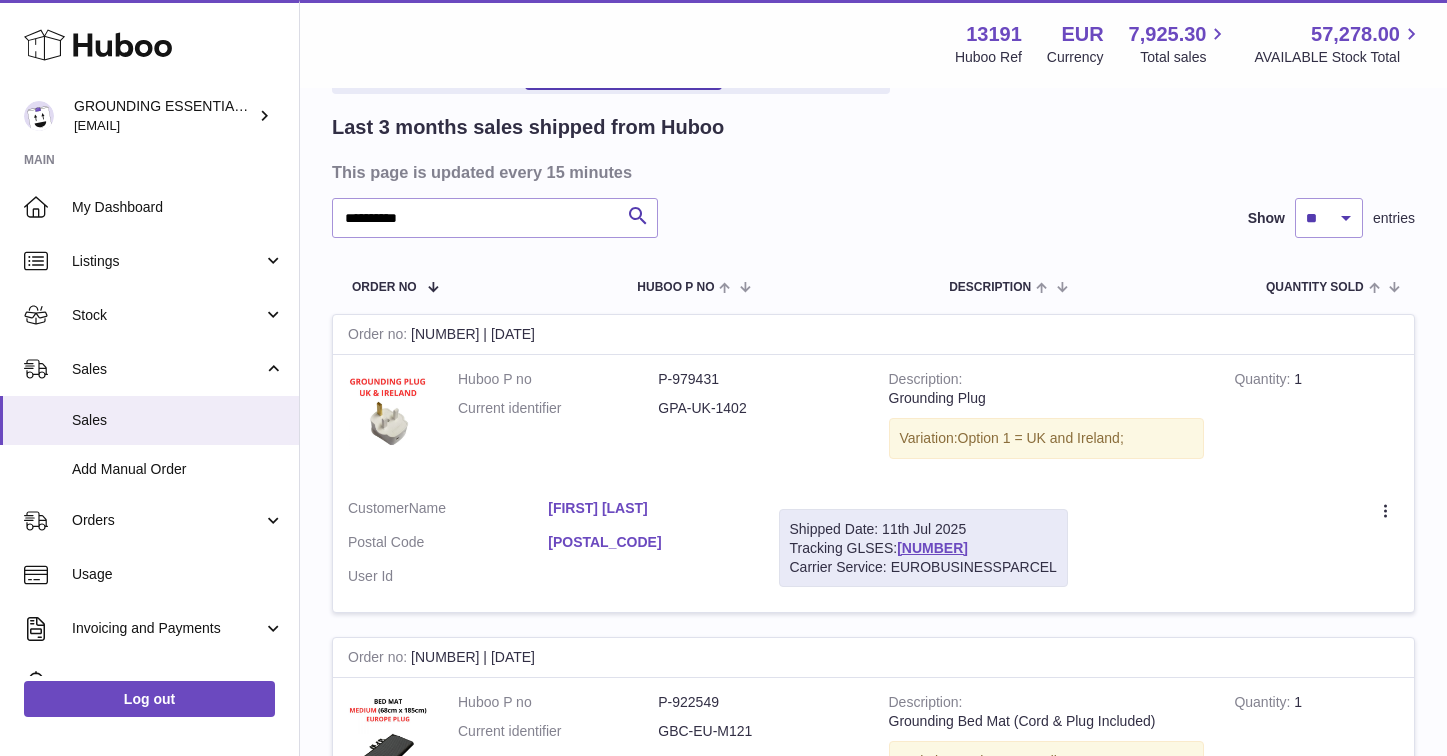 click on "Mark Doran" at bounding box center (648, 508) 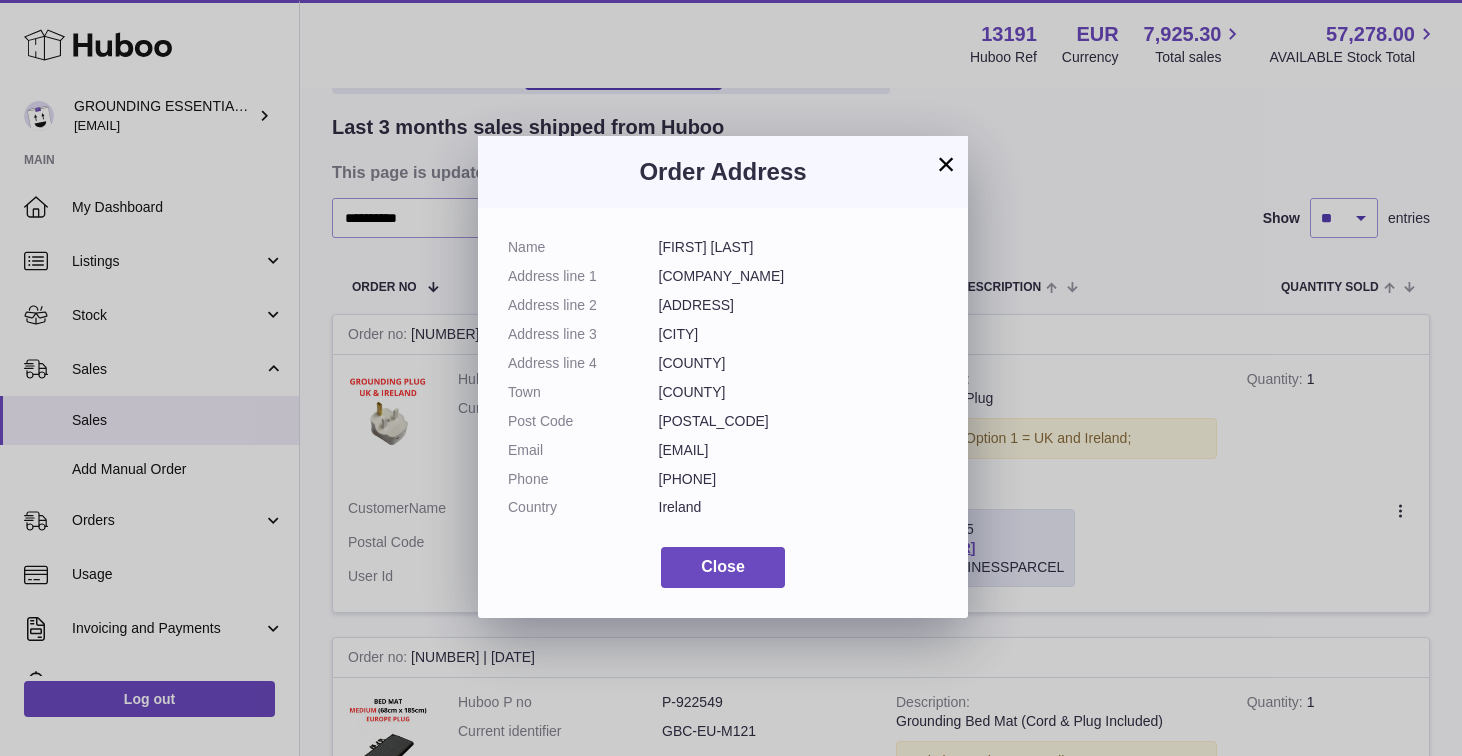 click on "mark@jackdoranmotors.ie" at bounding box center (799, 450) 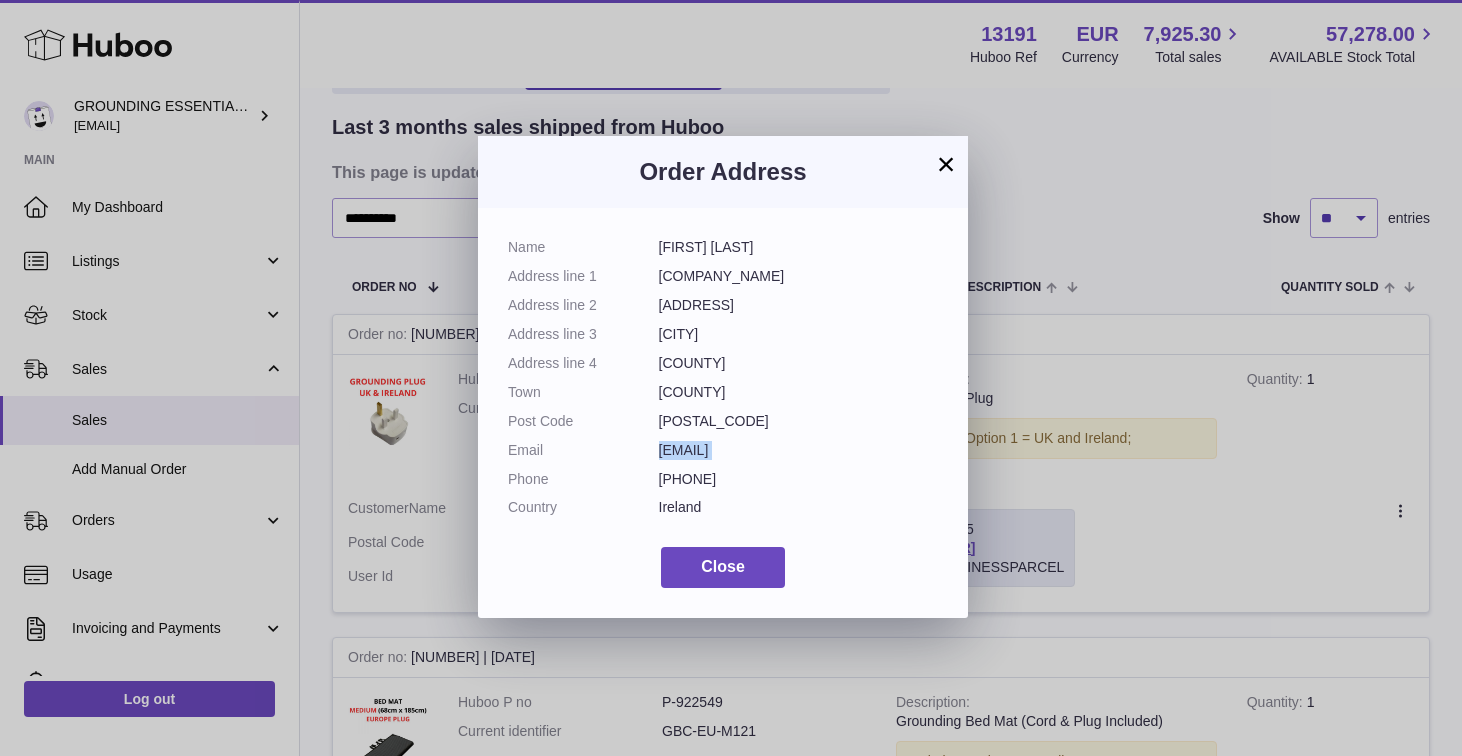 click on "mark@jackdoranmotors.ie" at bounding box center [799, 450] 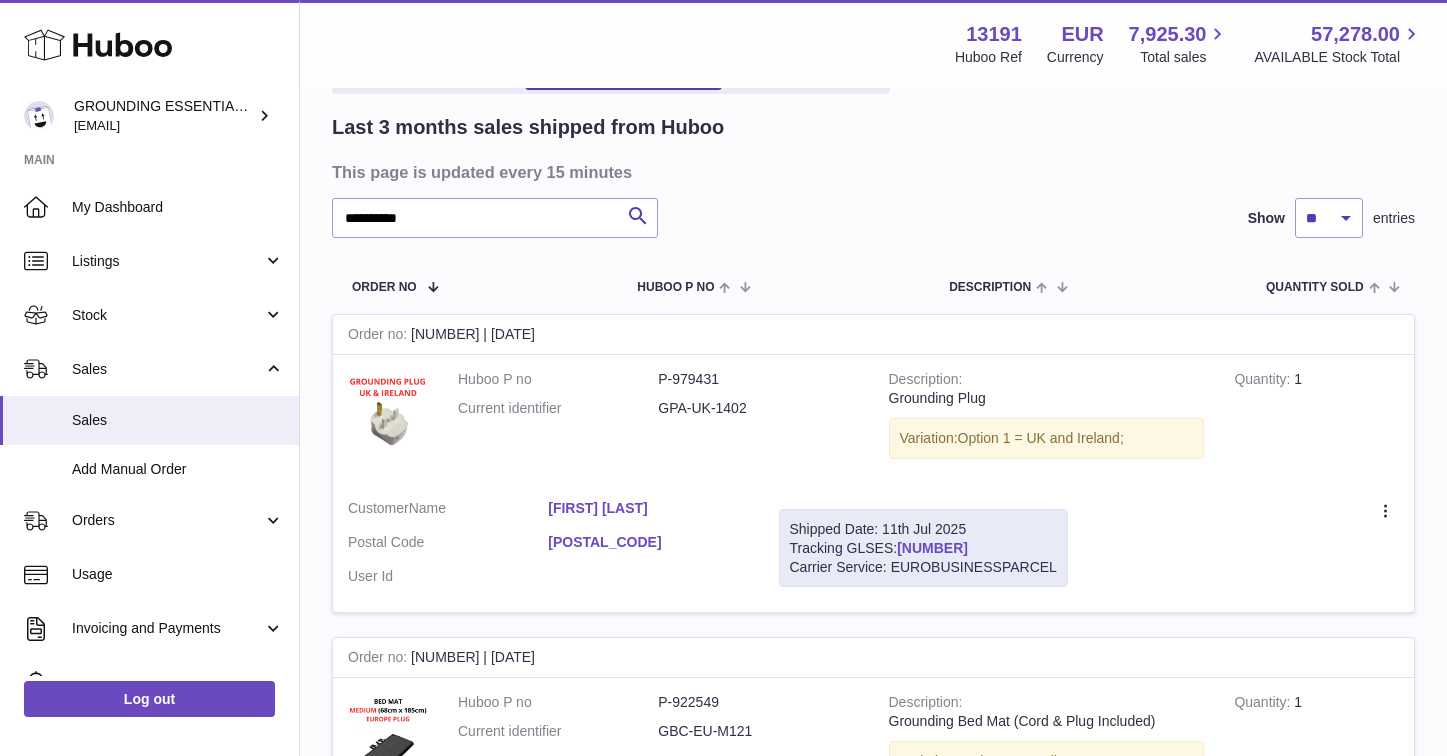 drag, startPoint x: 1025, startPoint y: 548, endPoint x: 901, endPoint y: 547, distance: 124.004036 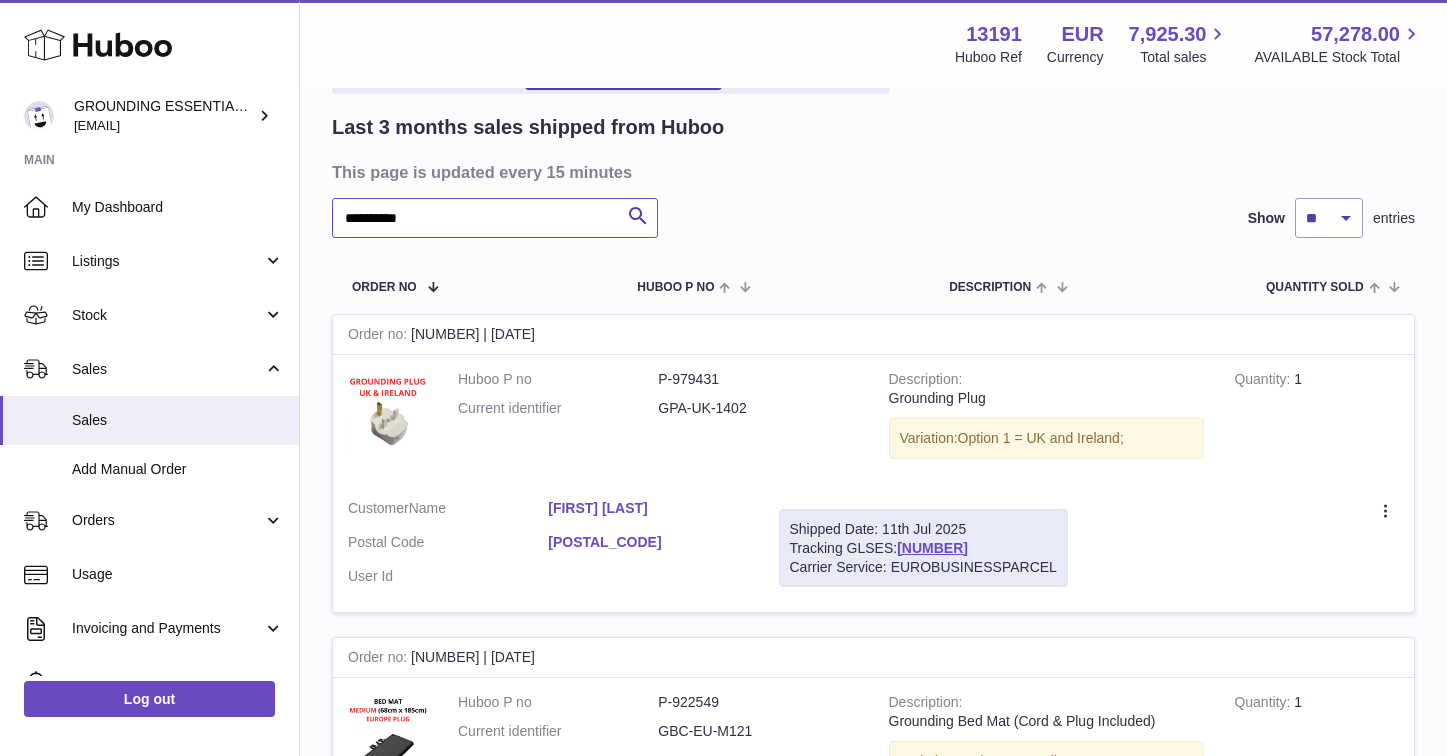 click on "**********" at bounding box center (495, 218) 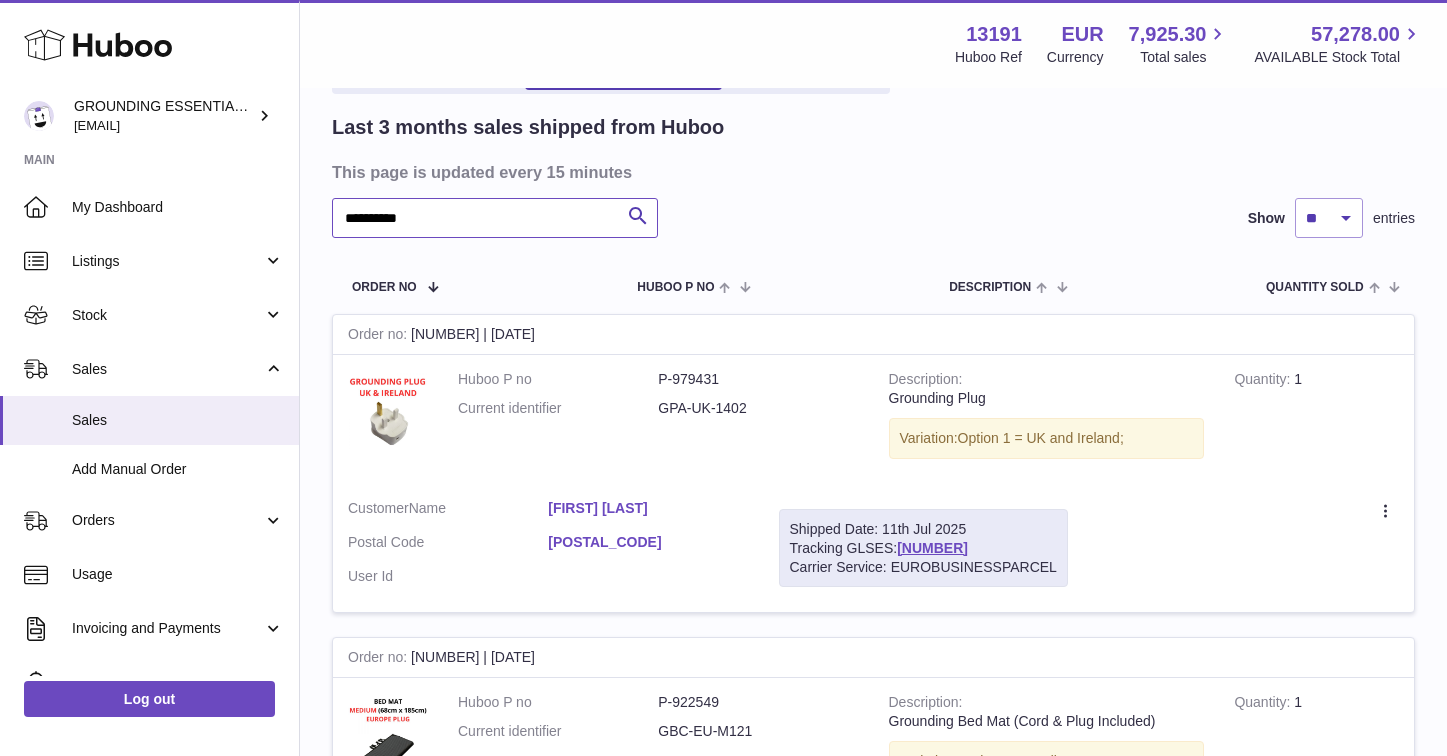 paste on "******" 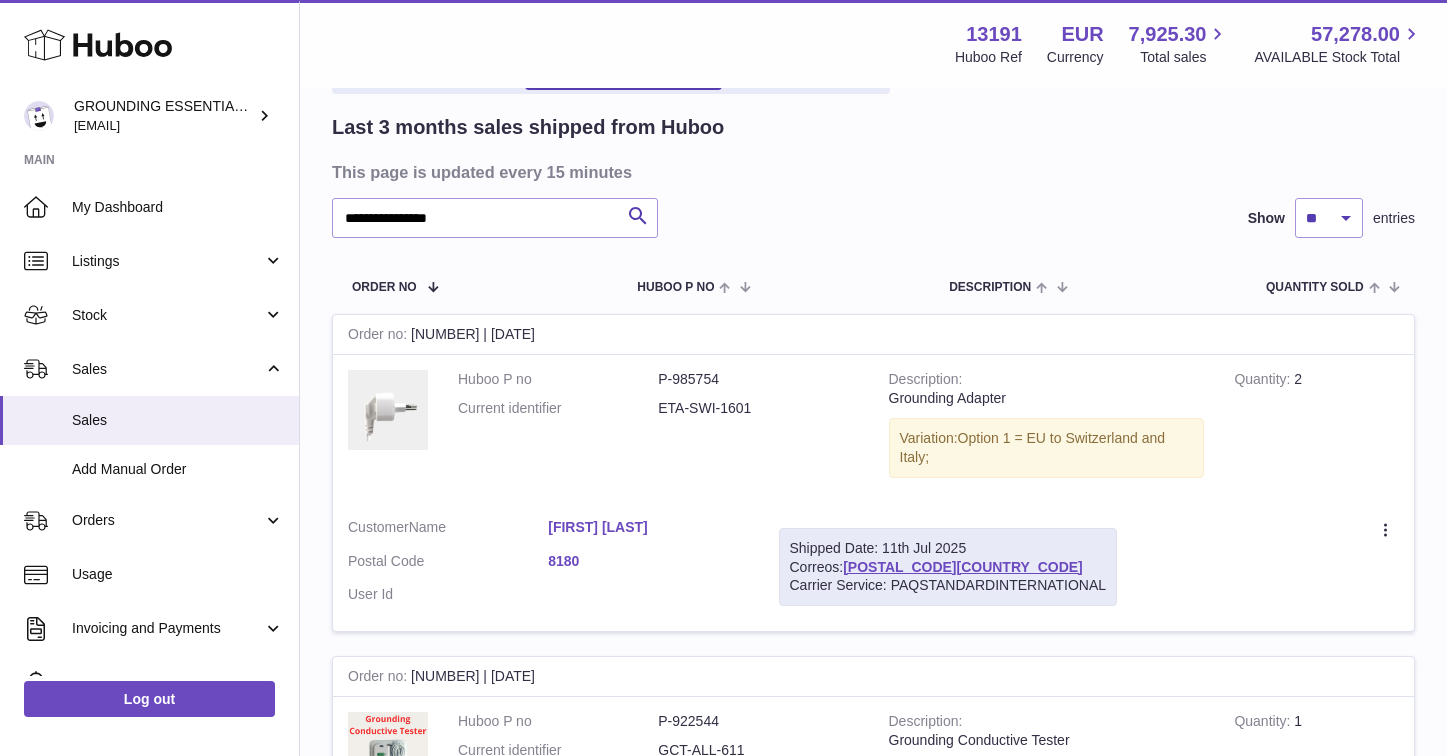 click on "Sebastian Märker" at bounding box center [648, 527] 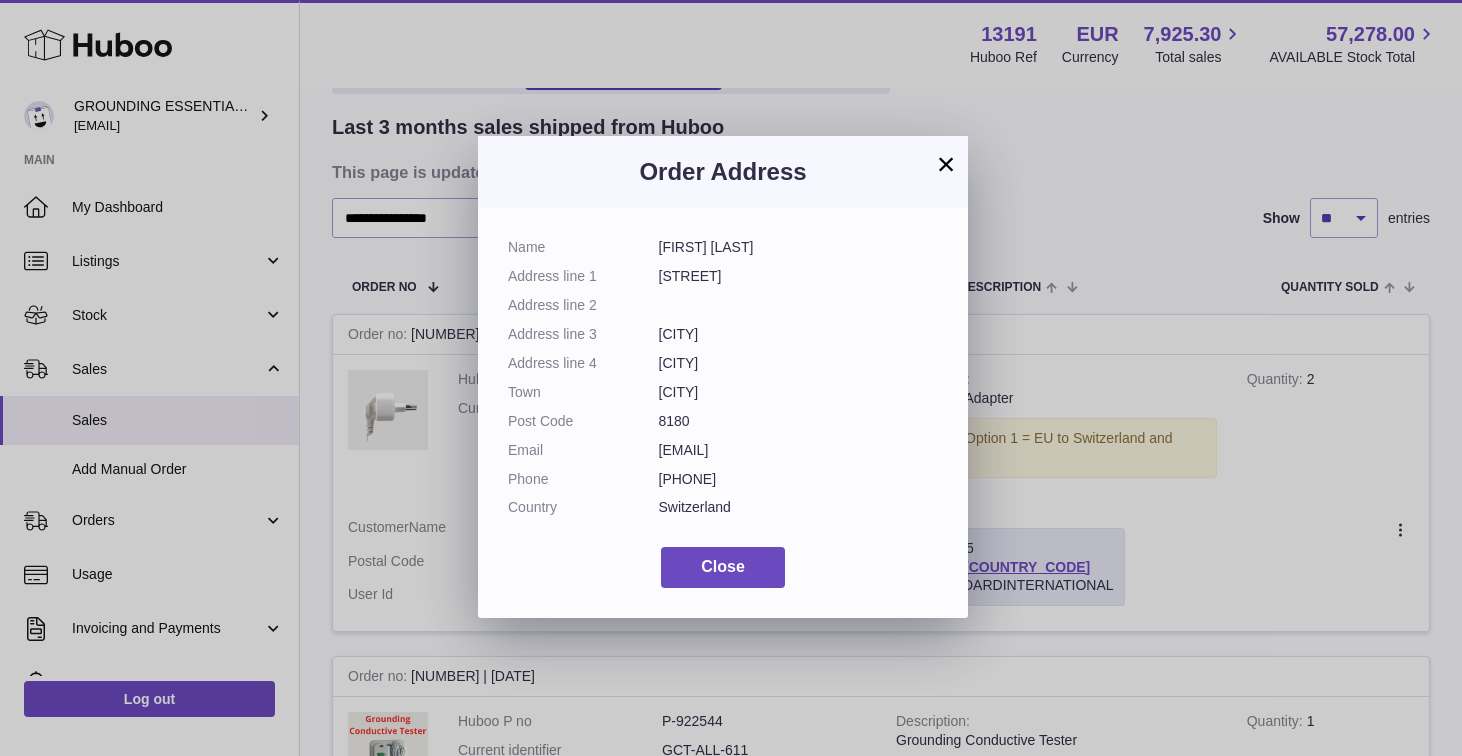click on "semae@web.de" at bounding box center [799, 450] 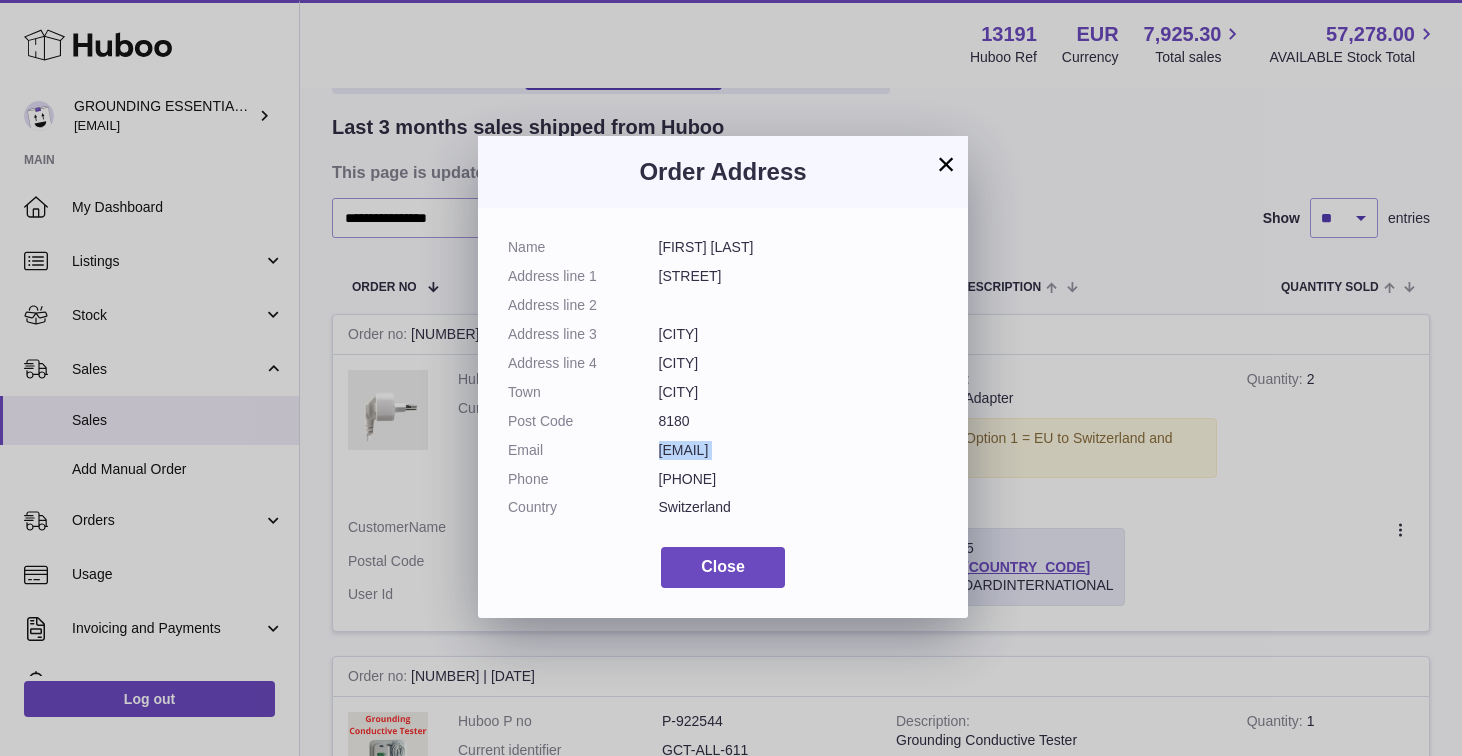 click on "semae@web.de" at bounding box center (799, 450) 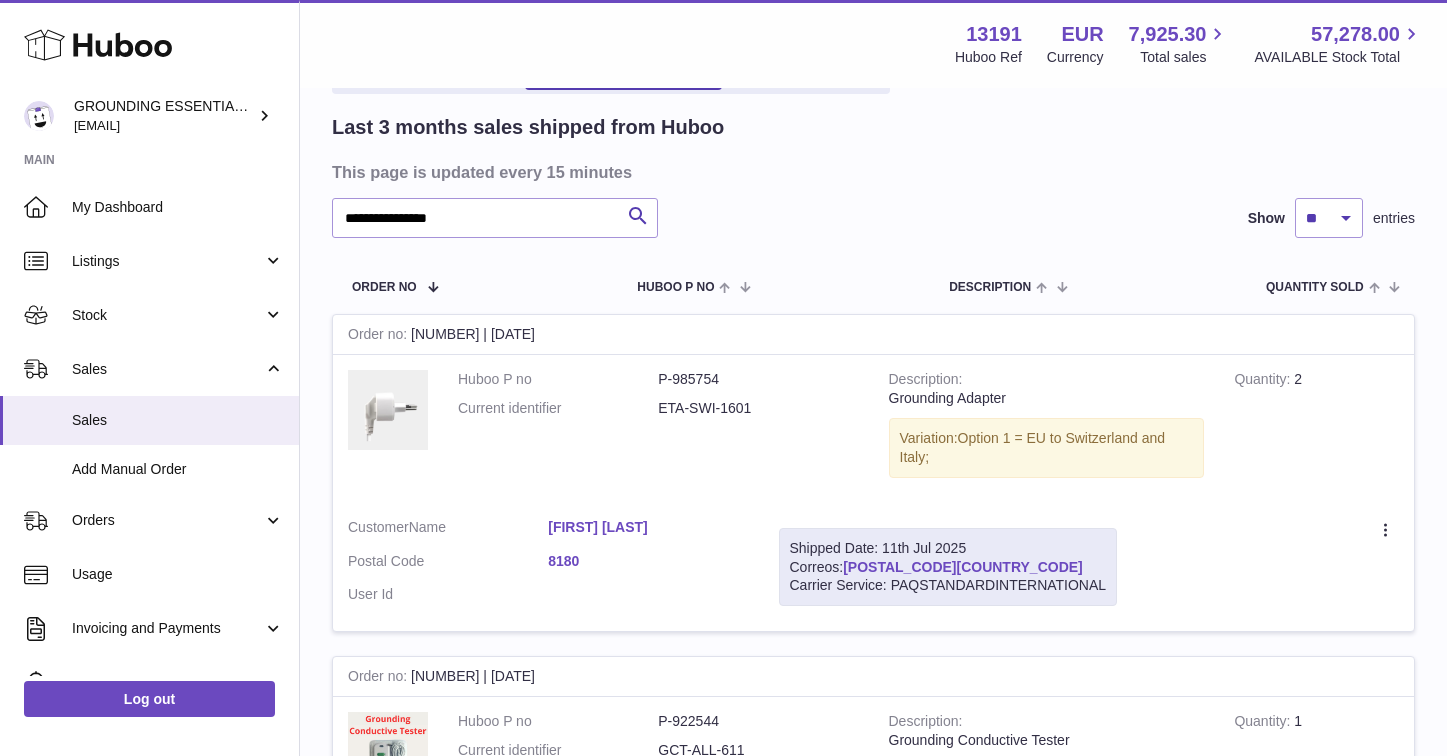 drag, startPoint x: 966, startPoint y: 557, endPoint x: 879, endPoint y: 564, distance: 87.28116 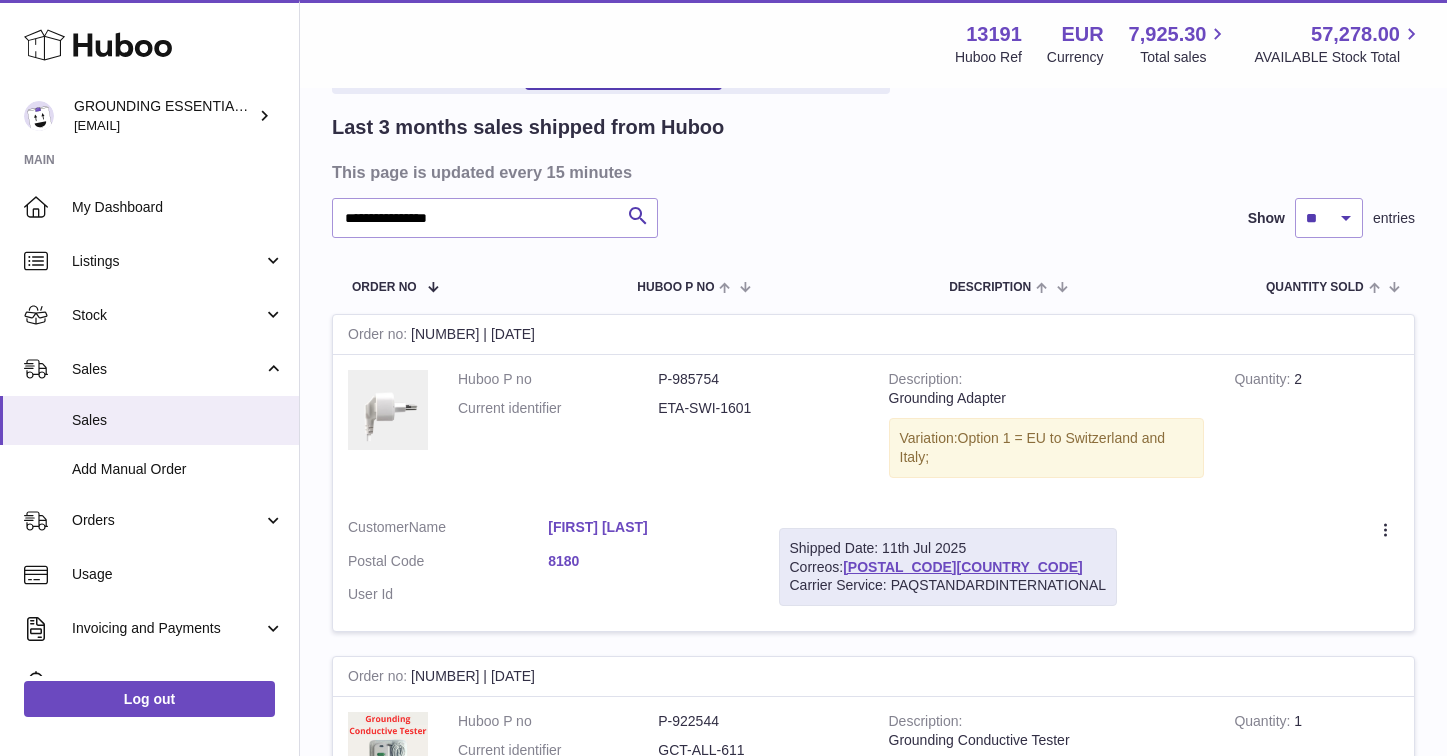 click on "Shipped Date: 11th Jul 2025
Correos:
CP918376794ES
Carrier Service: PAQSTANDARDINTERNATIONAL" at bounding box center [948, 567] 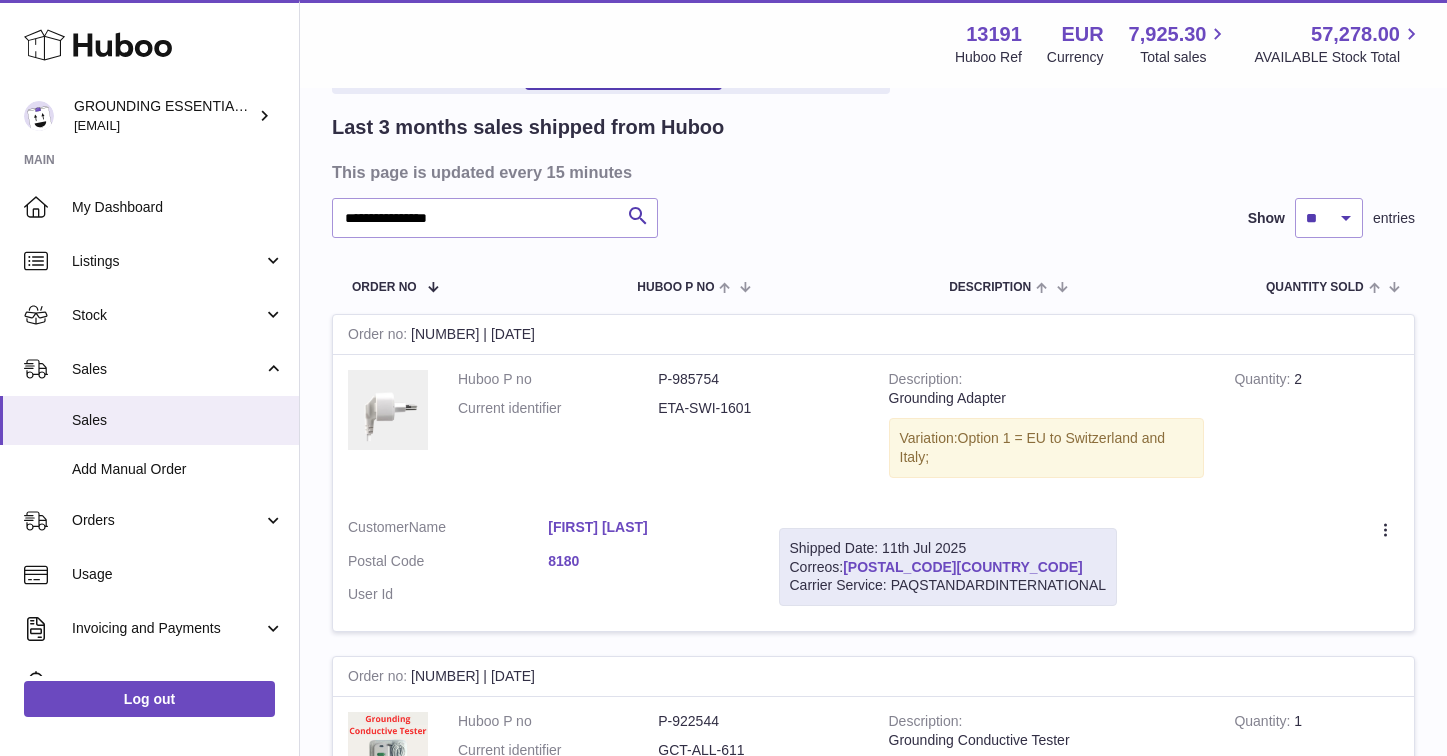 drag, startPoint x: 978, startPoint y: 565, endPoint x: 849, endPoint y: 565, distance: 129 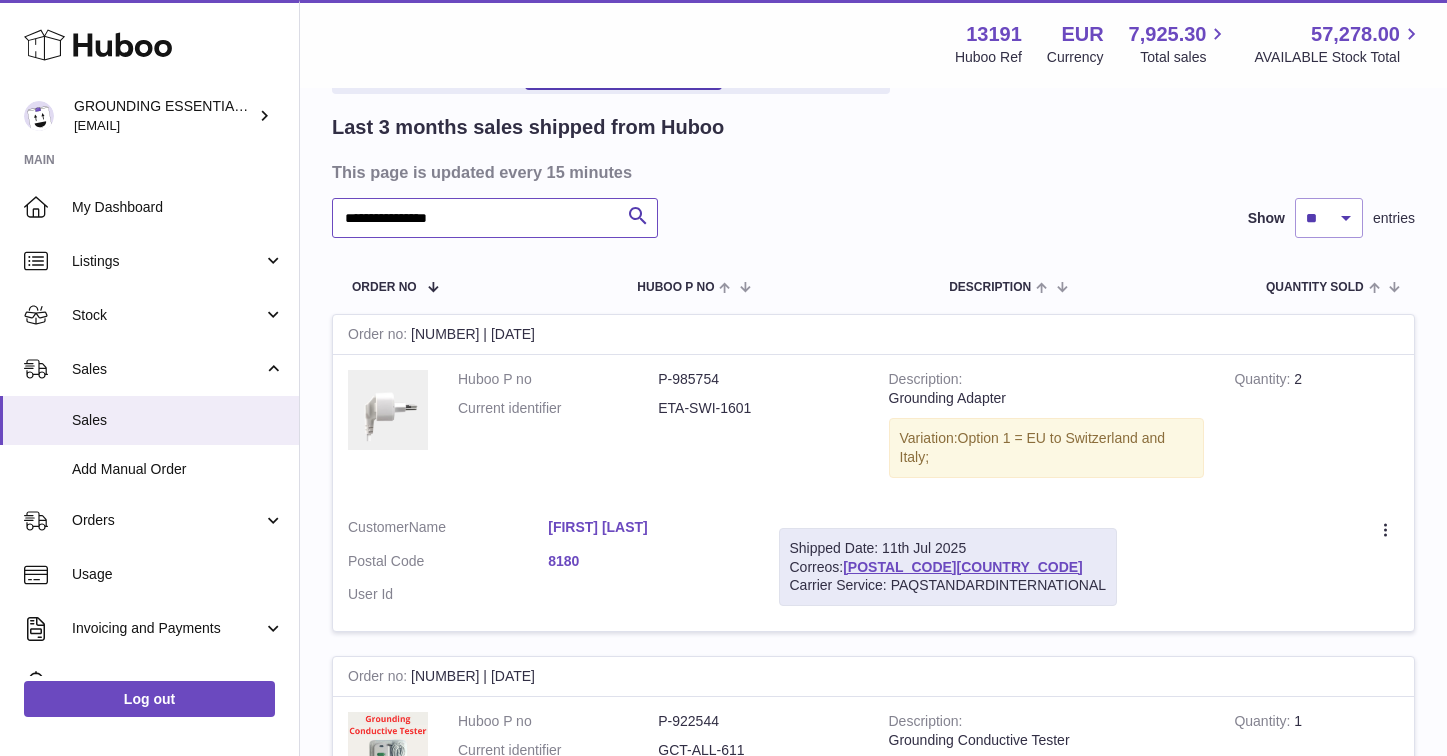 click on "**********" at bounding box center (495, 218) 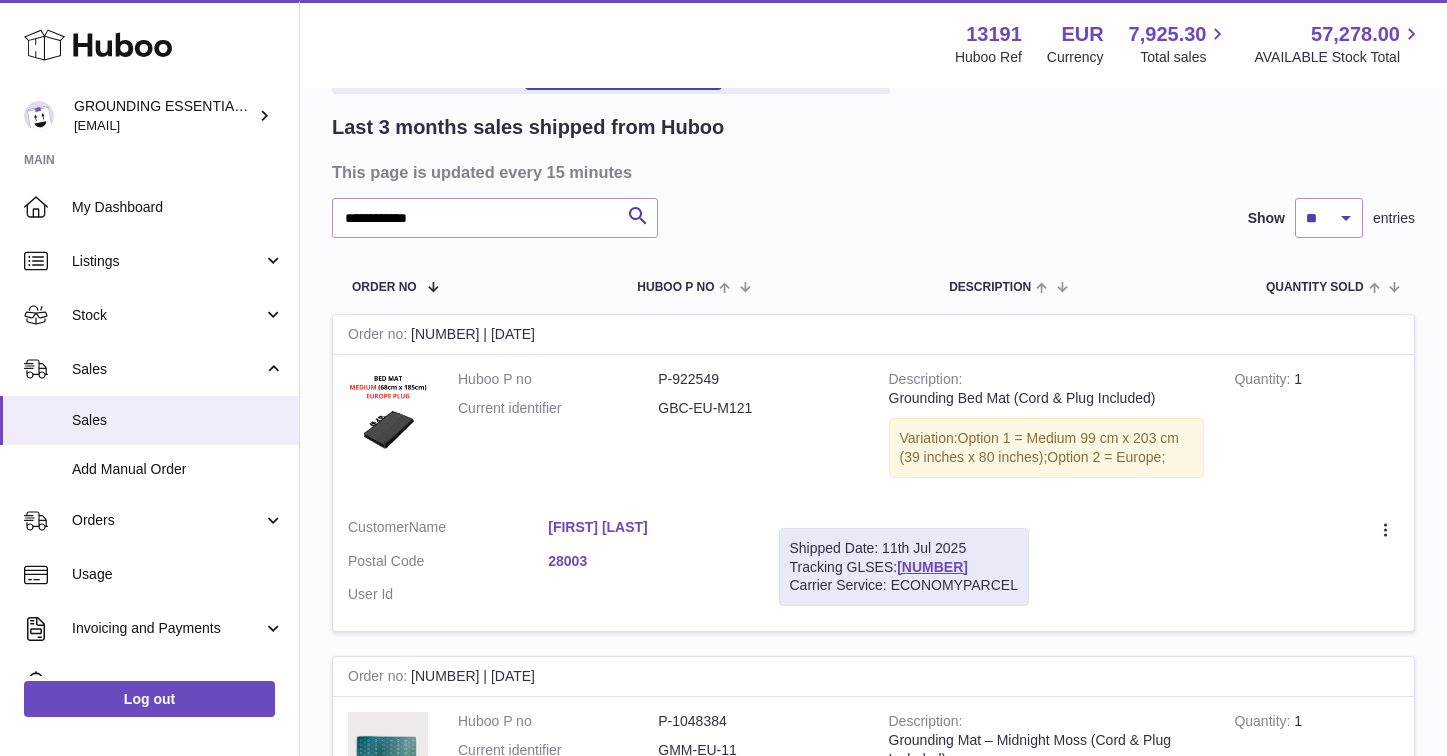 click on "Ányeli Marín" at bounding box center (648, 527) 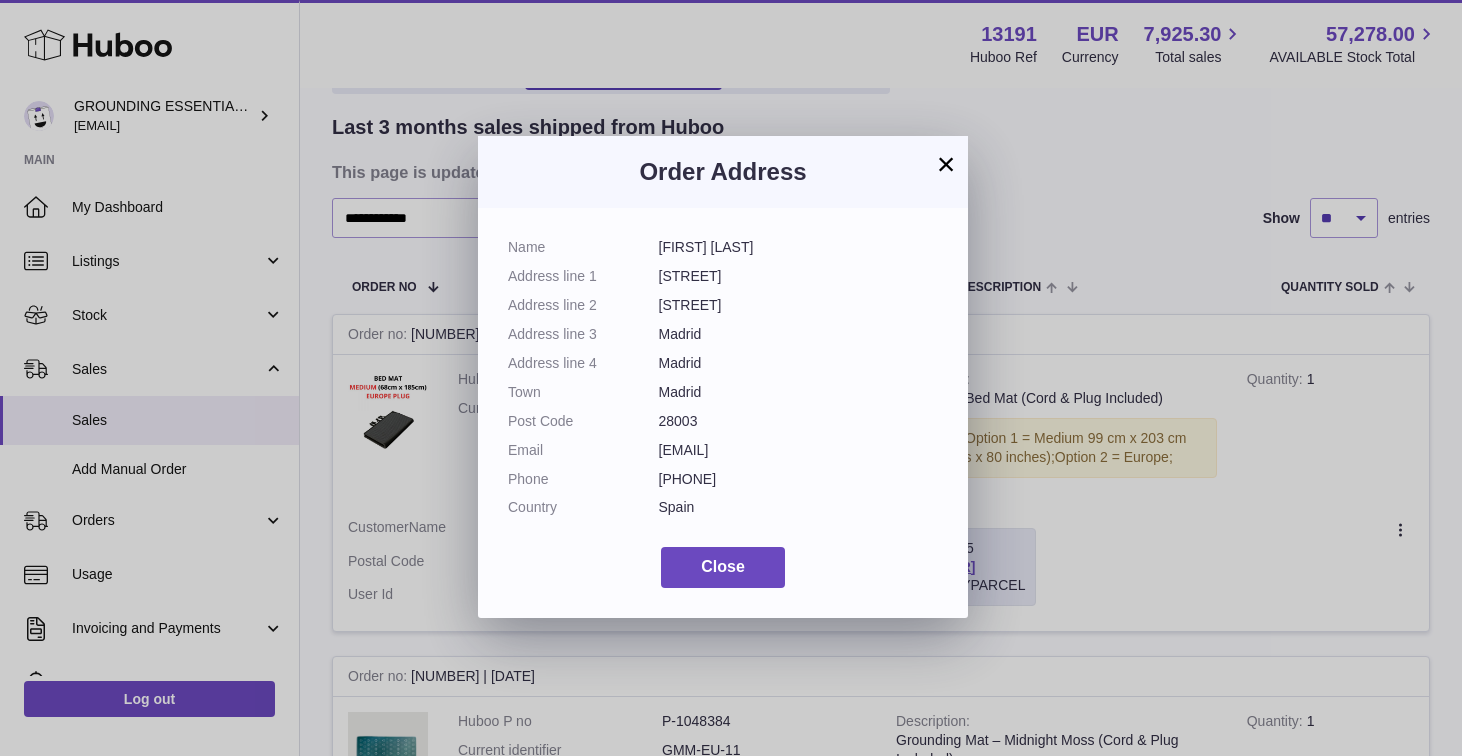 click on "pajaresmarin@gmail.com" at bounding box center [799, 450] 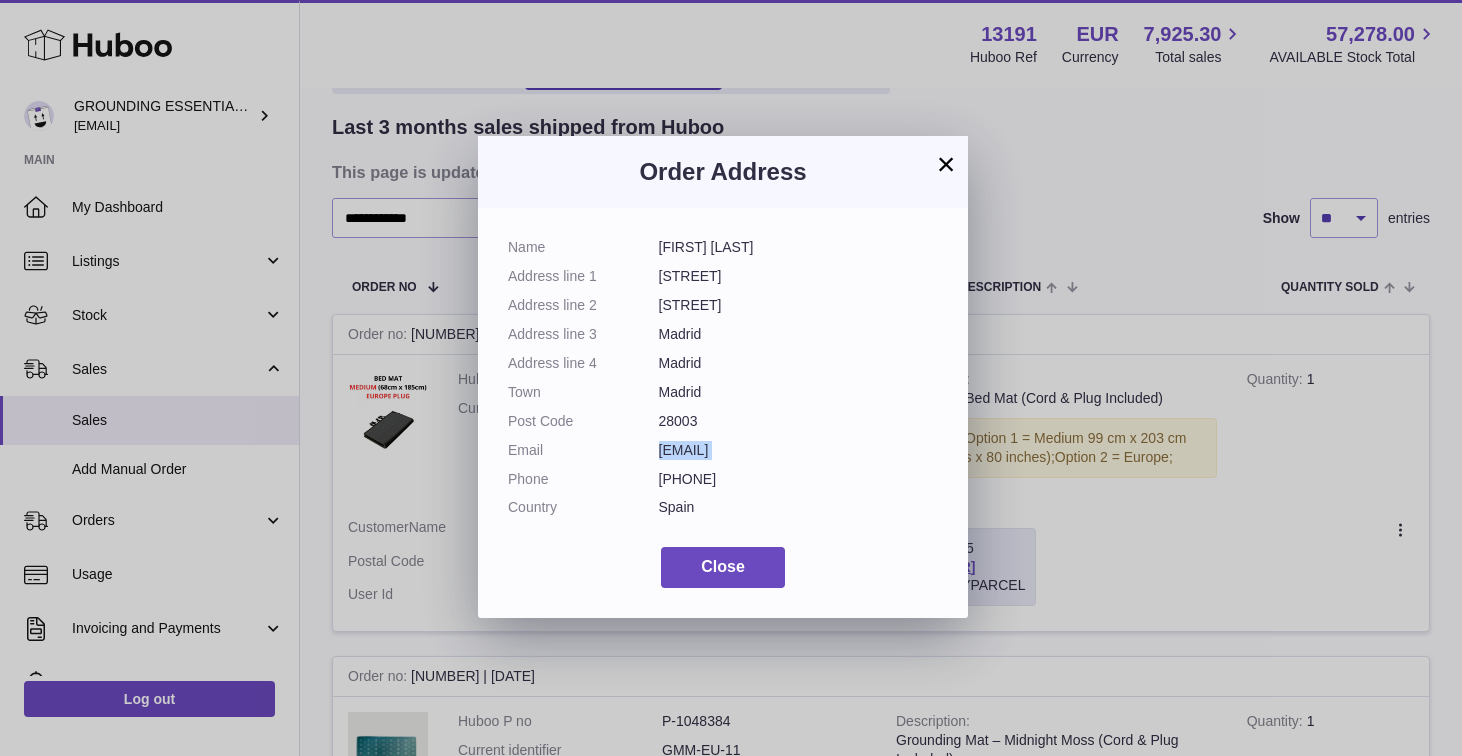 click on "pajaresmarin@gmail.com" at bounding box center [799, 450] 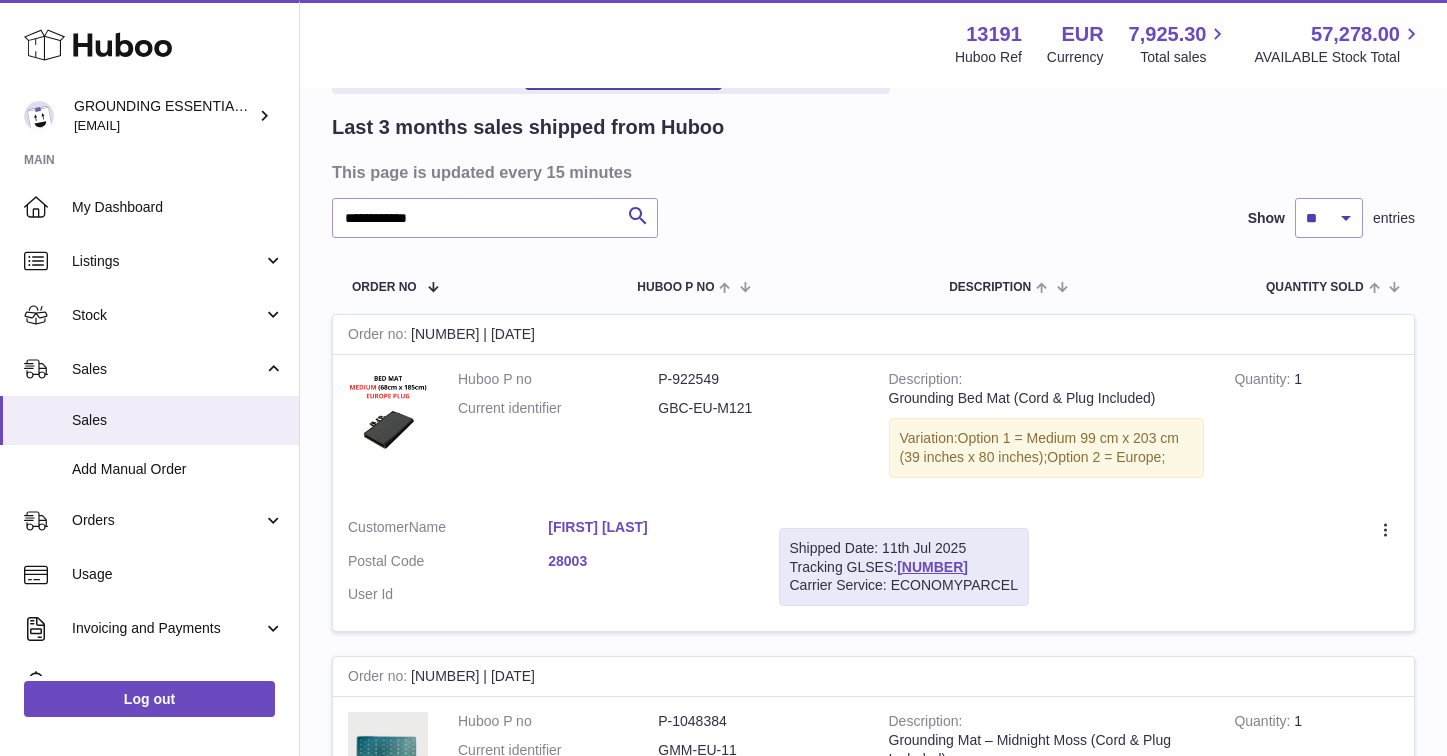 drag, startPoint x: 1013, startPoint y: 567, endPoint x: 898, endPoint y: 569, distance: 115.01739 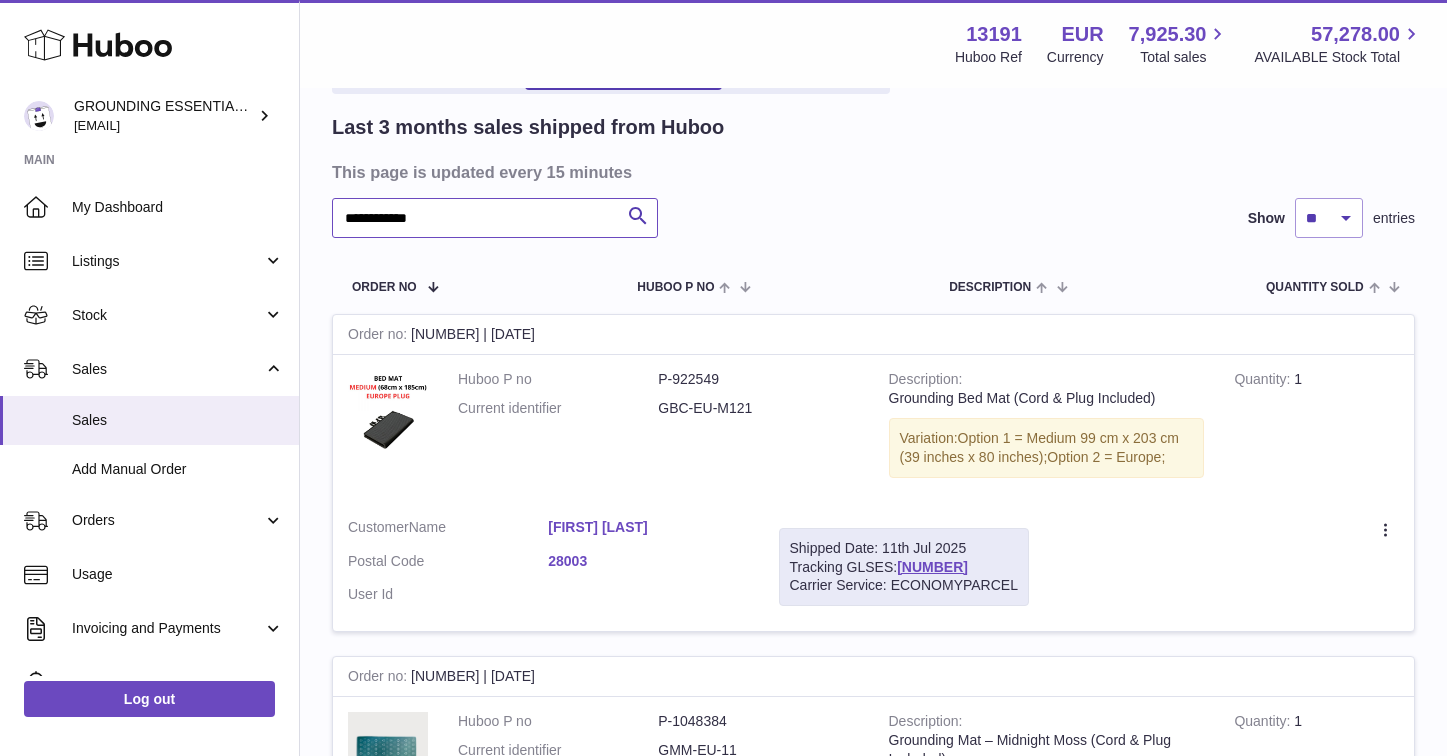 click on "**********" at bounding box center [495, 218] 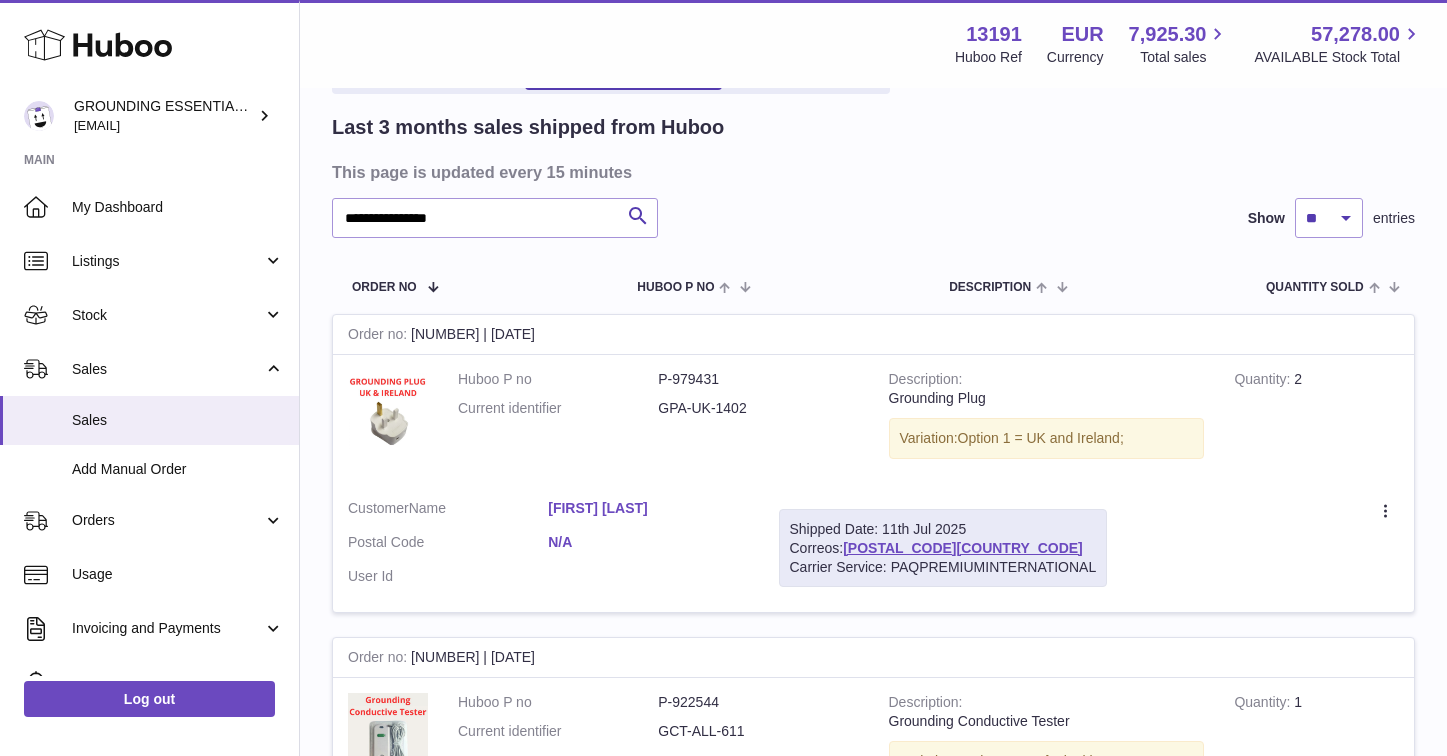 click on "Michael Tangiday" at bounding box center (648, 508) 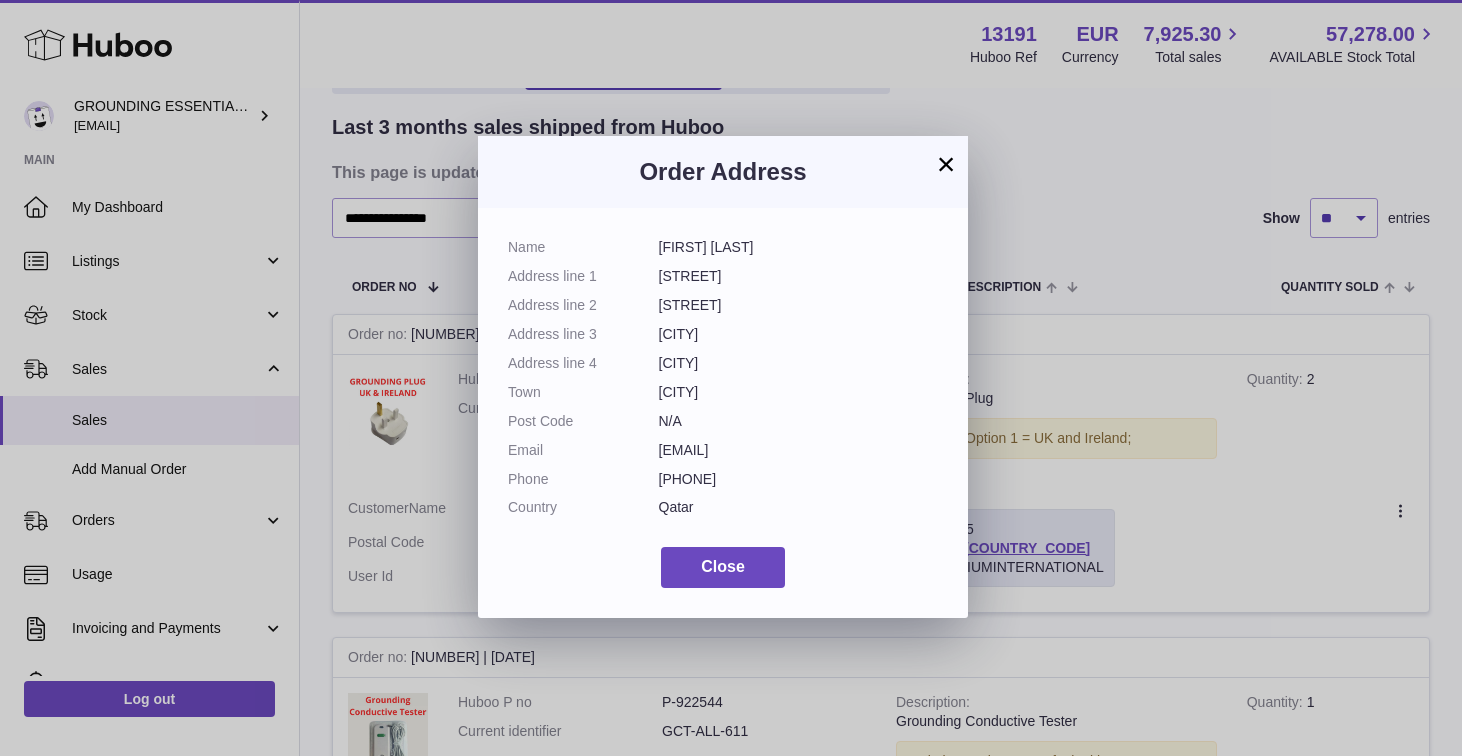 click on "Name
Michael Tangiday
Address line 1
Bin Mahmoud Bldg 29 Street 980
Address line 2
Zone 23 4th floor RM 13
Address line 3
Doha
Address line 4
Doha
Town
Doha
Post Code
N/A
Email
mtangiday@yahoo.com
Phone
+974 3394 8362
Country
Qatar" at bounding box center [723, 382] 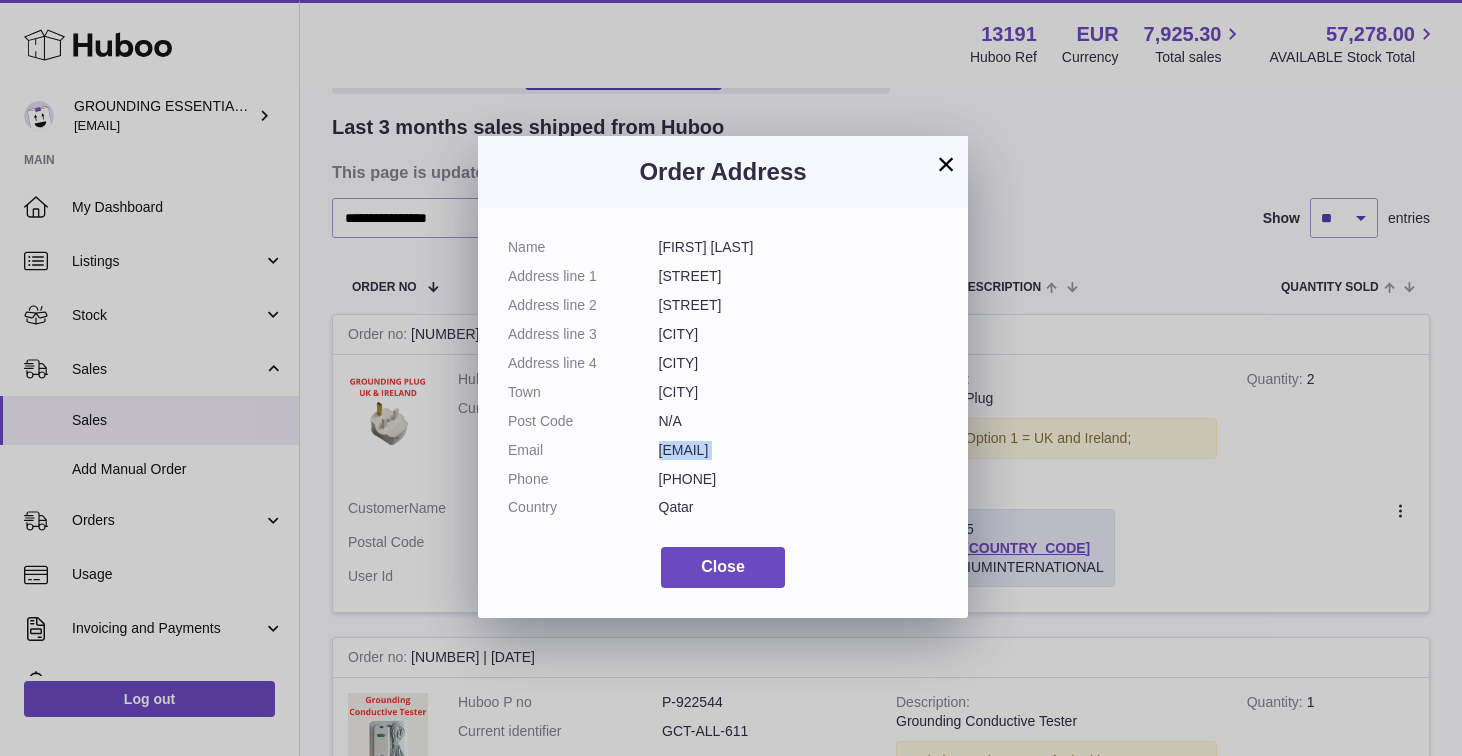 click on "Name
Michael Tangiday
Address line 1
Bin Mahmoud Bldg 29 Street 980
Address line 2
Zone 23 4th floor RM 13
Address line 3
Doha
Address line 4
Doha
Town
Doha
Post Code
N/A
Email
mtangiday@yahoo.com
Phone
+974 3394 8362
Country
Qatar" at bounding box center (723, 382) 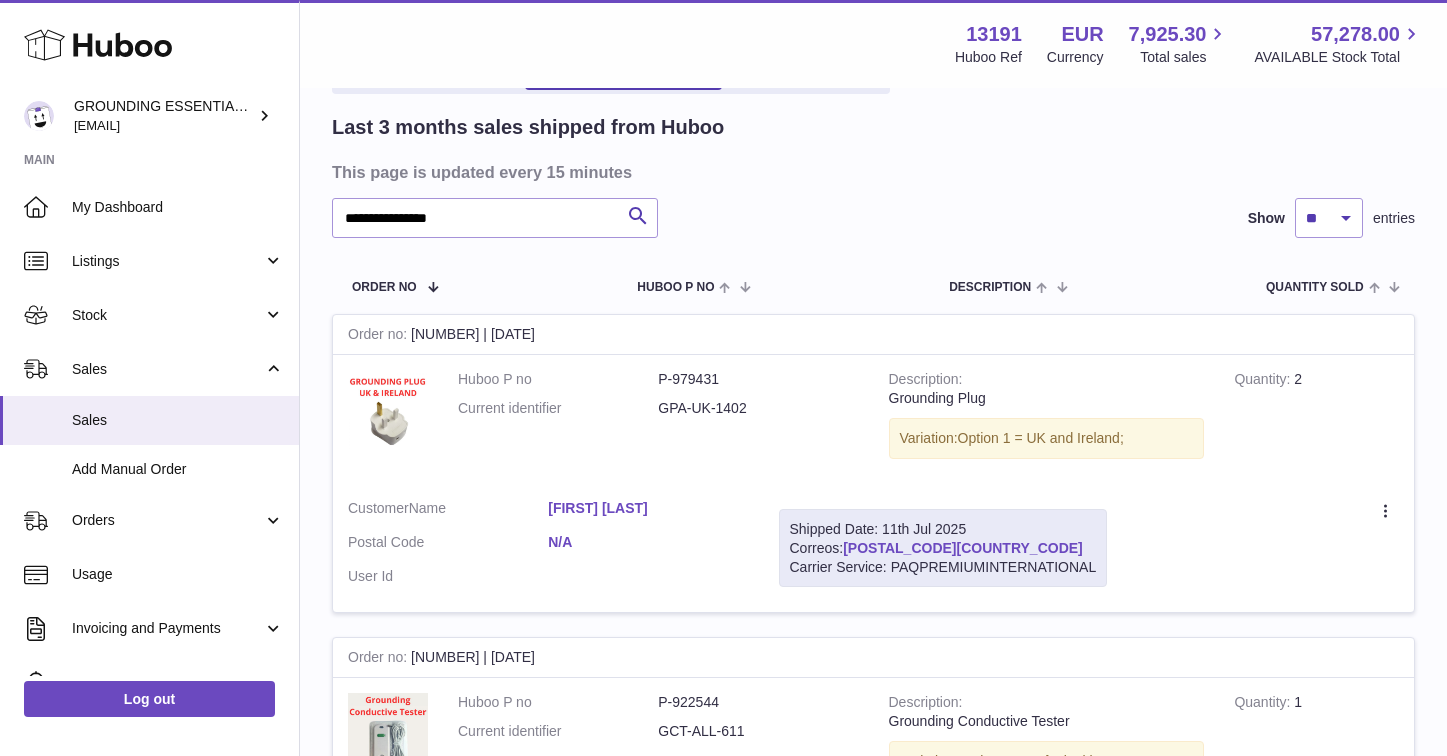 drag, startPoint x: 962, startPoint y: 540, endPoint x: 848, endPoint y: 544, distance: 114.07015 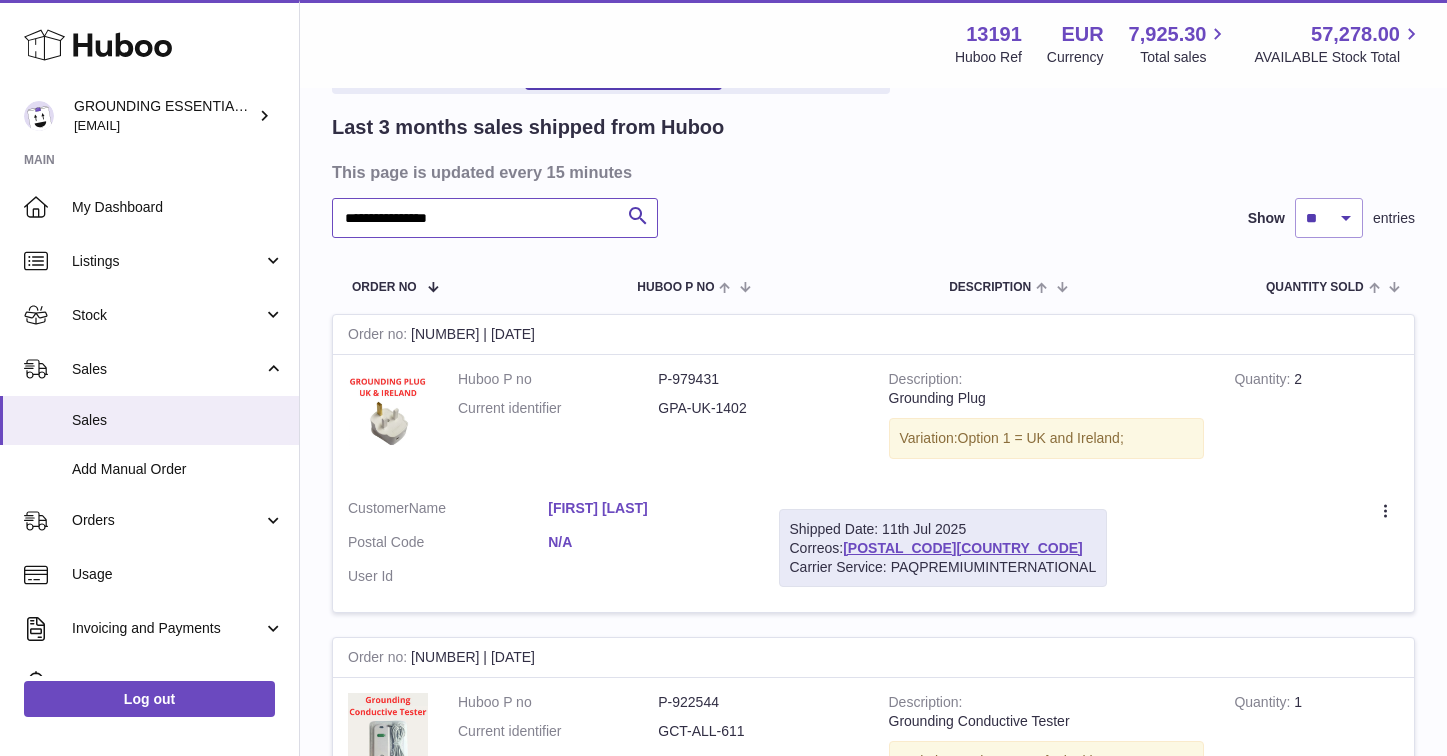 click on "**********" at bounding box center (495, 218) 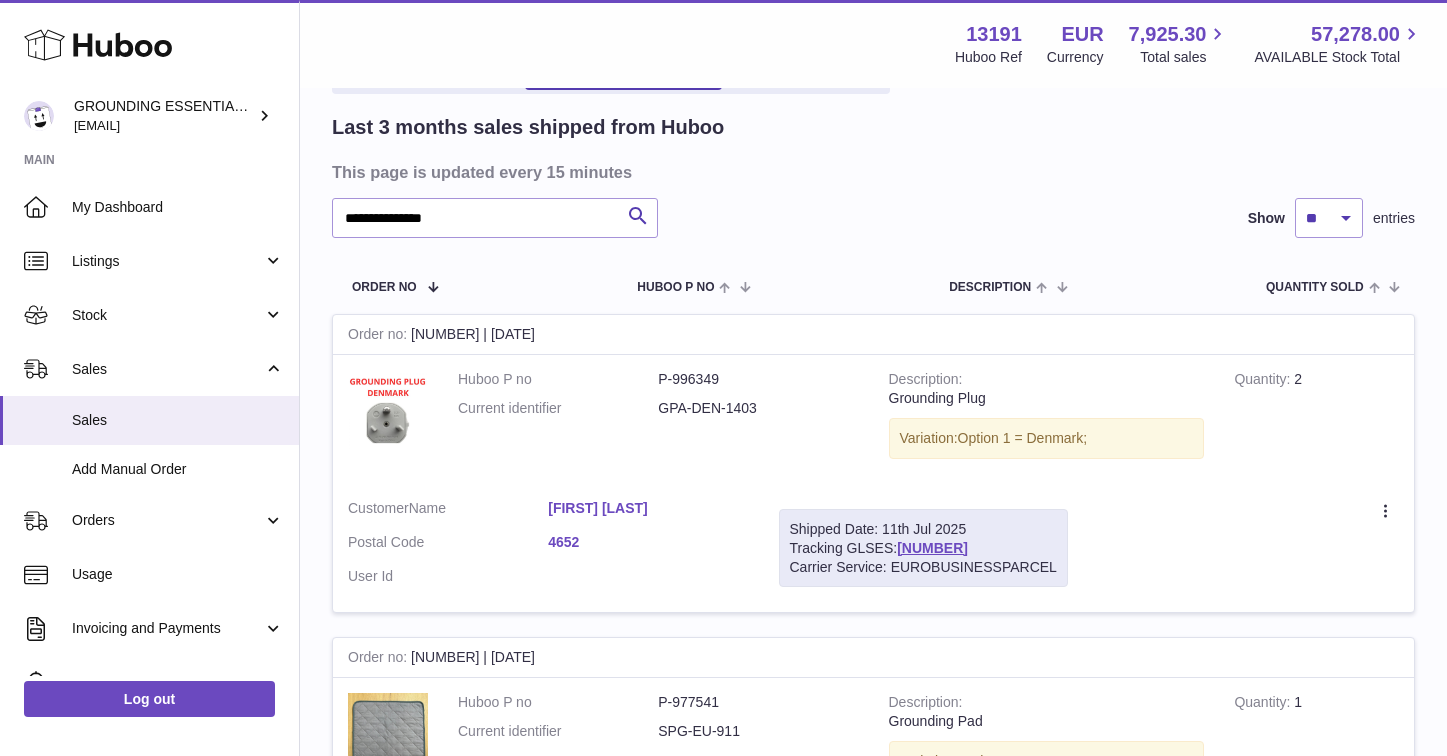 click on "Pierre Børgesen" at bounding box center (648, 508) 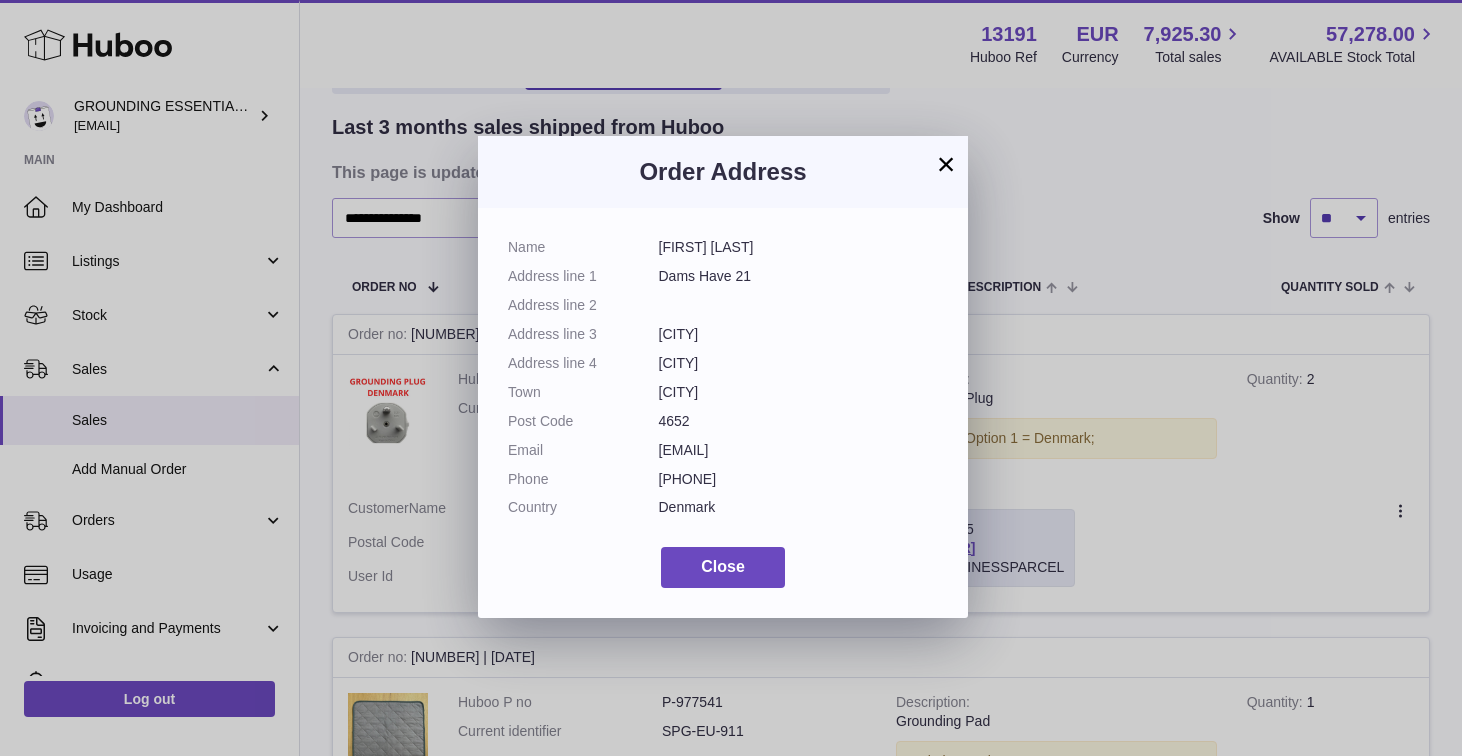click on "pierre.f.boergesen@gmail.com" at bounding box center (799, 450) 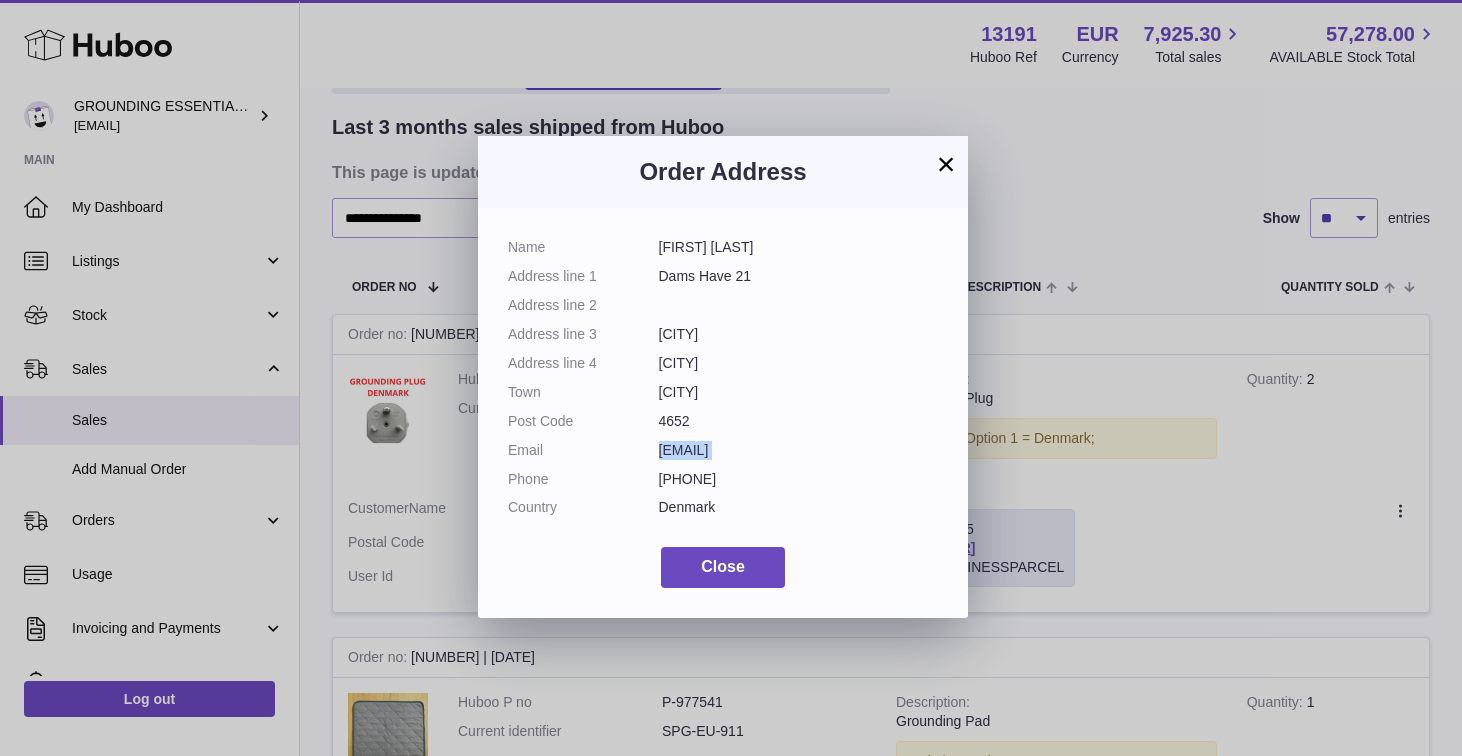 click on "pierre.f.boergesen@gmail.com" at bounding box center (799, 450) 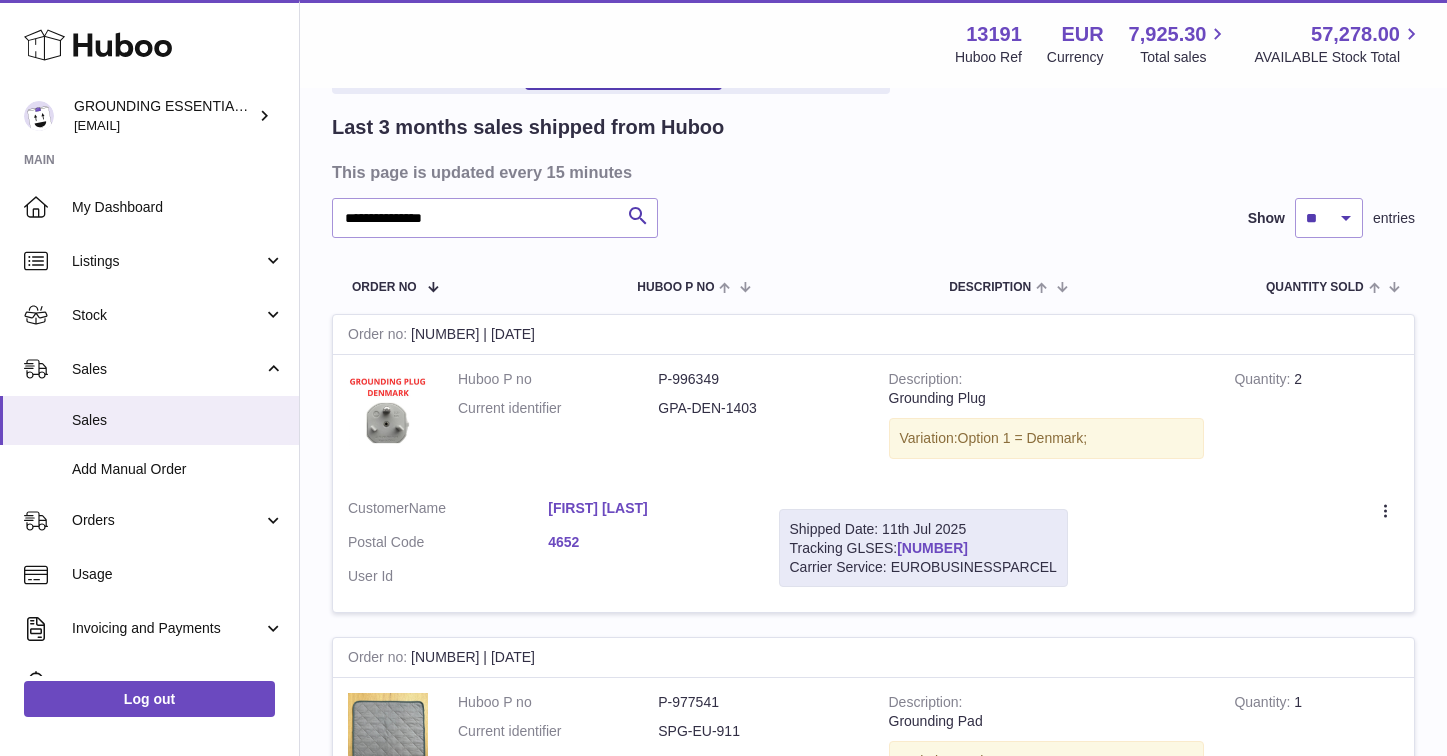 drag, startPoint x: 1018, startPoint y: 543, endPoint x: 902, endPoint y: 542, distance: 116.00431 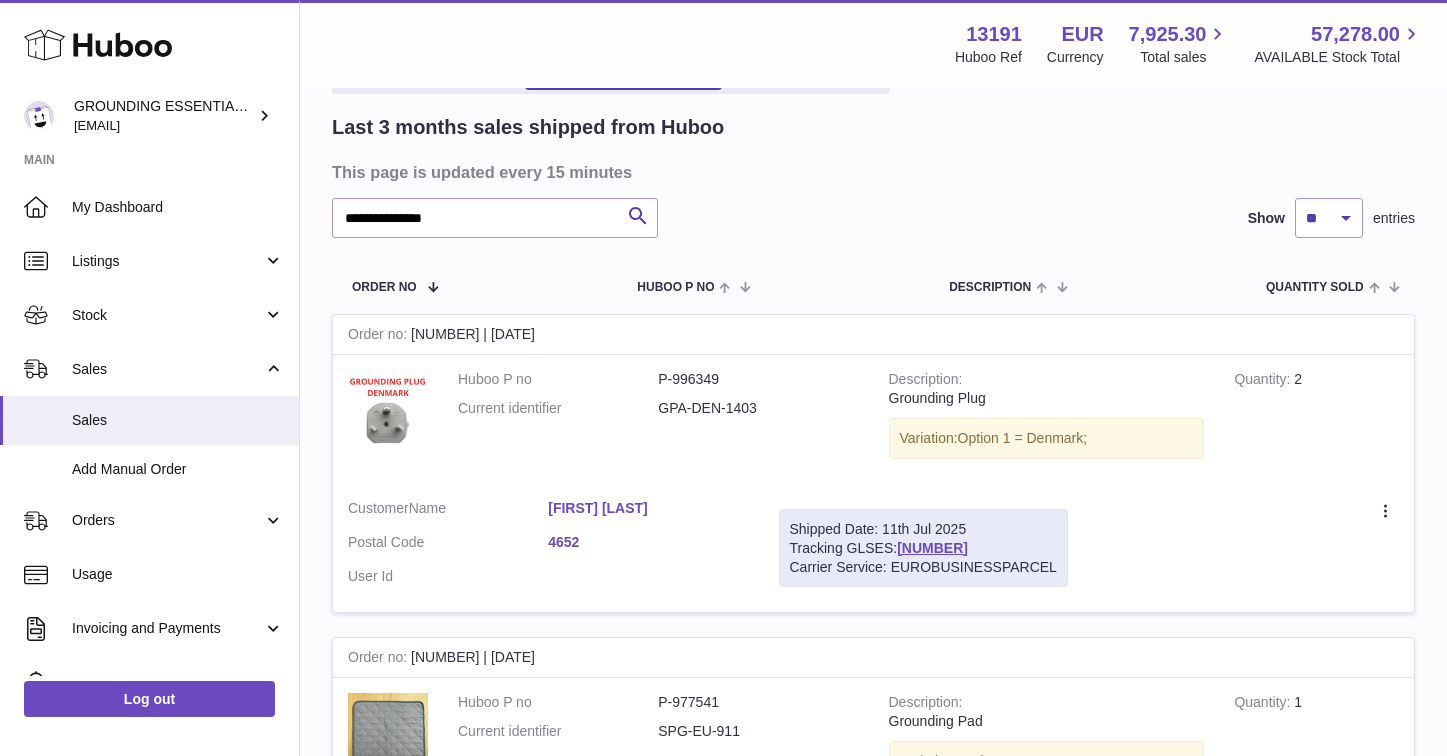 scroll, scrollTop: 45, scrollLeft: 0, axis: vertical 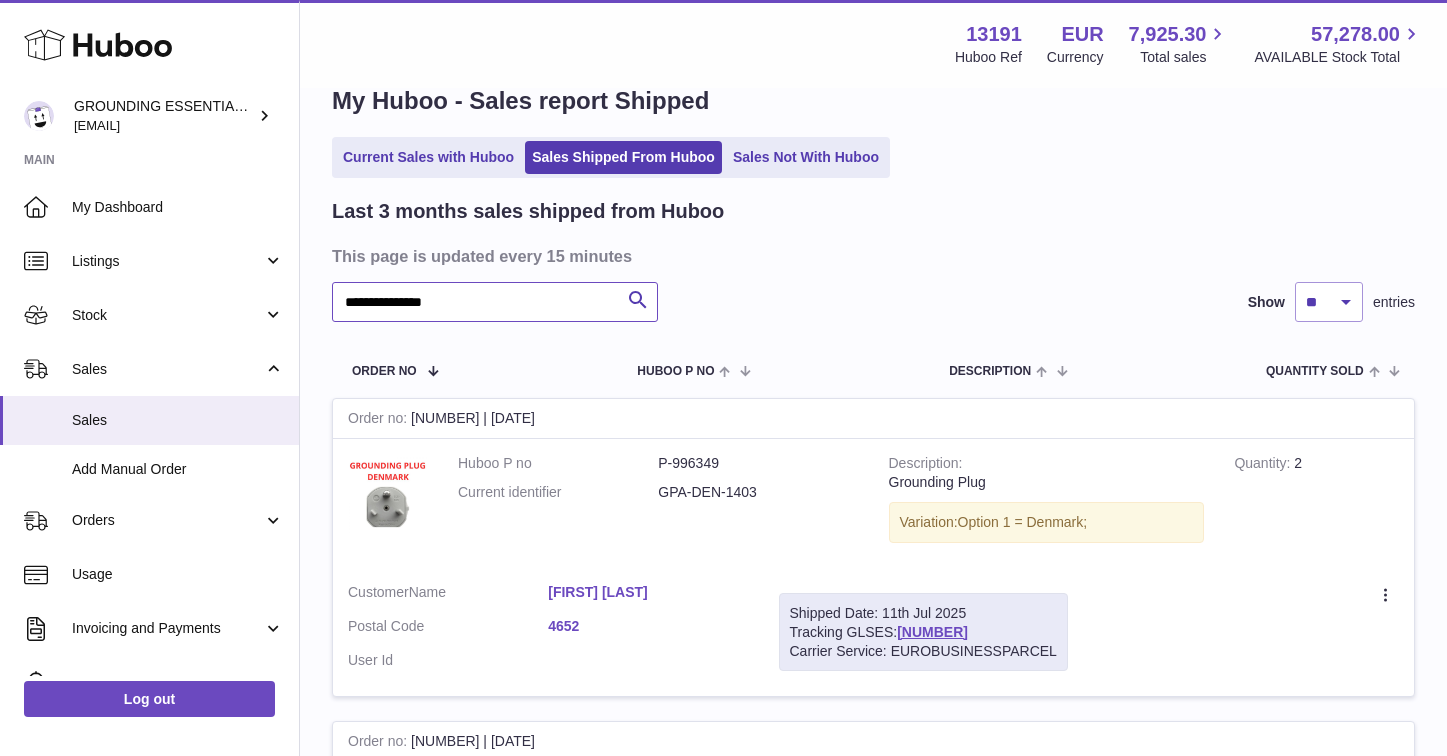 click on "**********" at bounding box center (495, 302) 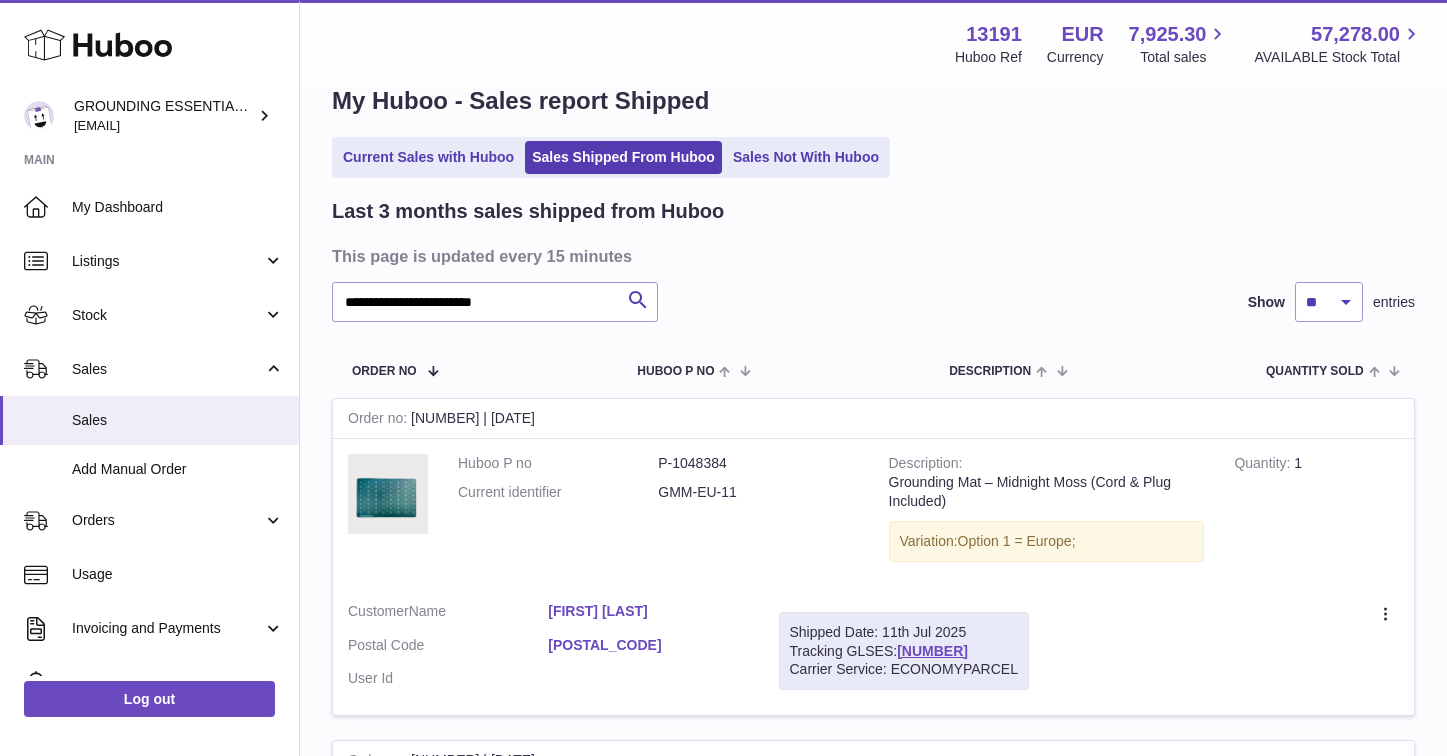 click on "Izaskun Muruaga Fernández" at bounding box center (648, 611) 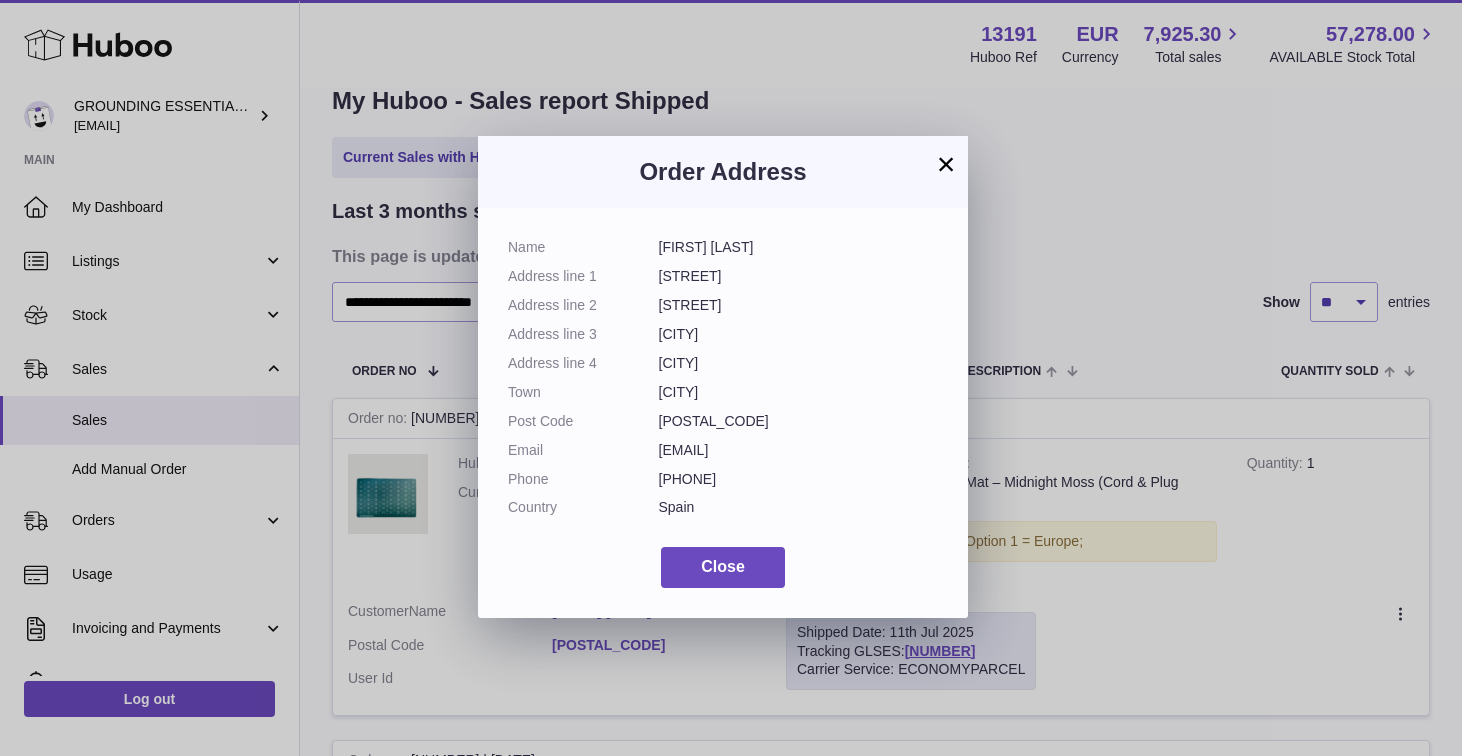 click on "izaskun_muruaga@hotmail.com" at bounding box center [799, 450] 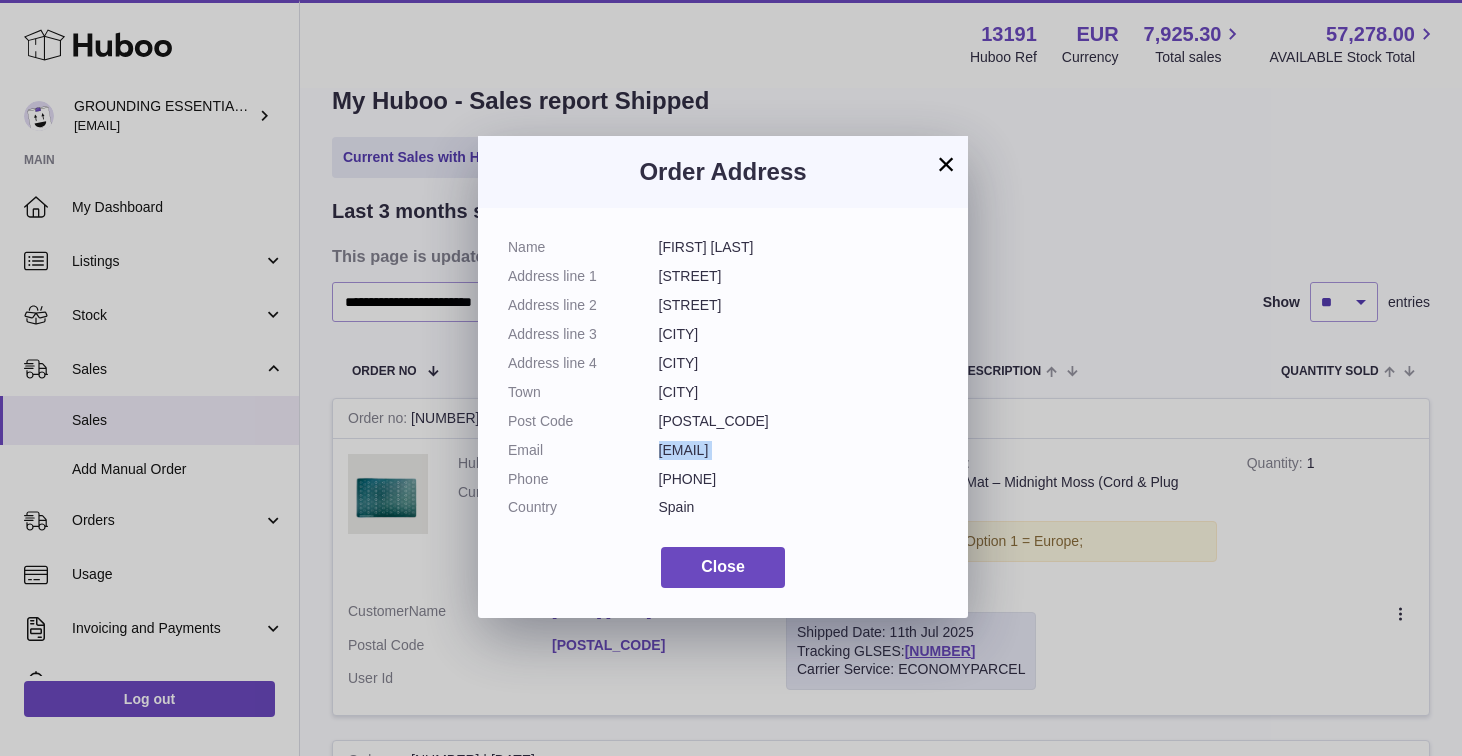 click on "izaskun_muruaga@hotmail.com" at bounding box center (799, 450) 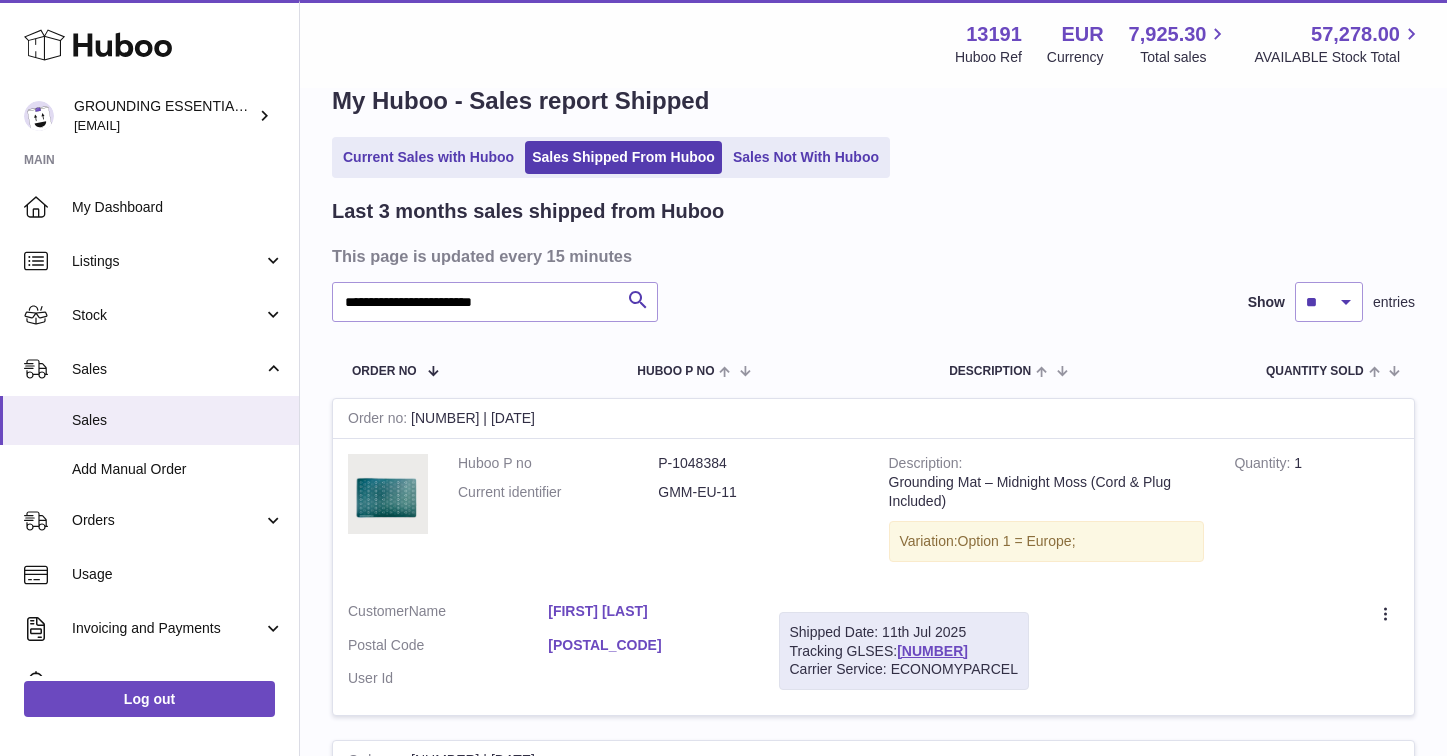 drag, startPoint x: 1025, startPoint y: 648, endPoint x: 900, endPoint y: 652, distance: 125.06398 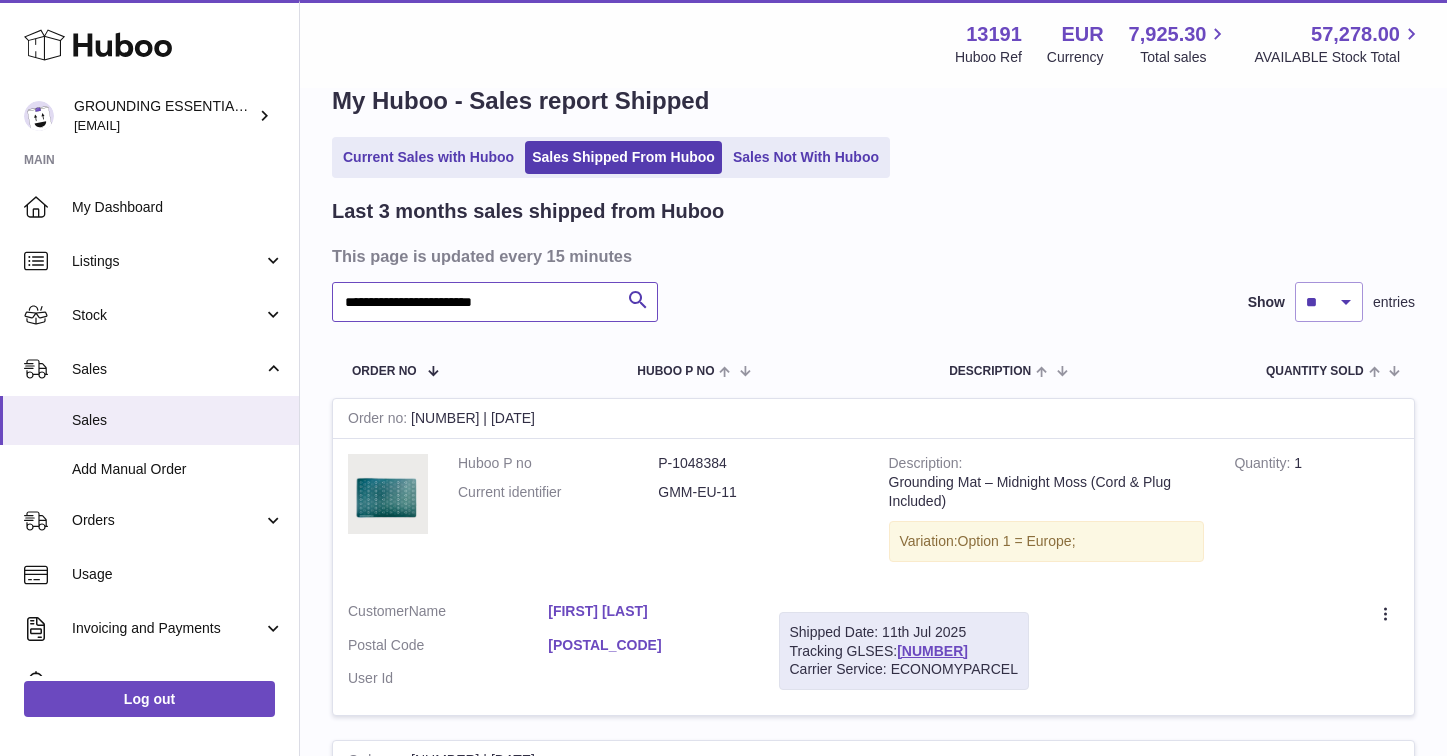 click on "**********" at bounding box center [495, 302] 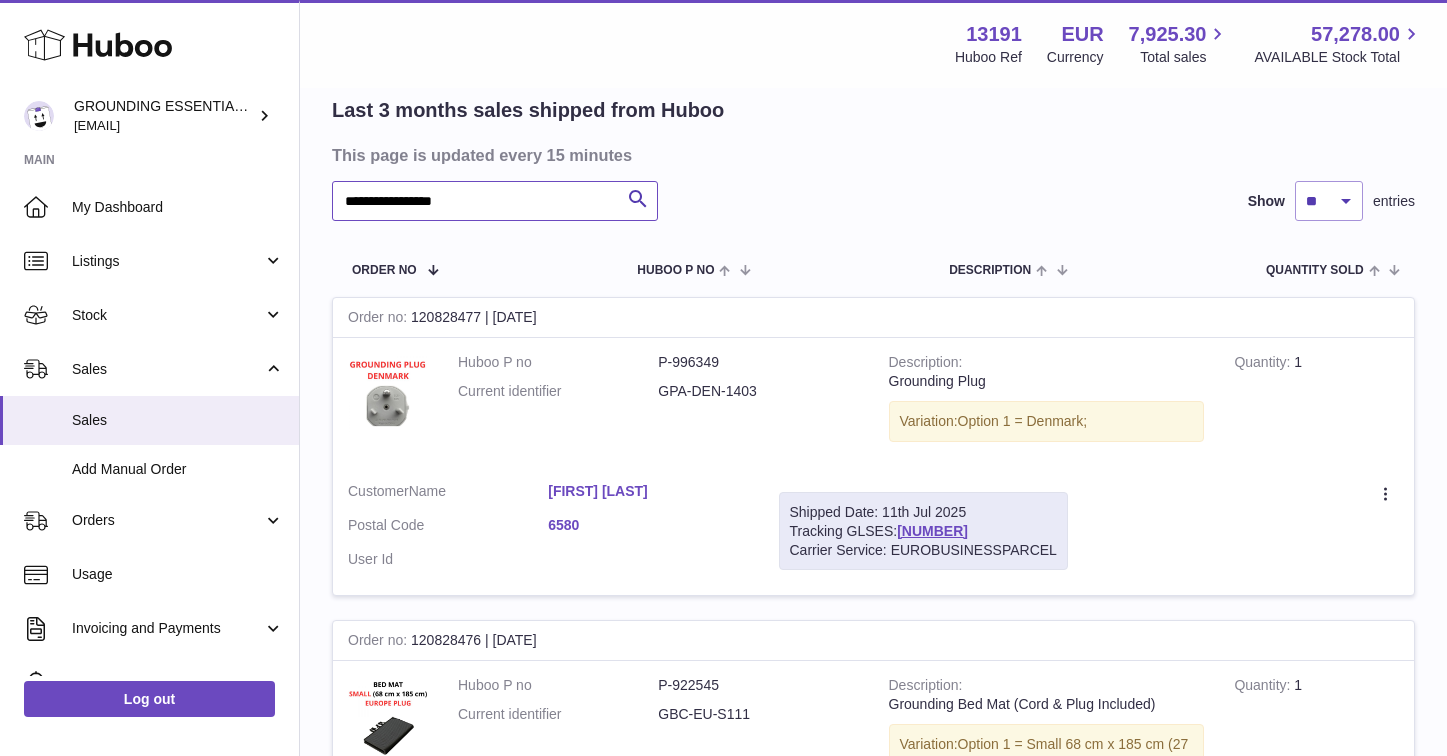 scroll, scrollTop: 166, scrollLeft: 0, axis: vertical 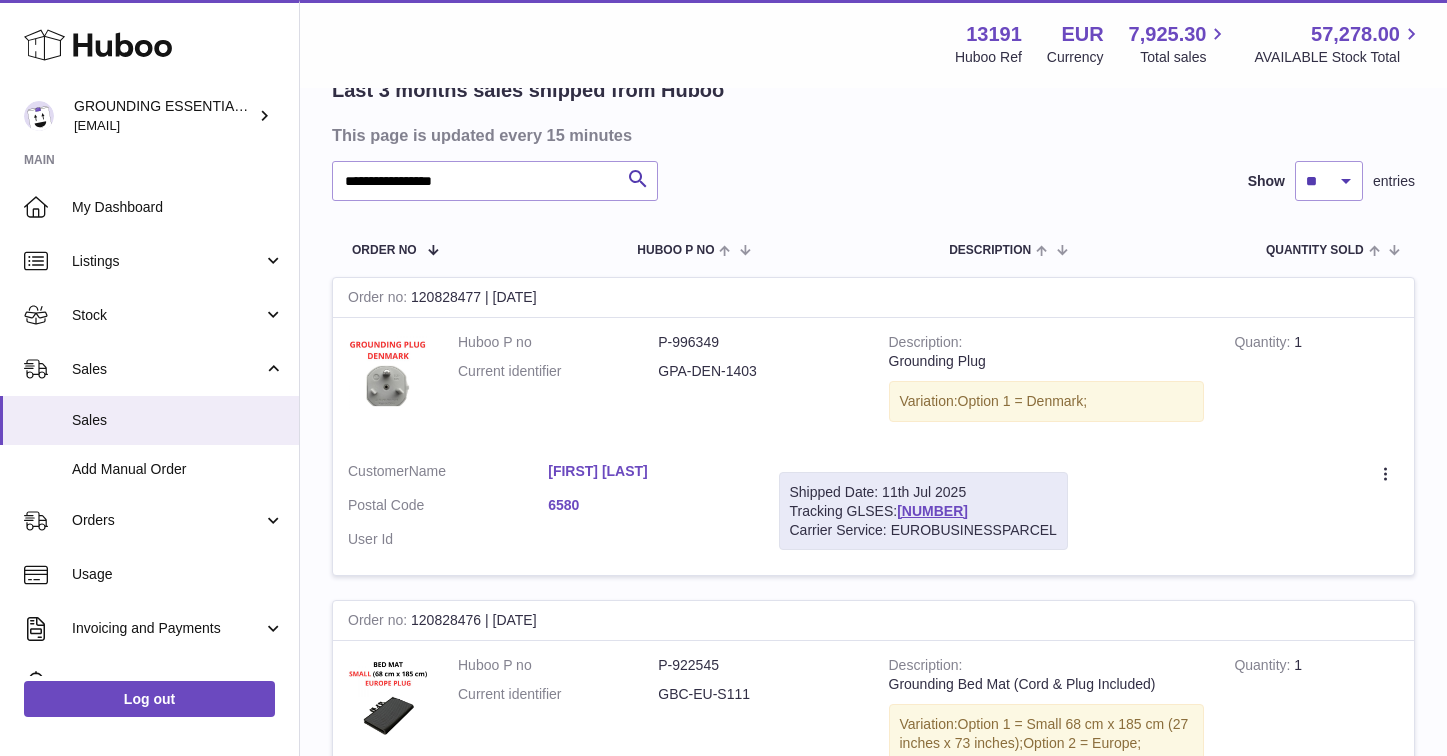 click on "Lotte Leckscheidt" at bounding box center (648, 471) 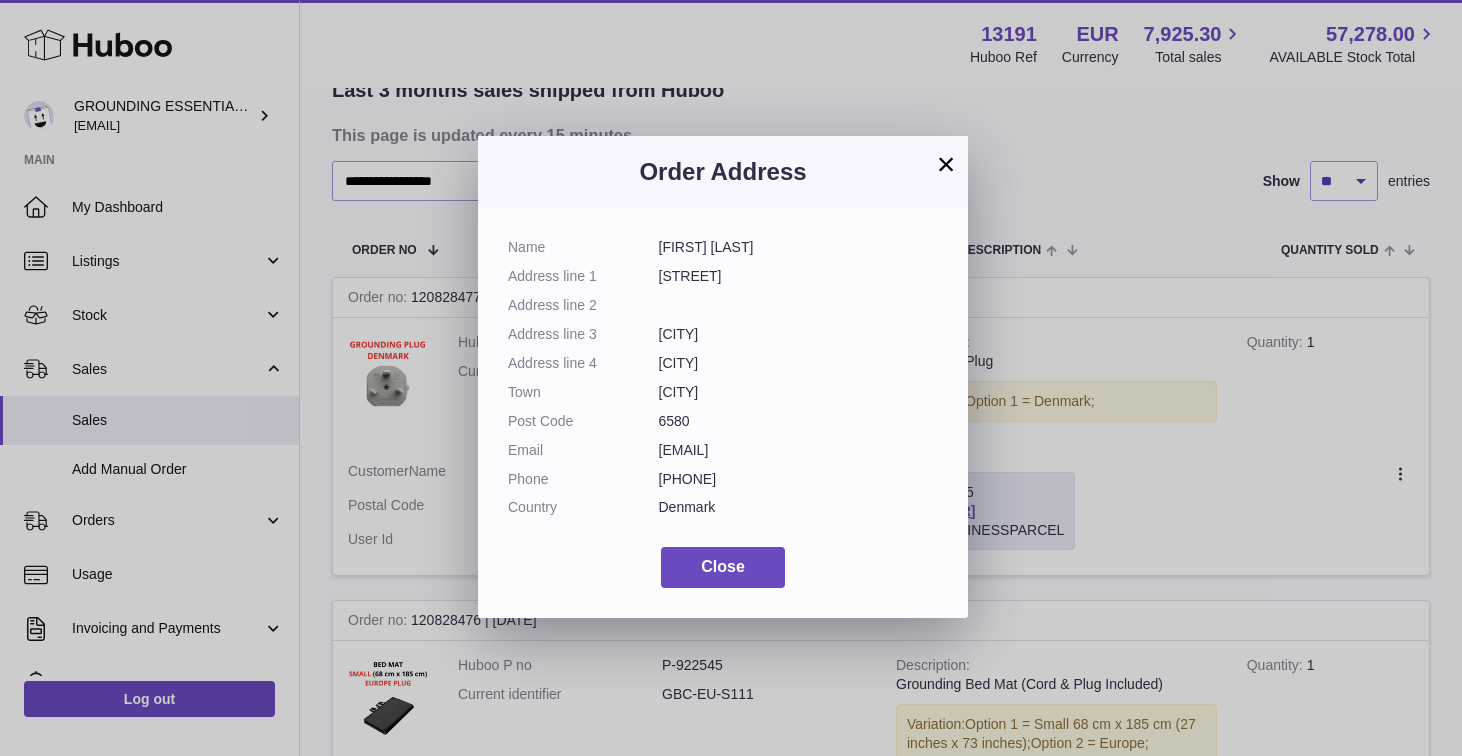 click on "losade@godmail.dk" at bounding box center [799, 450] 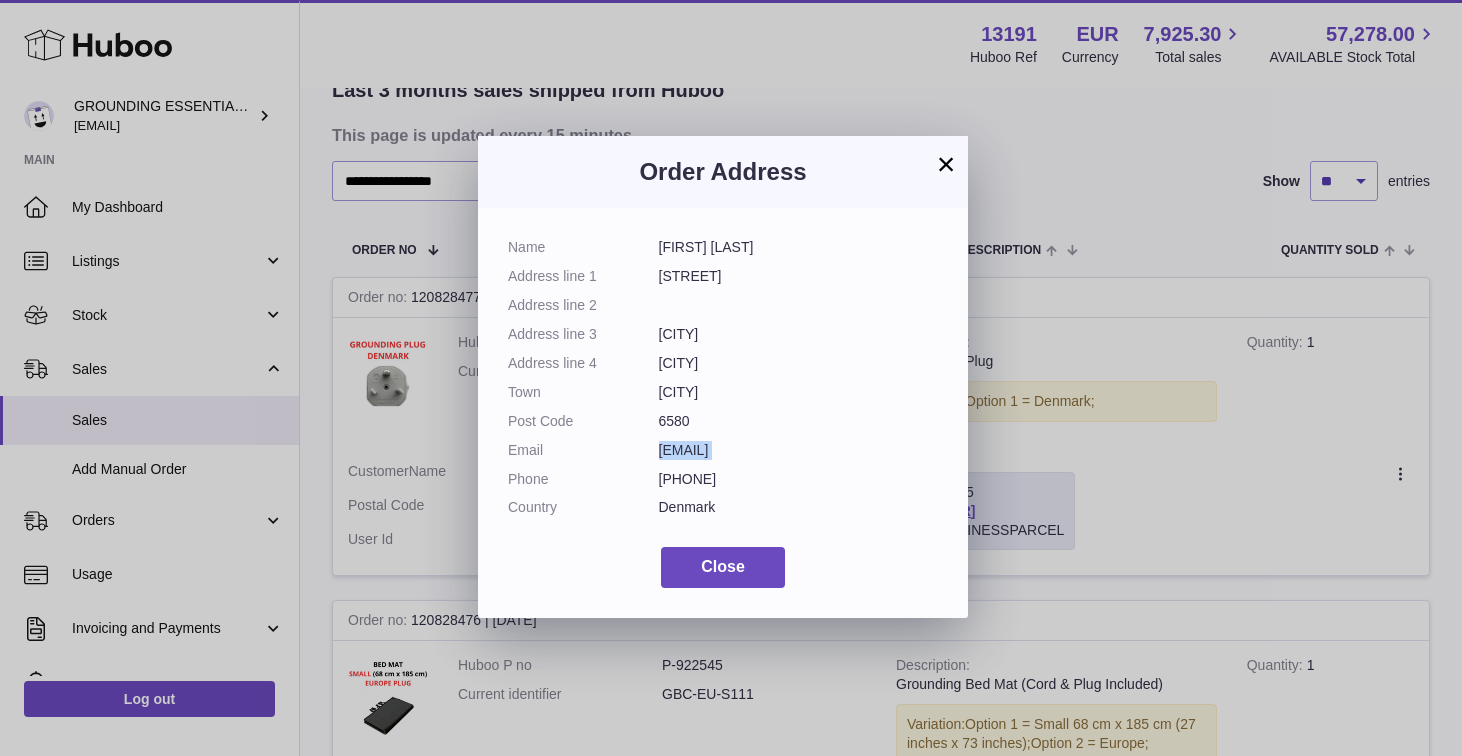 click on "losade@godmail.dk" at bounding box center (799, 450) 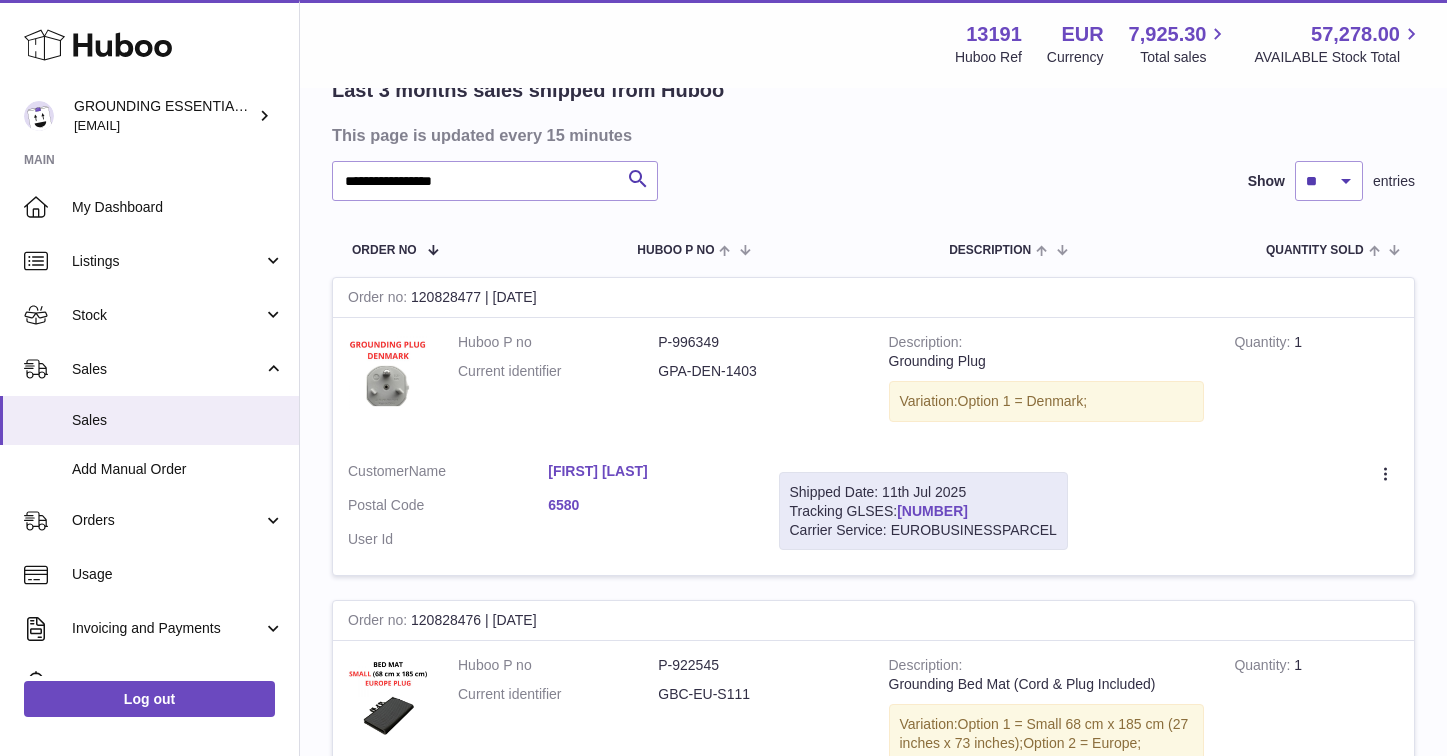drag, startPoint x: 1022, startPoint y: 510, endPoint x: 901, endPoint y: 510, distance: 121 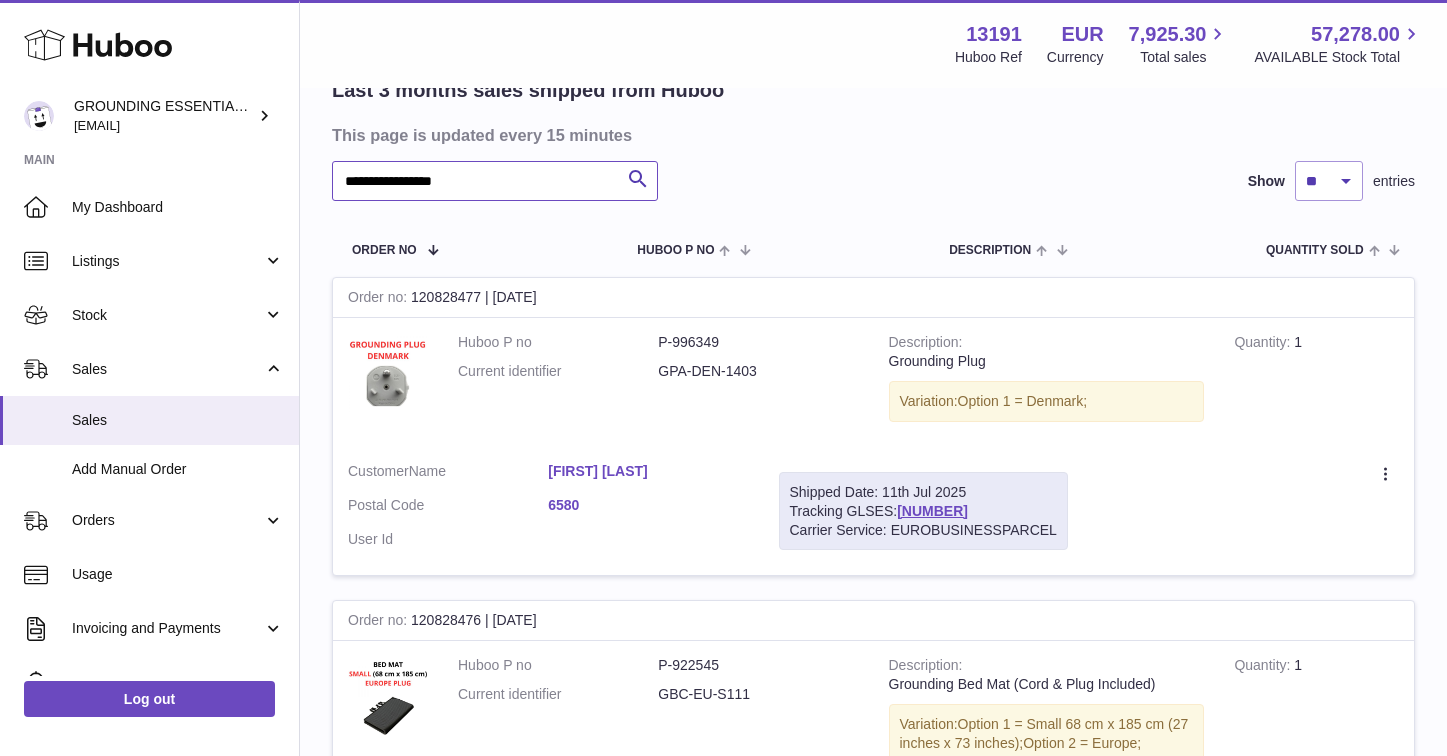 click on "**********" at bounding box center [495, 181] 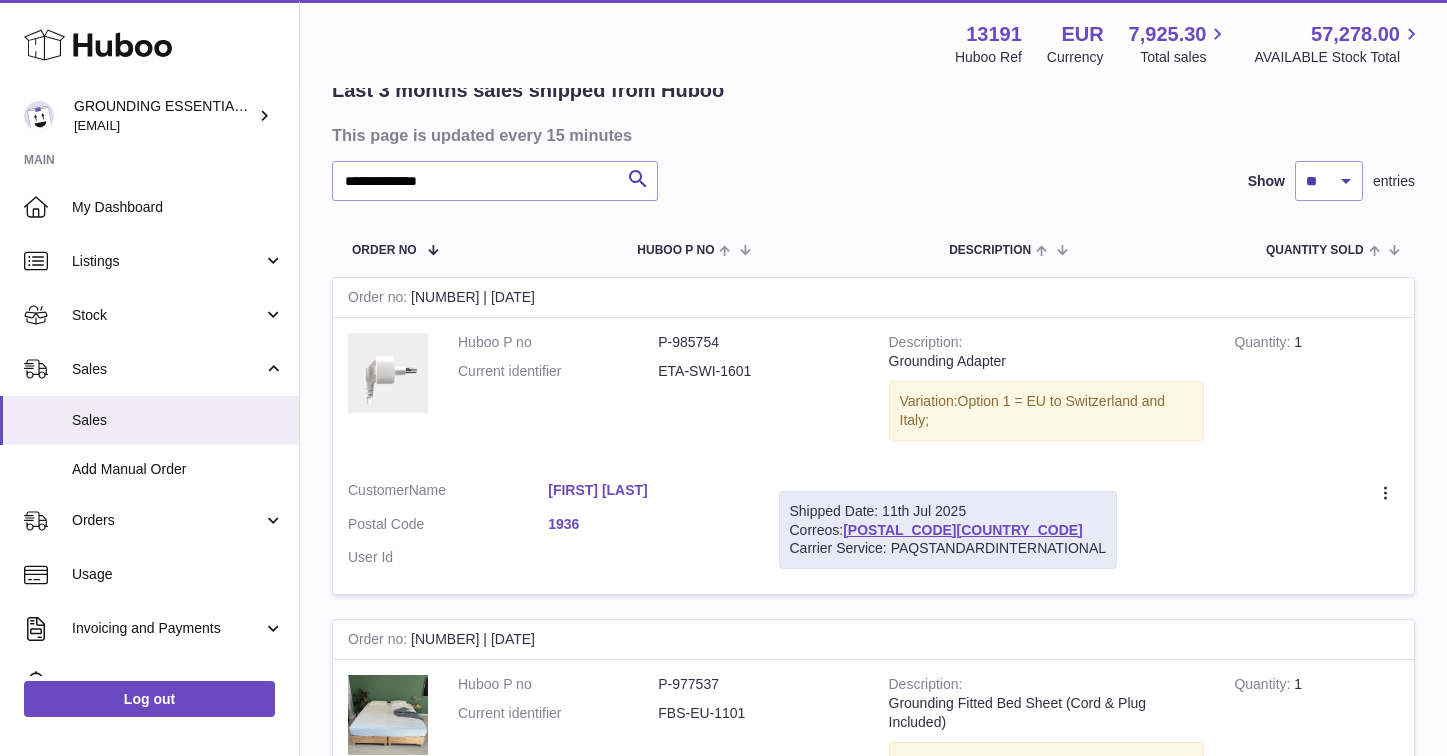 click on "Carine Dauphin" at bounding box center (648, 490) 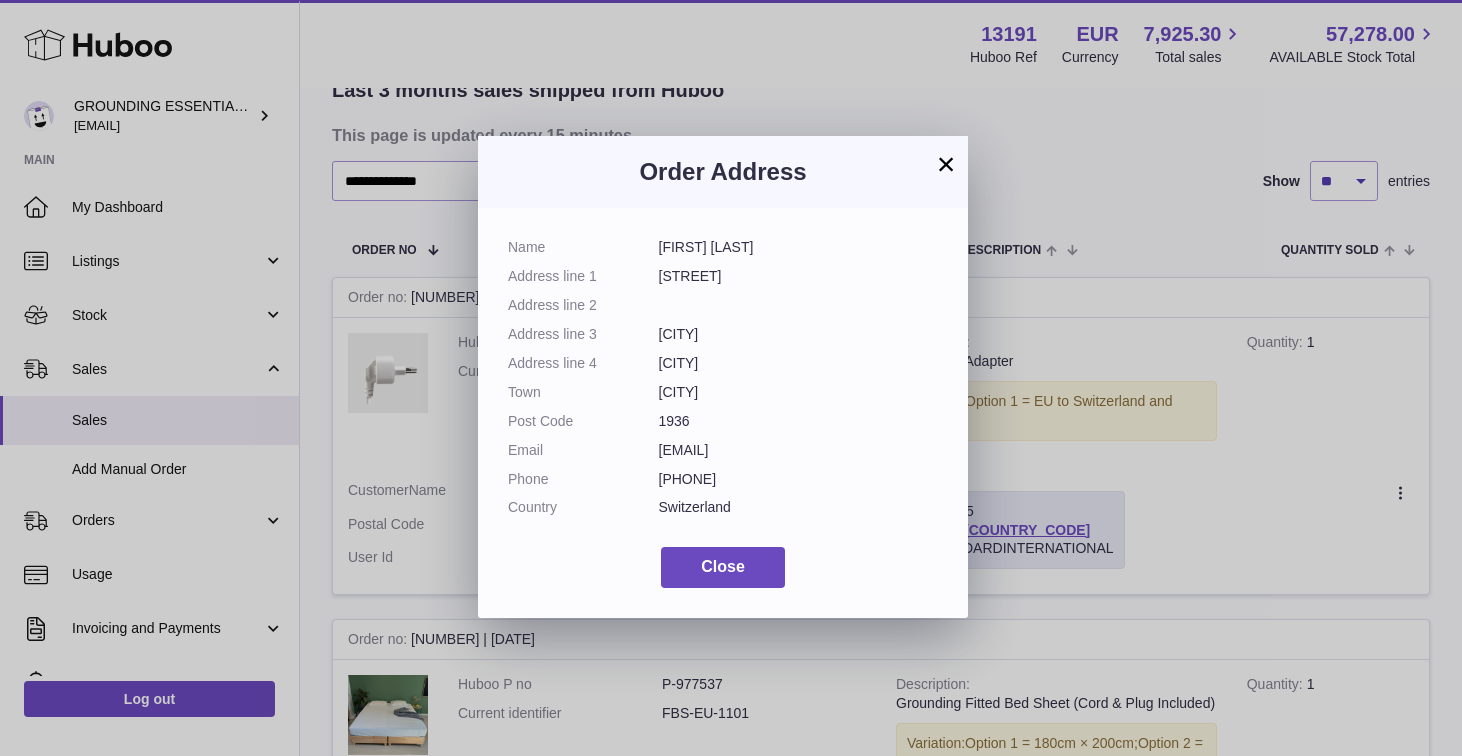 click on "cdauphin@gmail.com" at bounding box center (799, 450) 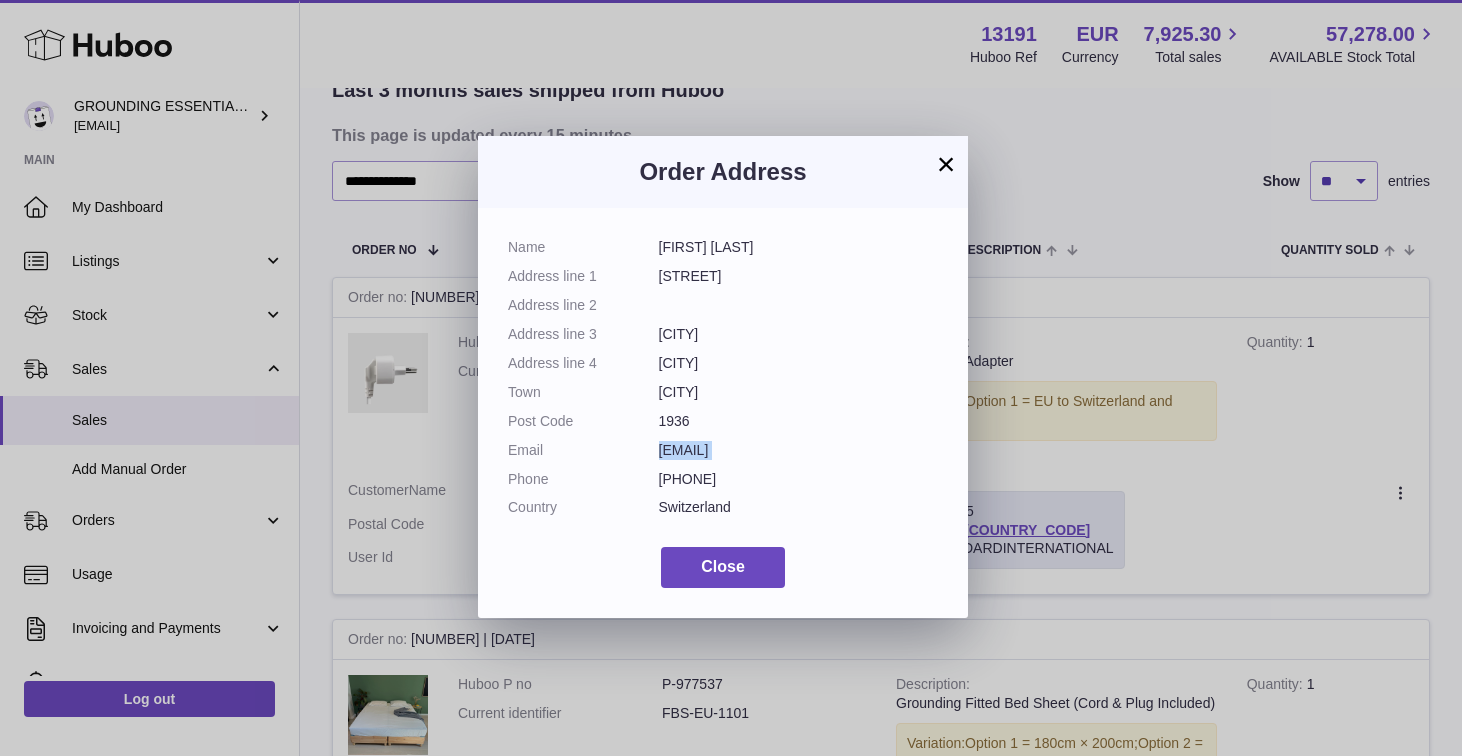click on "cdauphin@gmail.com" at bounding box center [799, 450] 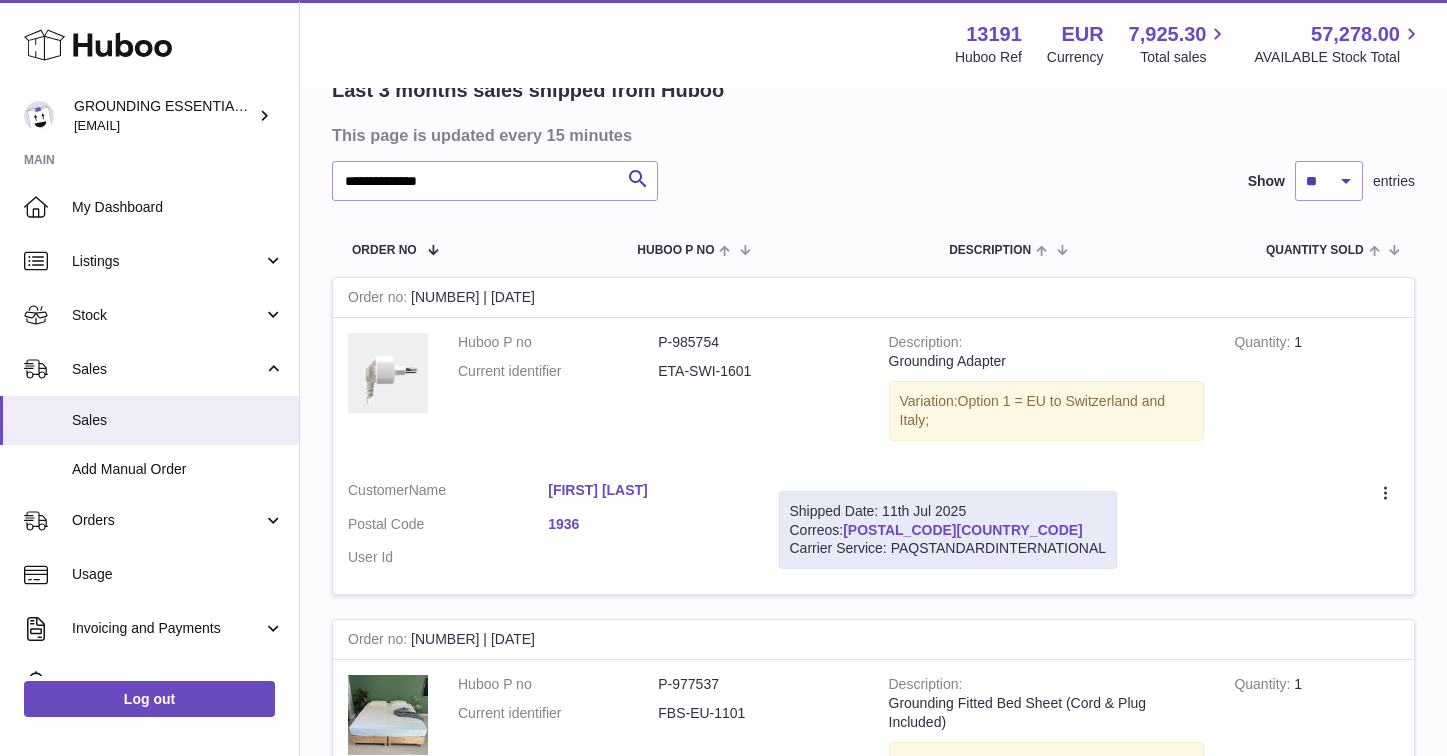 drag, startPoint x: 969, startPoint y: 526, endPoint x: 850, endPoint y: 525, distance: 119.0042 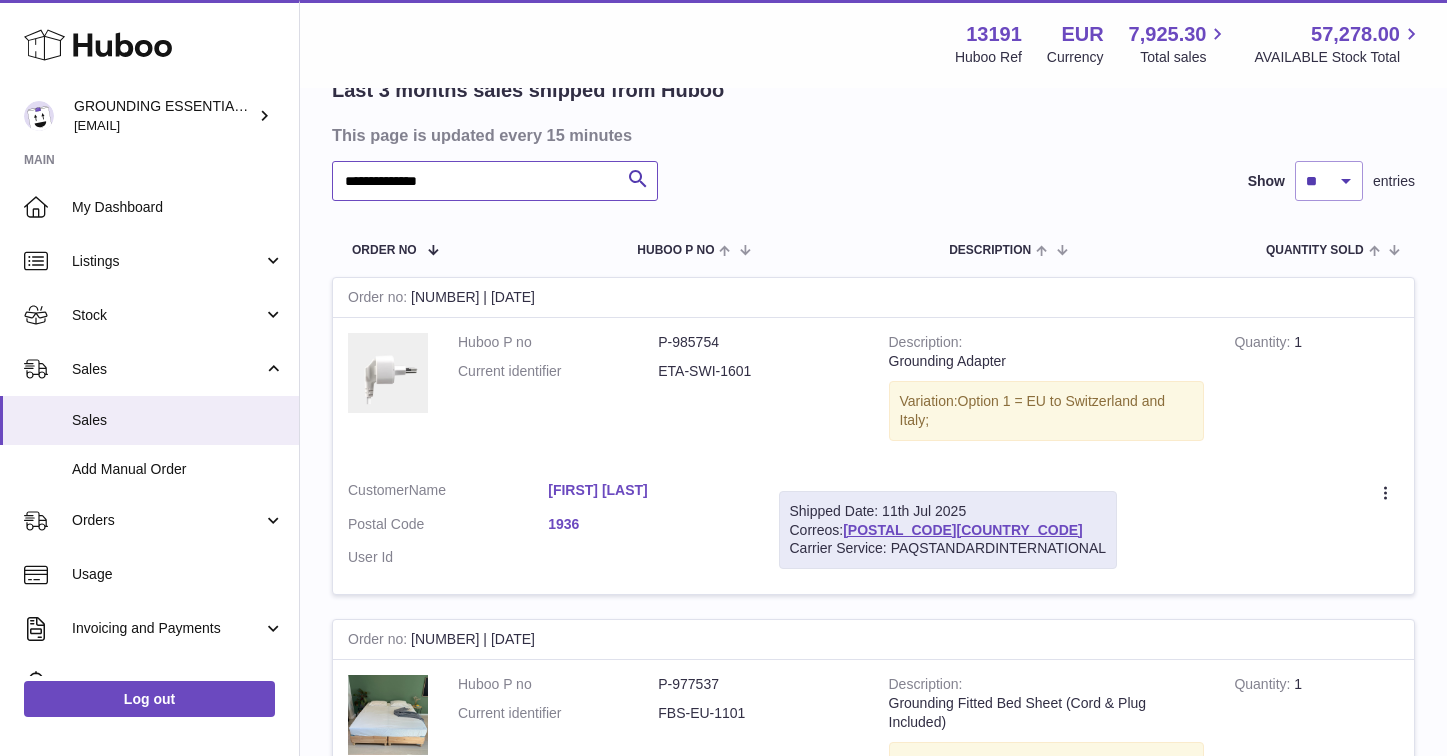 click on "**********" at bounding box center [495, 181] 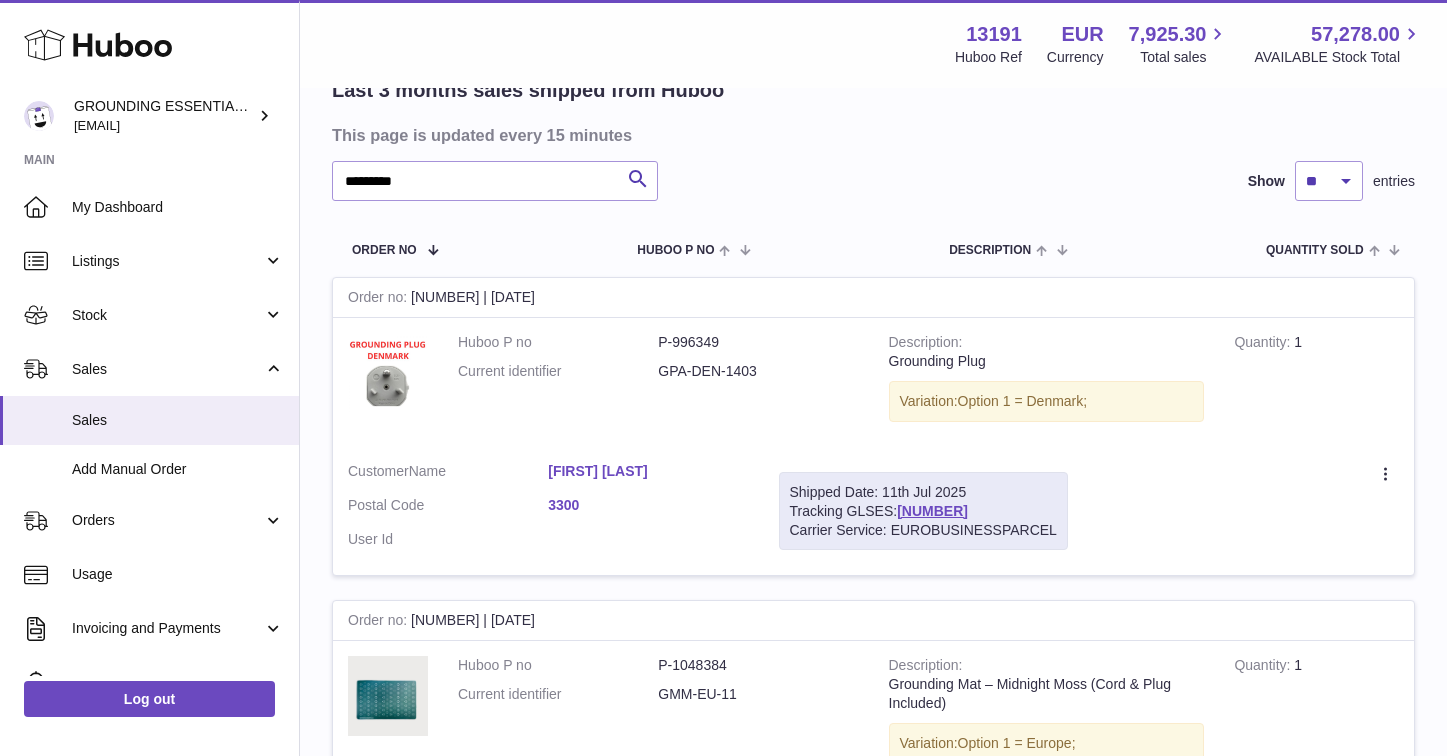 click on "Customer  Name   Lone Bach   Postal Code   3300   User Id" at bounding box center (548, 511) 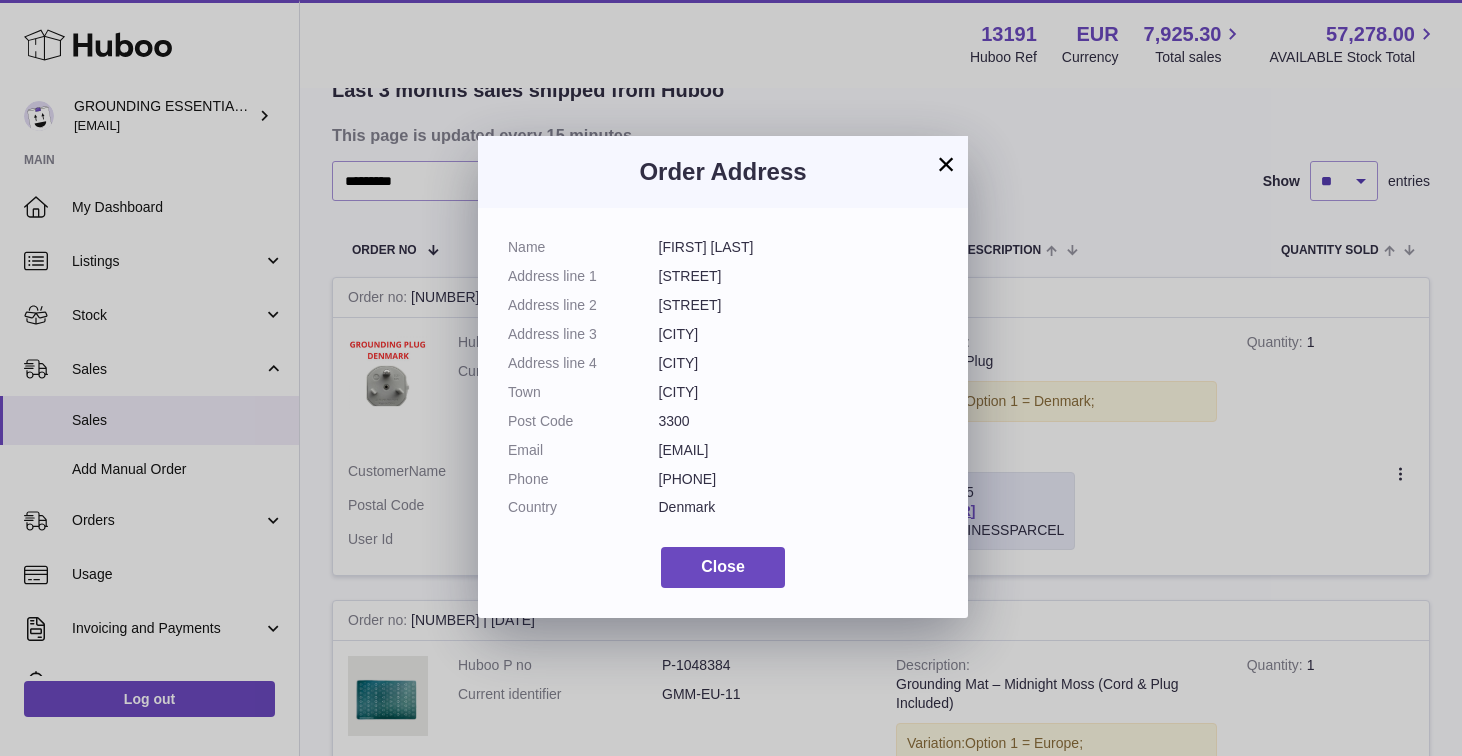 click on "lonebach07@gmail.com" at bounding box center [799, 450] 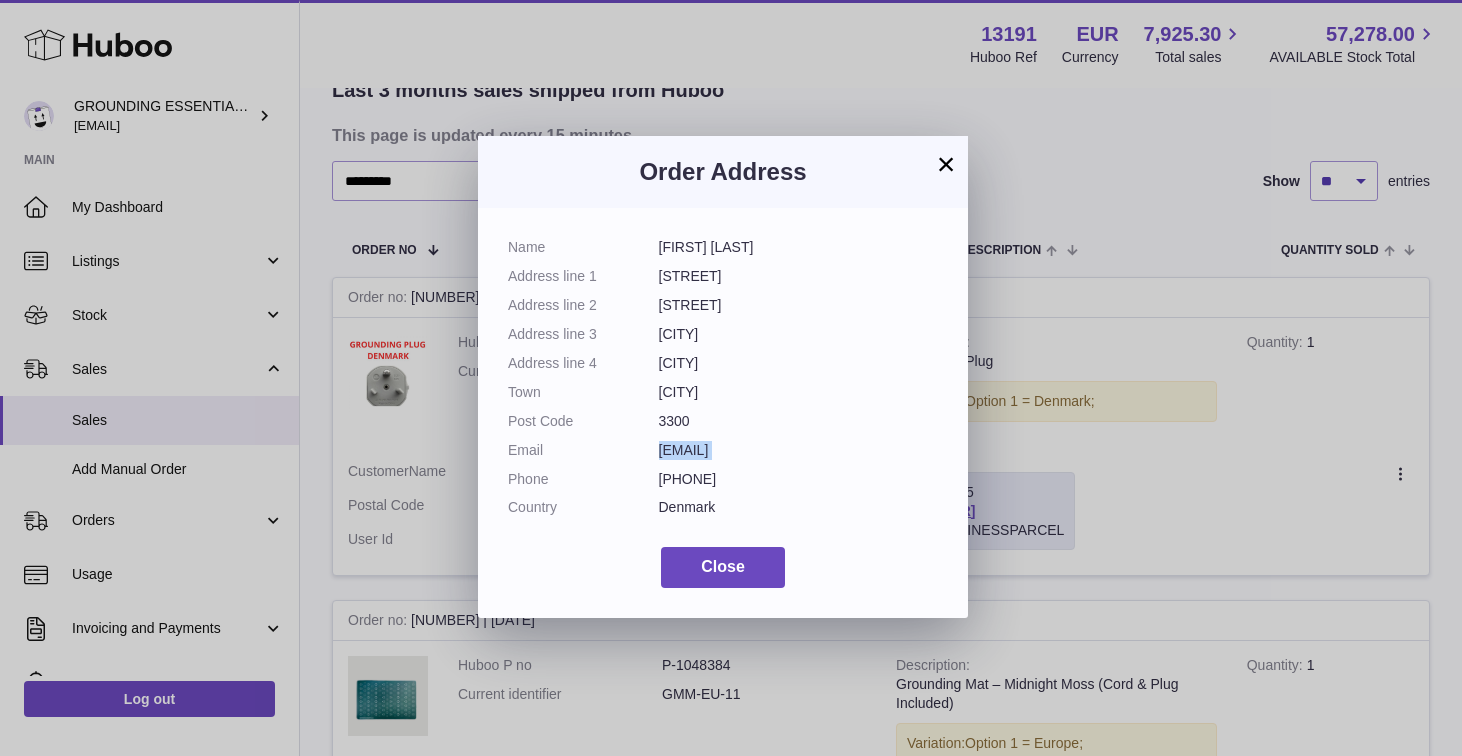 click on "lonebach07@gmail.com" at bounding box center [799, 450] 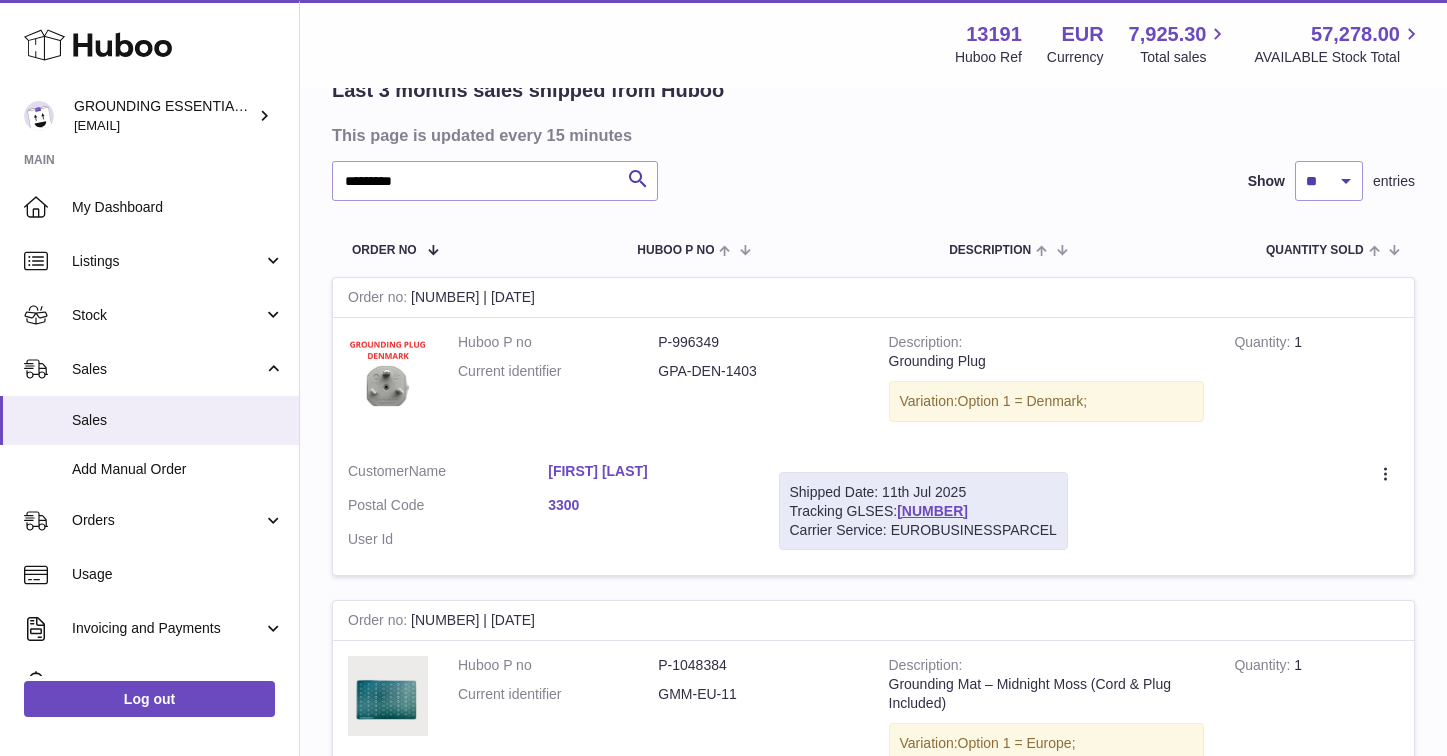 drag, startPoint x: 1016, startPoint y: 506, endPoint x: 900, endPoint y: 508, distance: 116.01724 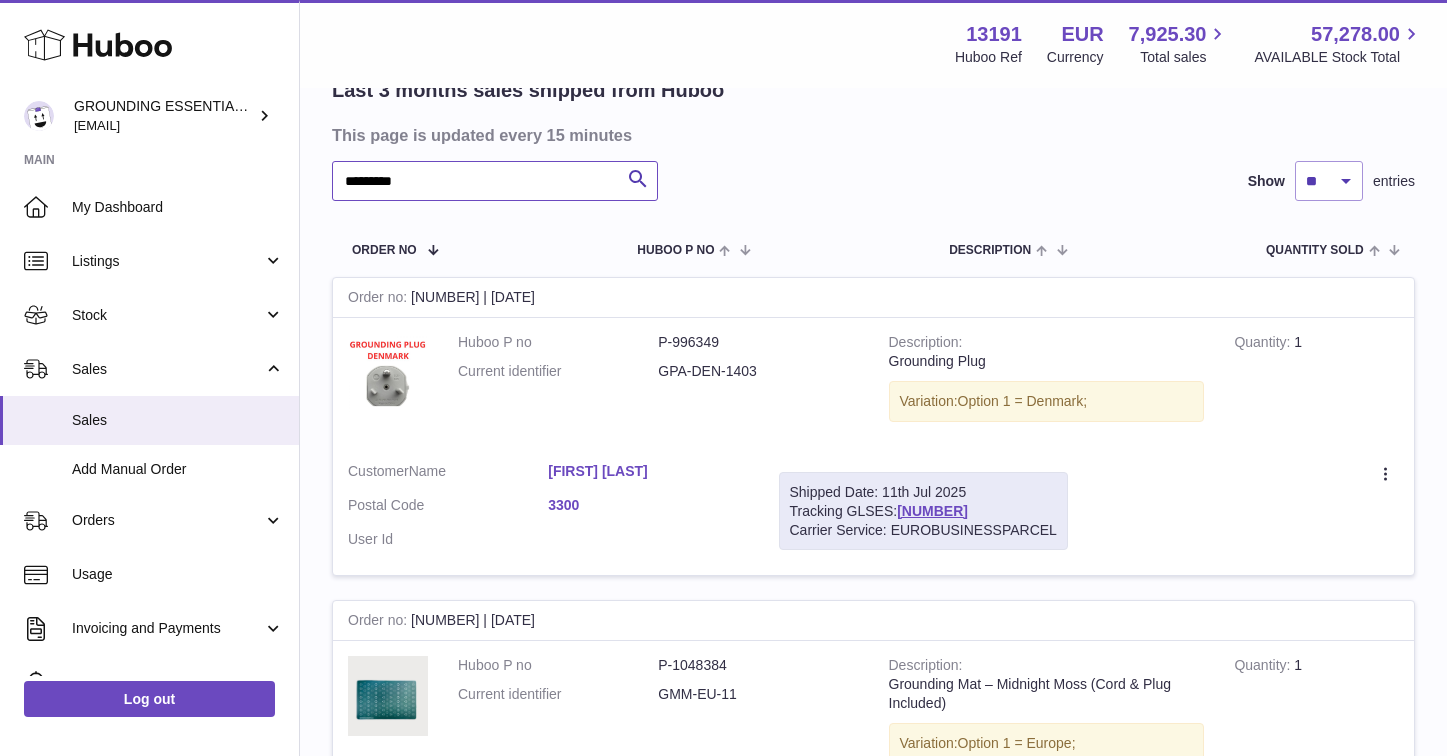 click on "*********" at bounding box center [495, 181] 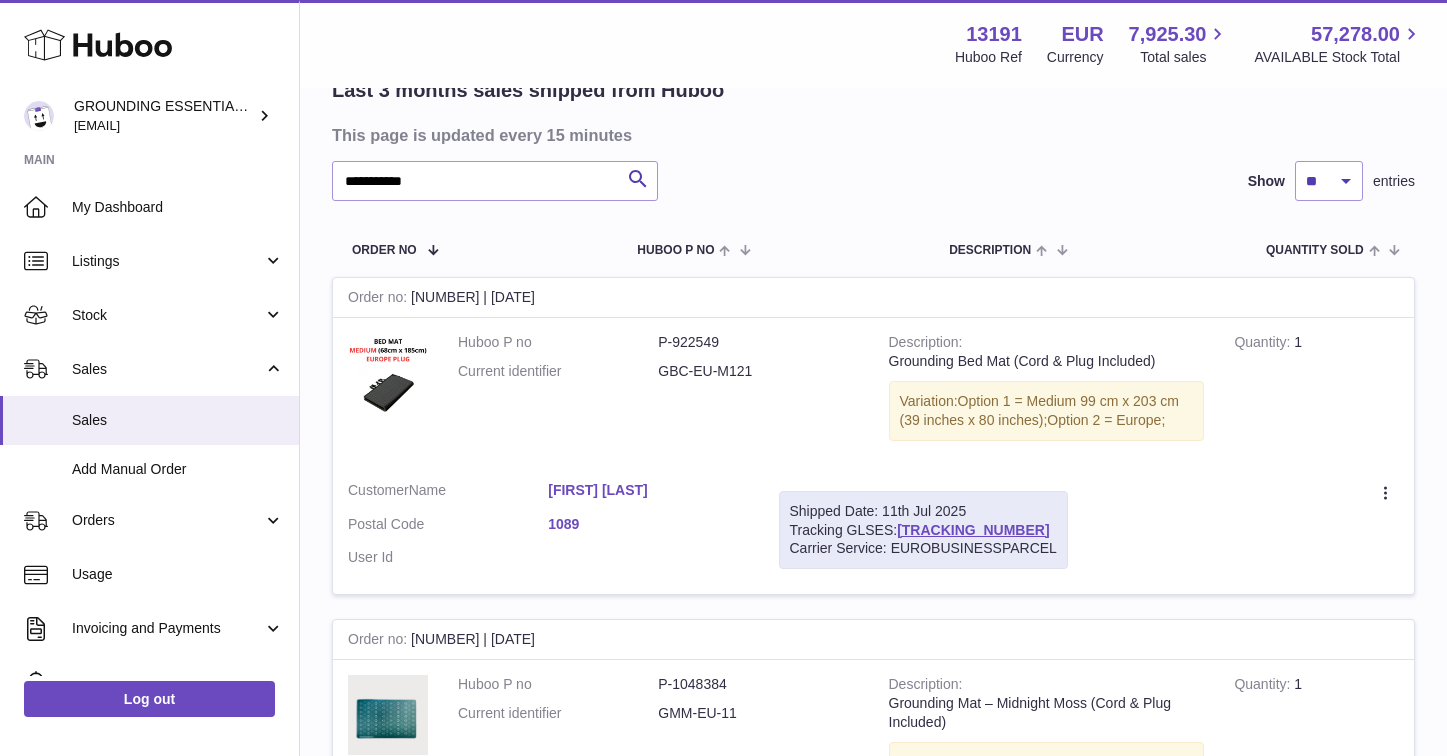 click on "Anita Ponyi" at bounding box center (648, 490) 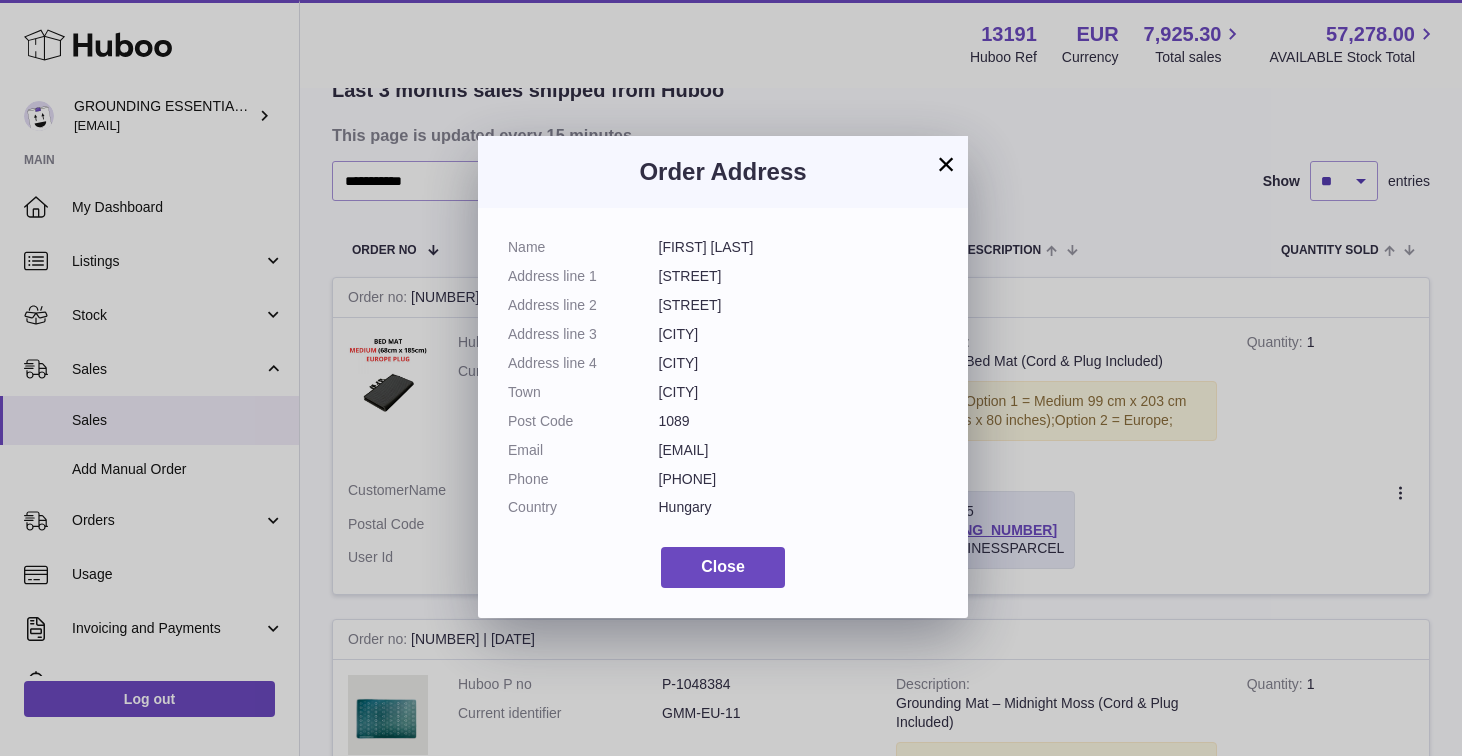 click on "ponyianita@gmail.com" at bounding box center [799, 450] 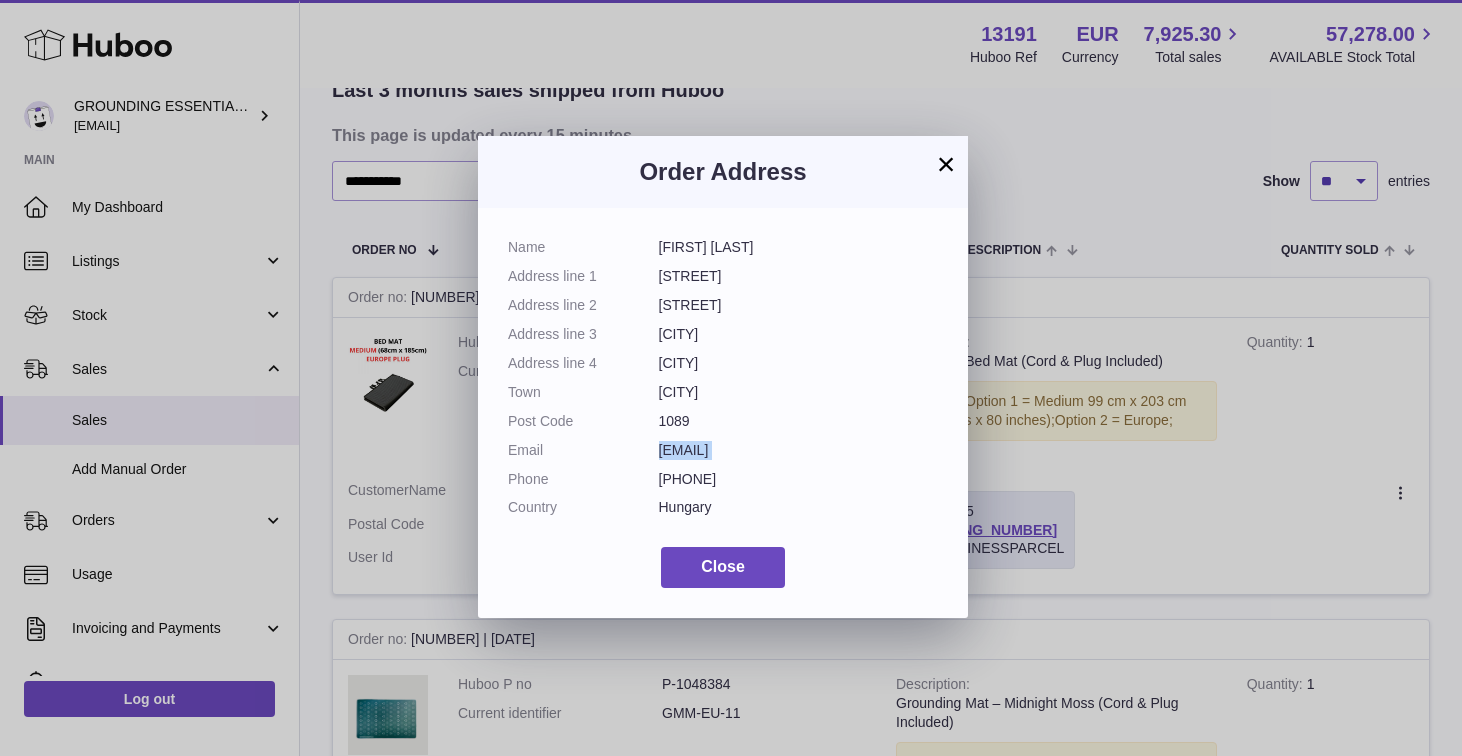 click on "ponyianita@gmail.com" at bounding box center (799, 450) 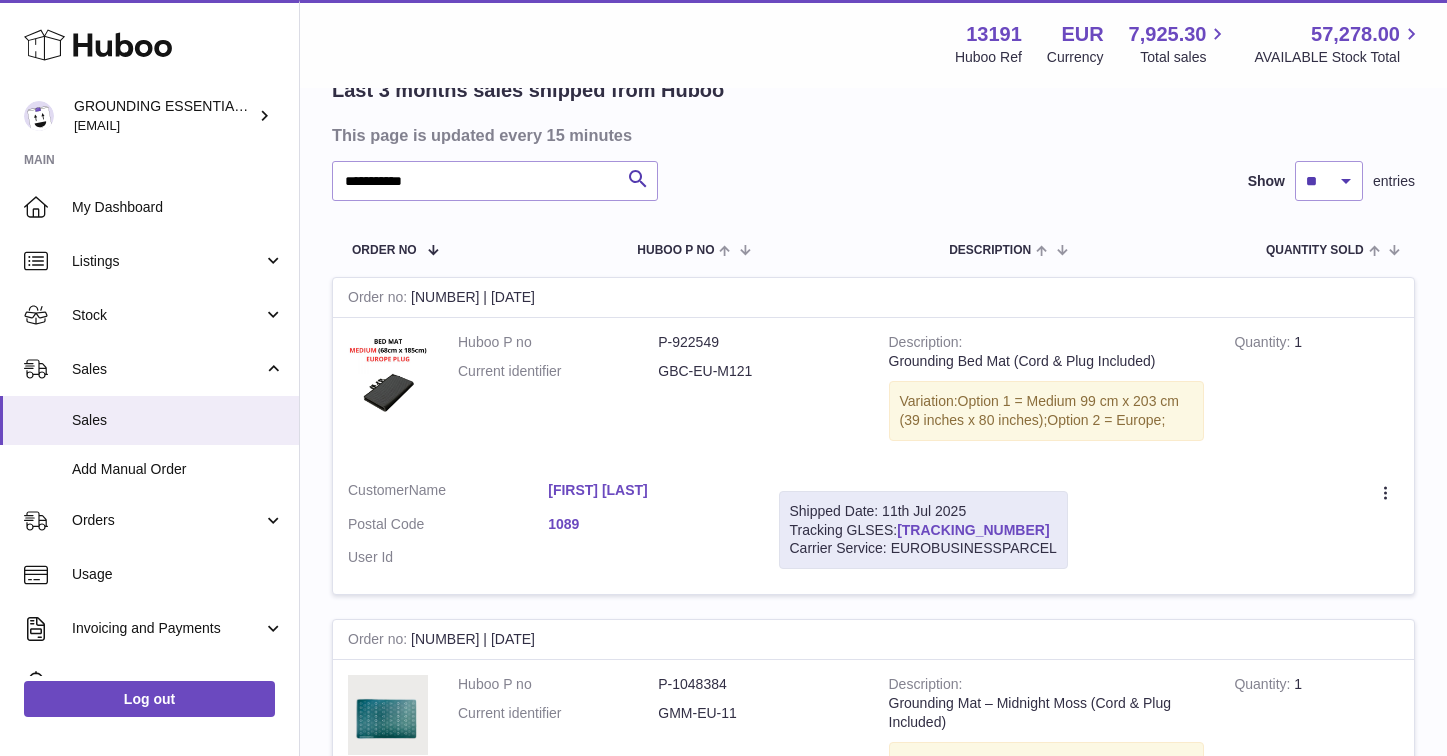 drag, startPoint x: 1020, startPoint y: 529, endPoint x: 902, endPoint y: 529, distance: 118 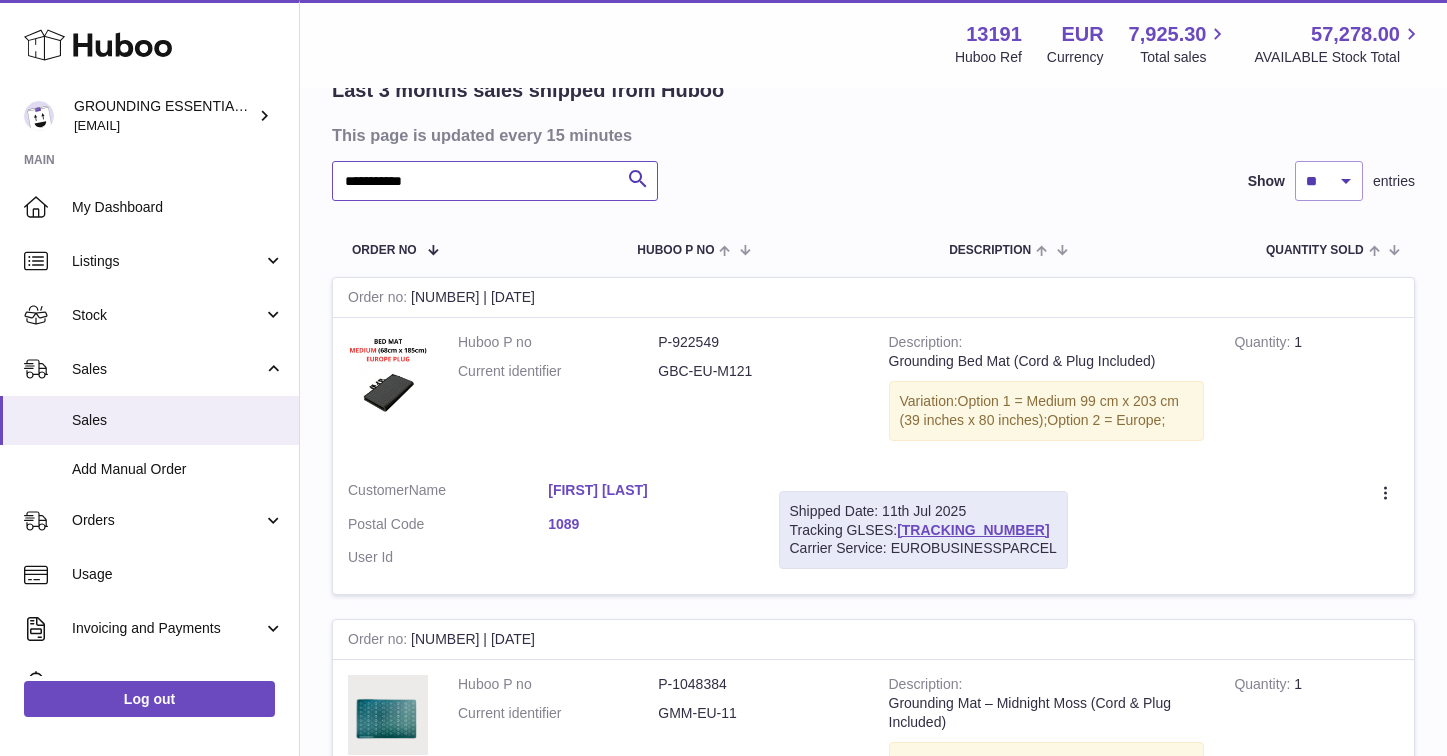 click on "**********" at bounding box center [495, 181] 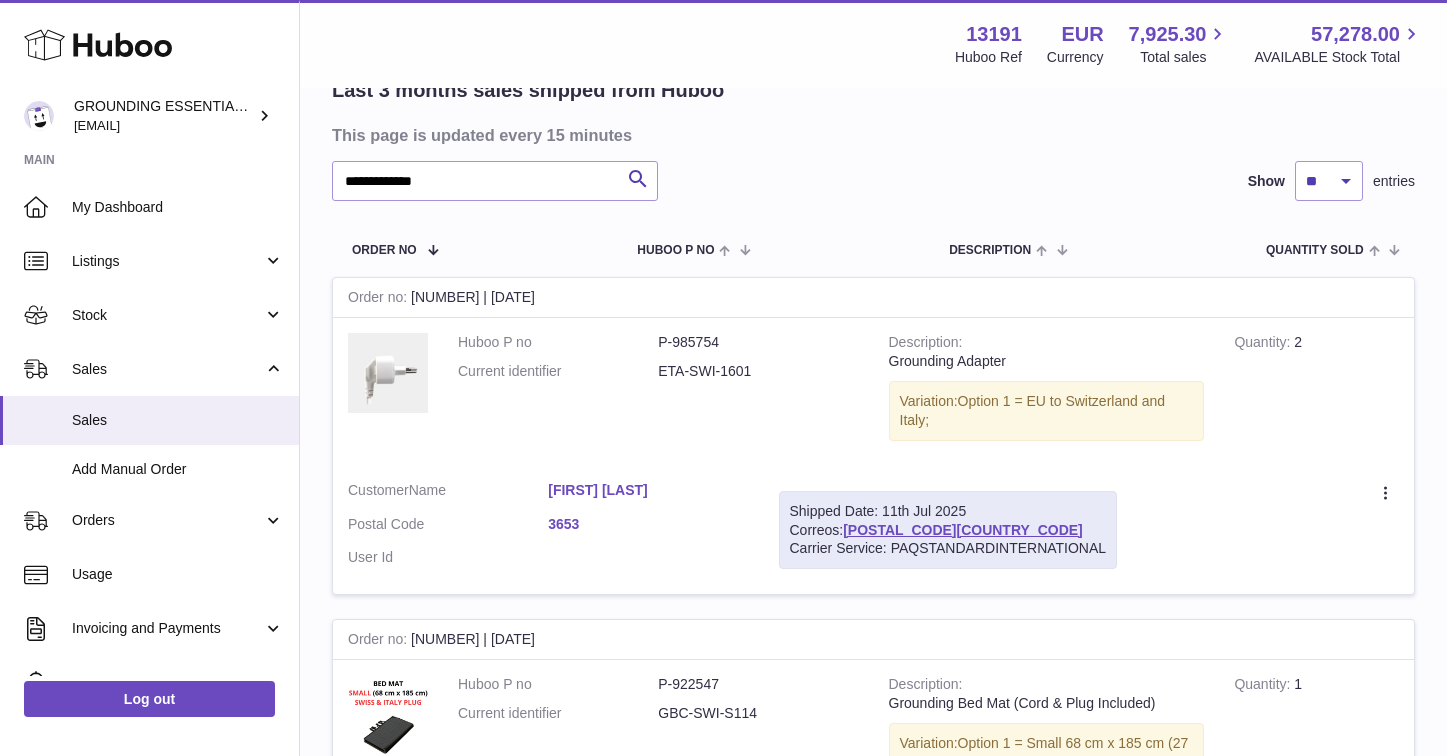 click on "Shanti Sherpa" at bounding box center [648, 490] 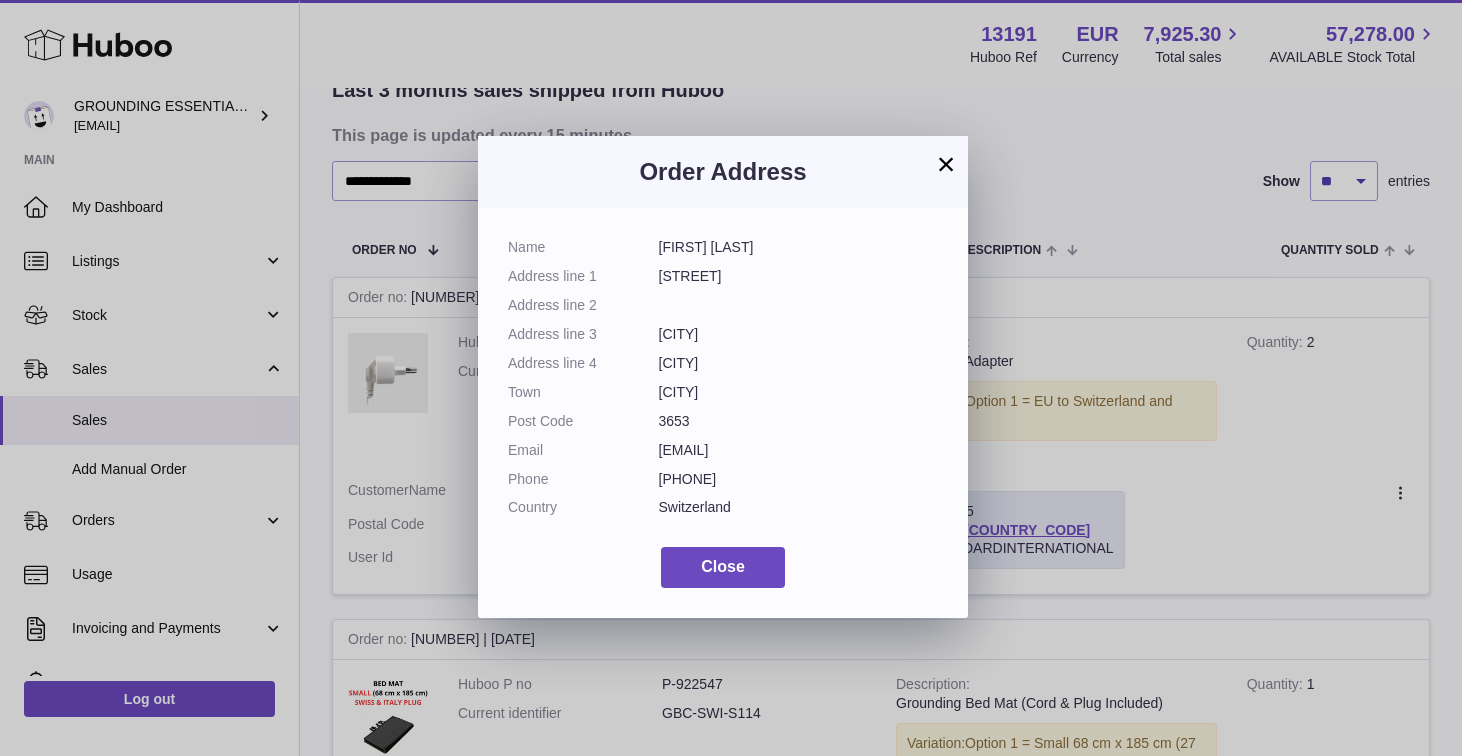 click on "s.sherpa@gmx.ch" at bounding box center (799, 450) 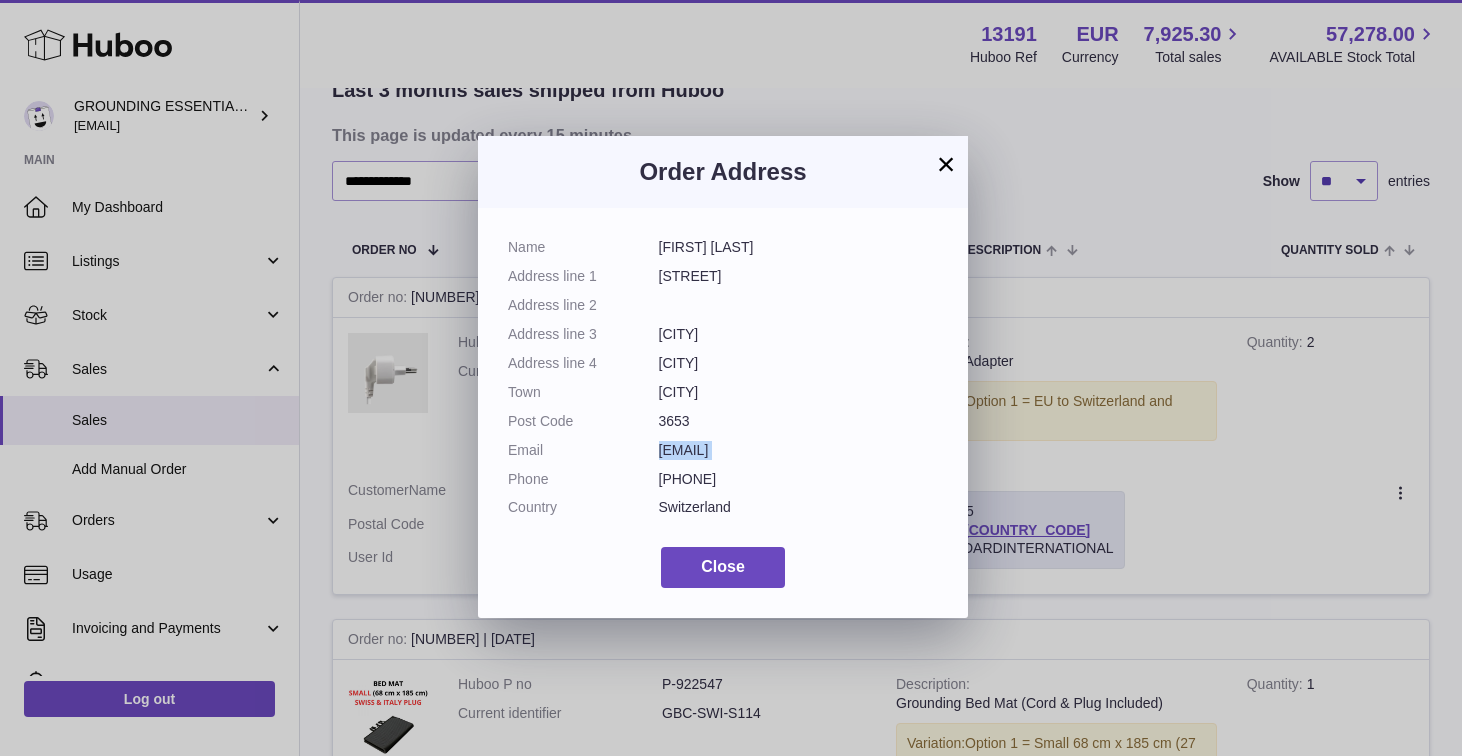 click on "s.sherpa@gmx.ch" at bounding box center [799, 450] 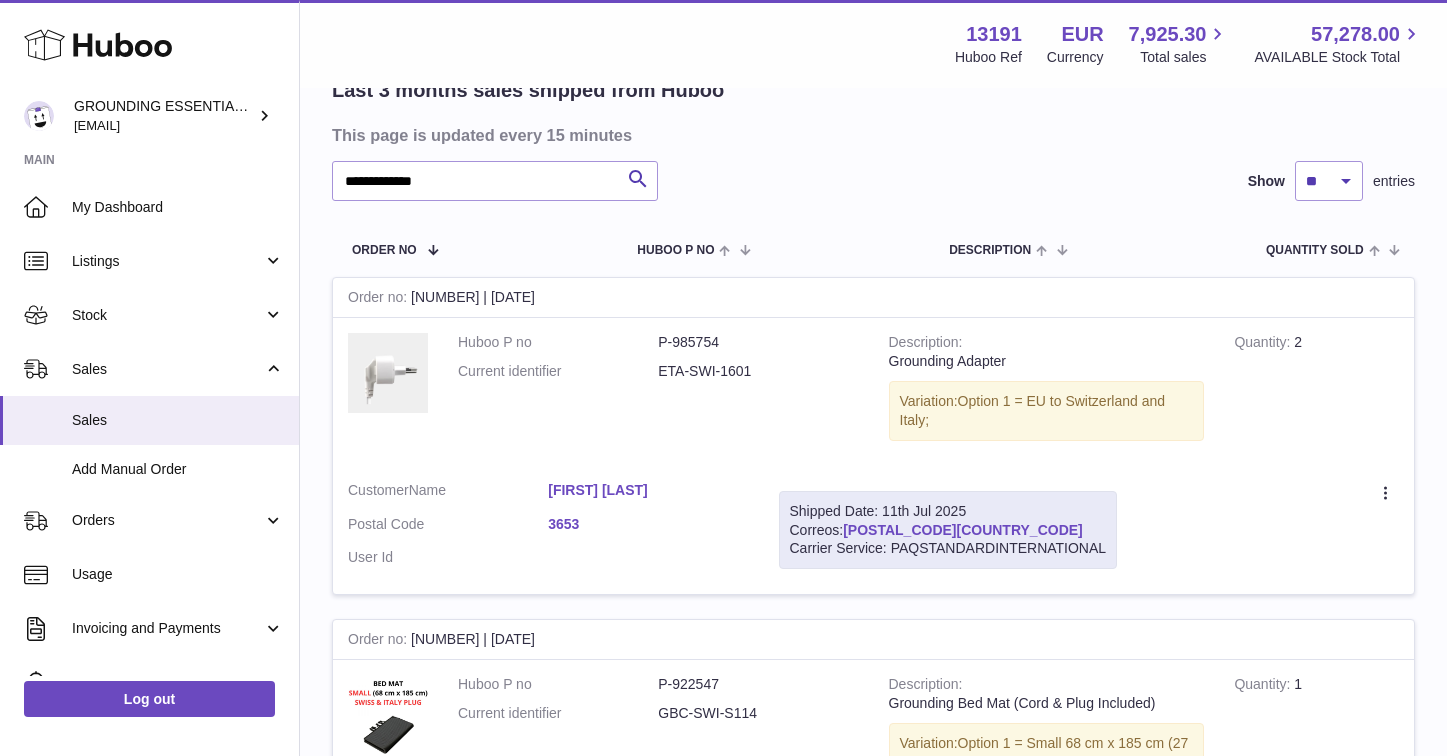drag, startPoint x: 961, startPoint y: 529, endPoint x: 848, endPoint y: 528, distance: 113.004425 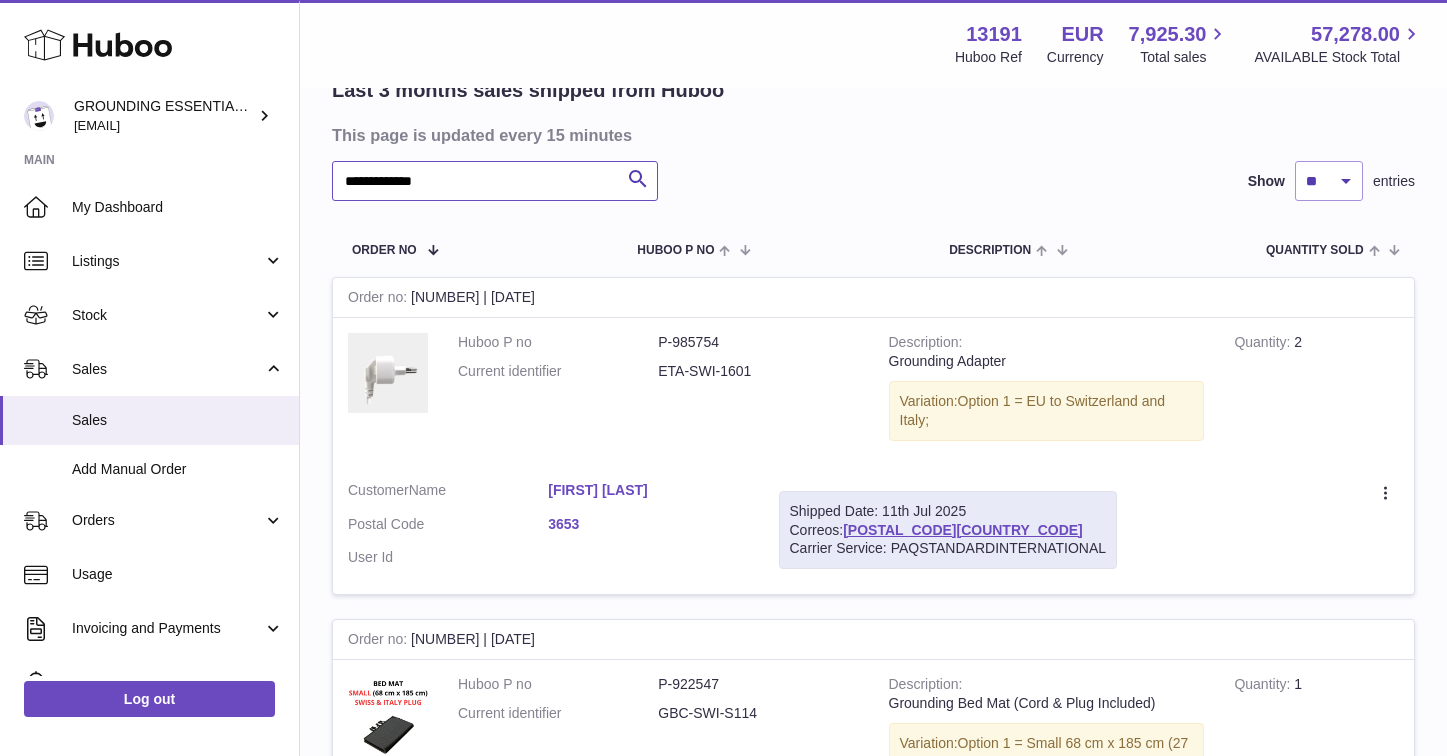 click on "**********" at bounding box center [495, 181] 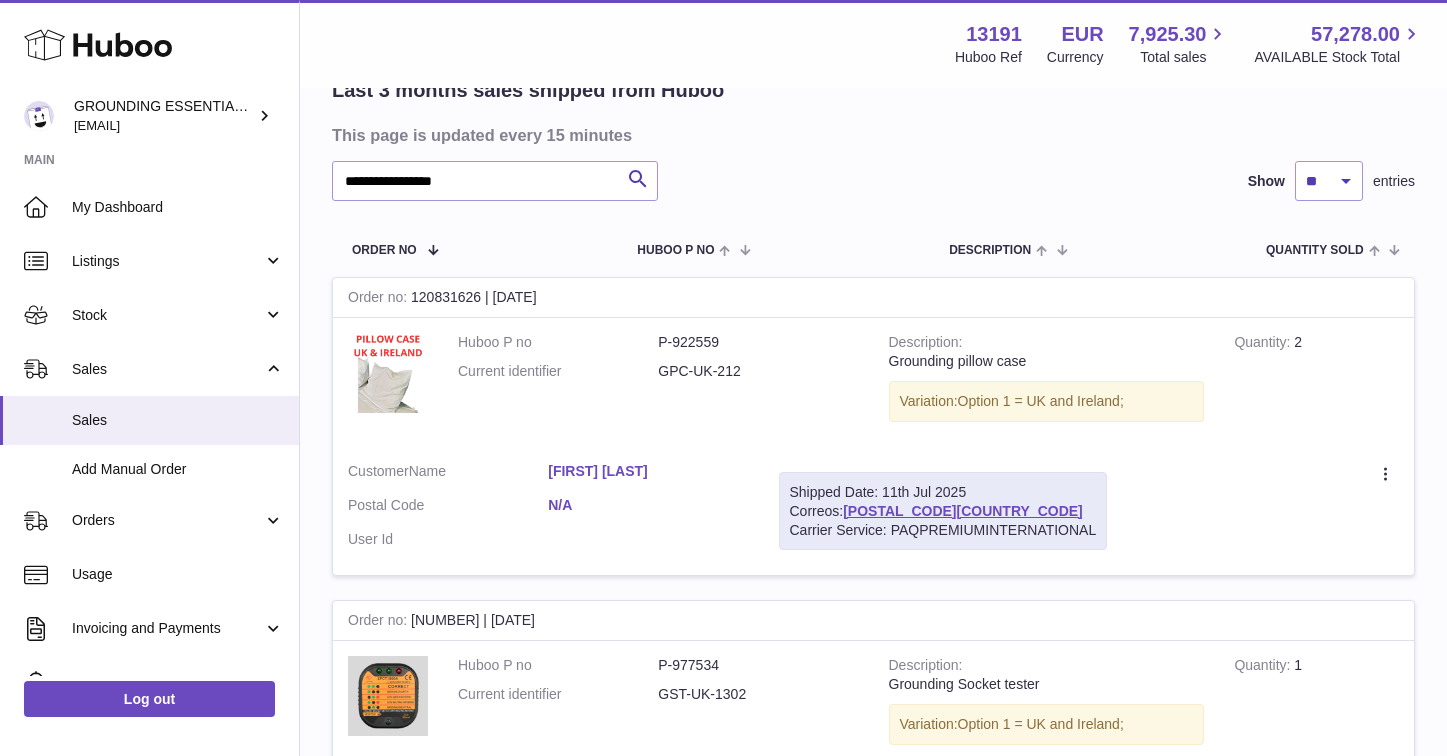 click on "Abdulla Al Fadala" at bounding box center [648, 471] 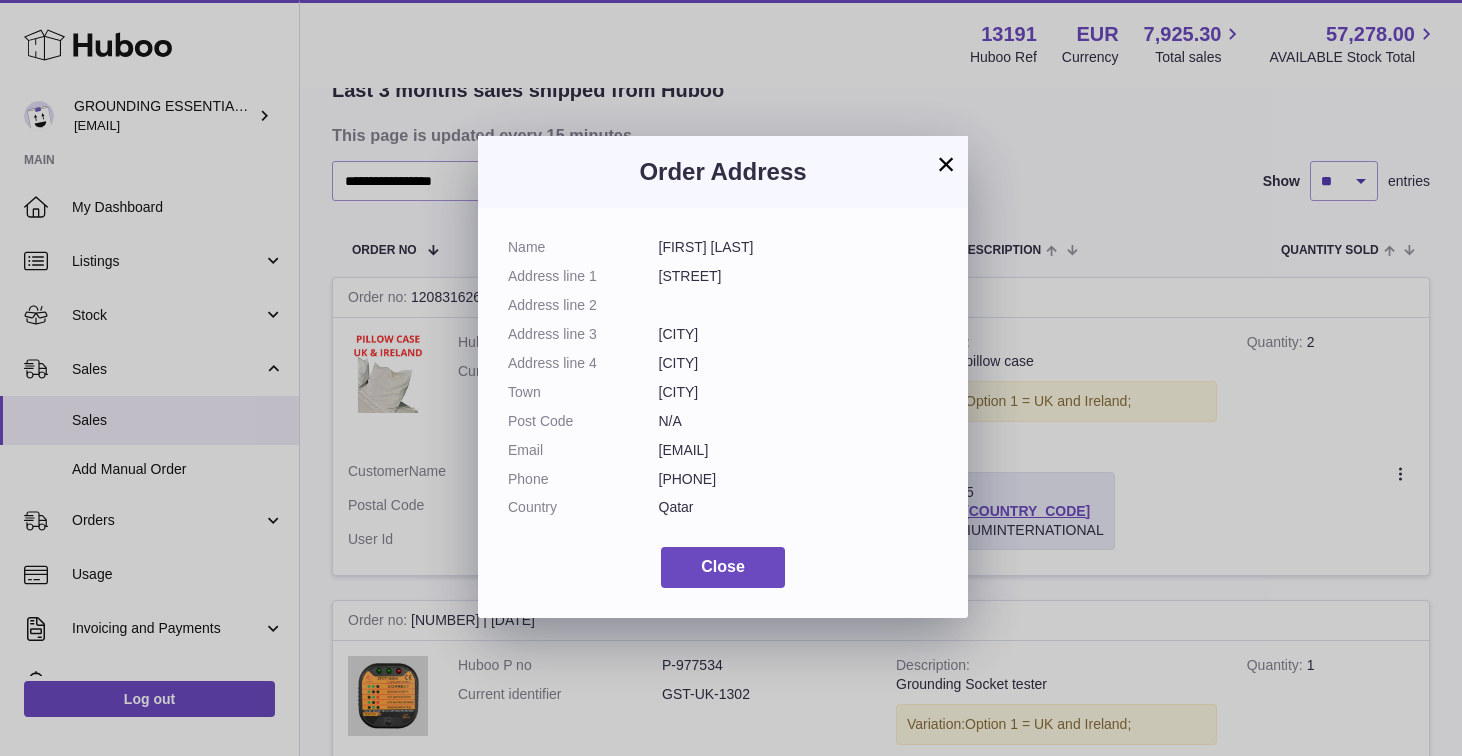 click on "Name
Abdulla Al Fadala
Address line 1
alabeer 860 oniza 65
Address line 2
Address line 3
Doha
Address line 4
Doha
Town
Doha
Post Code
N/A
Email
almirqab@hotmail.com
Phone
+974 6666 1122
Country
Qatar" at bounding box center (723, 382) 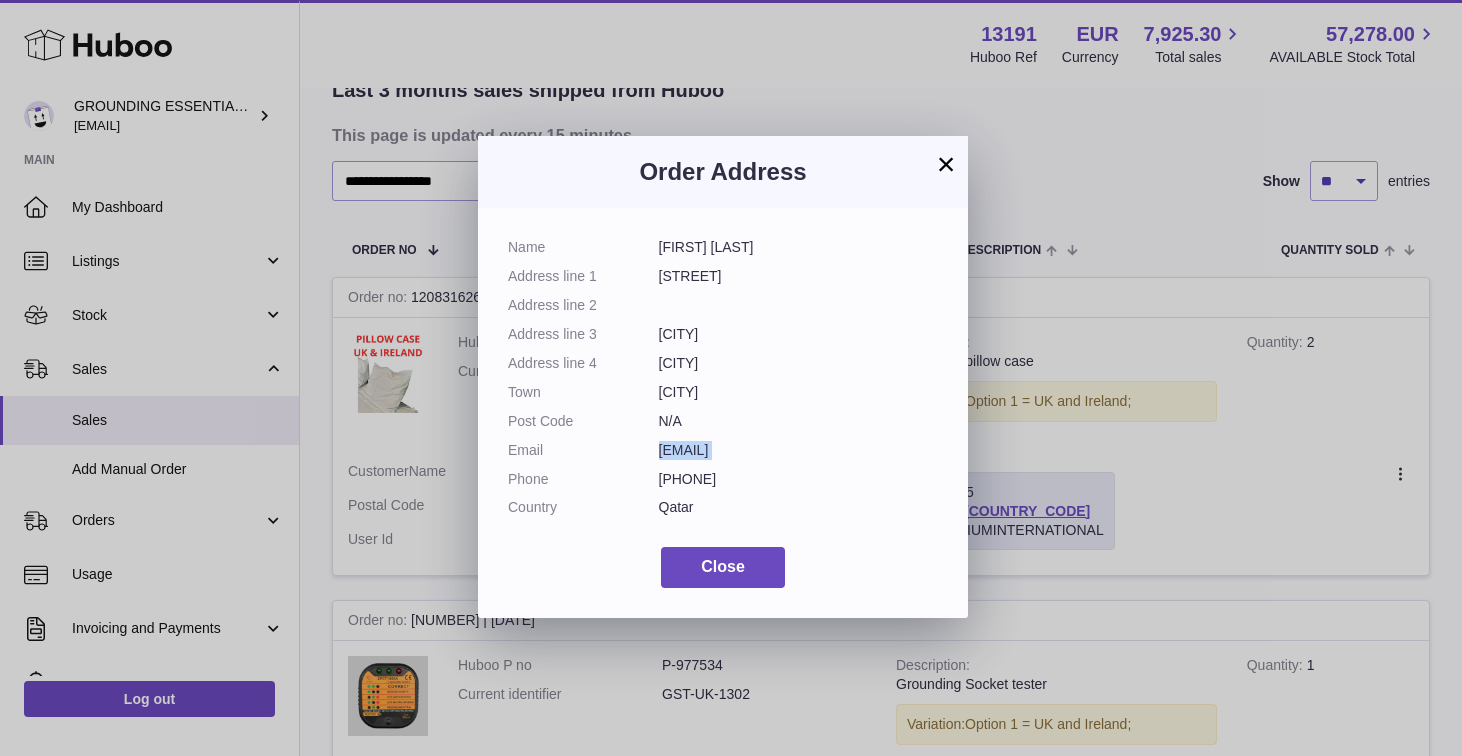 click on "Name
Abdulla Al Fadala
Address line 1
alabeer 860 oniza 65
Address line 2
Address line 3
Doha
Address line 4
Doha
Town
Doha
Post Code
N/A
Email
almirqab@hotmail.com
Phone
+974 6666 1122
Country
Qatar" at bounding box center (723, 382) 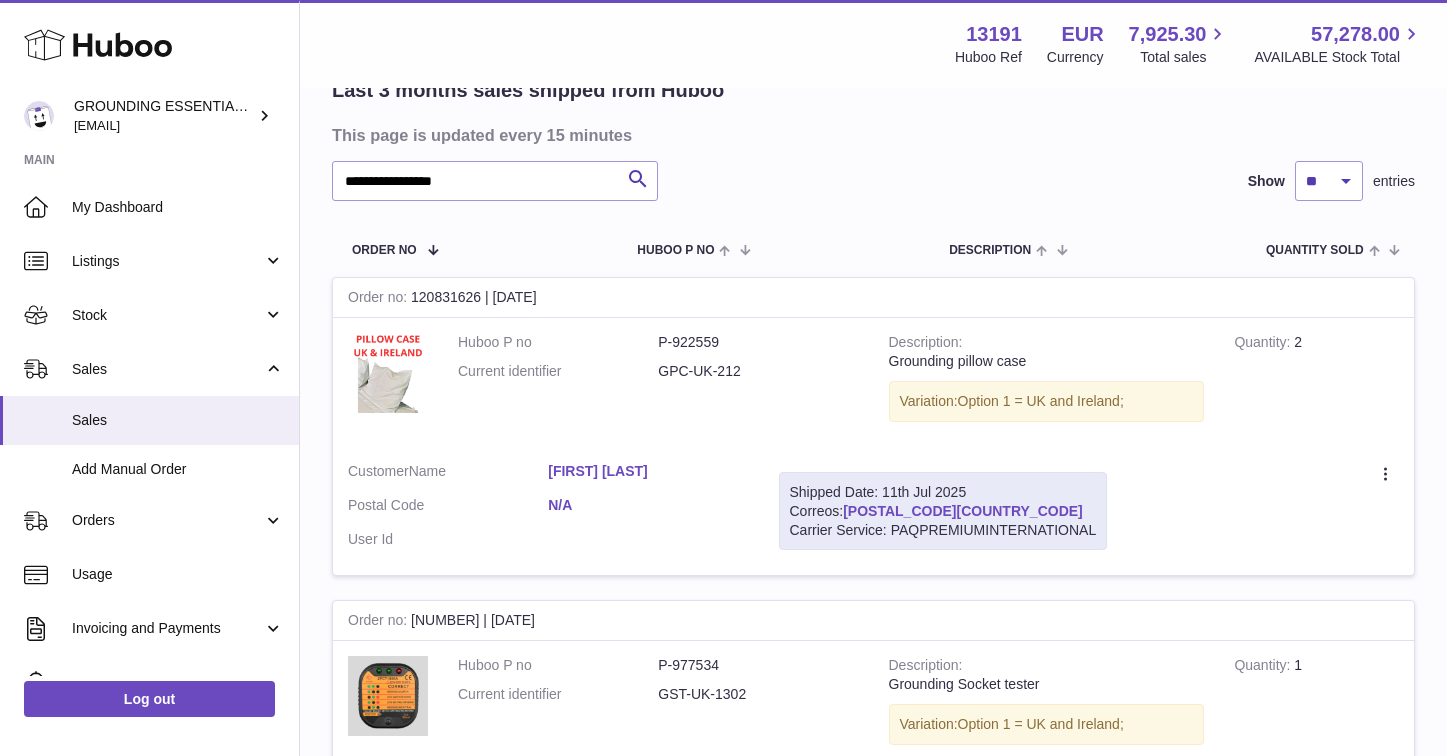 drag, startPoint x: 966, startPoint y: 504, endPoint x: 847, endPoint y: 504, distance: 119 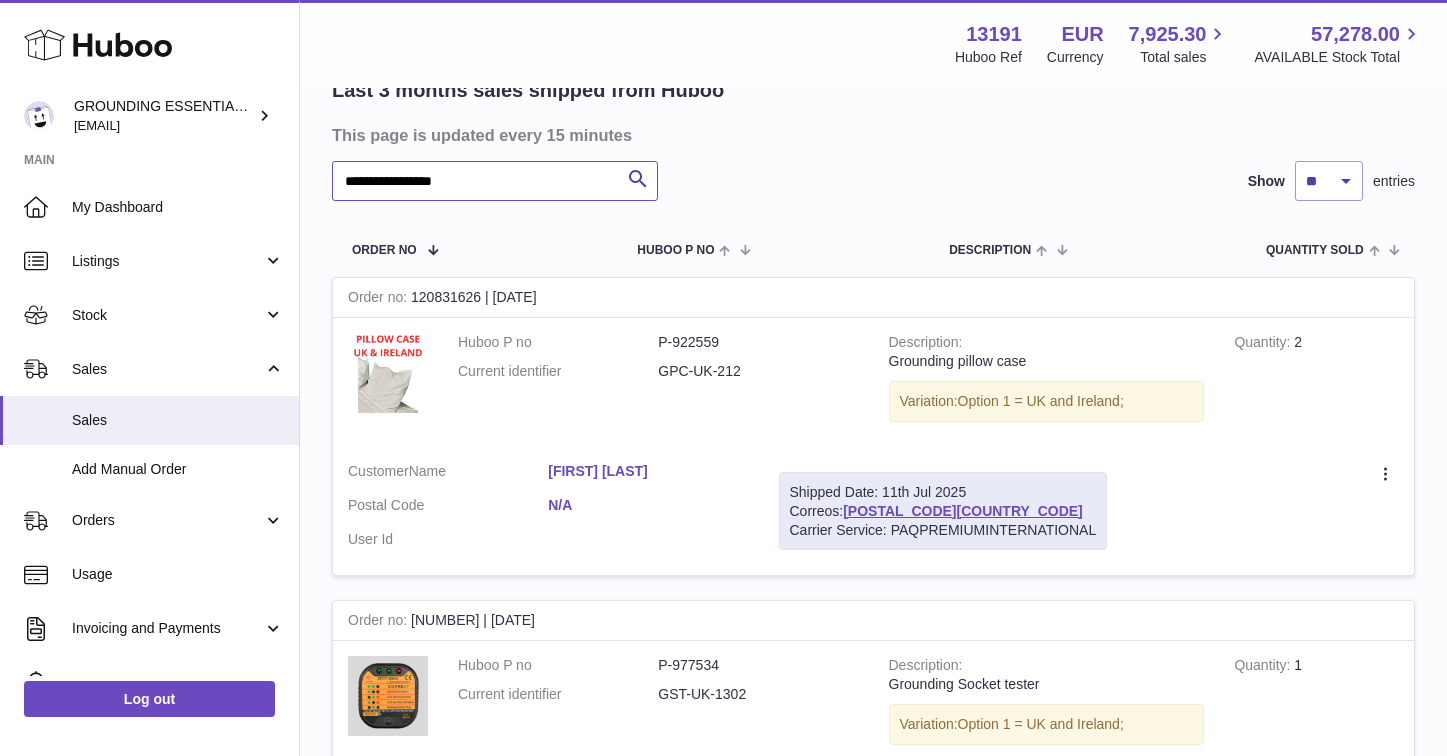 click on "**********" at bounding box center [495, 181] 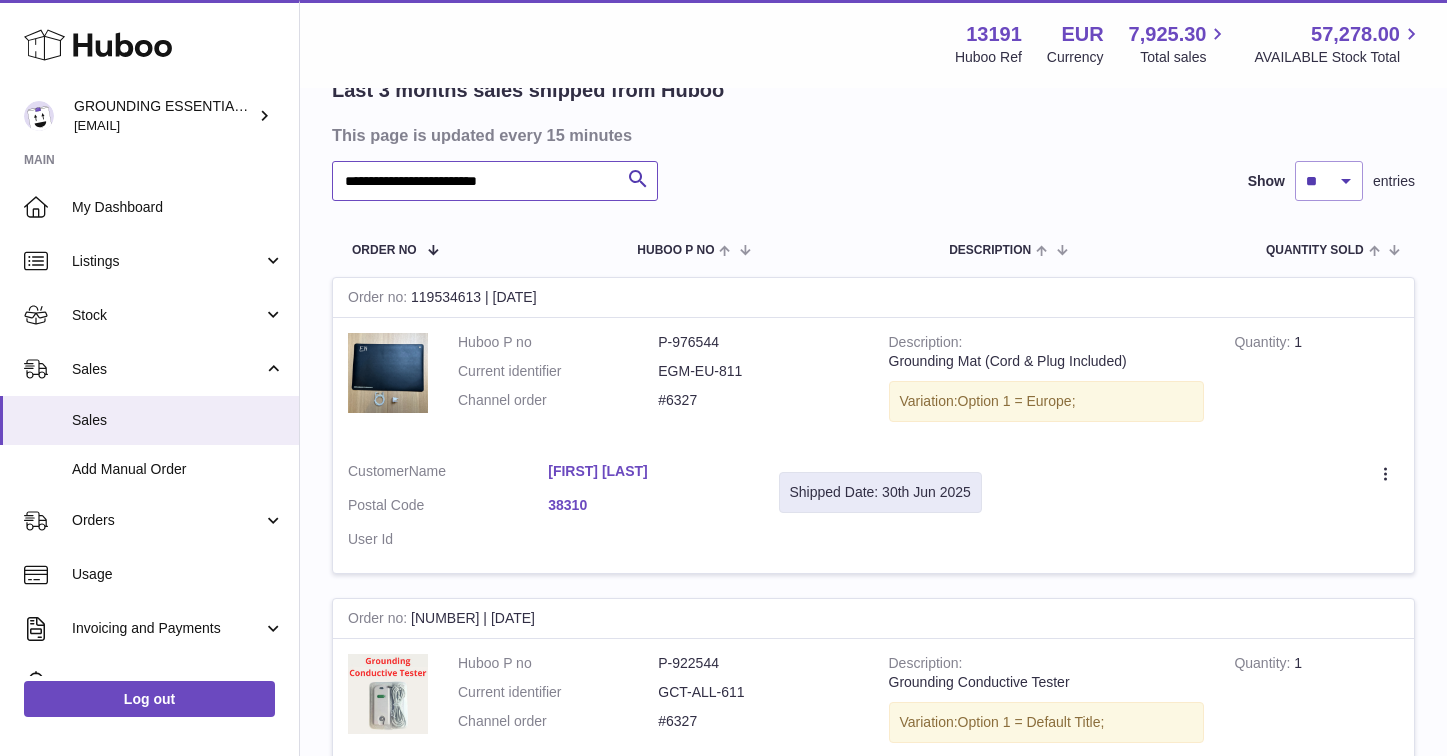 click on "**********" at bounding box center [495, 181] 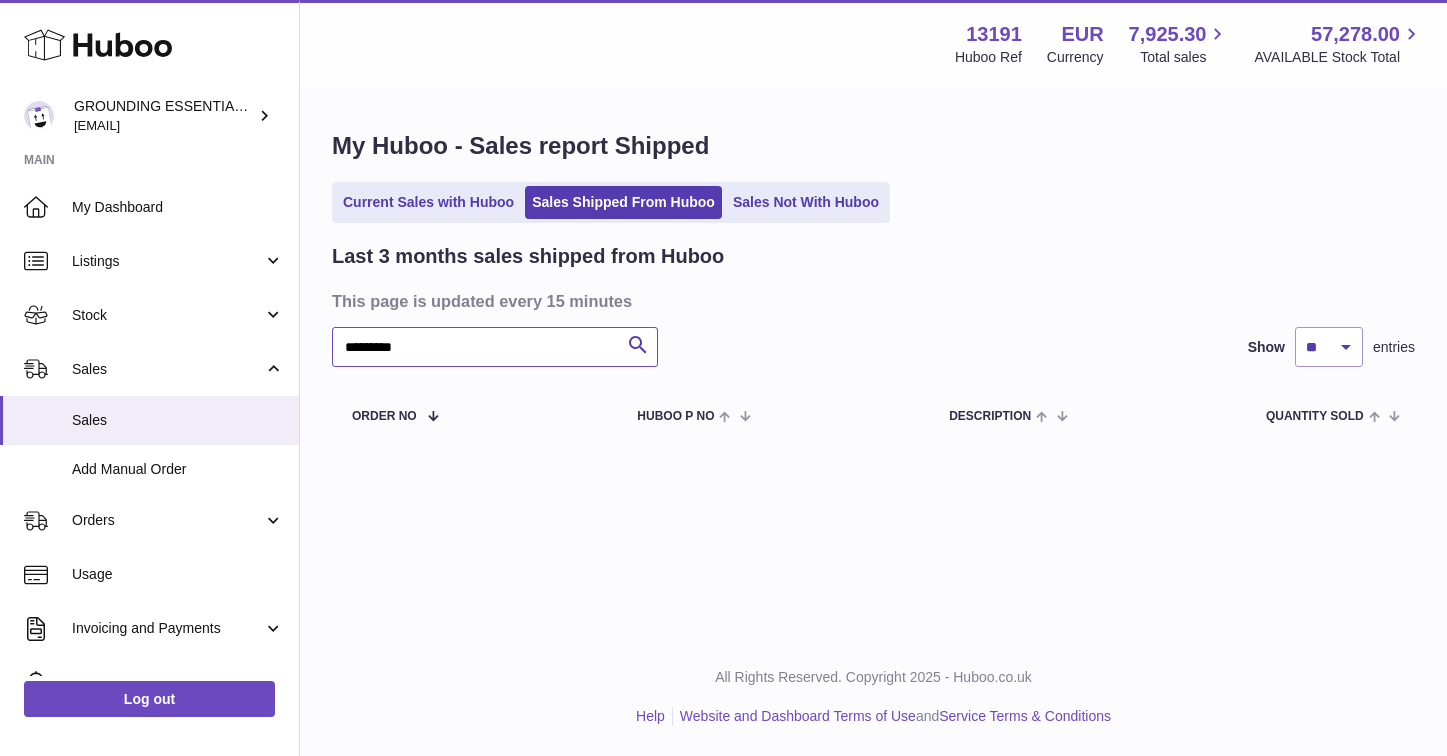 scroll, scrollTop: 0, scrollLeft: 0, axis: both 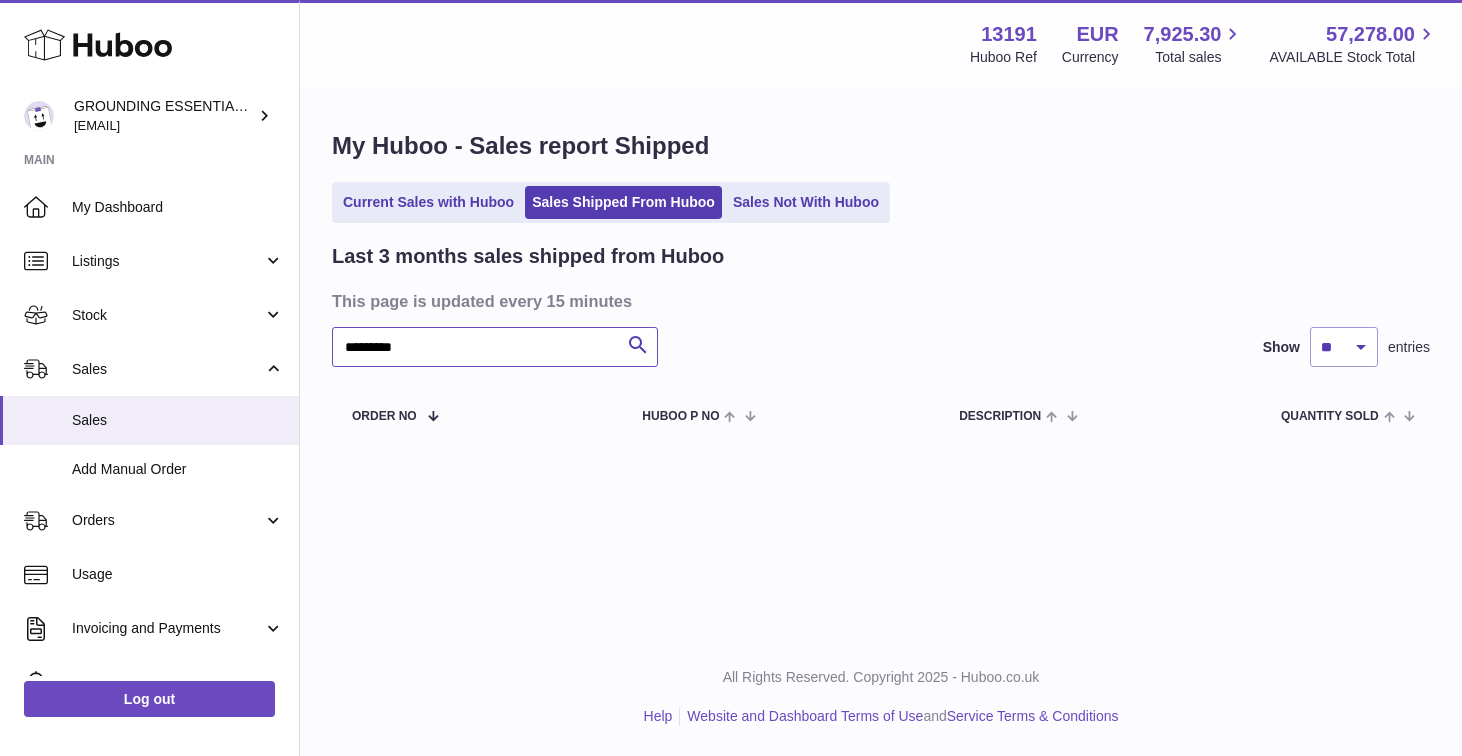 click on "*********" at bounding box center (495, 347) 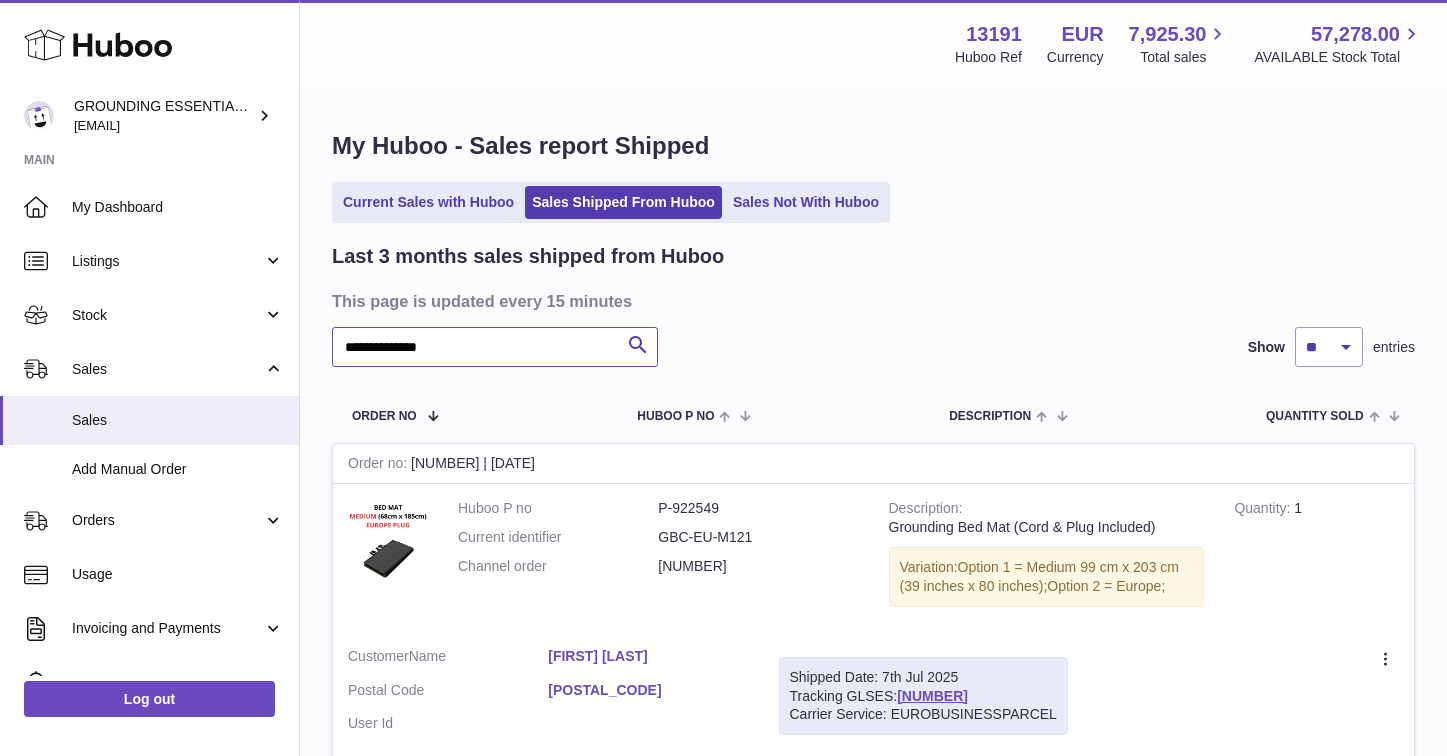 type on "**********" 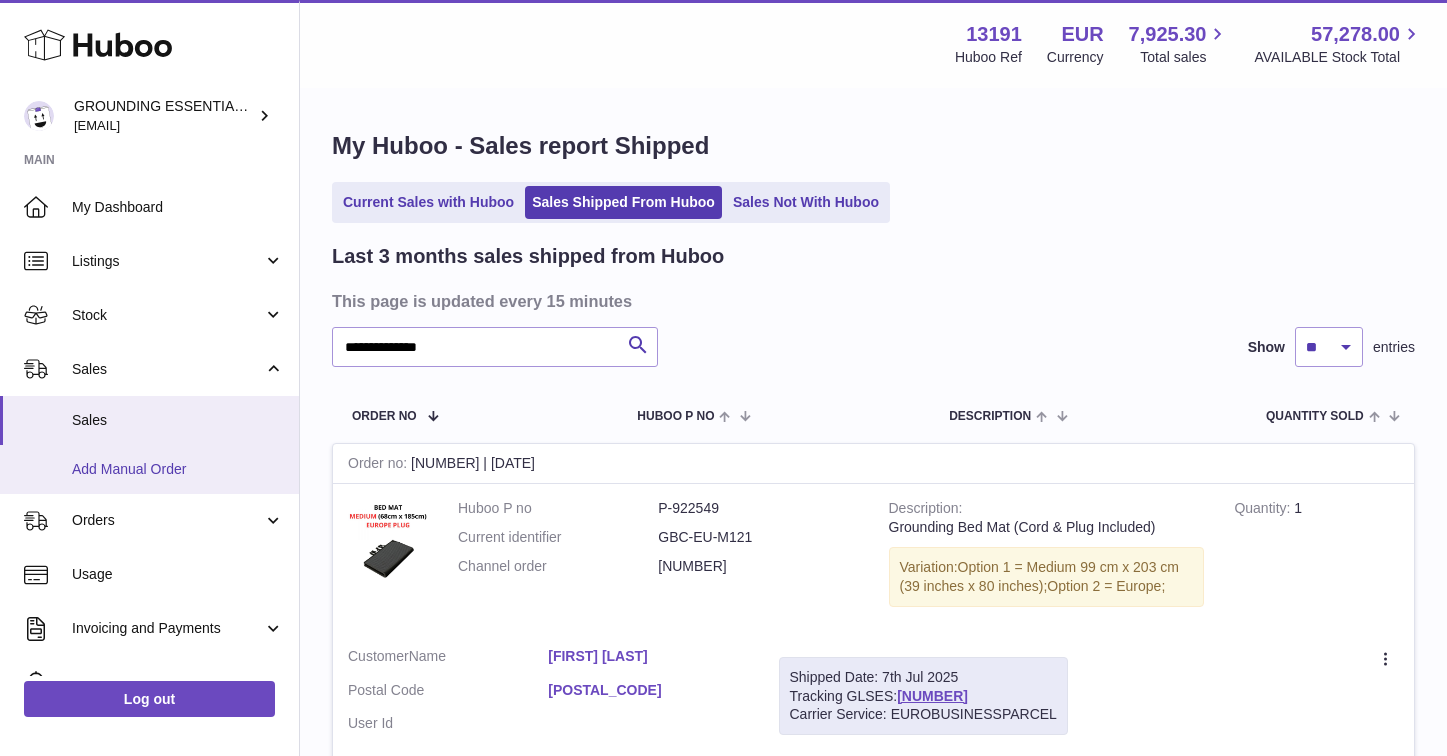 click on "Add Manual Order" at bounding box center (178, 469) 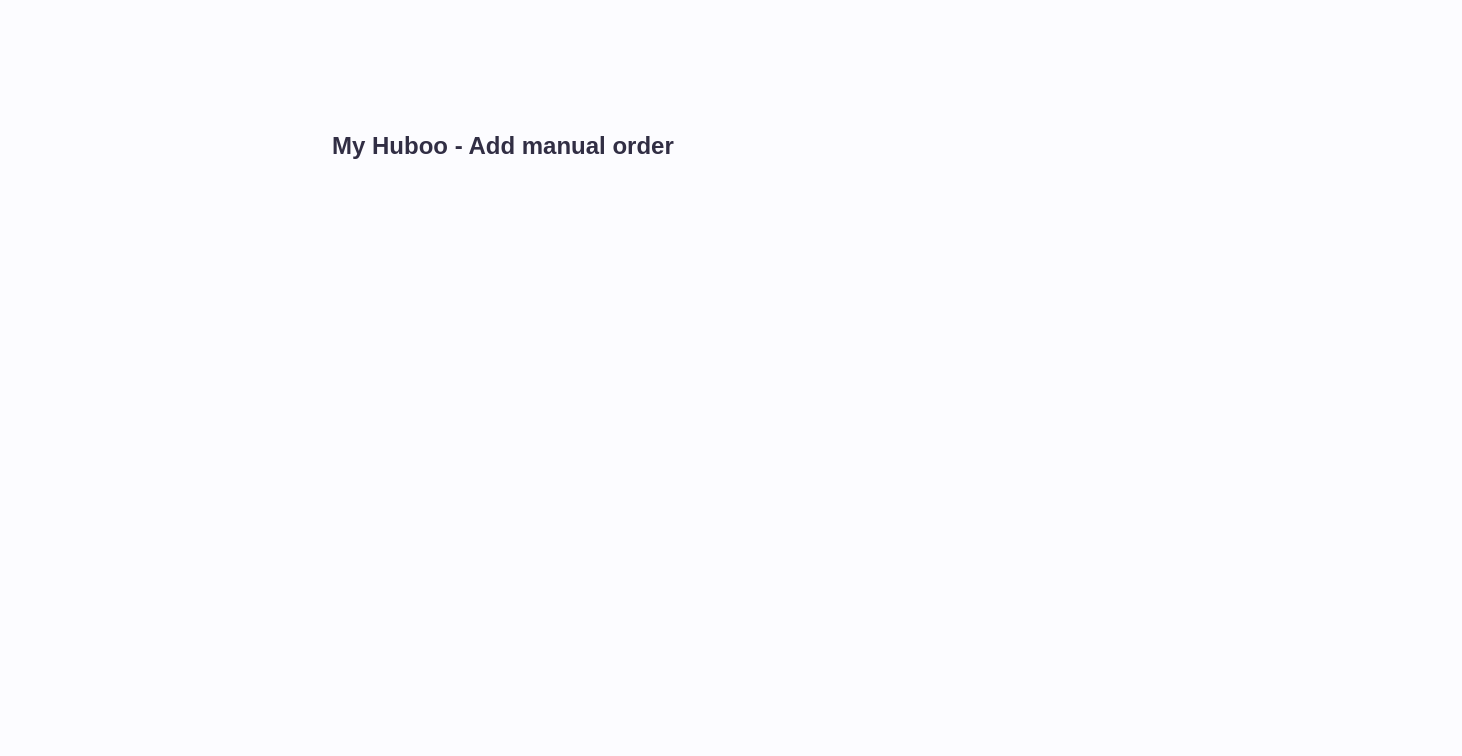scroll, scrollTop: 0, scrollLeft: 0, axis: both 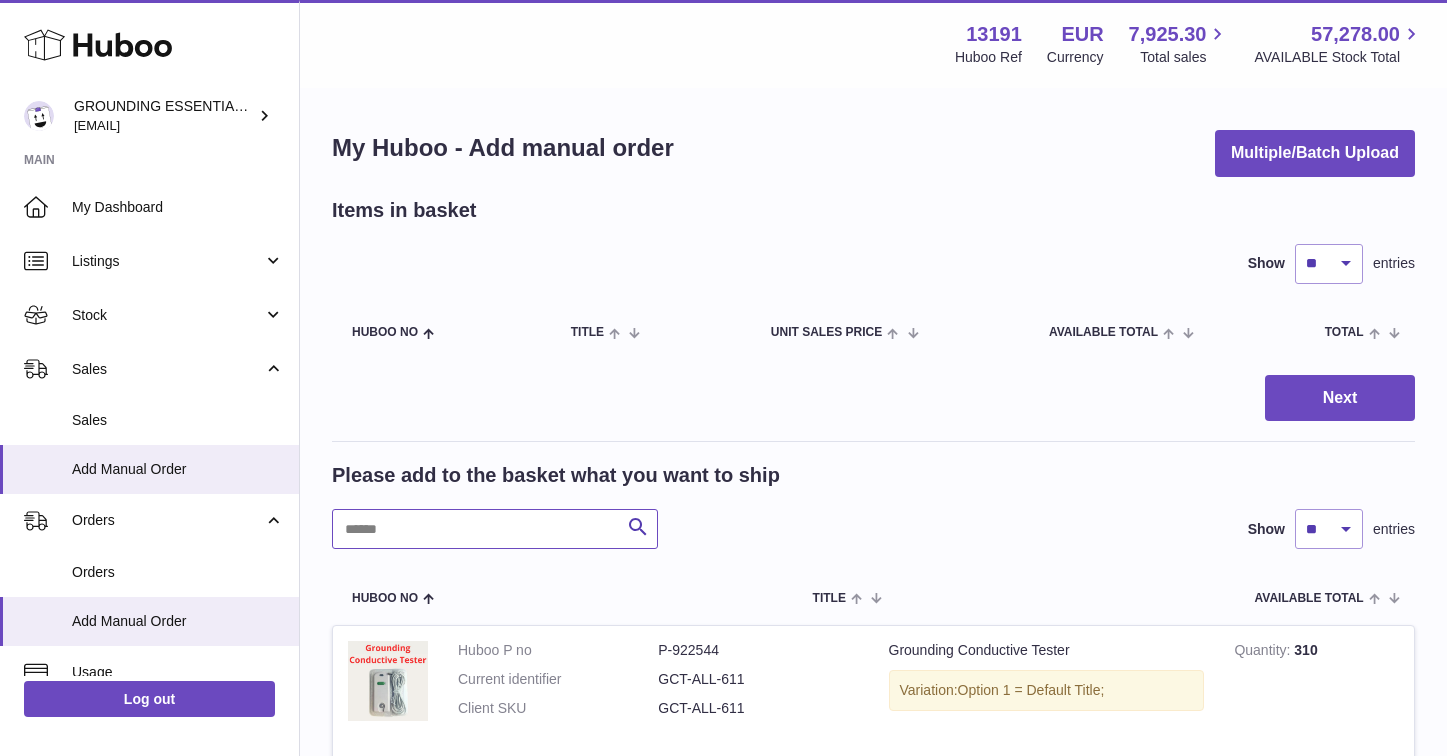 click at bounding box center [495, 529] 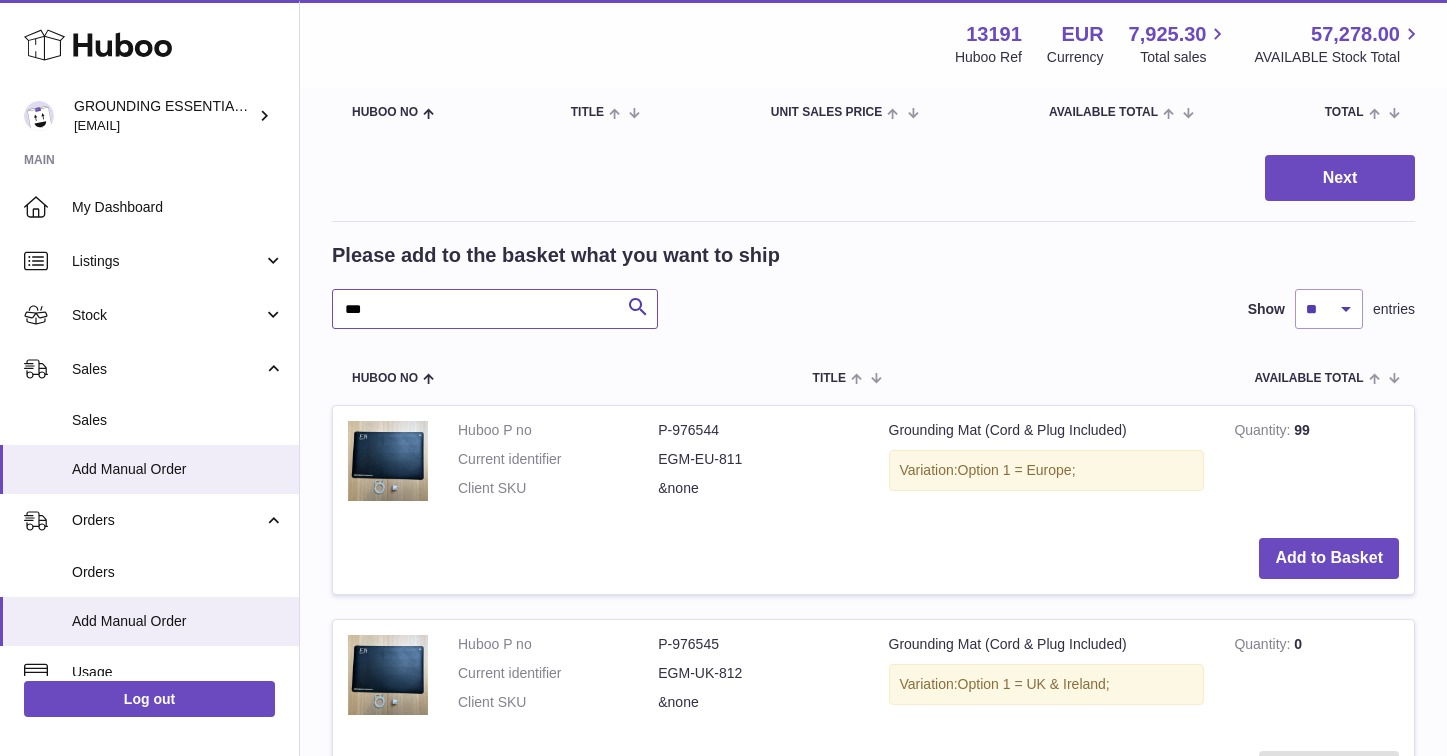 scroll, scrollTop: 341, scrollLeft: 0, axis: vertical 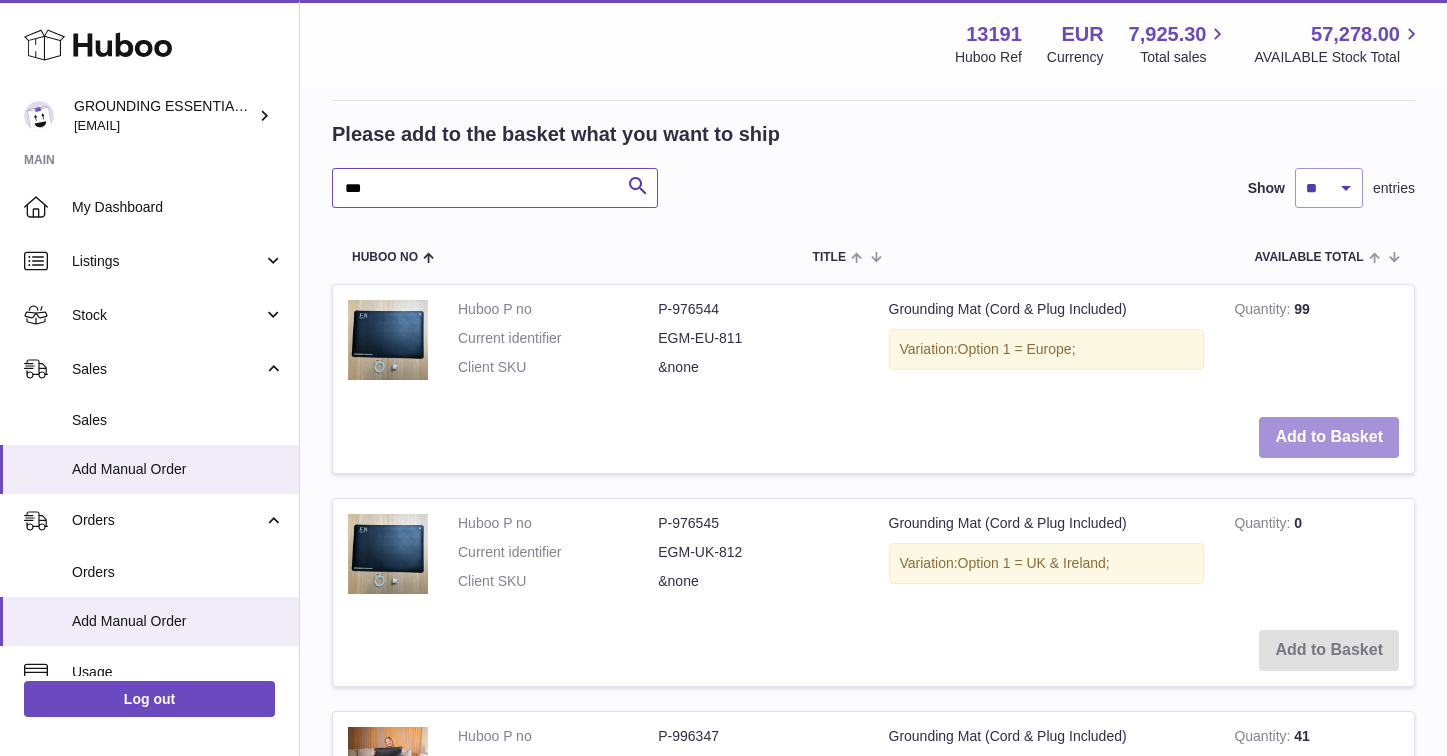 type on "***" 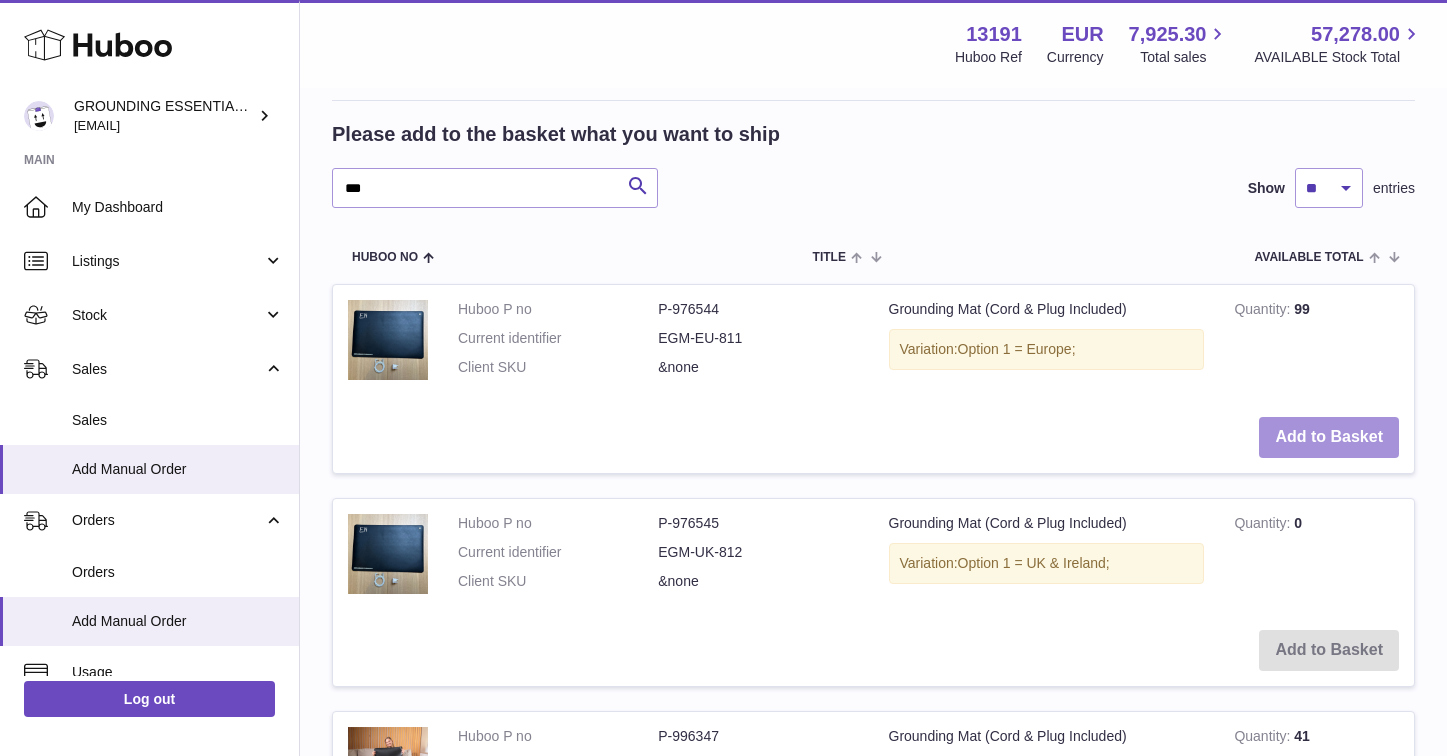 click on "Add to Basket" at bounding box center (1329, 437) 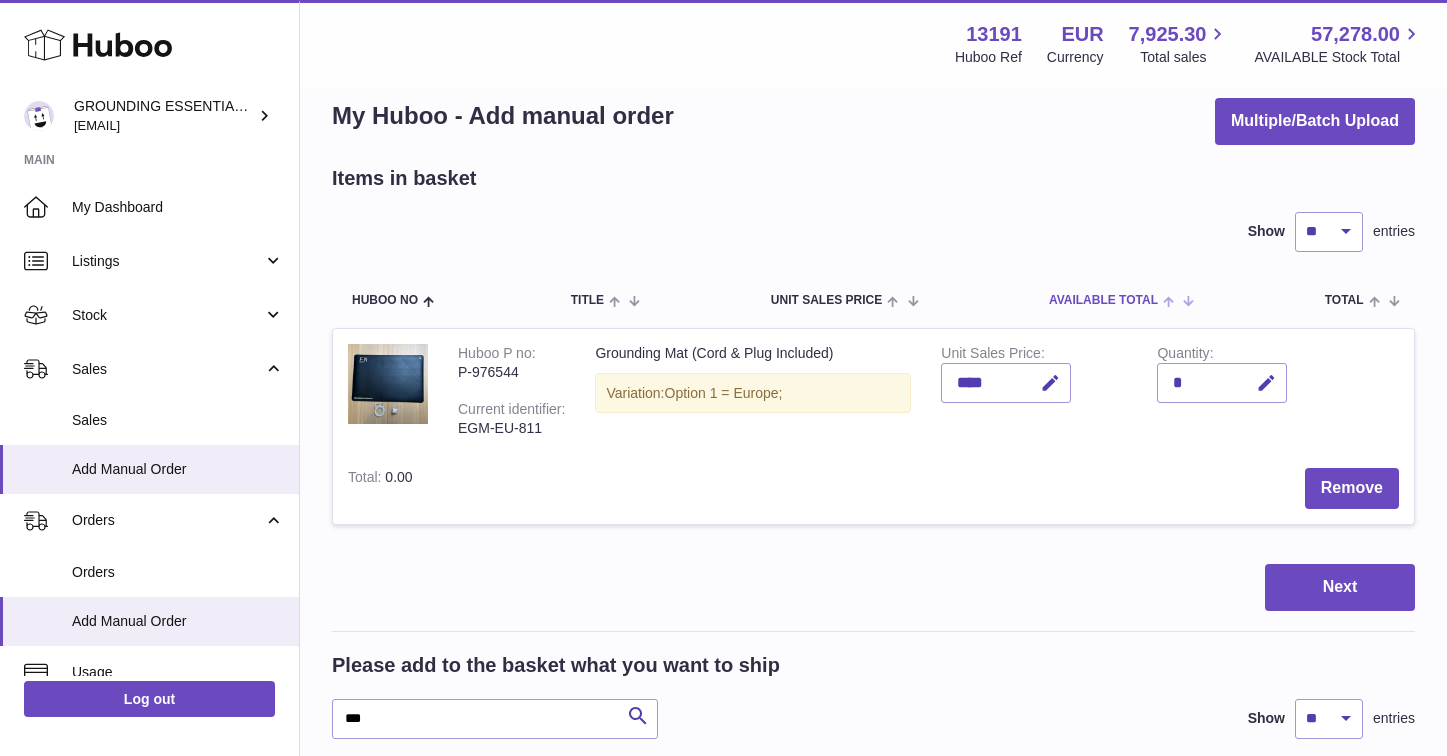 scroll, scrollTop: 0, scrollLeft: 0, axis: both 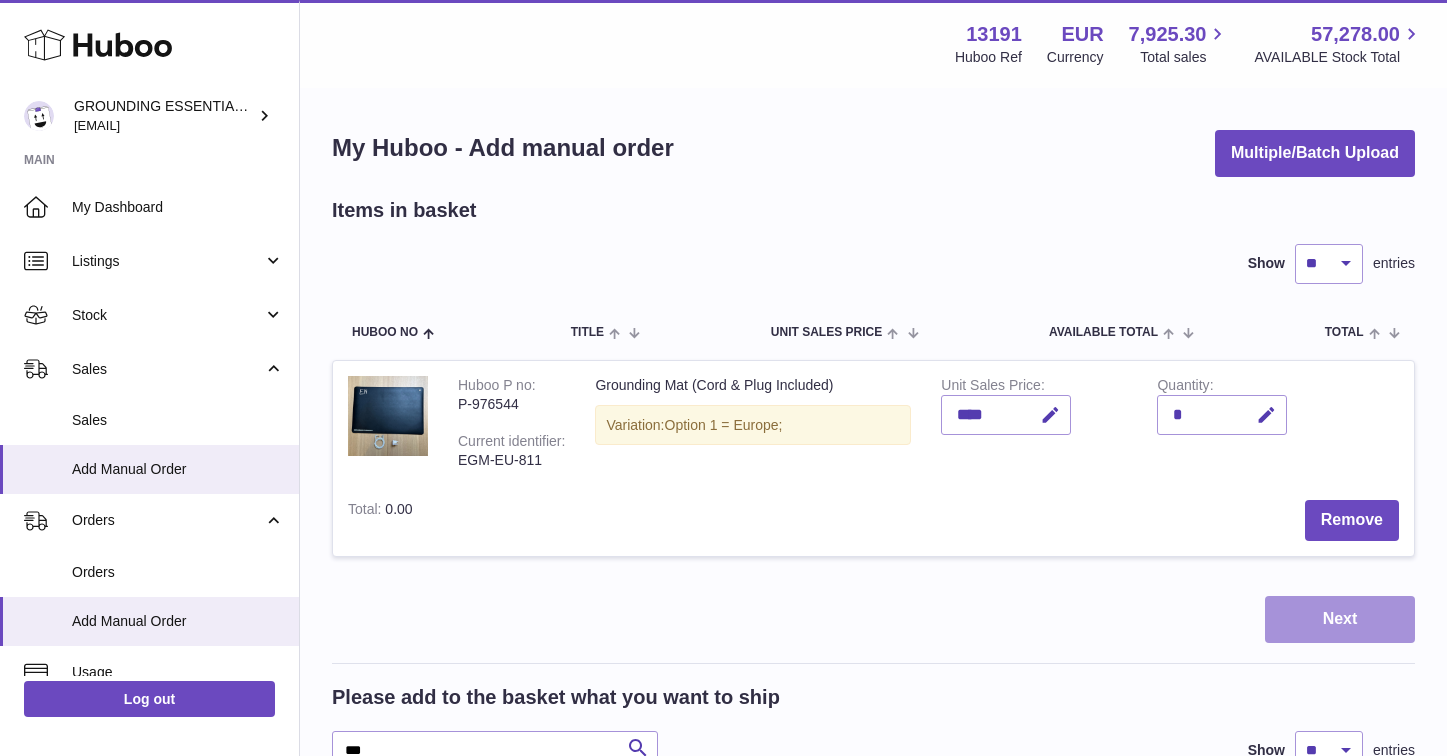 click on "Next" at bounding box center (1340, 619) 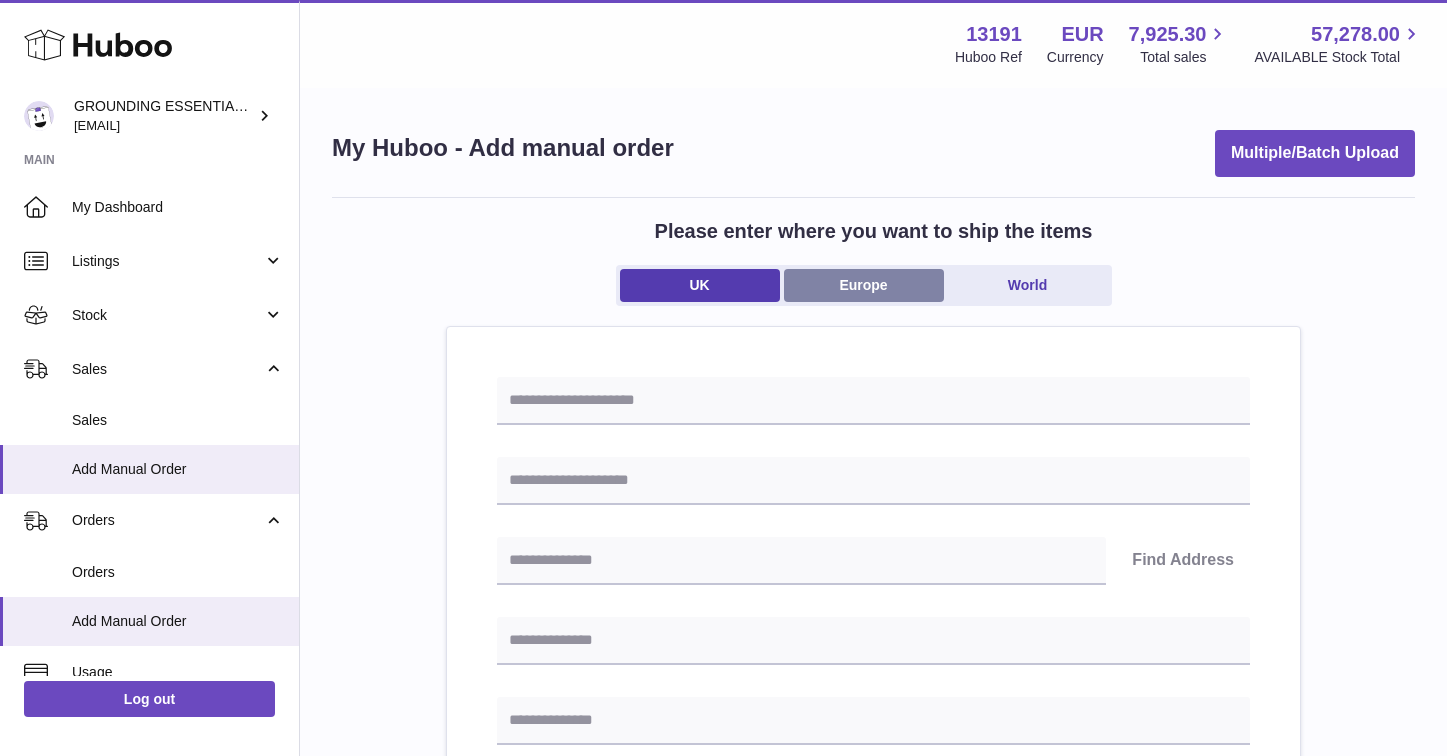 click on "Europe" at bounding box center [864, 285] 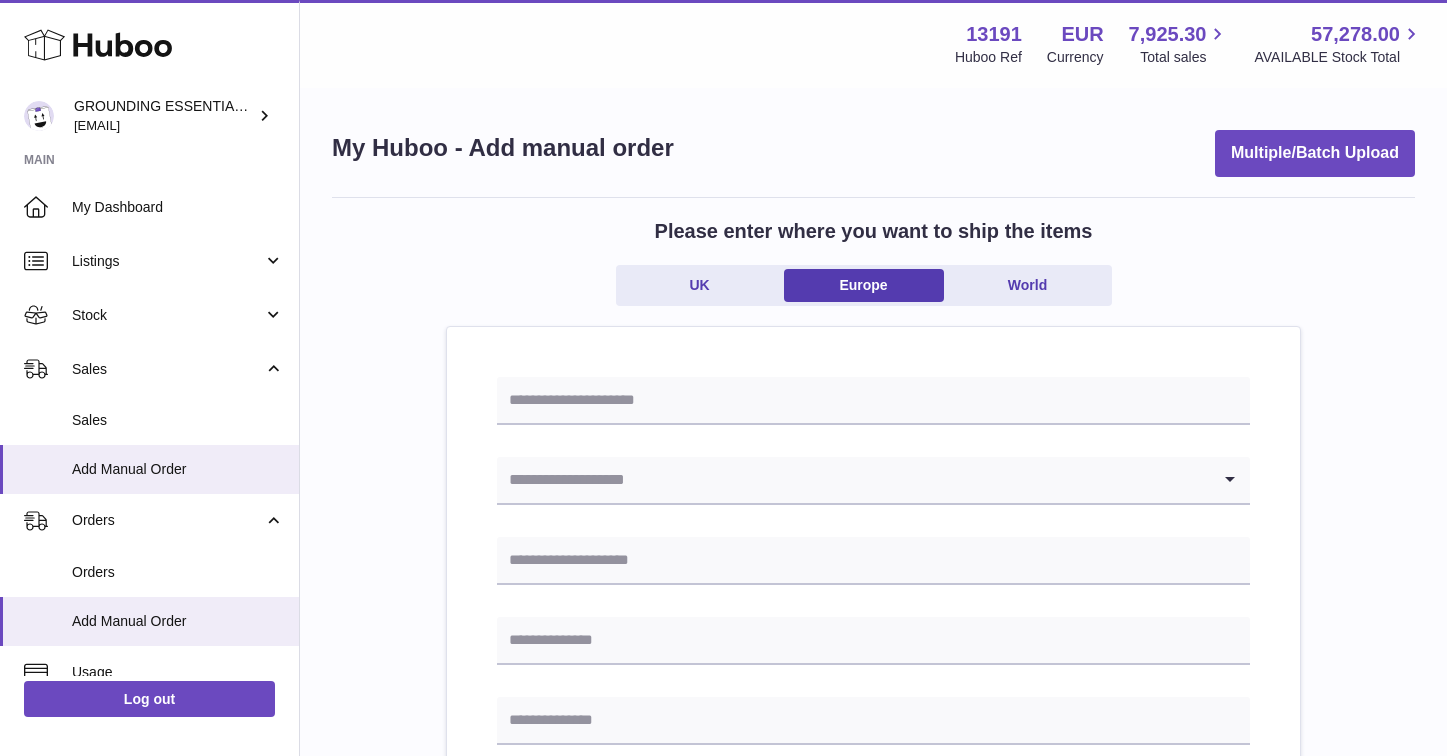 click at bounding box center [853, 480] 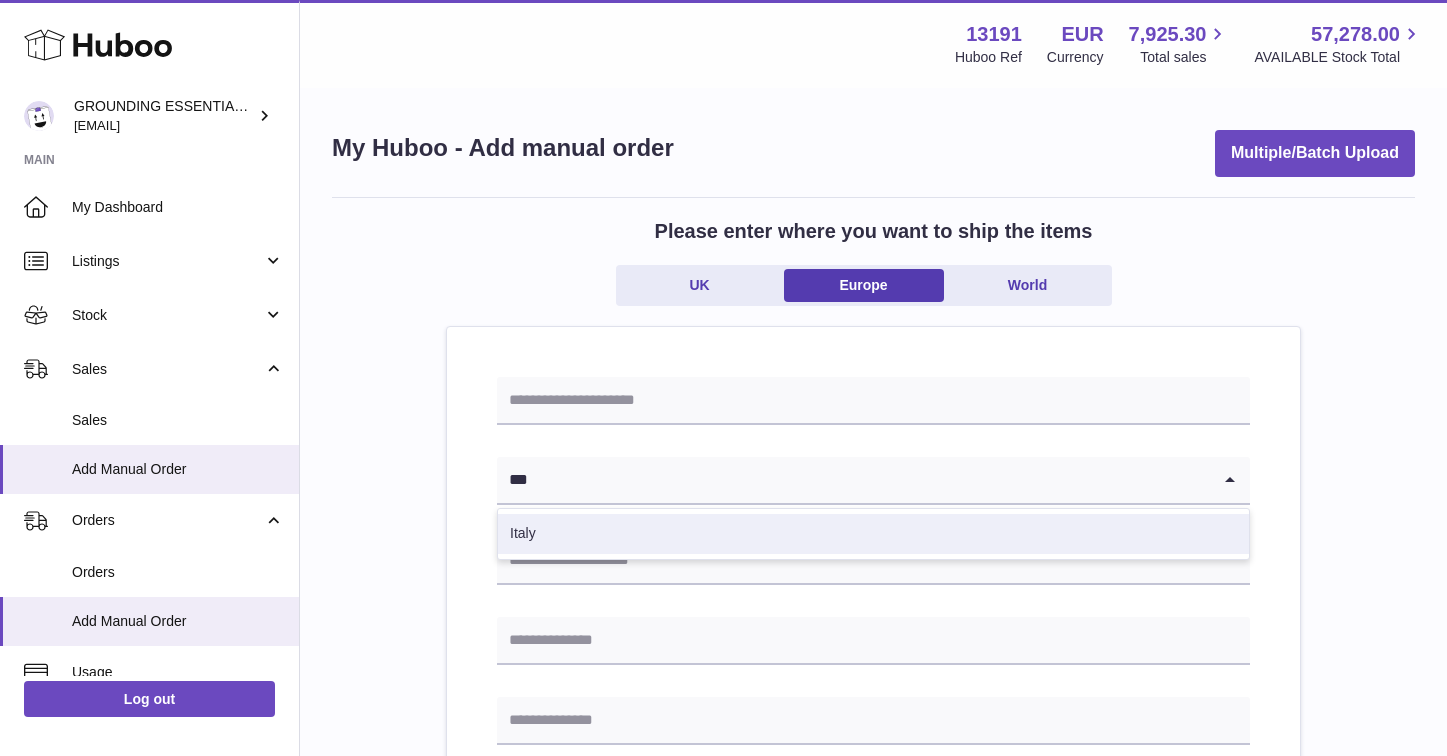 type on "***" 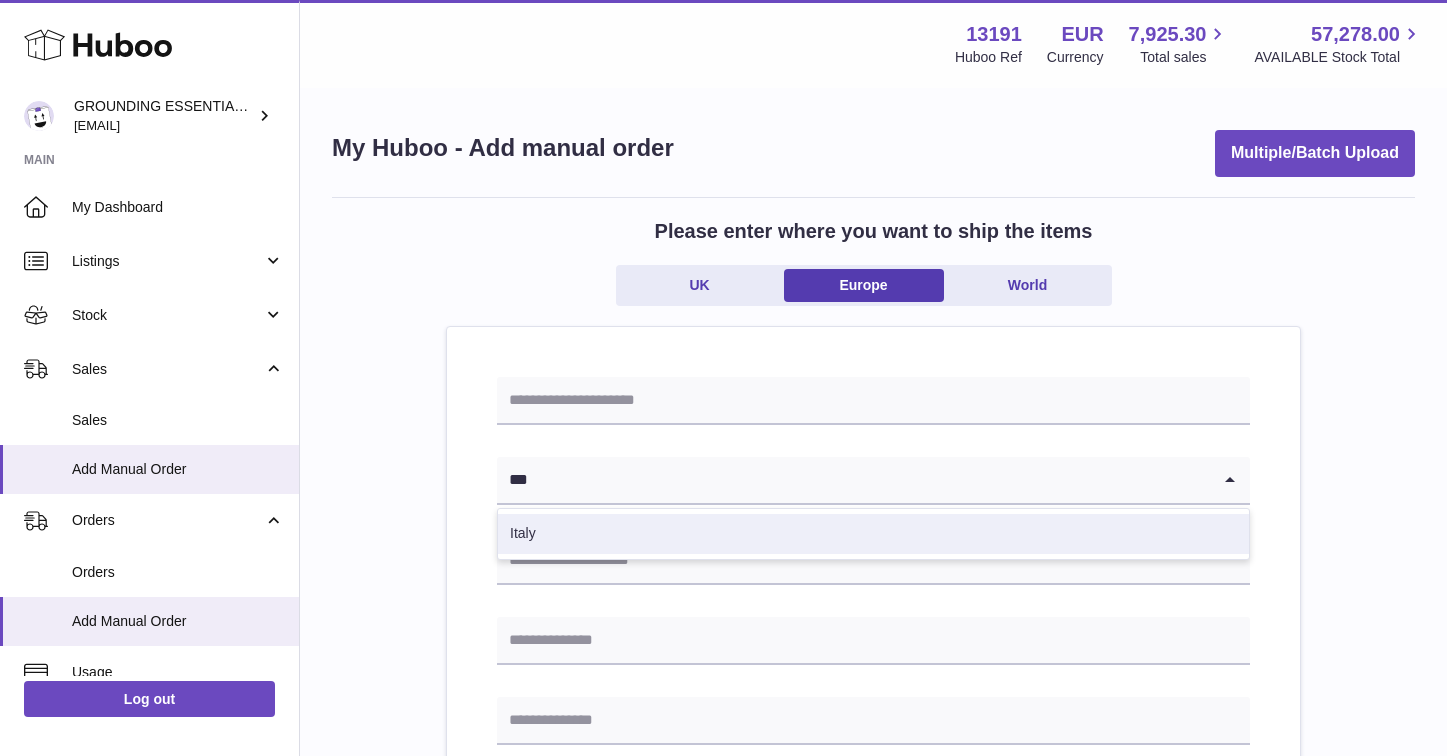 type 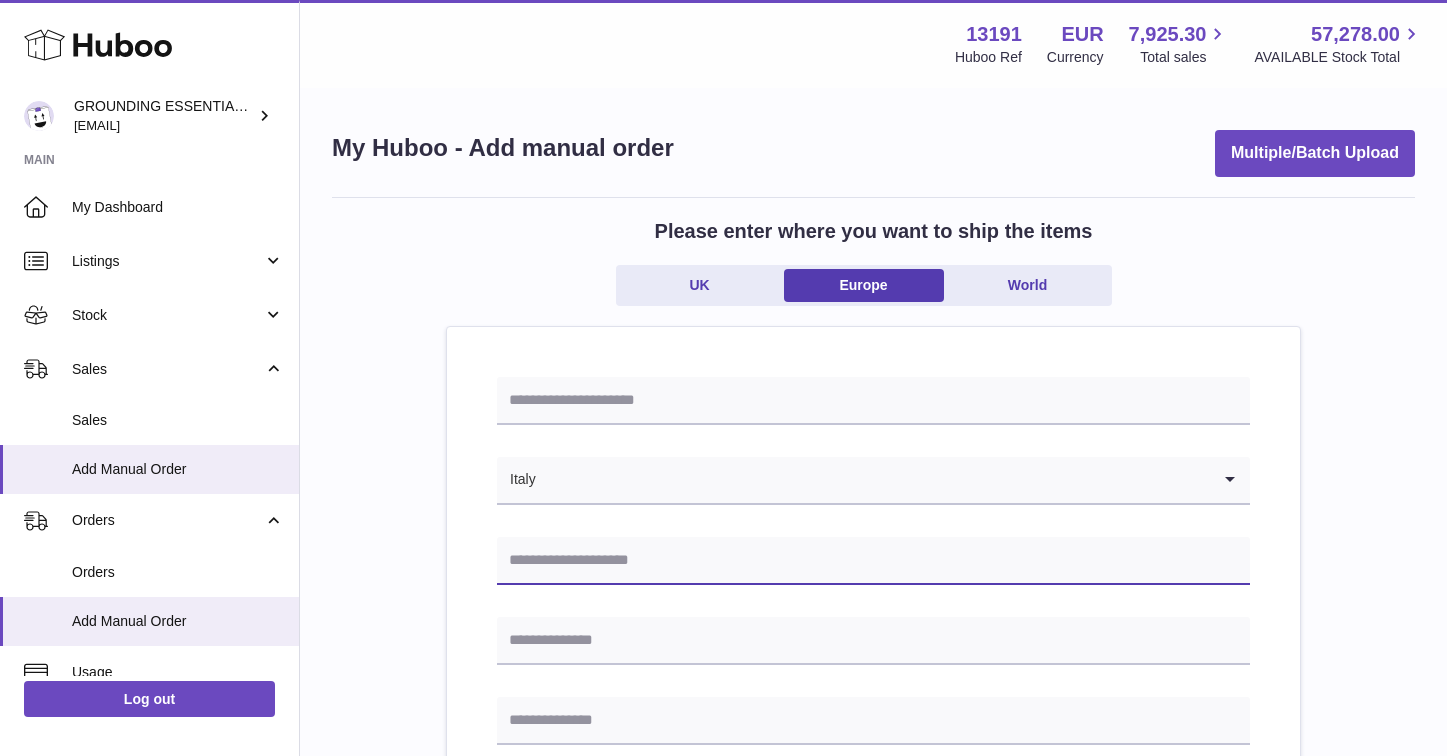click at bounding box center [873, 561] 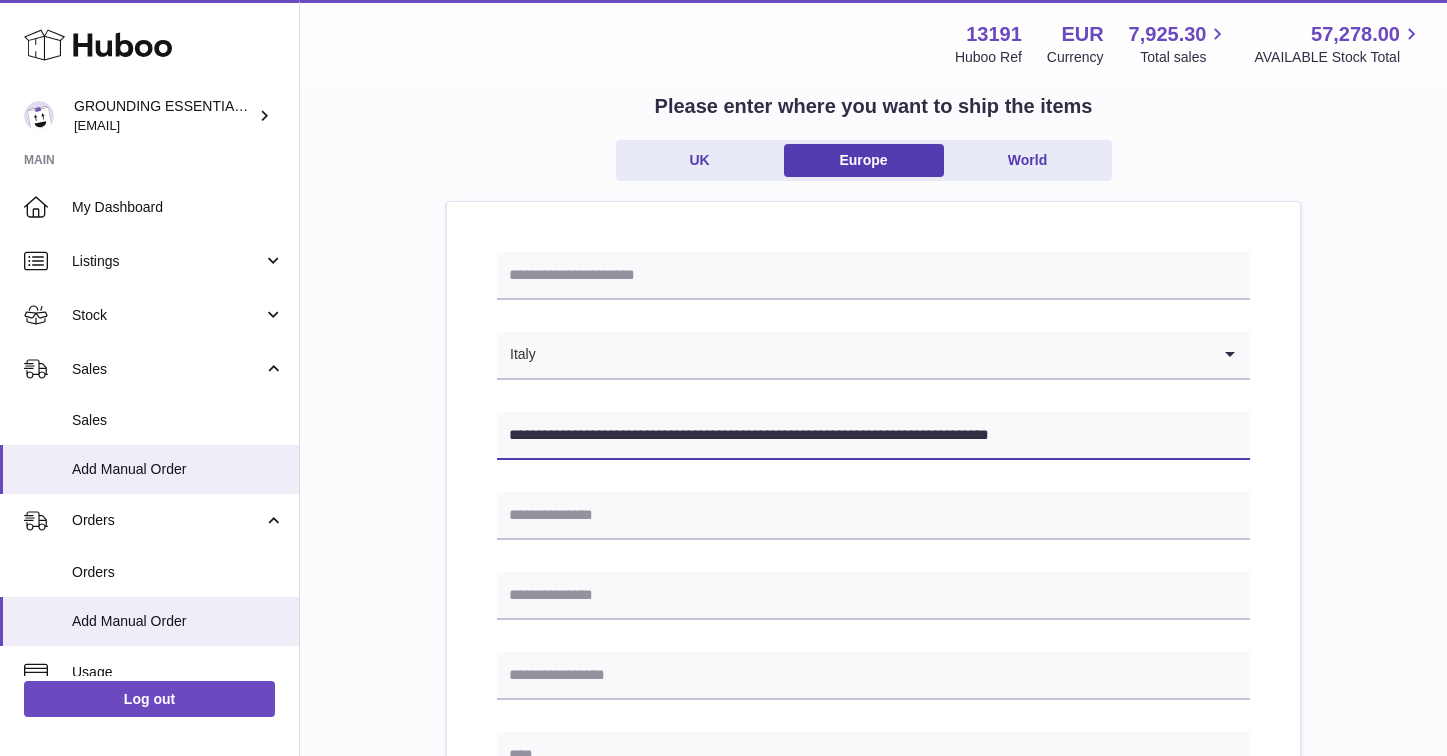 scroll, scrollTop: 230, scrollLeft: 0, axis: vertical 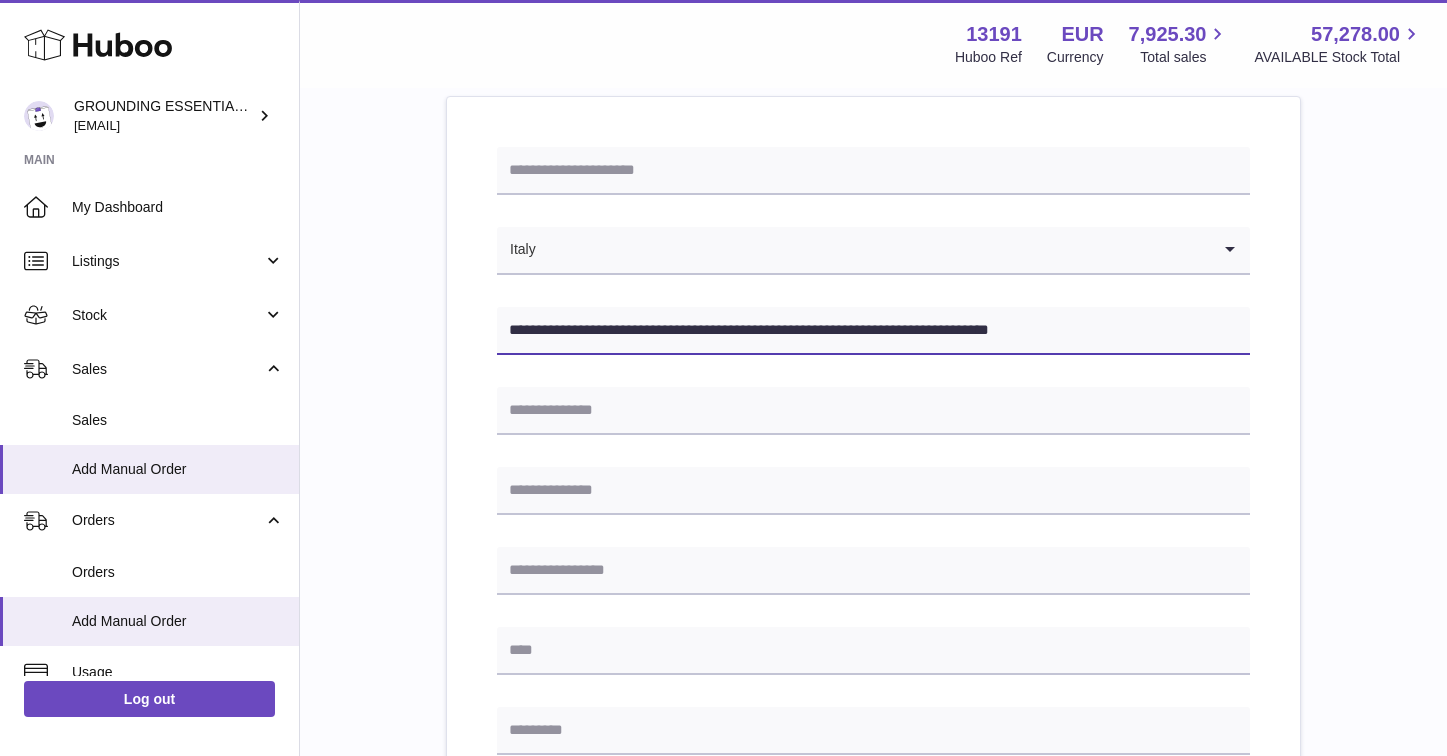 drag, startPoint x: 639, startPoint y: 333, endPoint x: 783, endPoint y: 329, distance: 144.05554 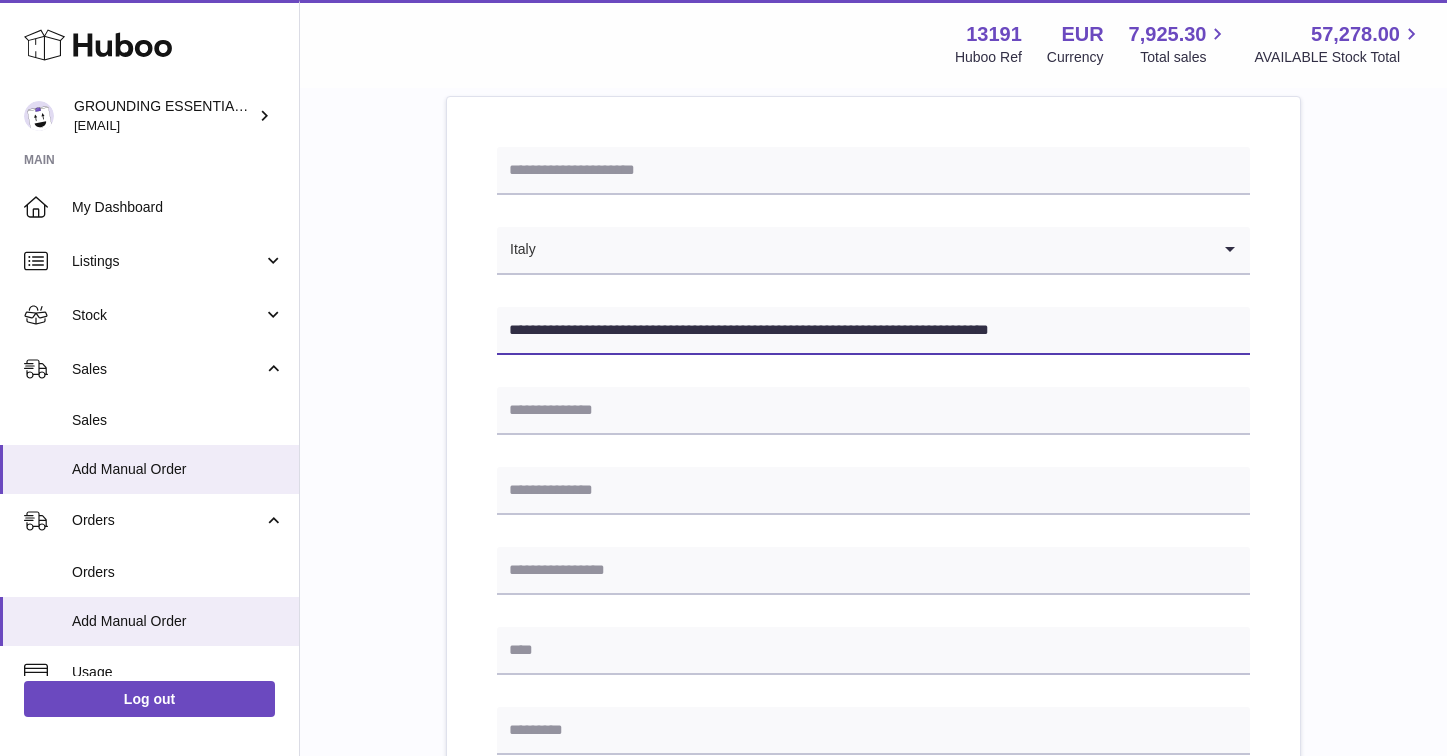 click on "**********" at bounding box center (873, 331) 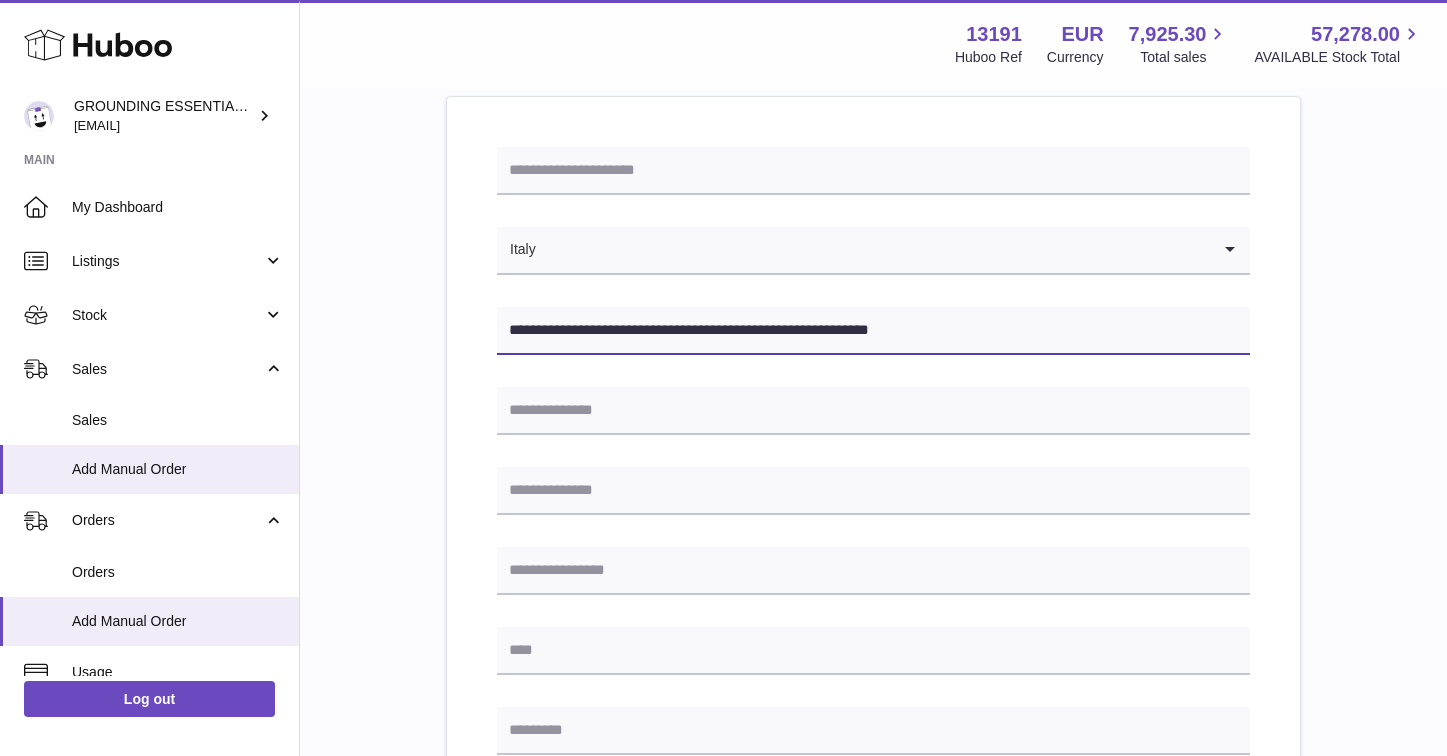 type on "**********" 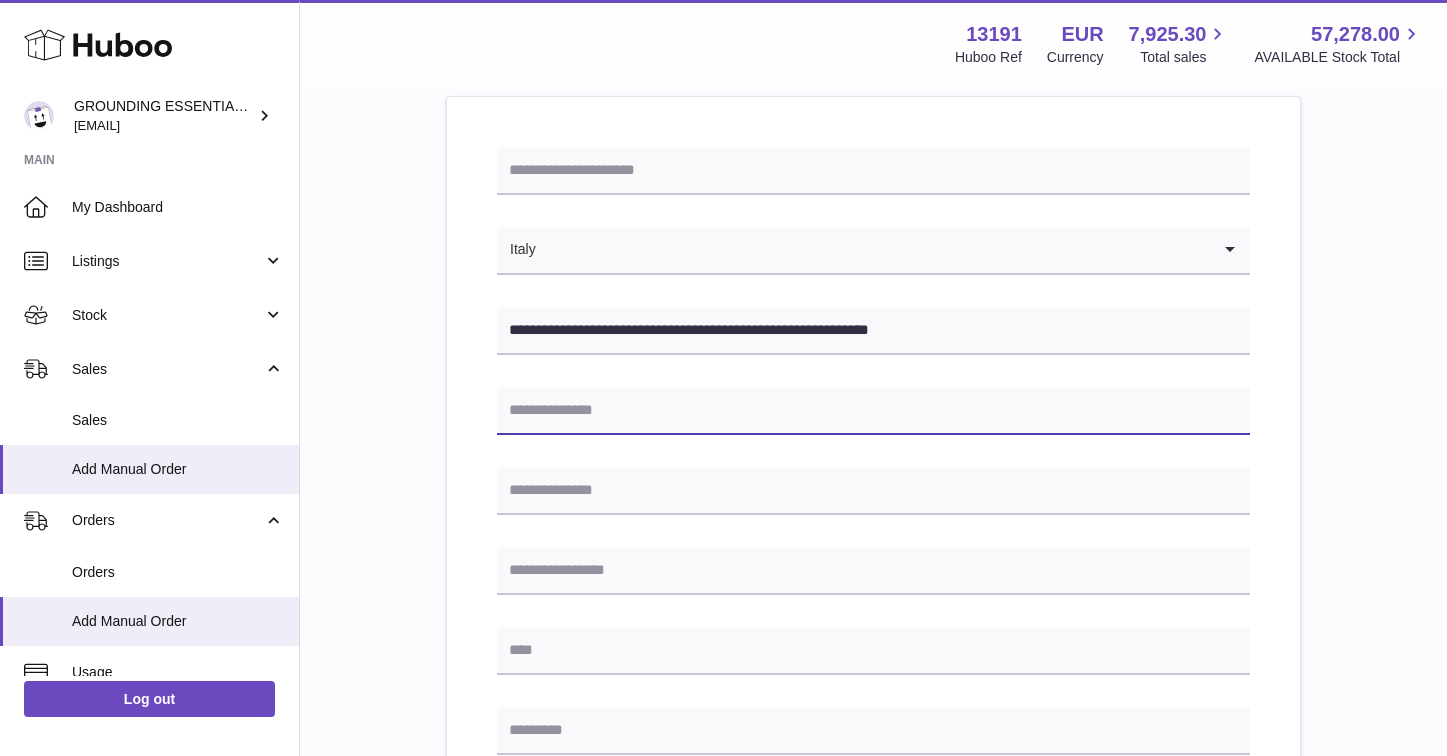 click at bounding box center (873, 411) 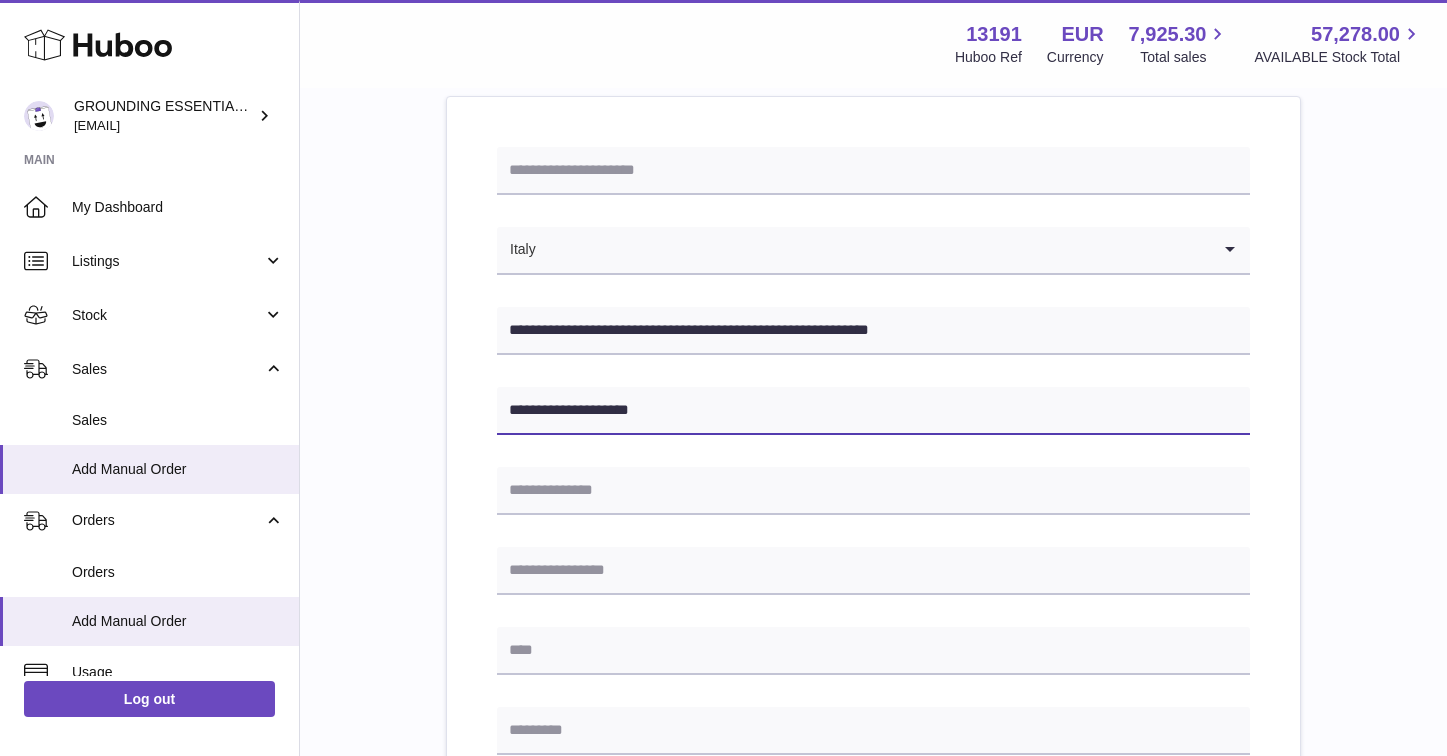 scroll, scrollTop: 246, scrollLeft: 0, axis: vertical 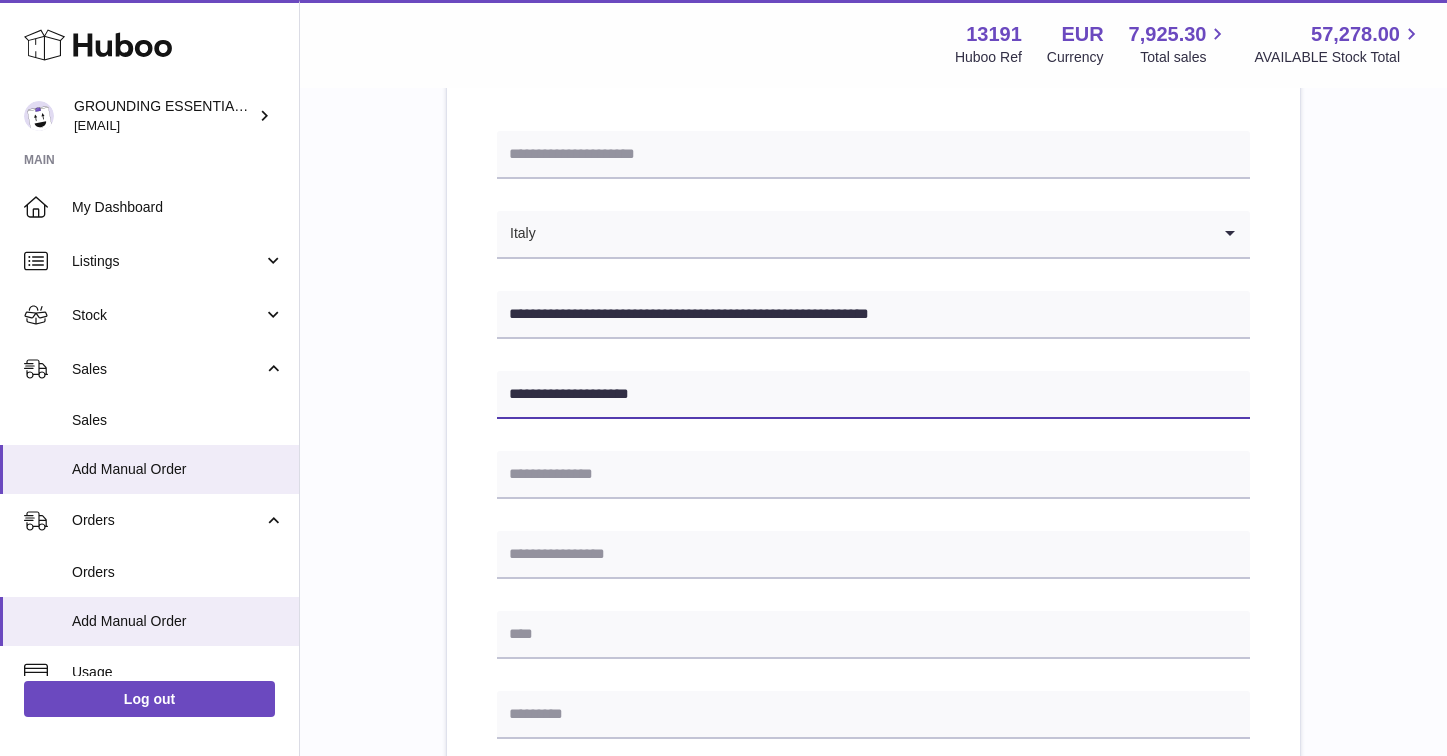 type on "**********" 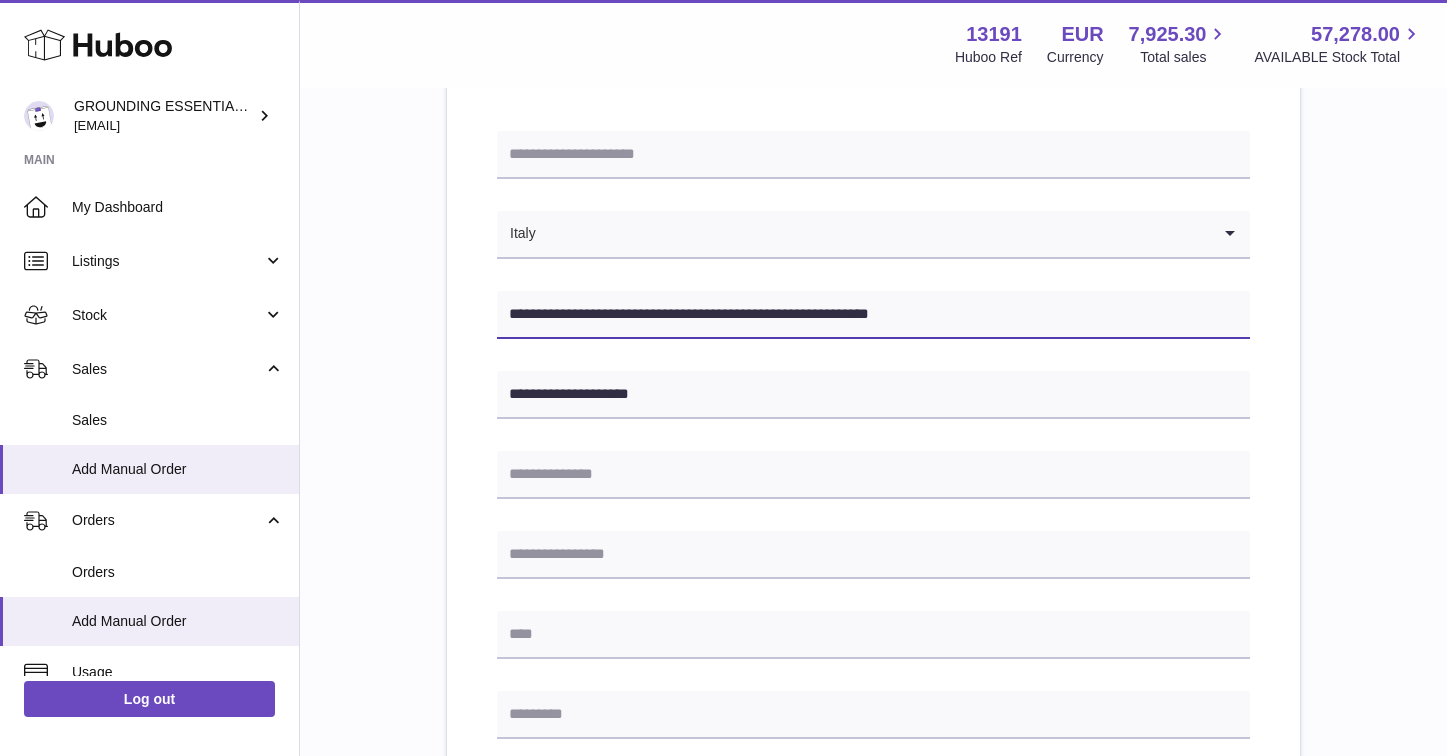 drag, startPoint x: 963, startPoint y: 313, endPoint x: 807, endPoint y: 316, distance: 156.02884 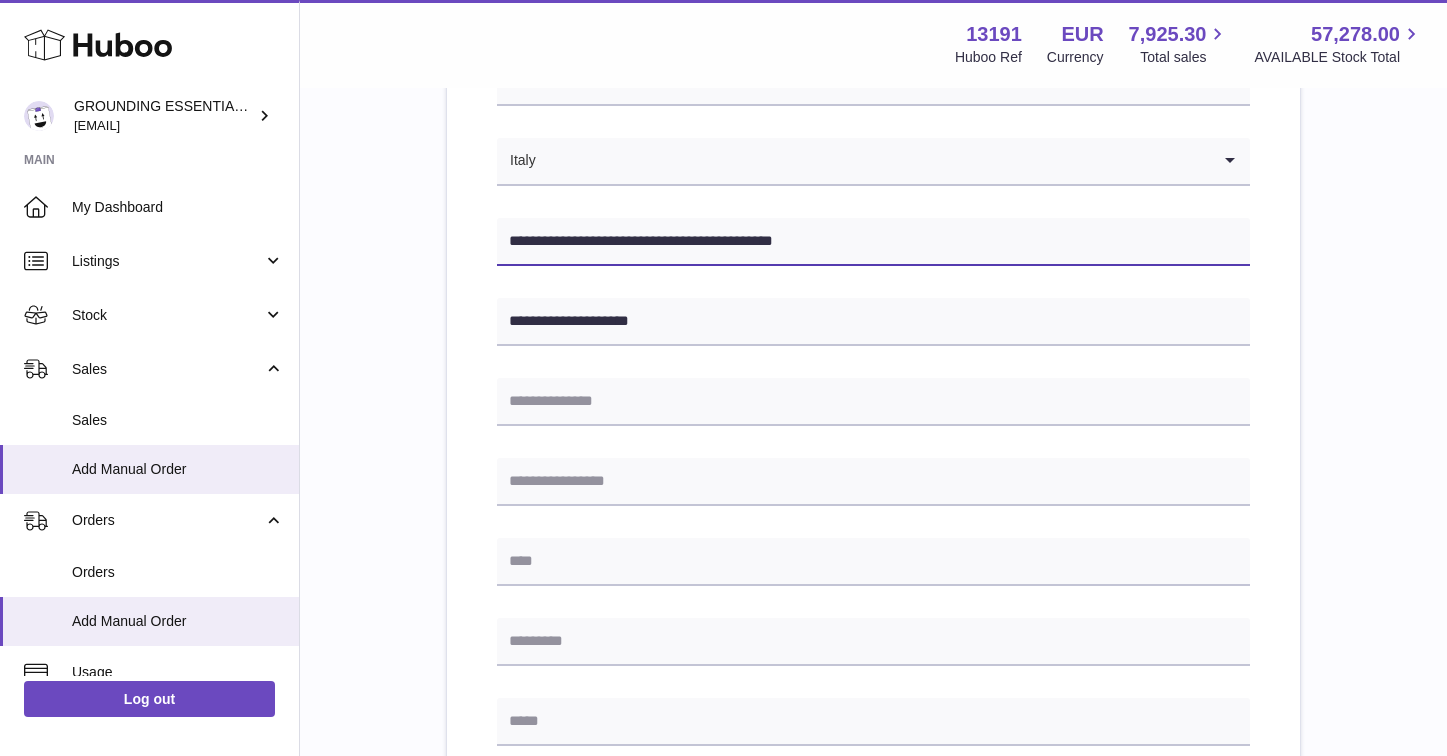 scroll, scrollTop: 354, scrollLeft: 0, axis: vertical 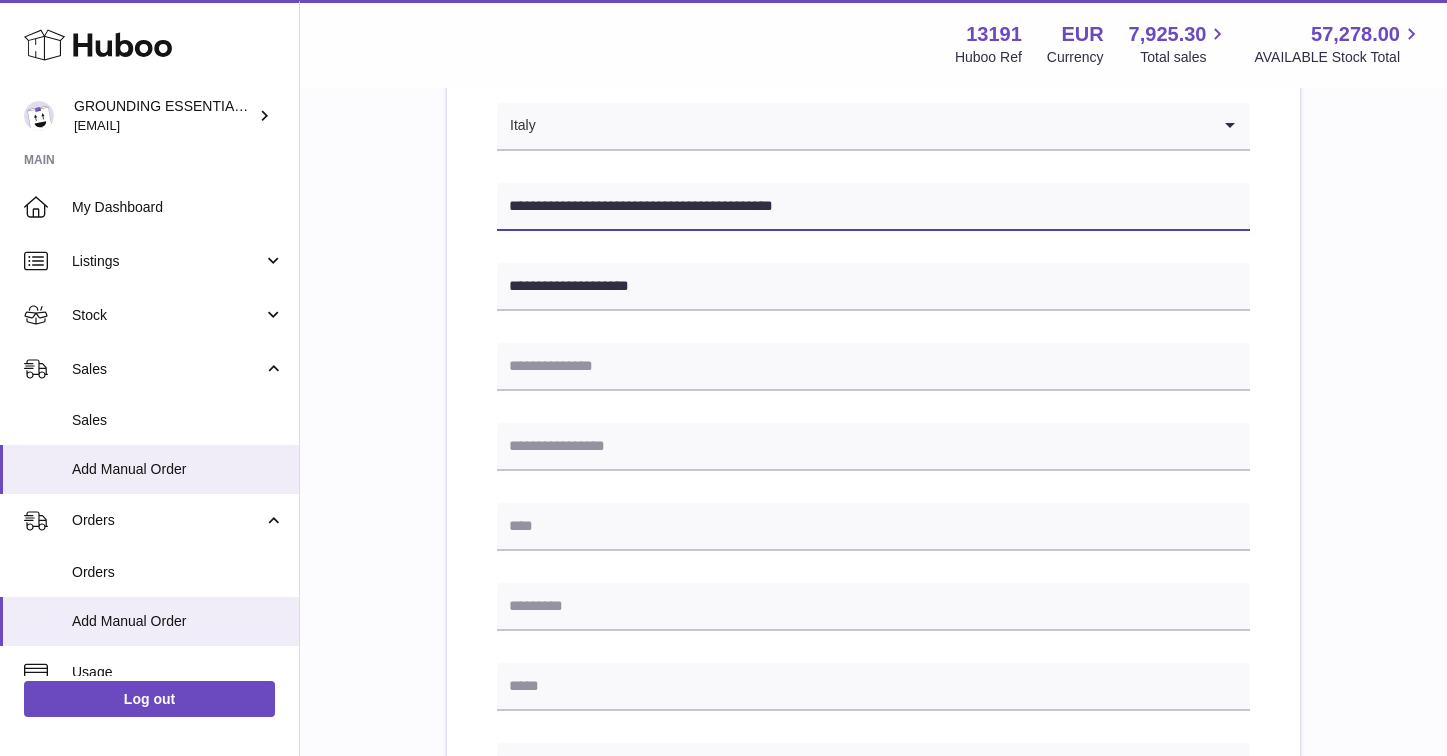 type on "**********" 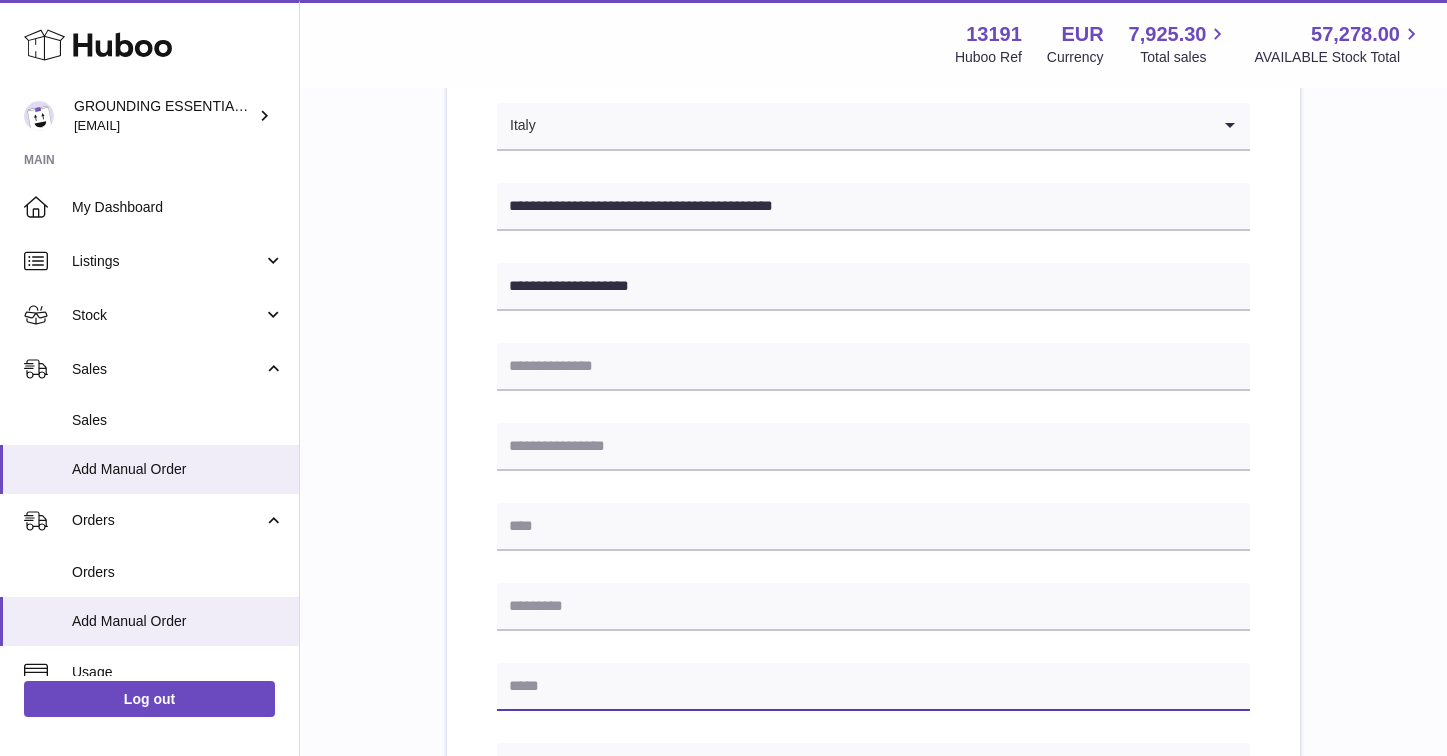 click at bounding box center (873, 687) 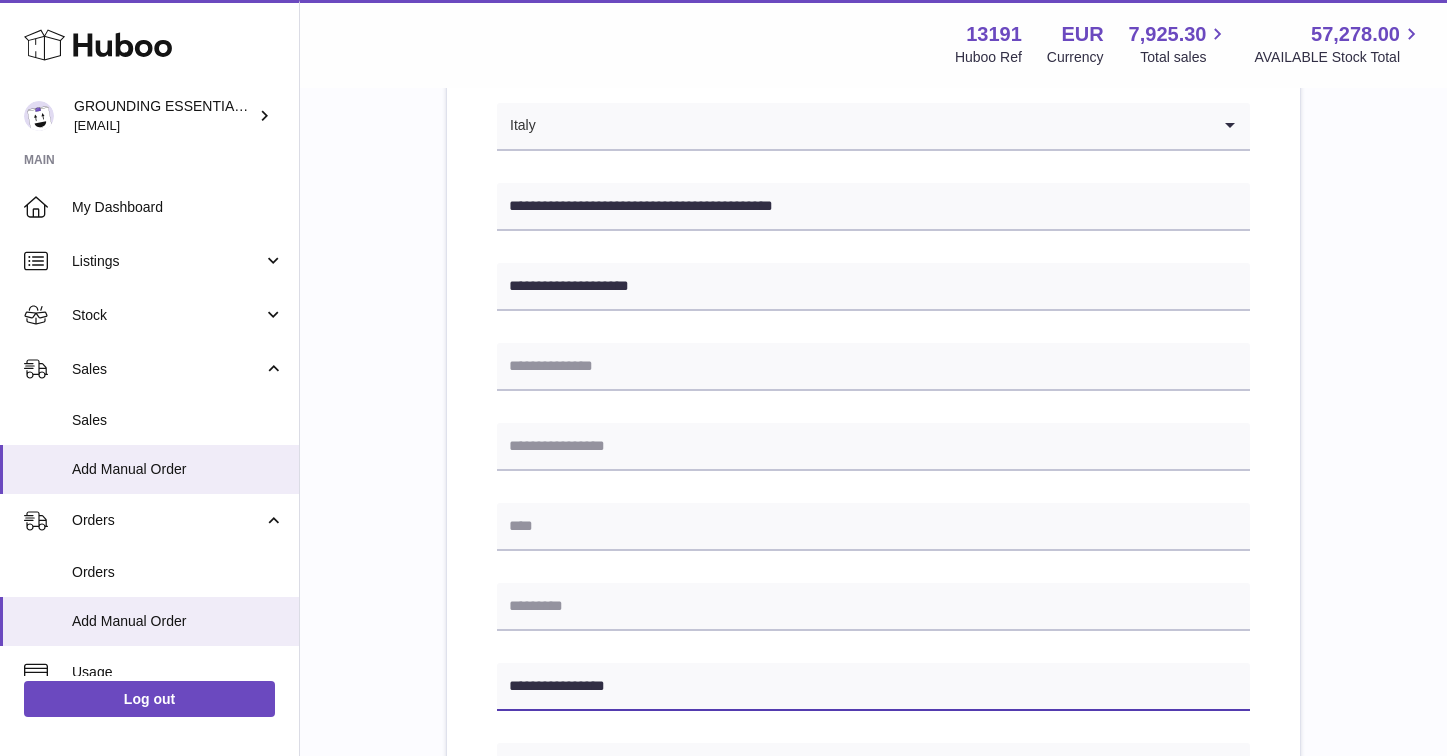 type on "**********" 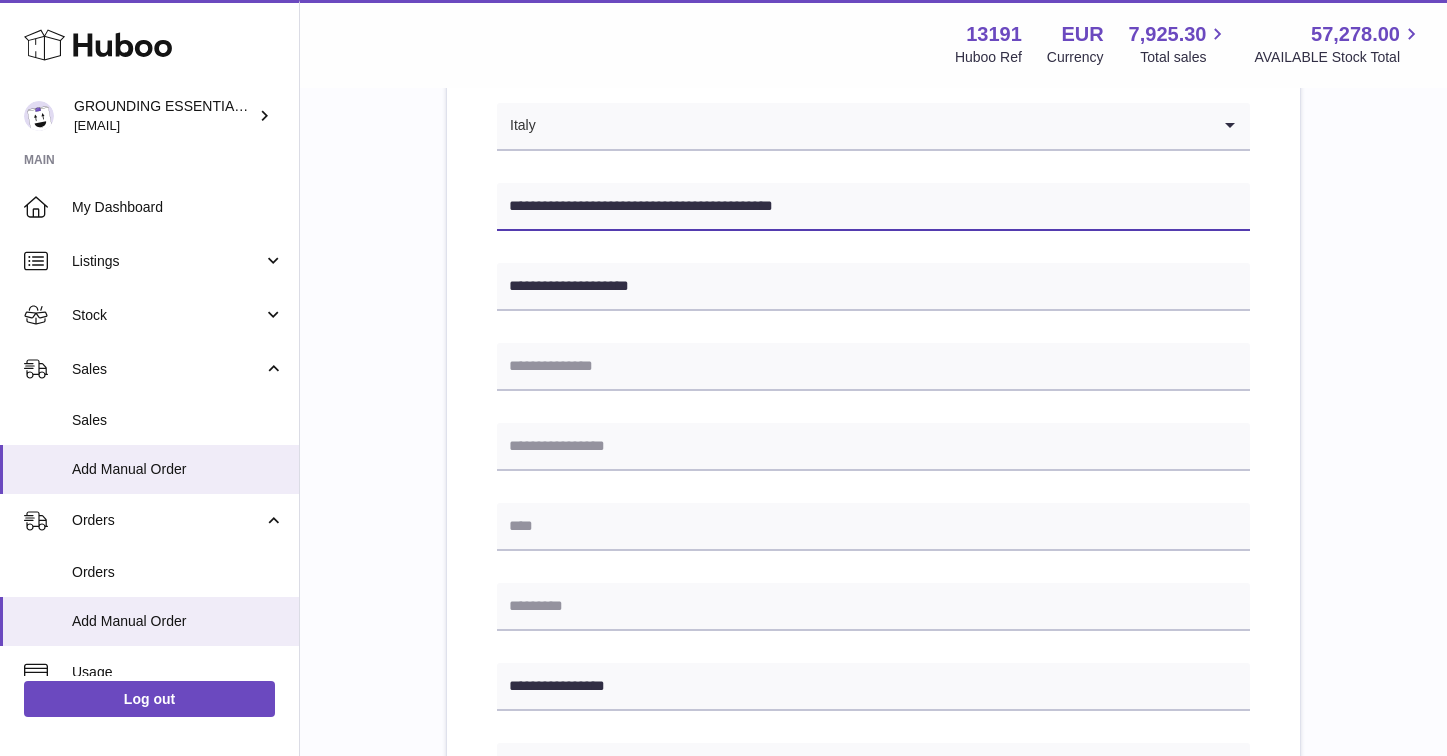 drag, startPoint x: 751, startPoint y: 209, endPoint x: 687, endPoint y: 208, distance: 64.00781 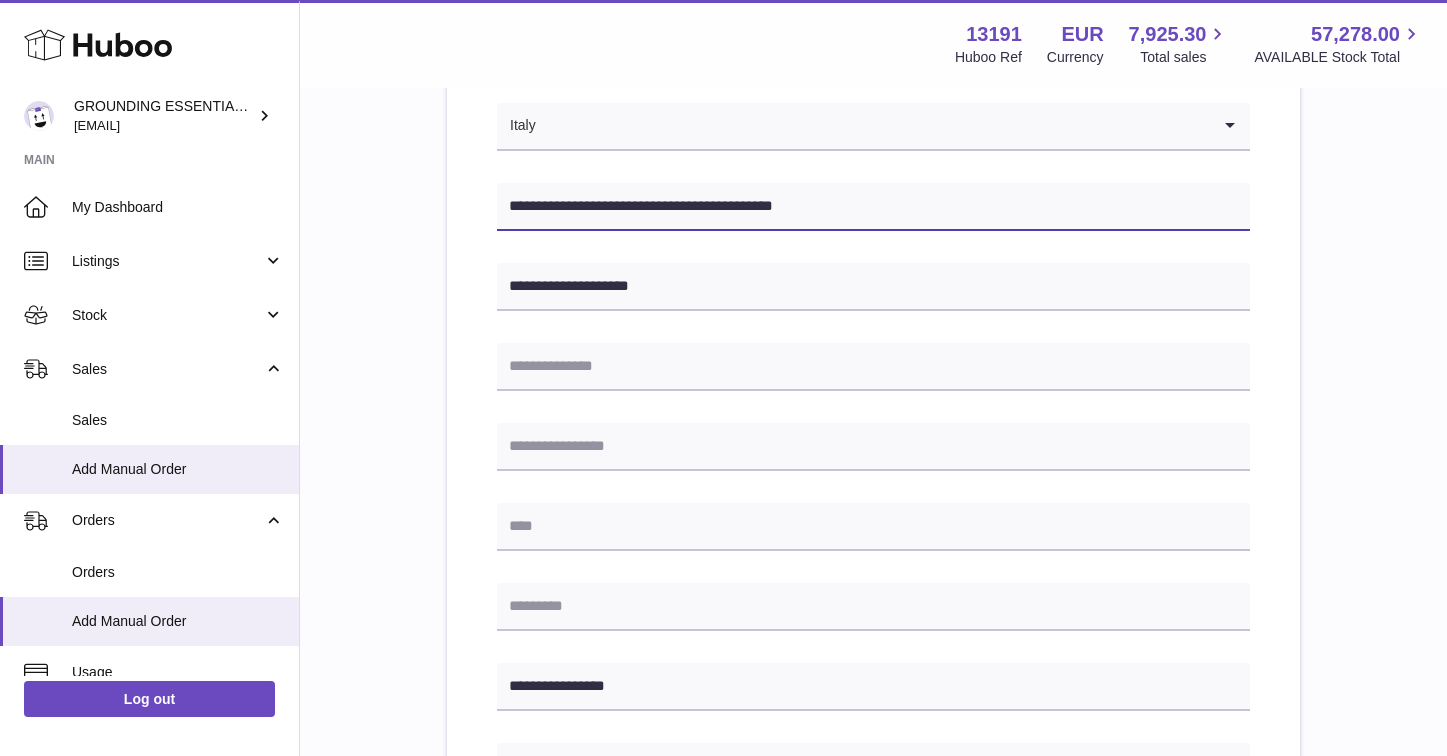 click on "**********" at bounding box center [873, 207] 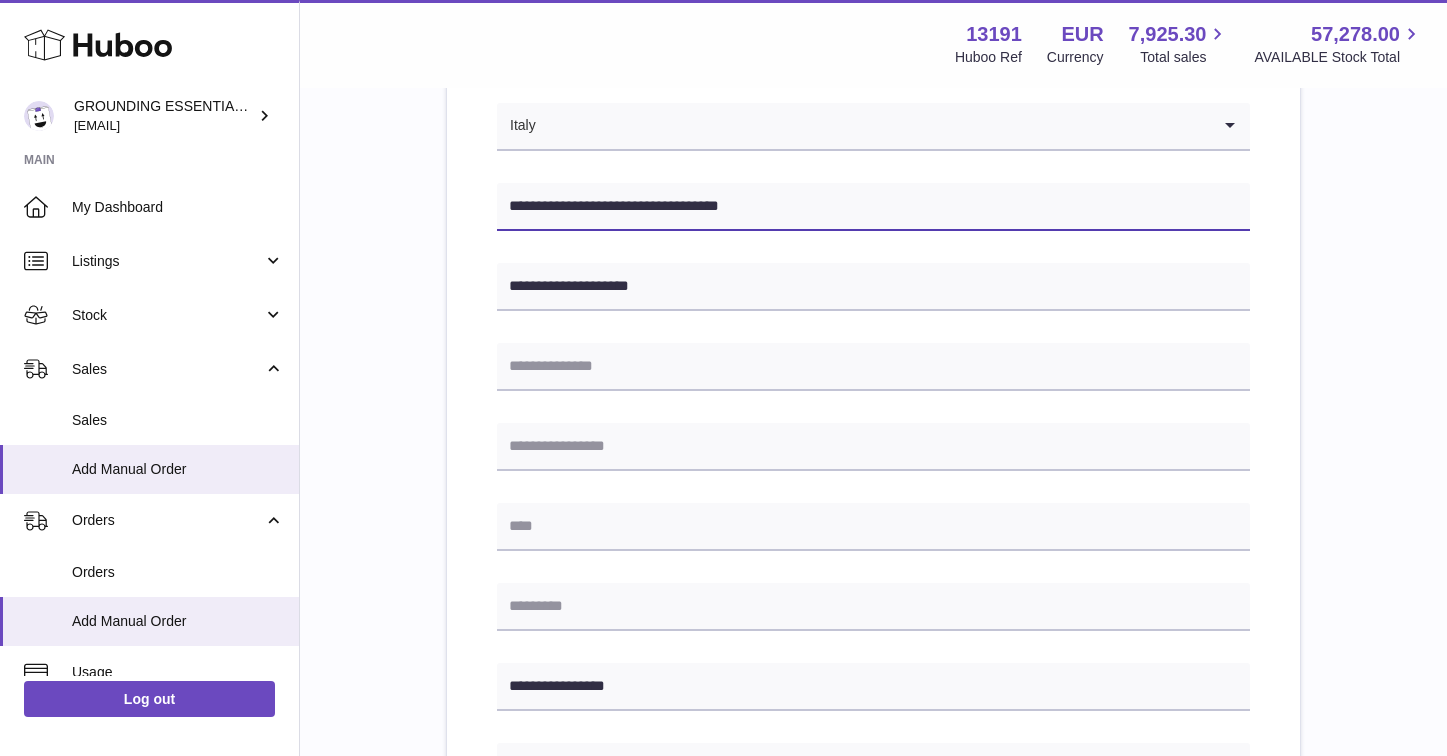 type on "**********" 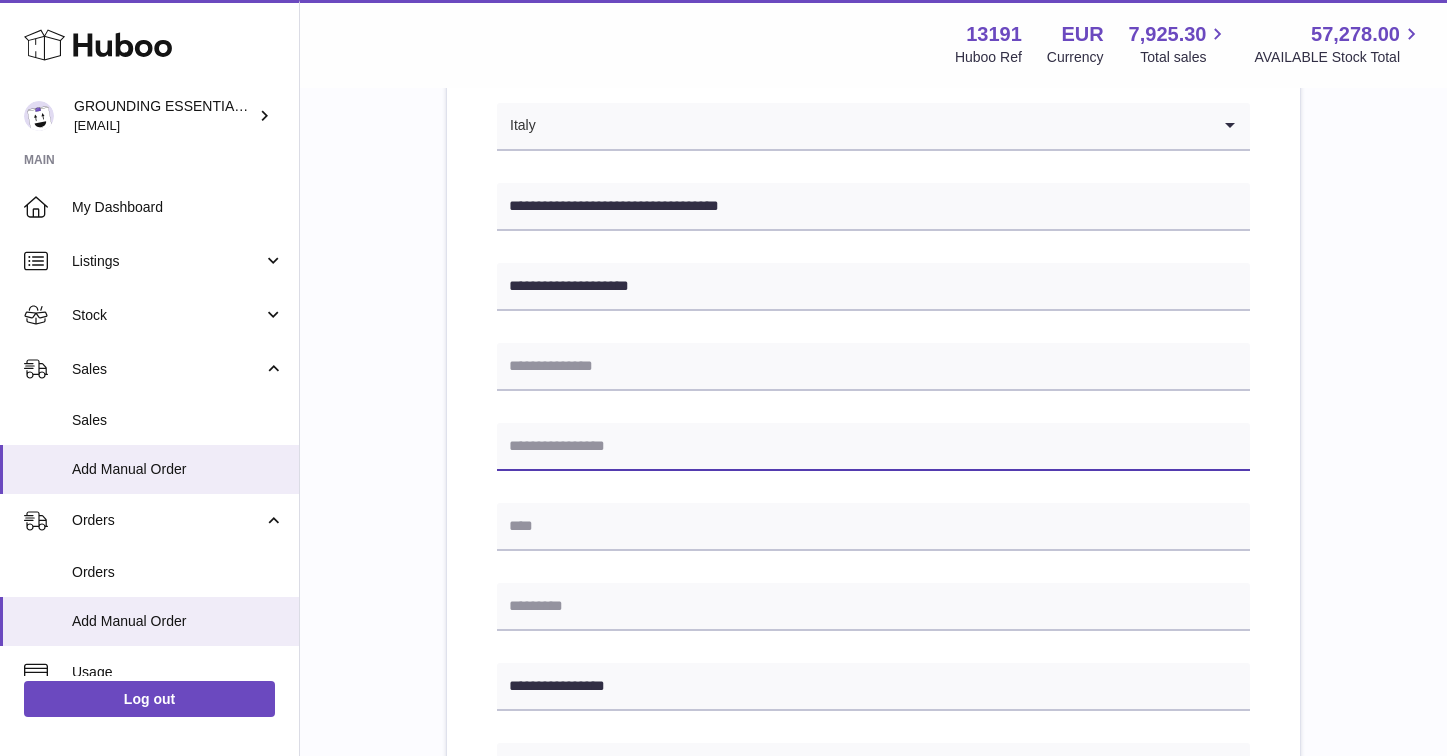 click at bounding box center [873, 447] 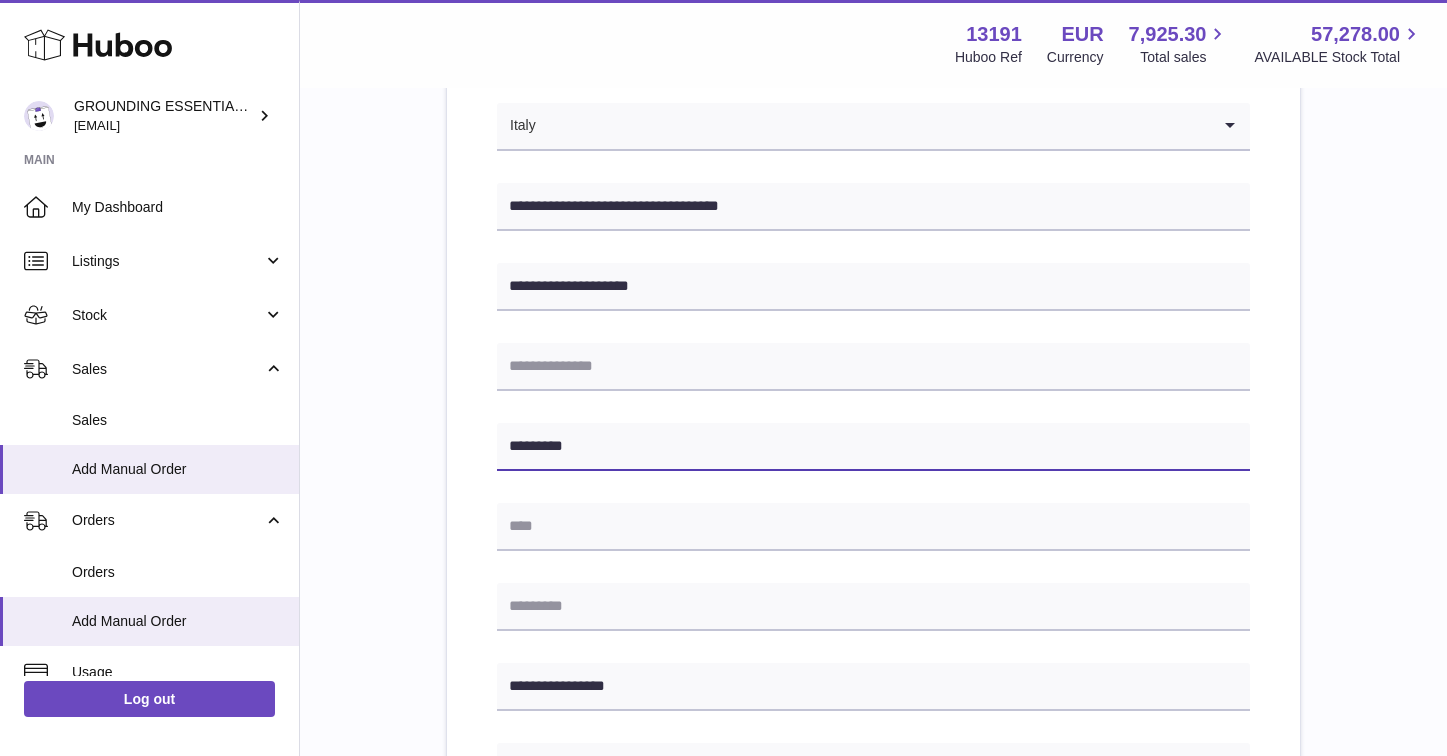 type on "********" 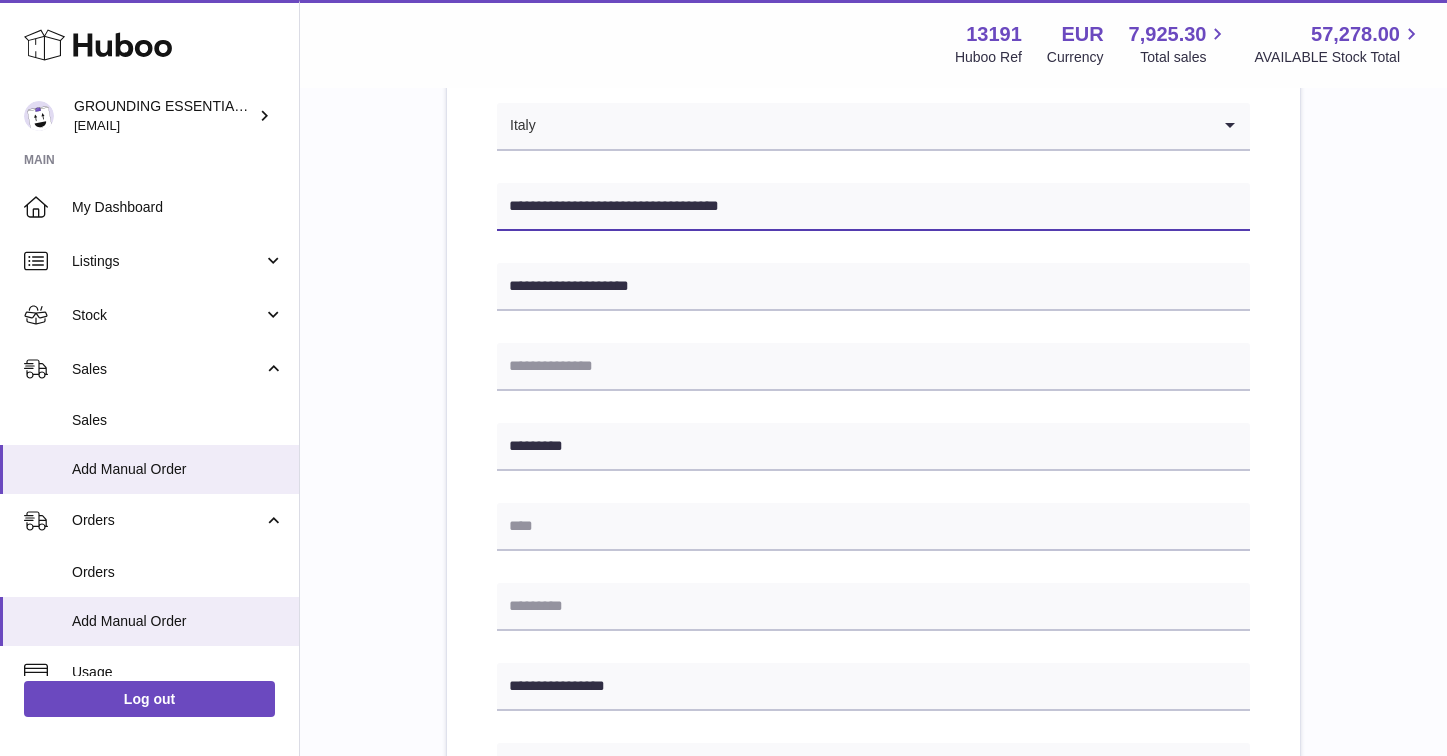 drag, startPoint x: 708, startPoint y: 205, endPoint x: 694, endPoint y: 205, distance: 14 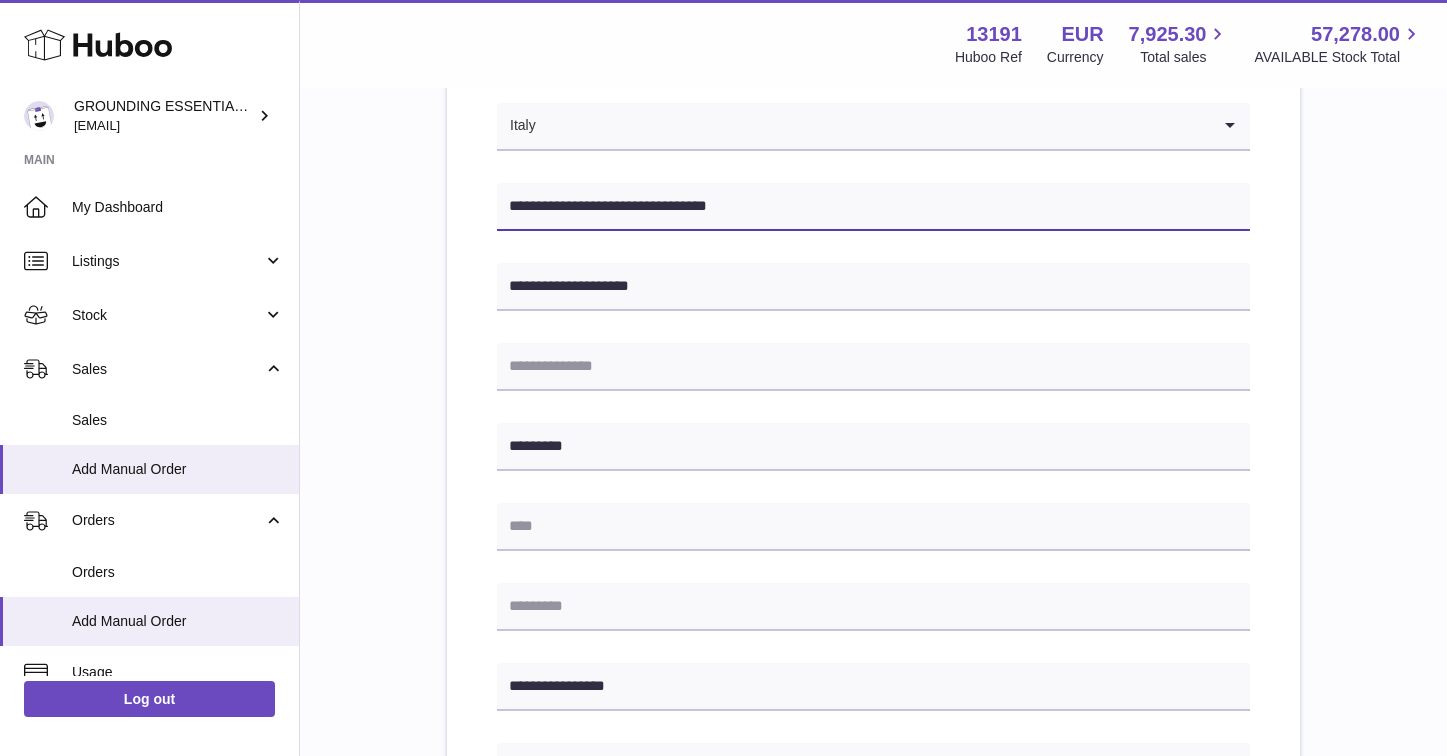 type on "**********" 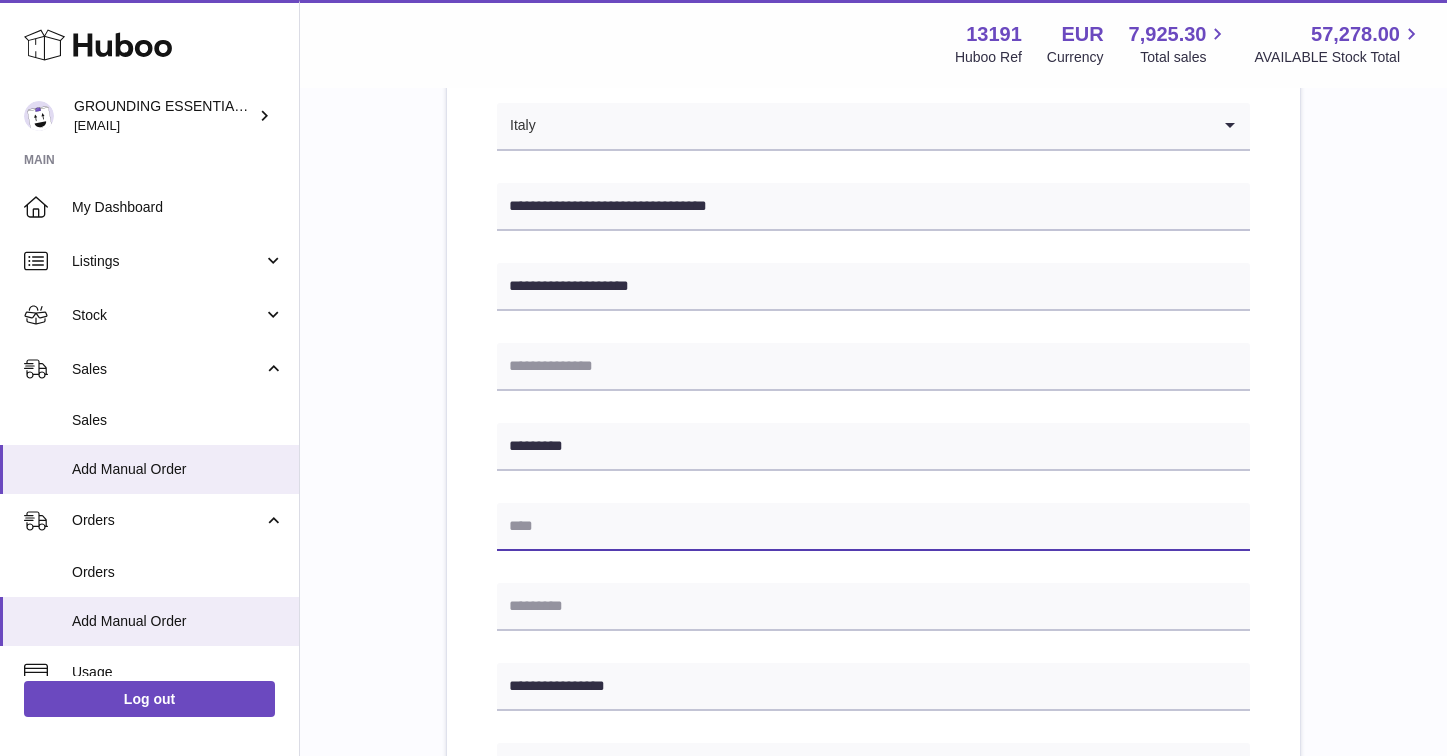 click at bounding box center (873, 527) 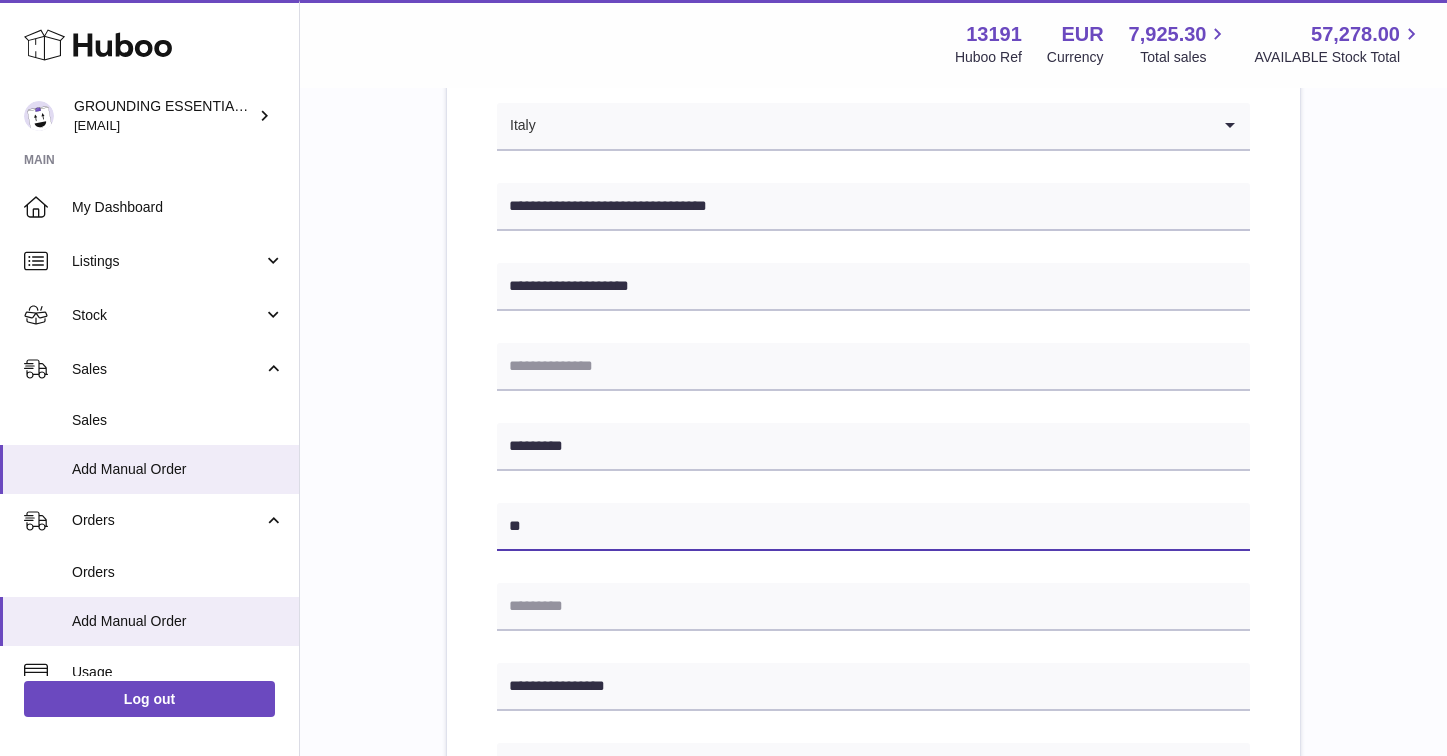 type on "**" 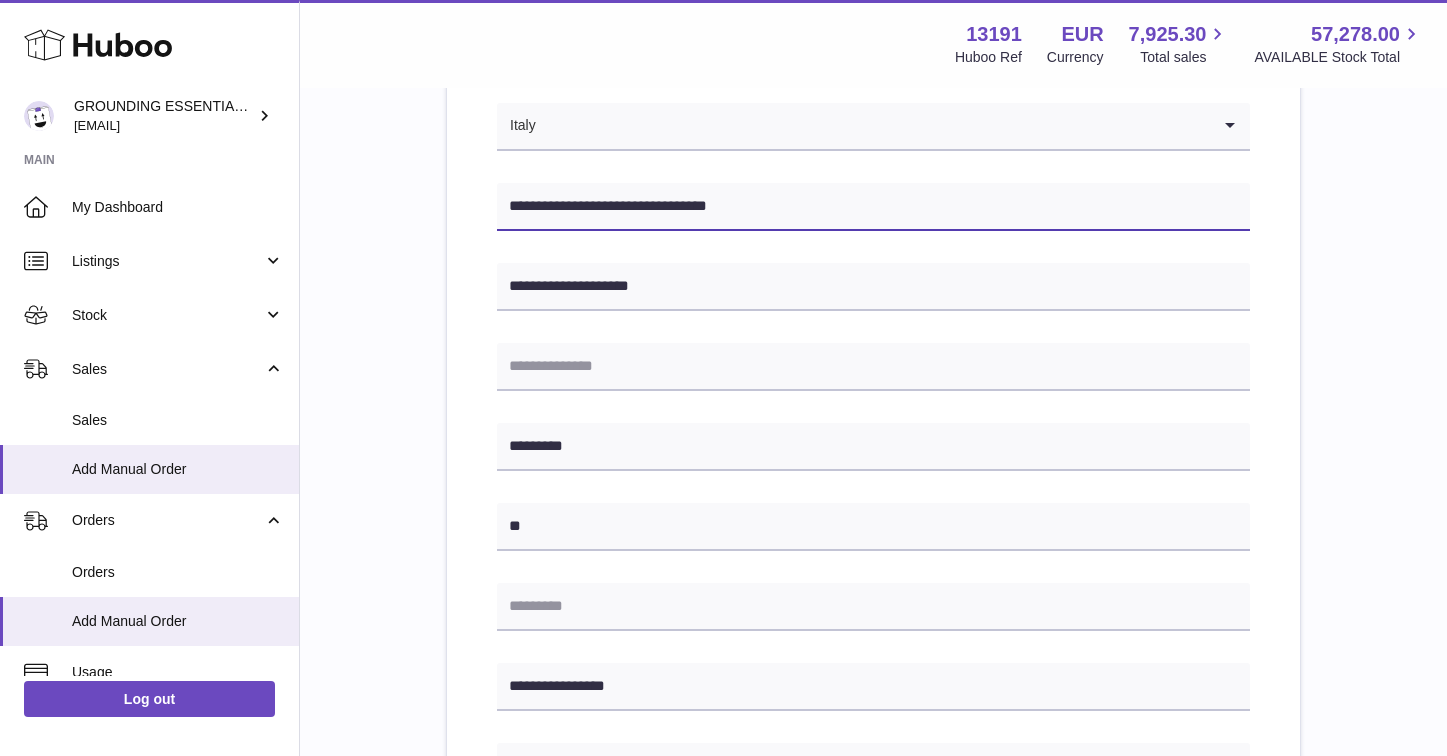 drag, startPoint x: 693, startPoint y: 217, endPoint x: 663, endPoint y: 210, distance: 30.805843 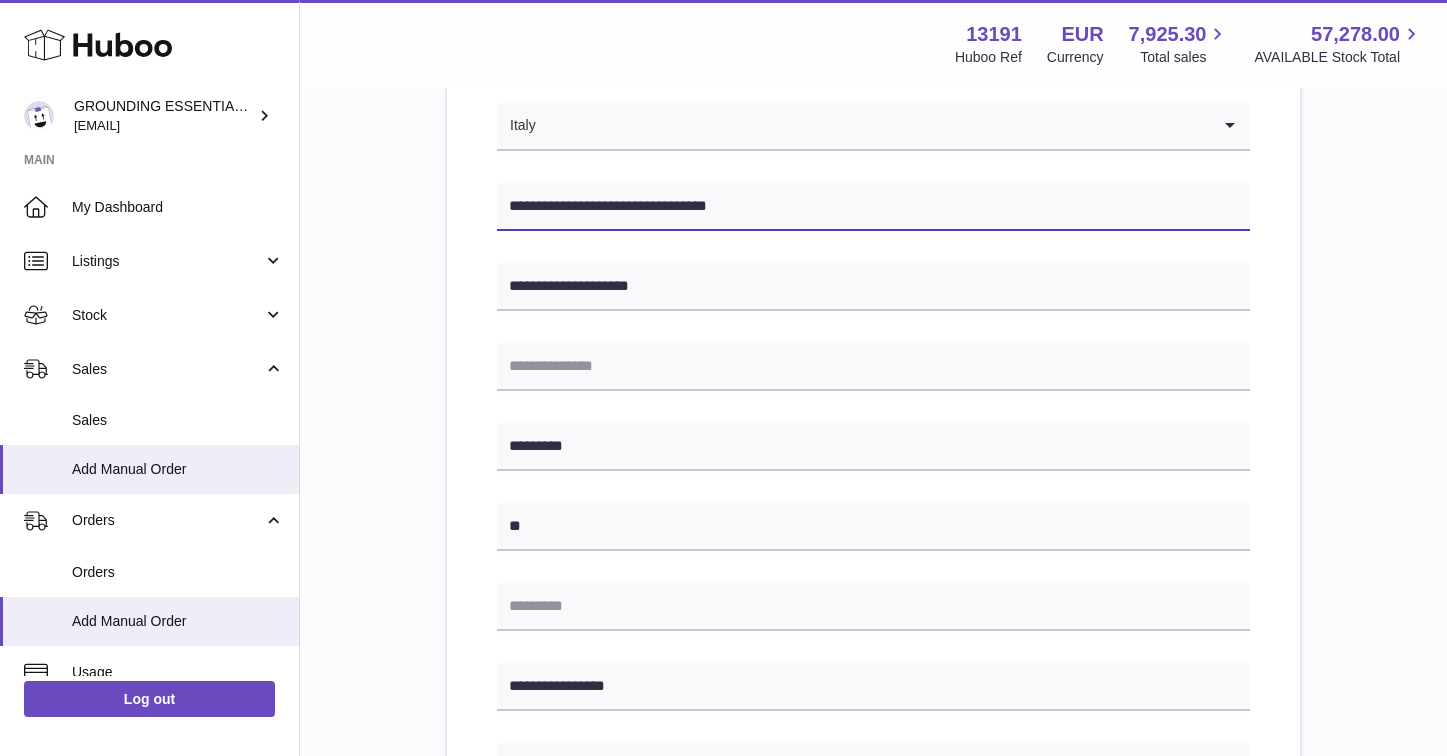 drag, startPoint x: 645, startPoint y: 207, endPoint x: 692, endPoint y: 210, distance: 47.095646 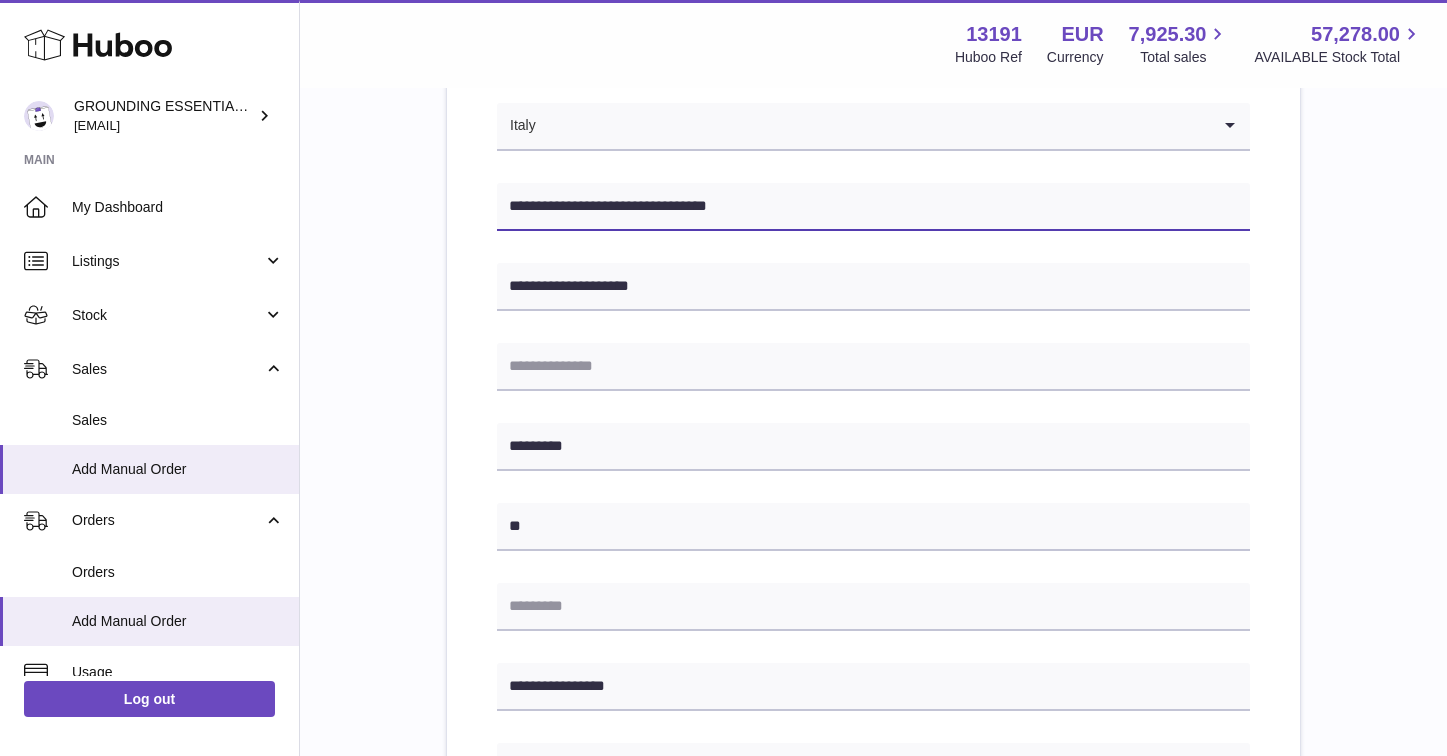 click on "**********" at bounding box center [873, 207] 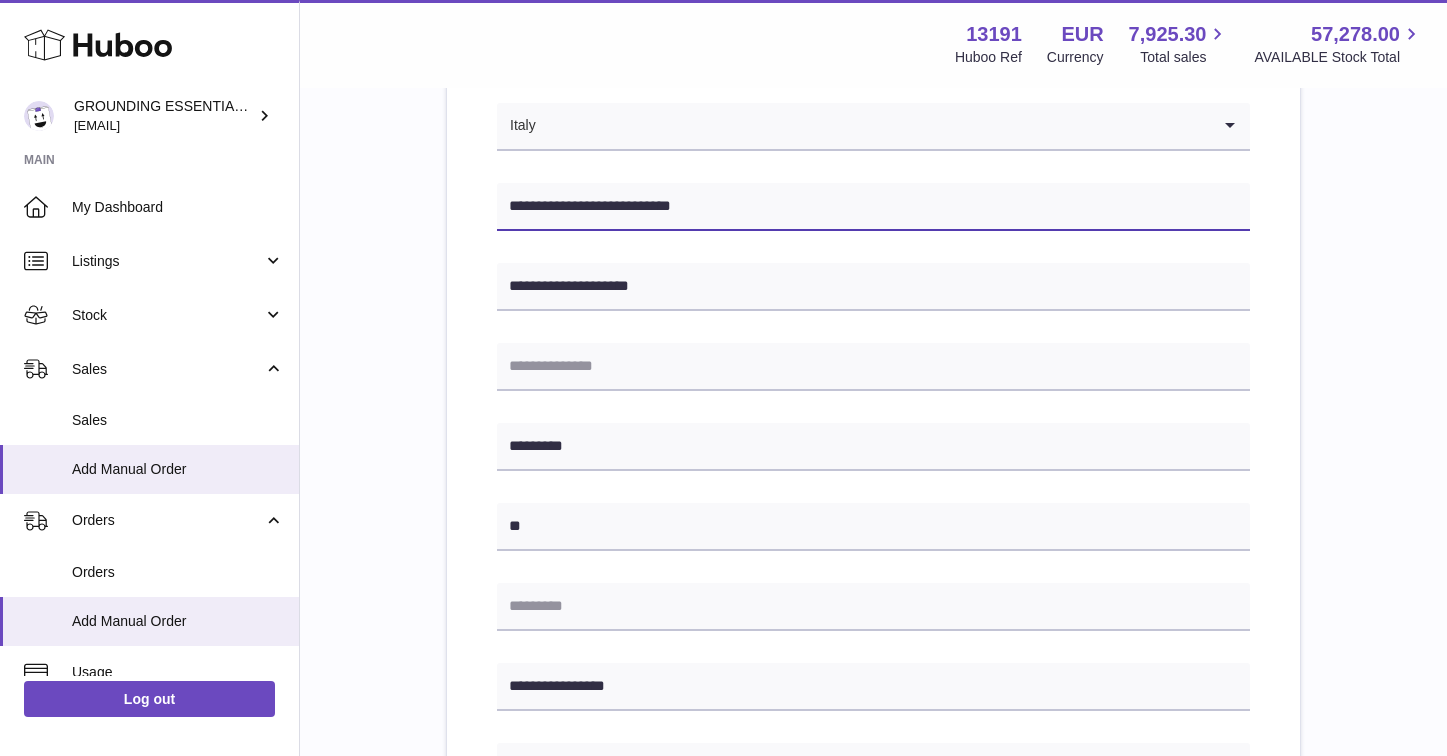 type on "**********" 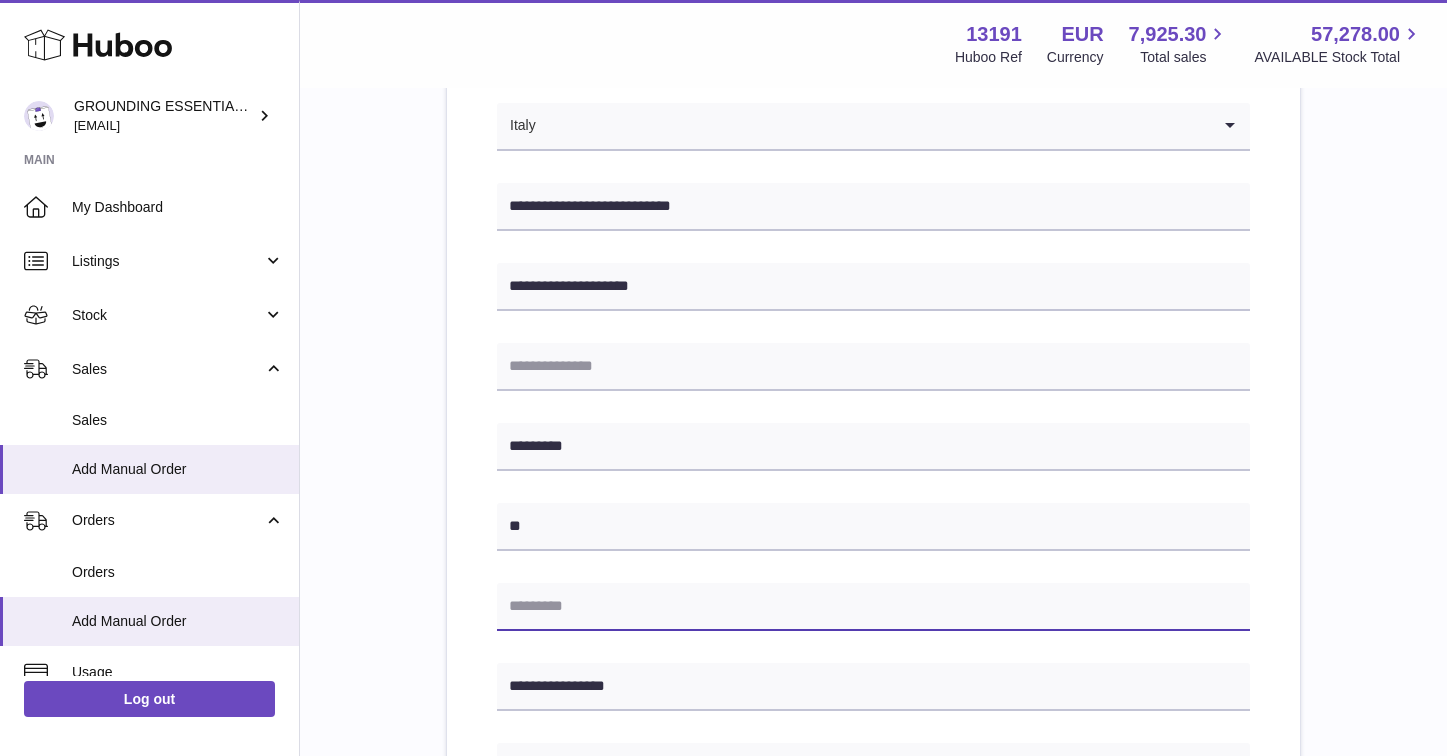 click at bounding box center (873, 607) 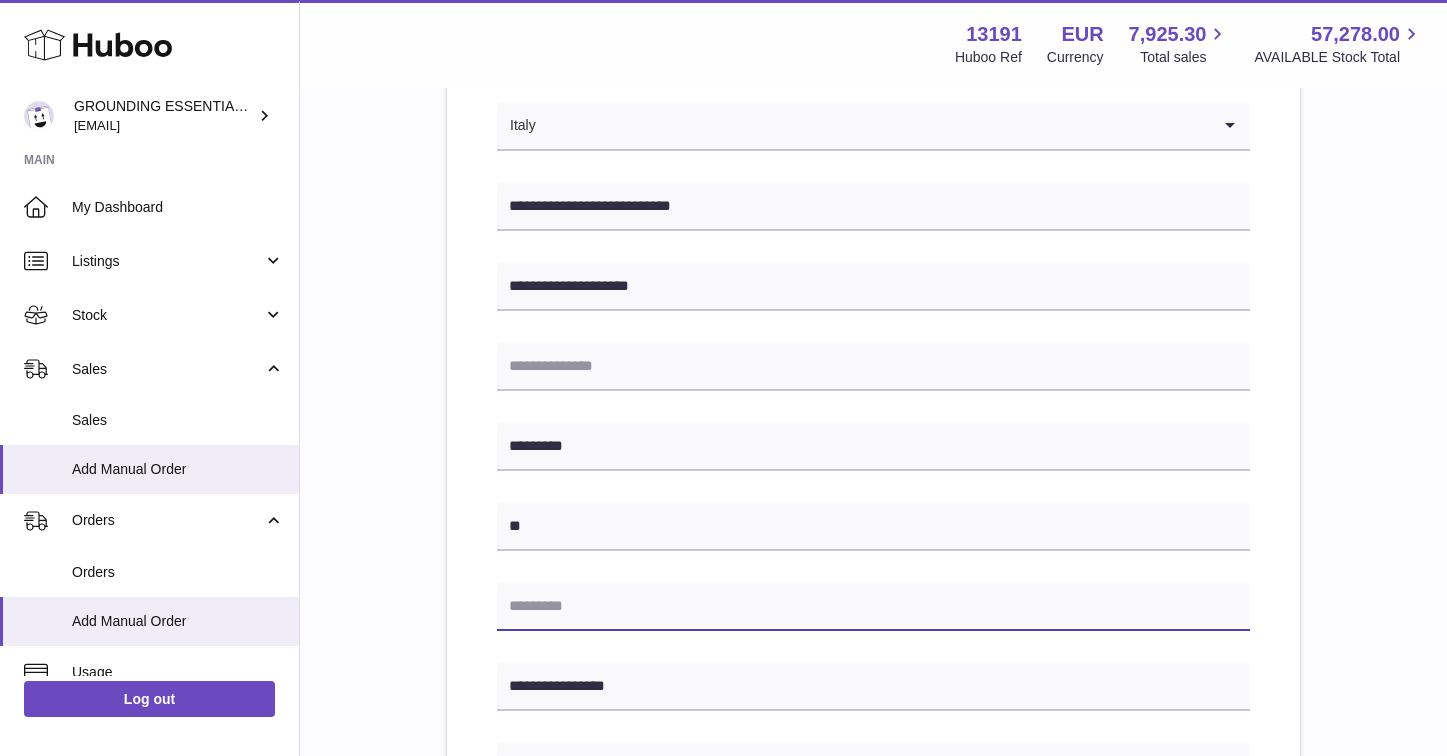 paste on "*****" 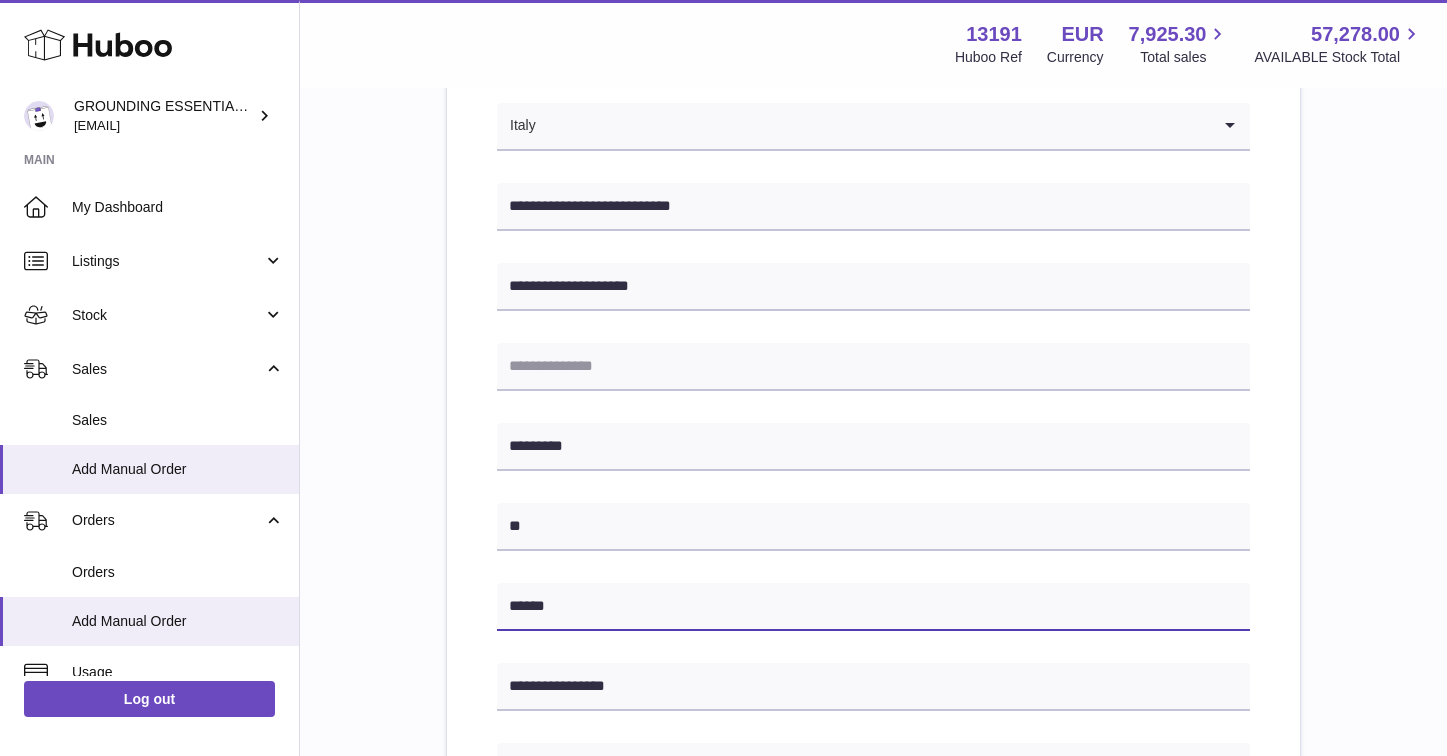 type on "*****" 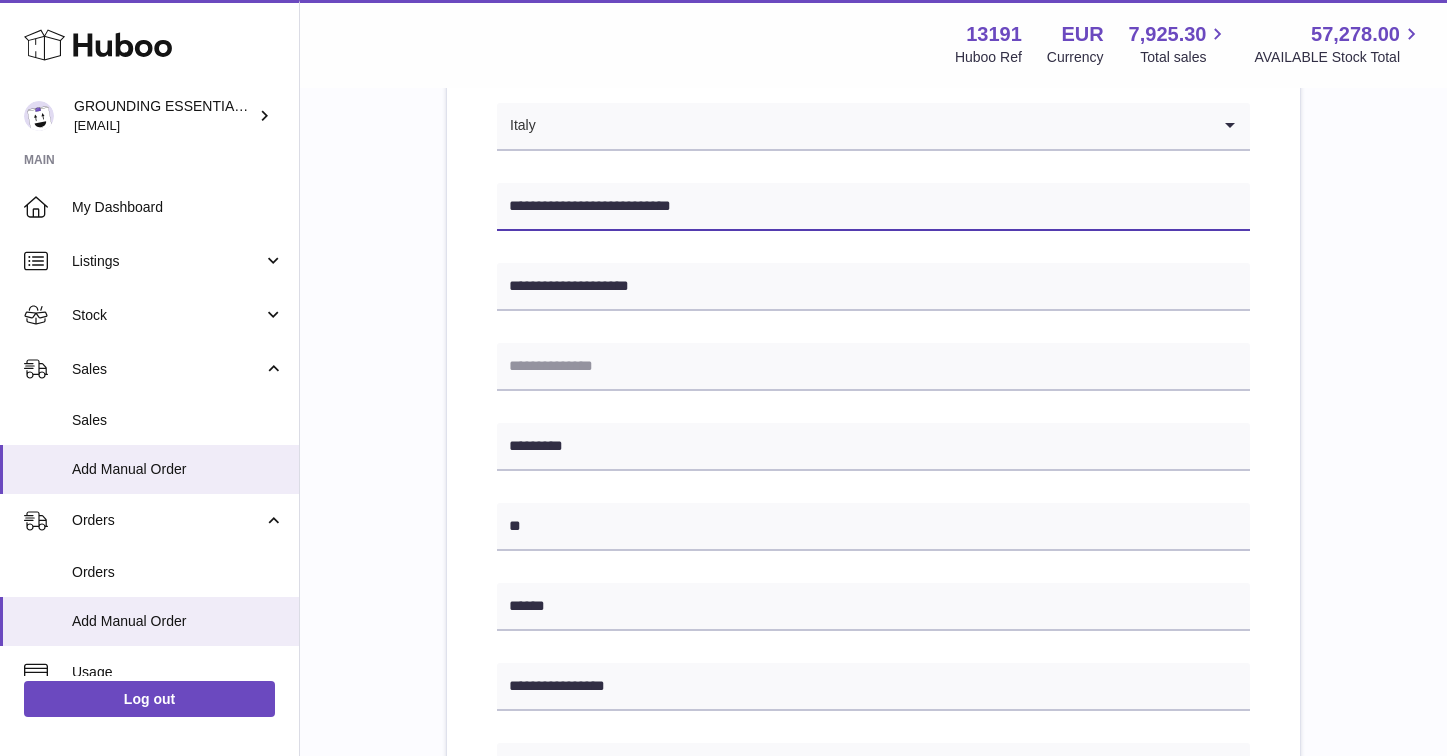 drag, startPoint x: 689, startPoint y: 216, endPoint x: 652, endPoint y: 209, distance: 37.65634 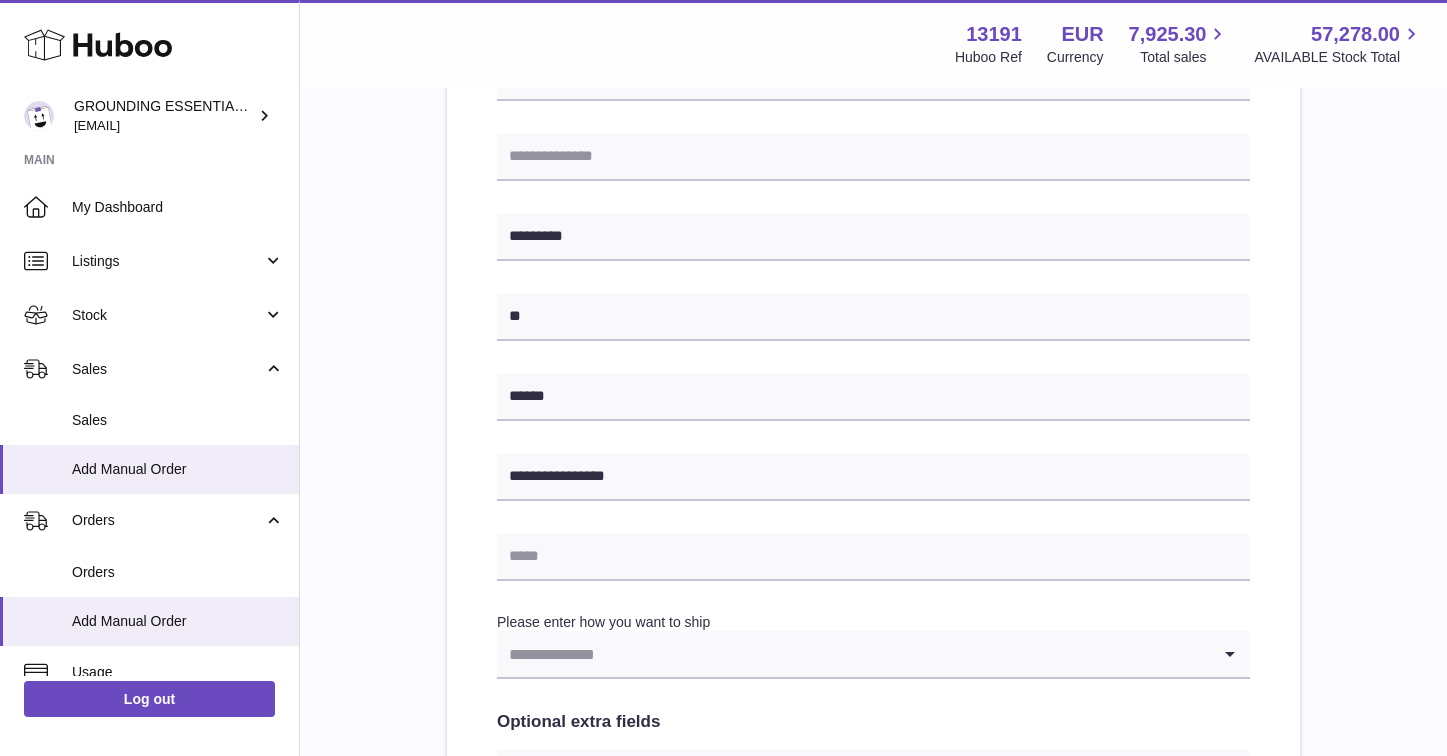 scroll, scrollTop: 750, scrollLeft: 0, axis: vertical 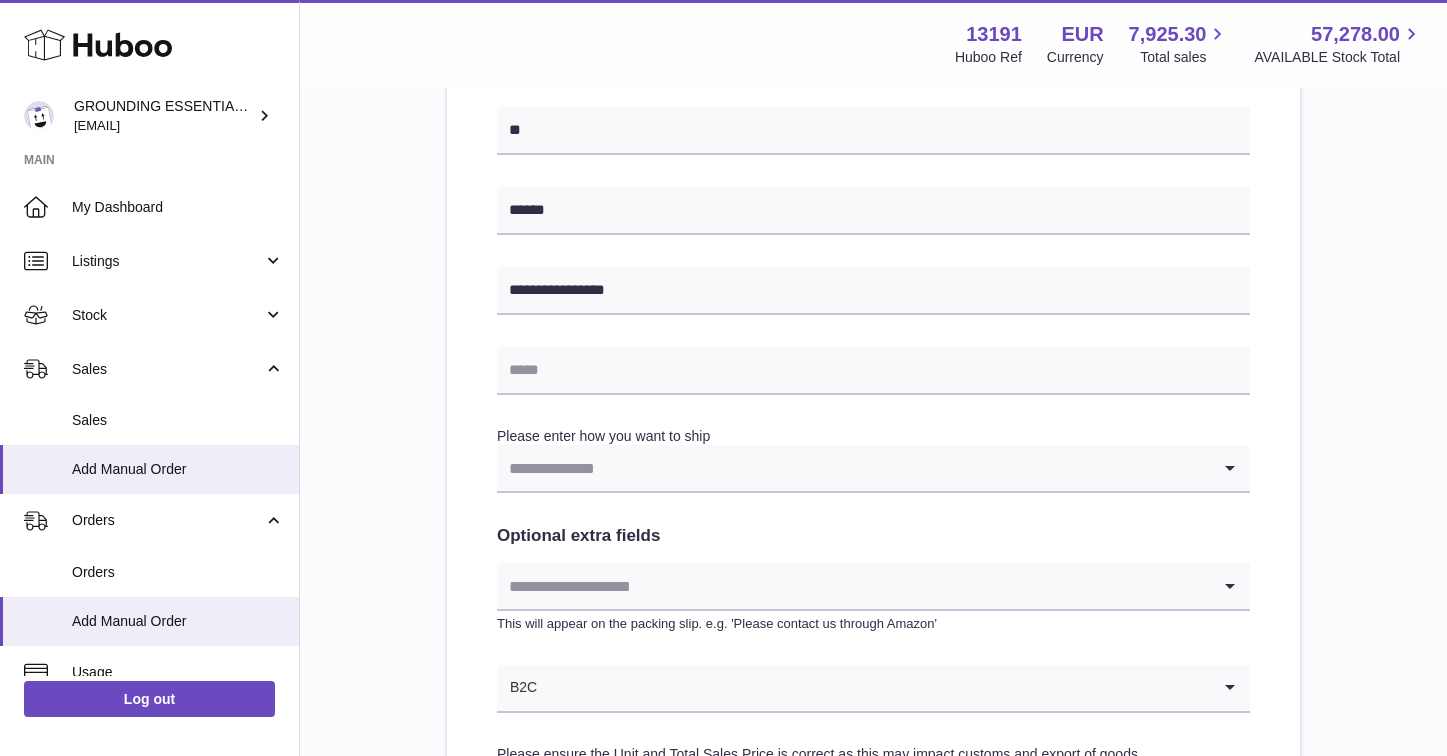 type on "**********" 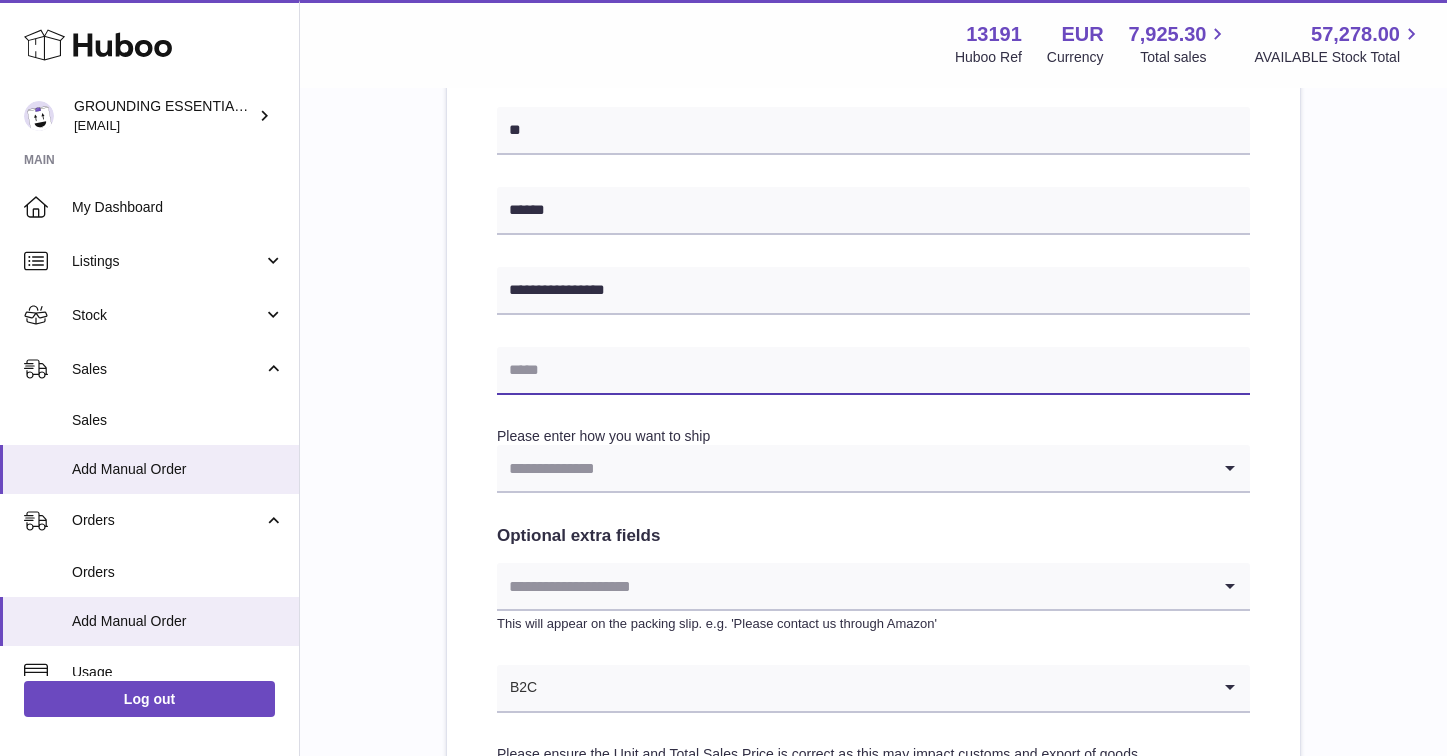 click at bounding box center [873, 371] 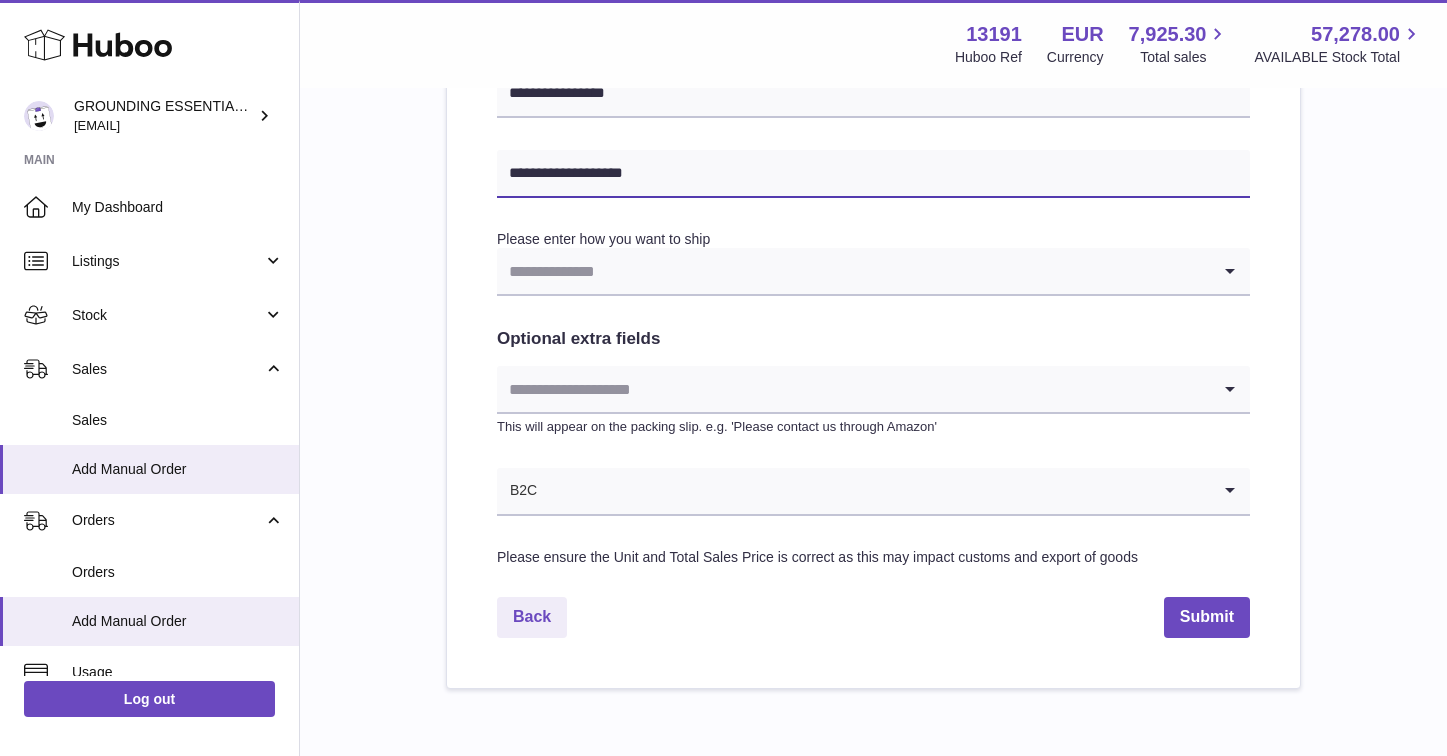 scroll, scrollTop: 966, scrollLeft: 0, axis: vertical 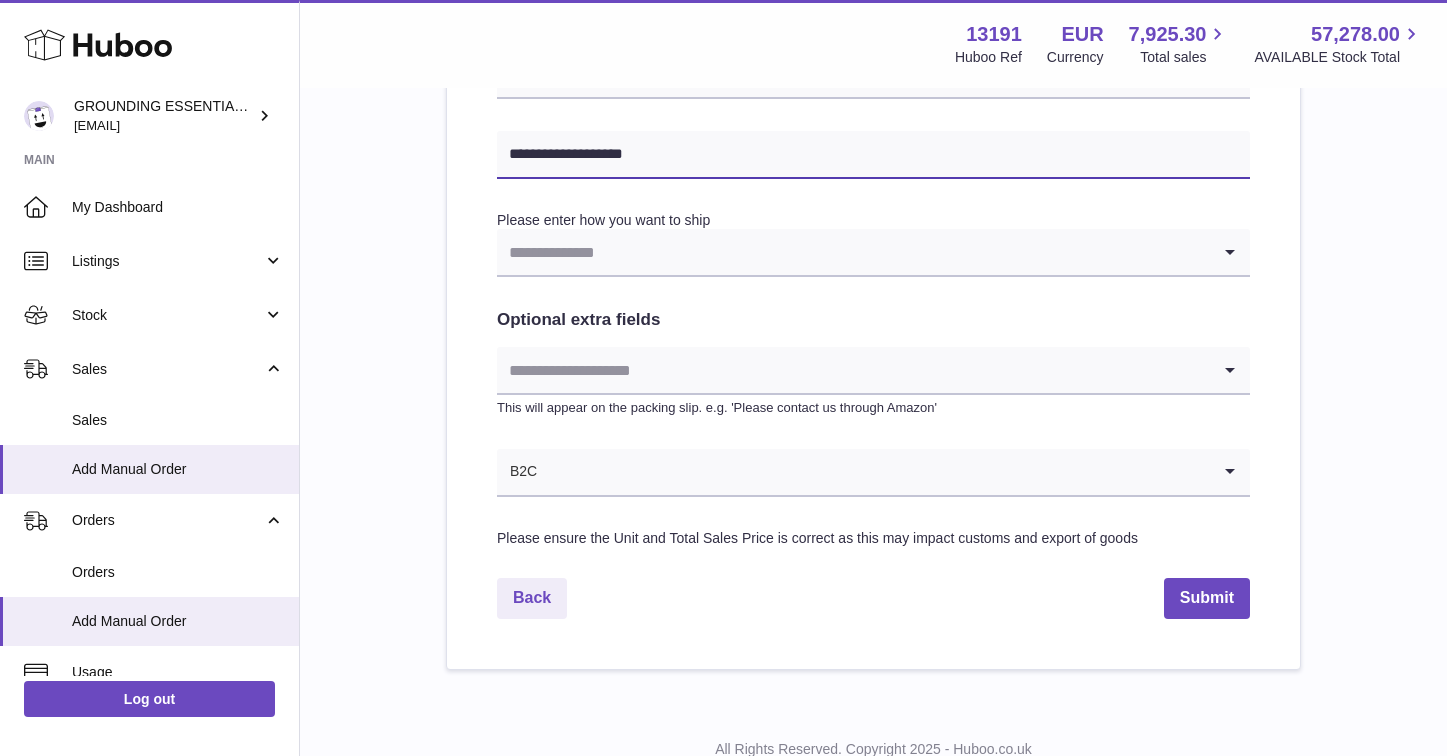 type on "**********" 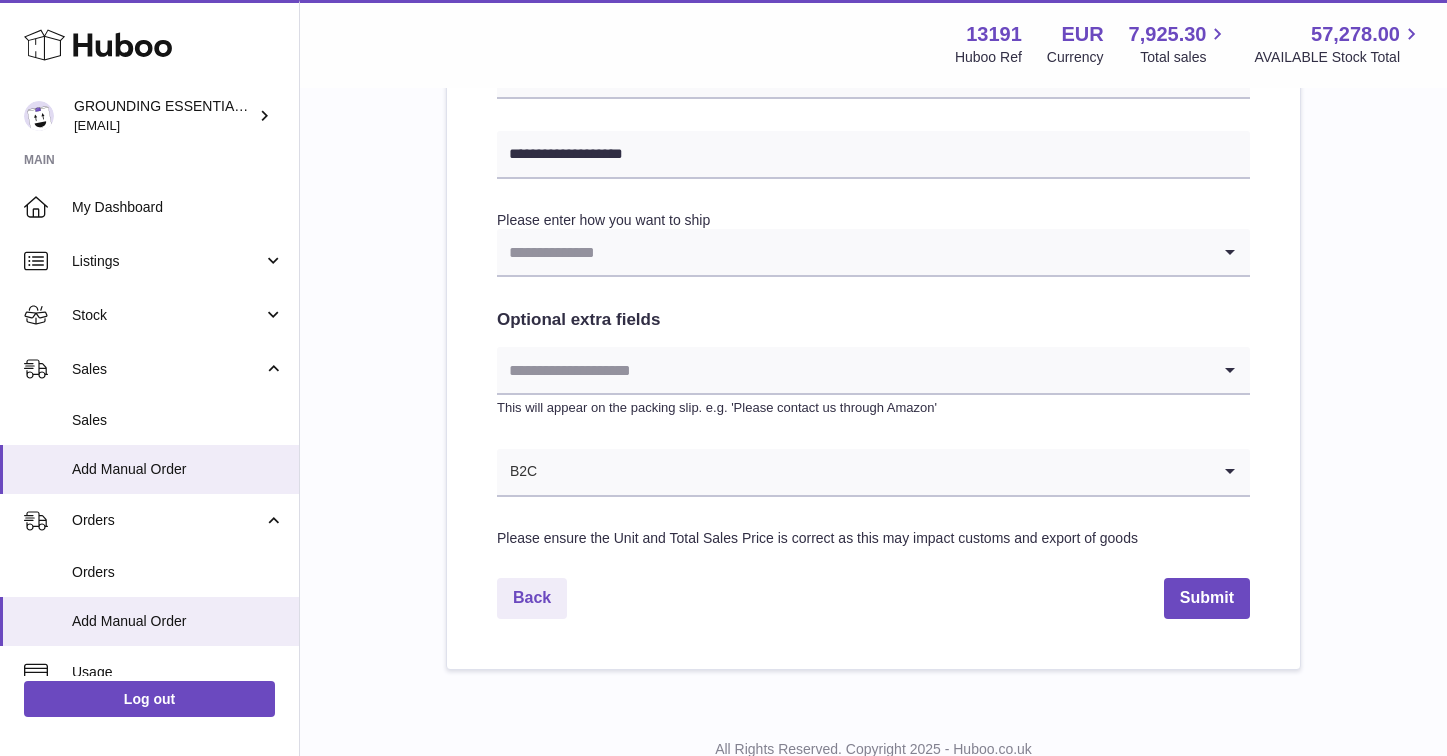 click at bounding box center [853, 252] 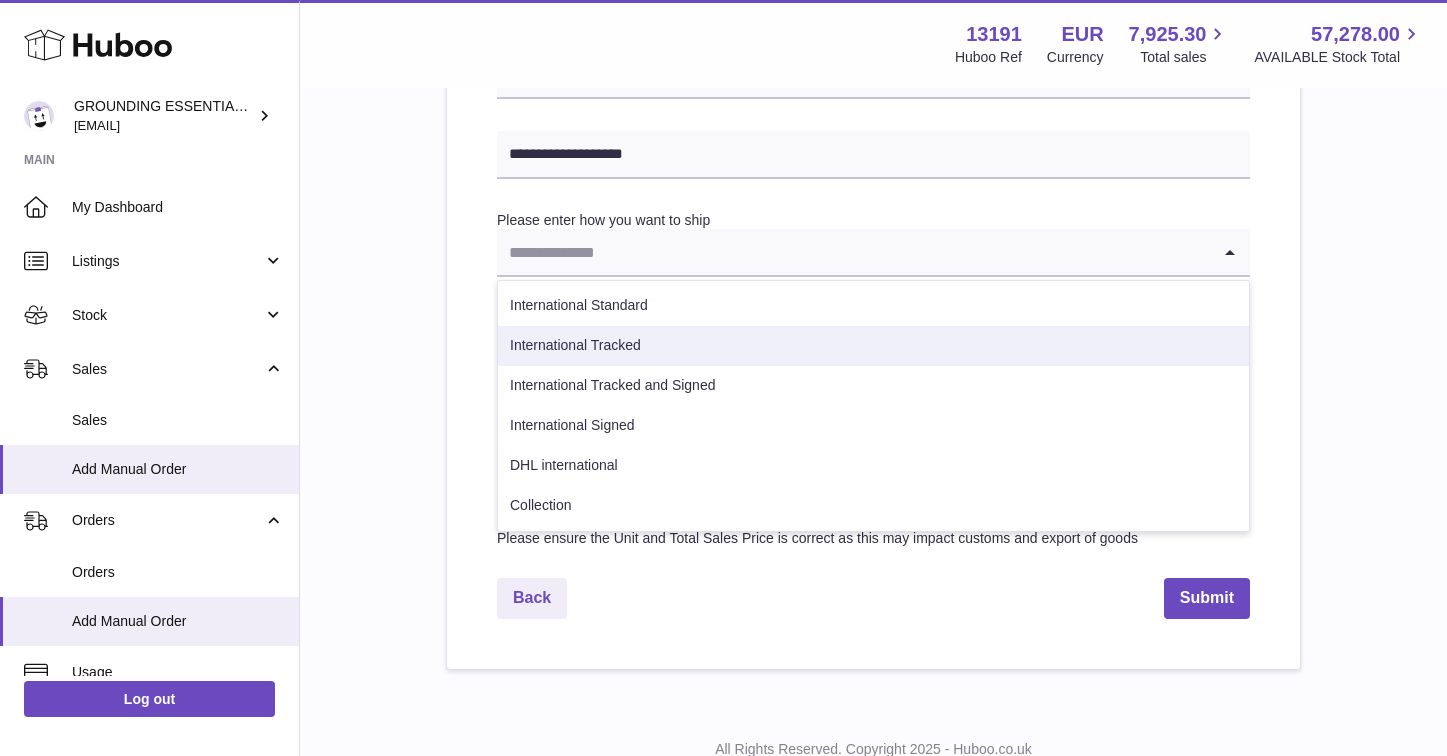 click on "International Tracked" at bounding box center [873, 346] 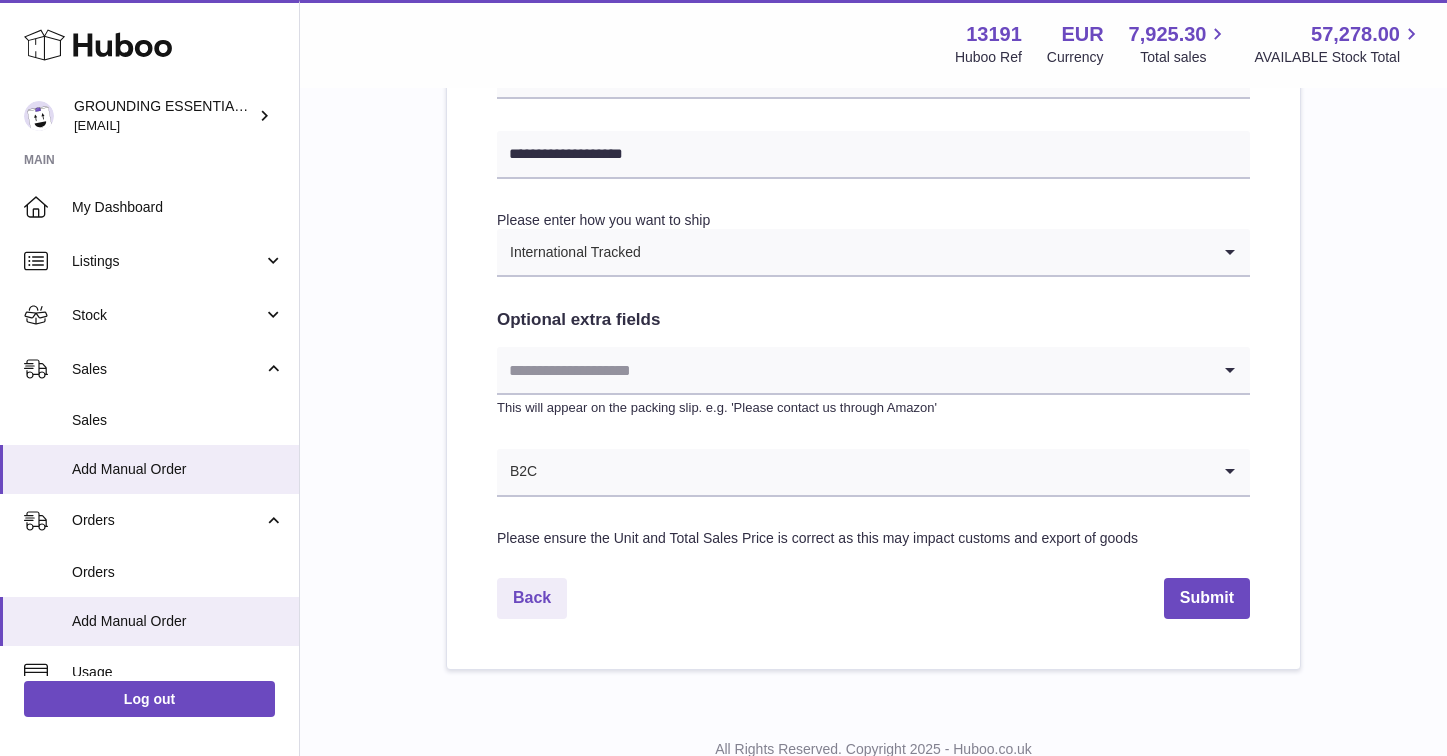 click at bounding box center (853, 370) 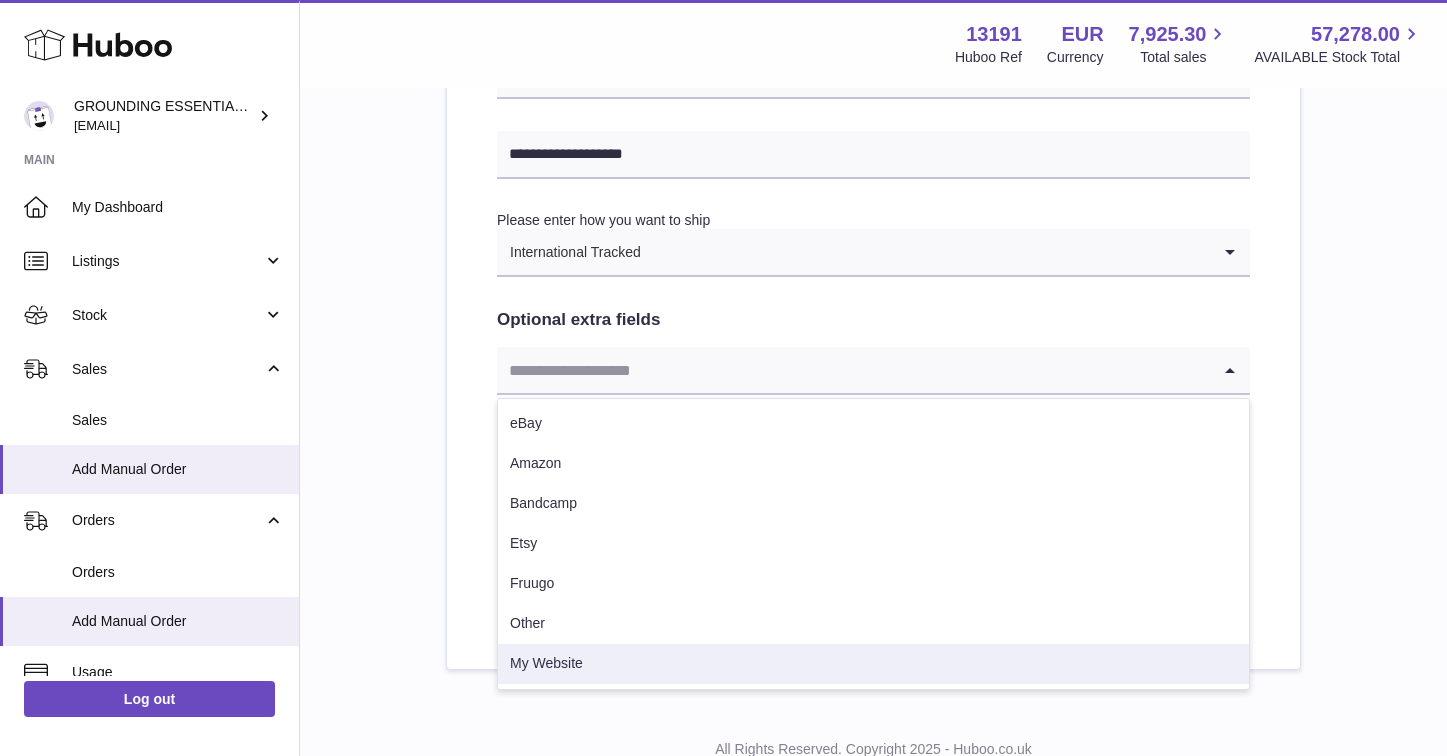 click on "My Website" at bounding box center [873, 664] 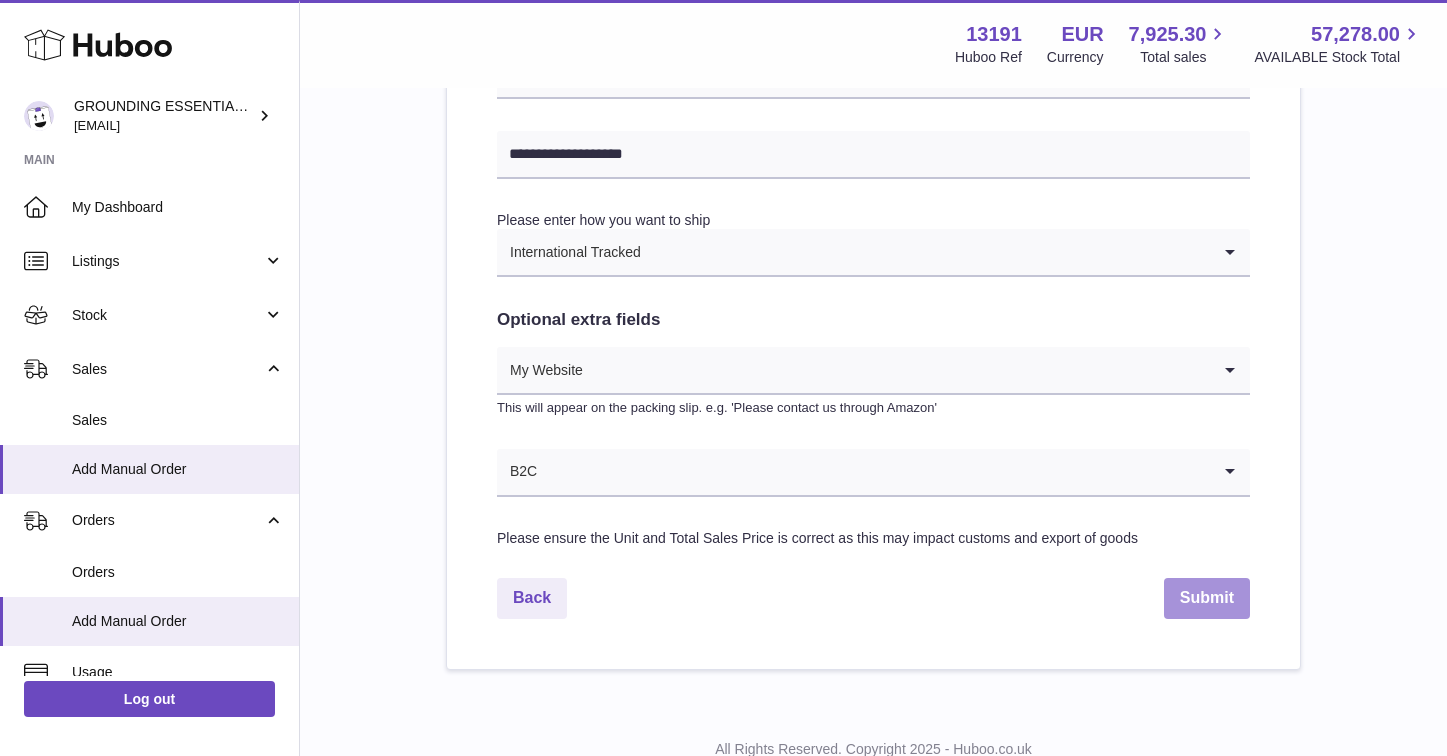 click on "Submit" at bounding box center (1207, 598) 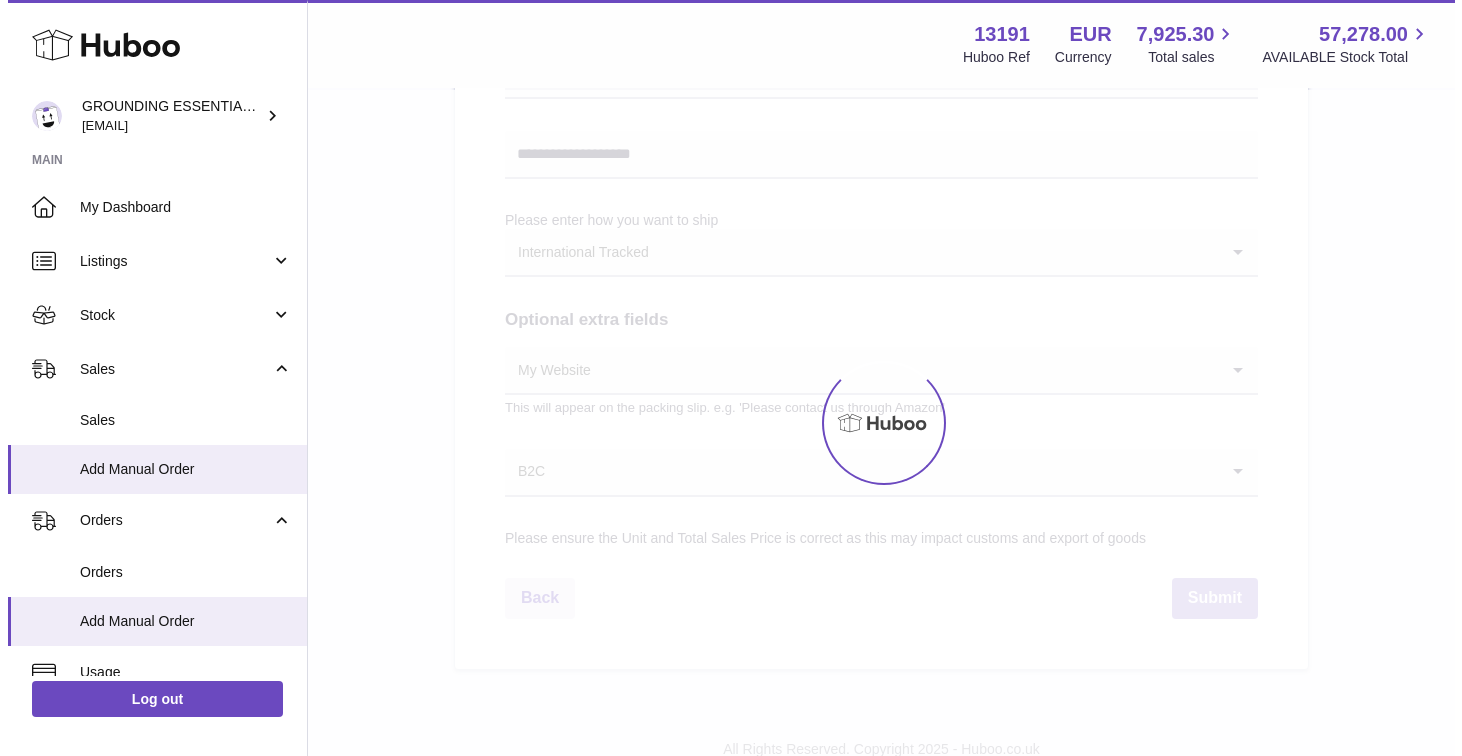 scroll, scrollTop: 0, scrollLeft: 0, axis: both 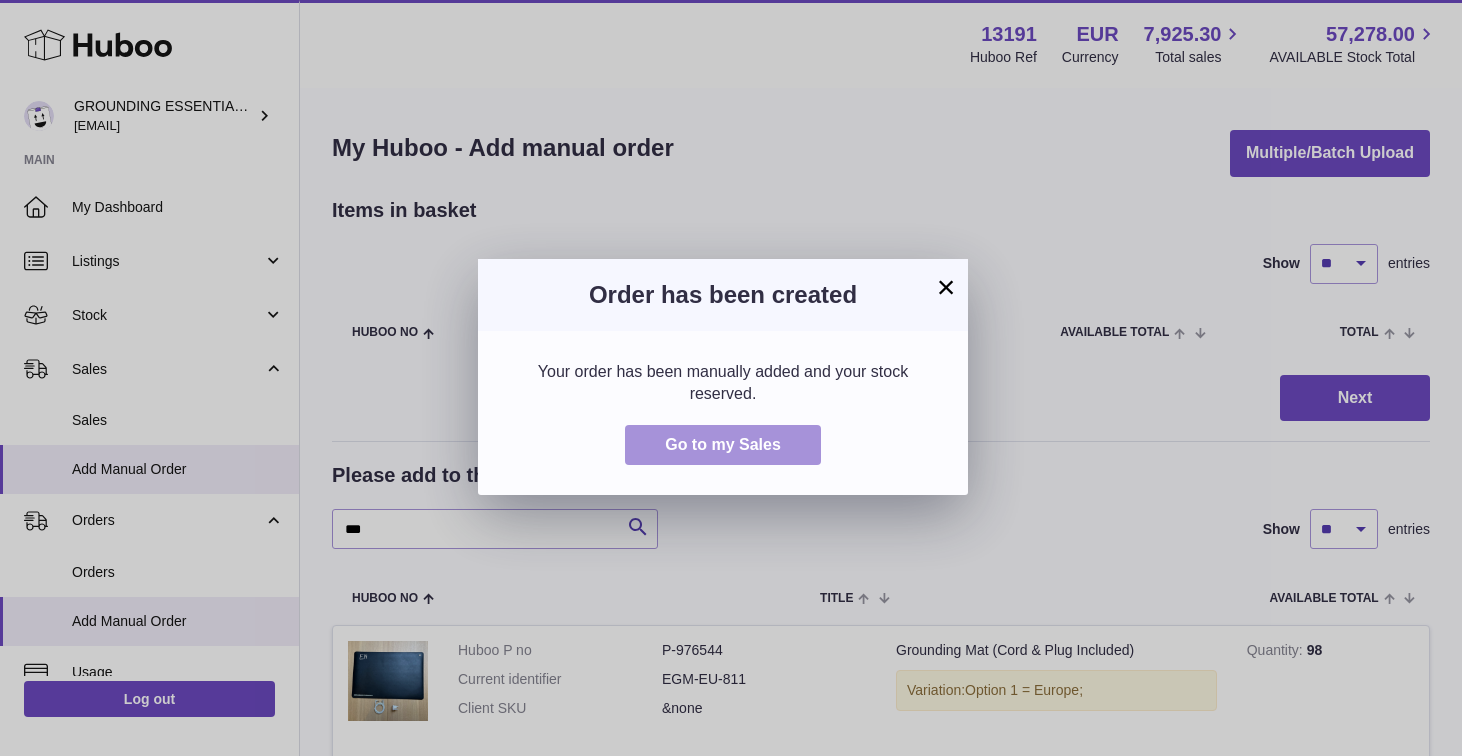 click on "Go to my Sales" at bounding box center [723, 445] 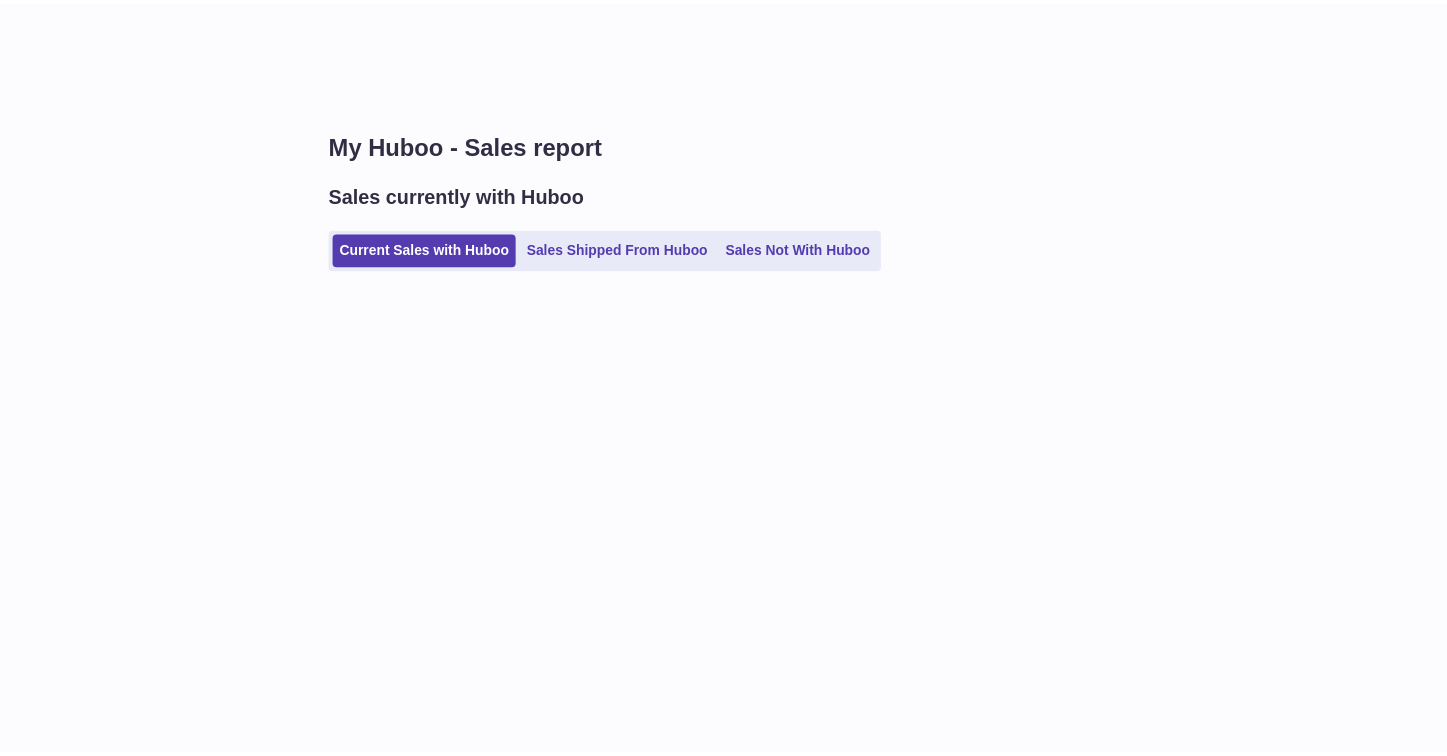 scroll, scrollTop: 0, scrollLeft: 0, axis: both 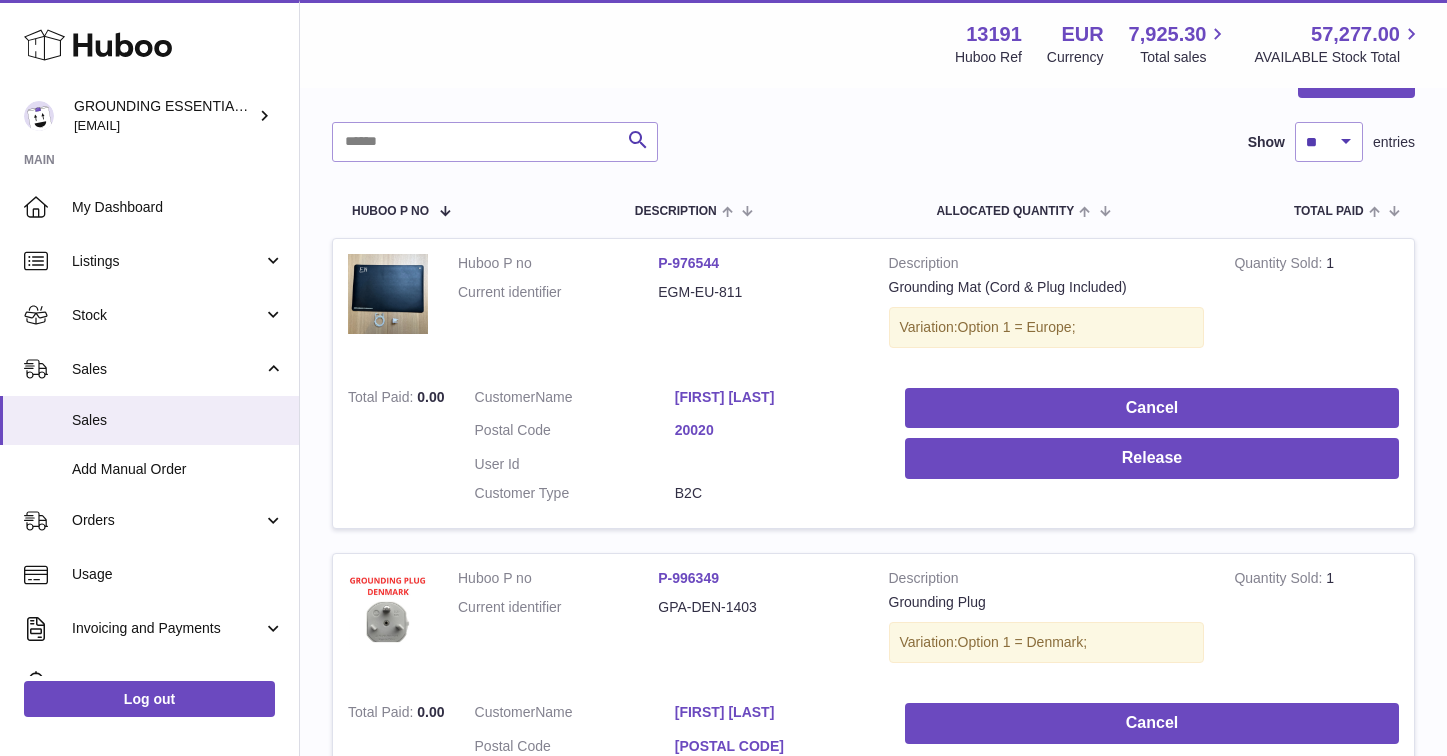 click on "Cancel
Release" at bounding box center [1152, 451] 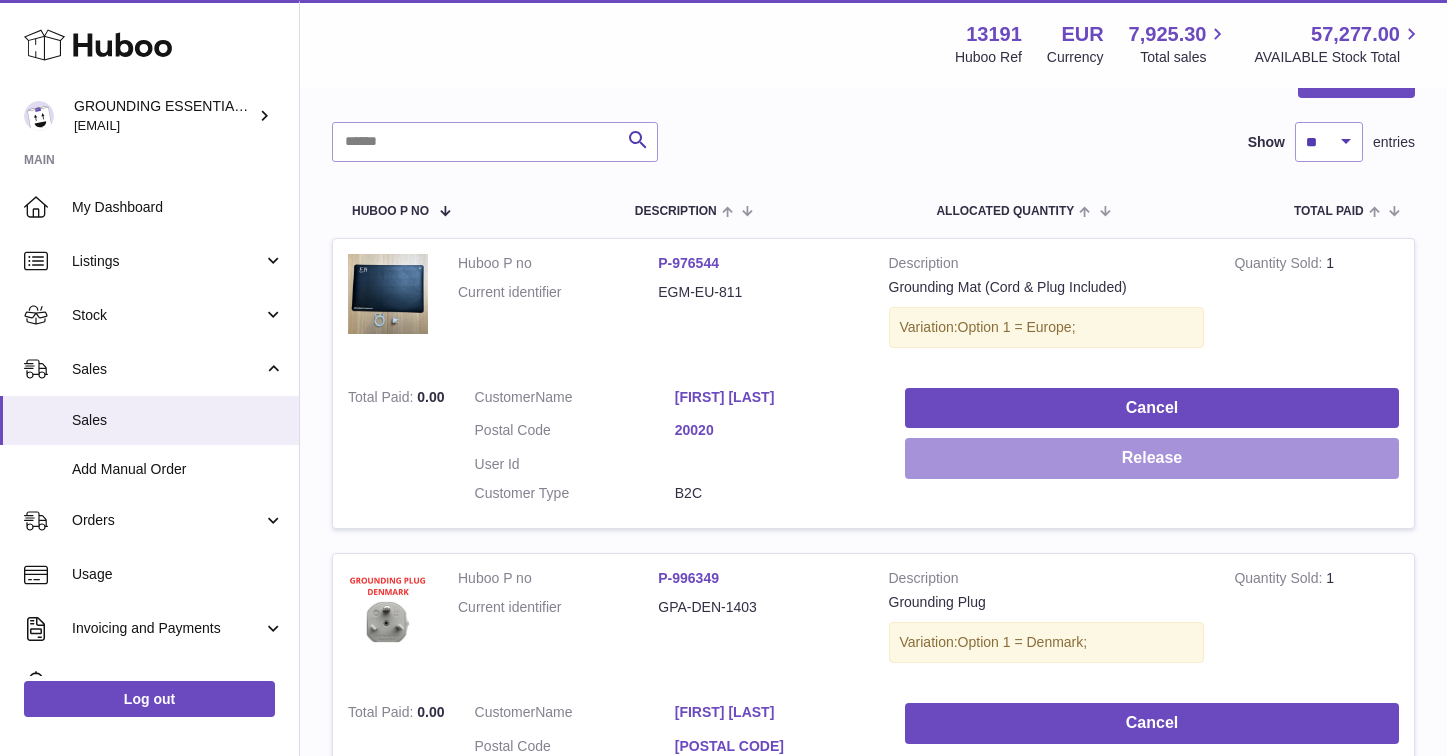 click on "Release" at bounding box center (1152, 458) 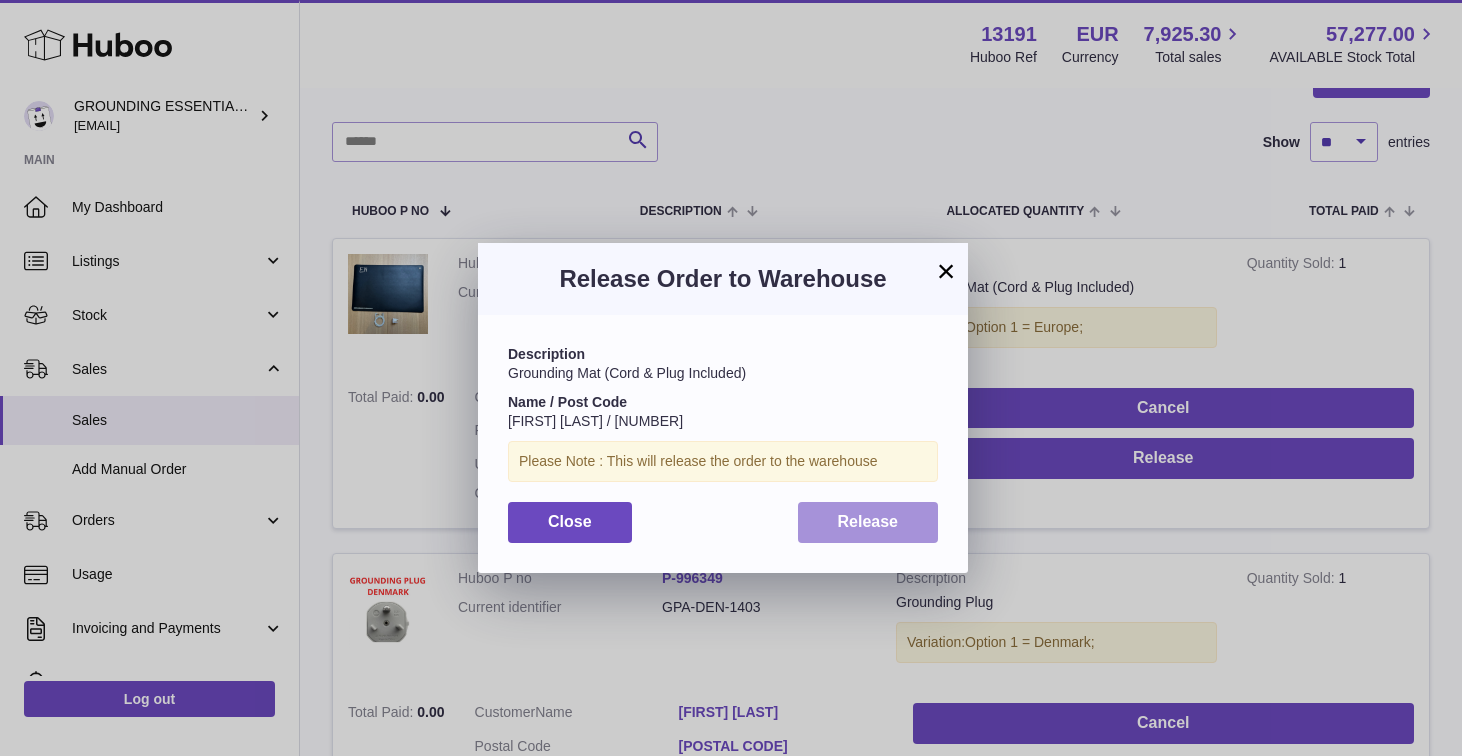 click on "Release" at bounding box center (868, 521) 